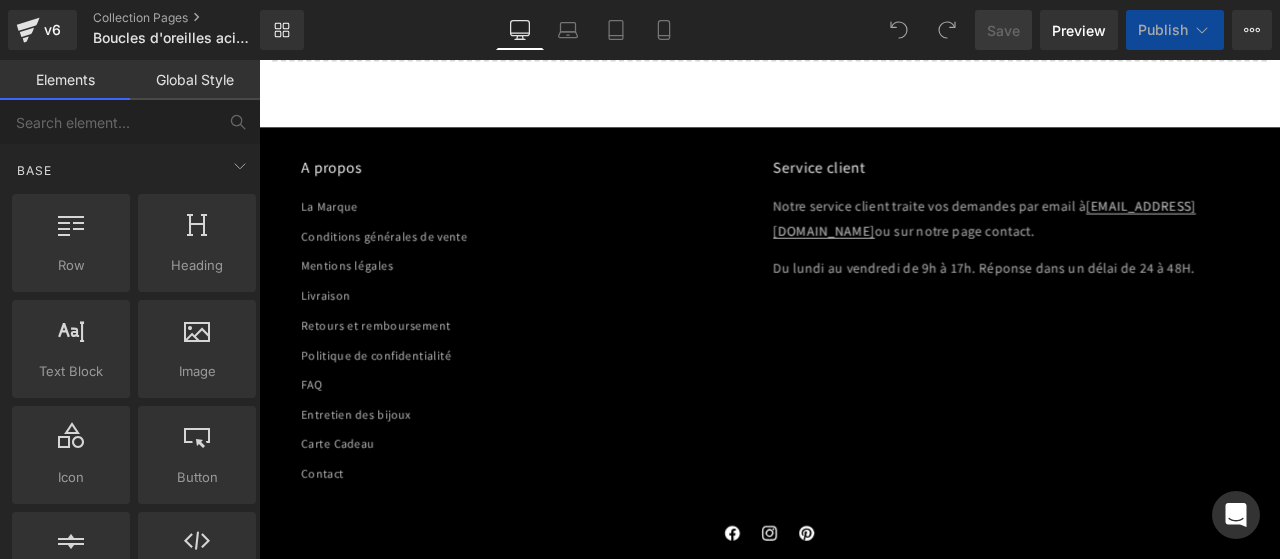 scroll, scrollTop: 706, scrollLeft: 0, axis: vertical 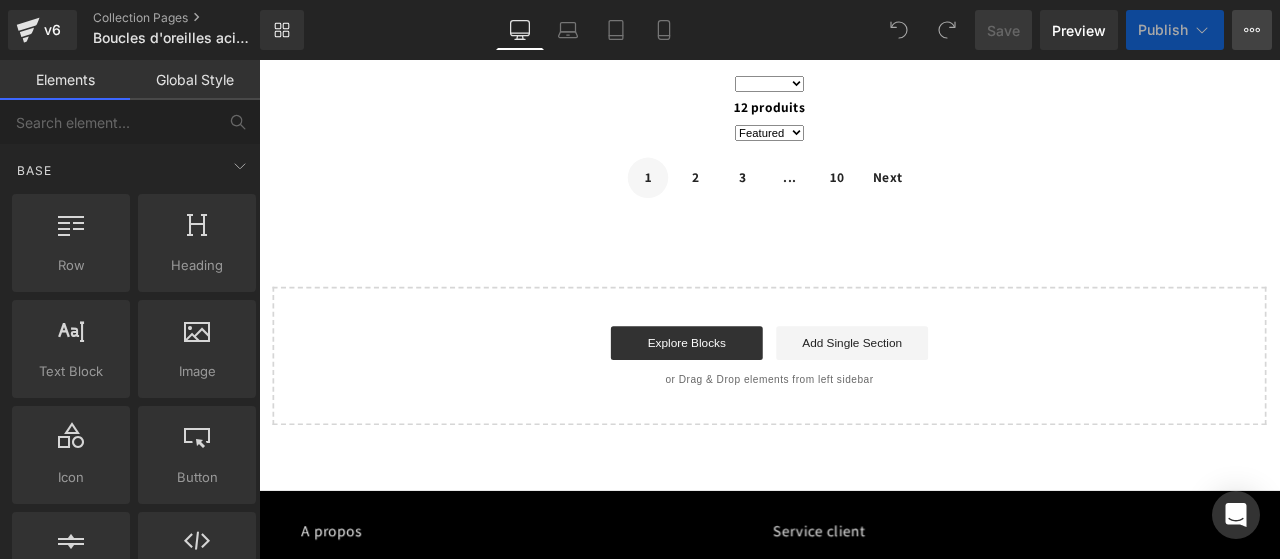 click 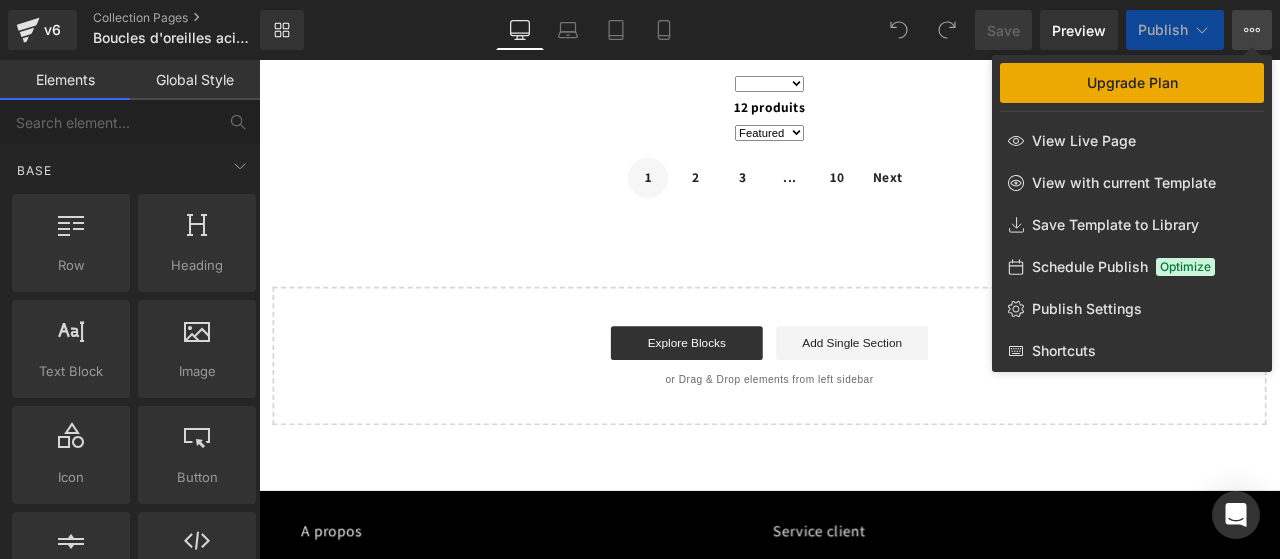 click on "Upgrade Plan" 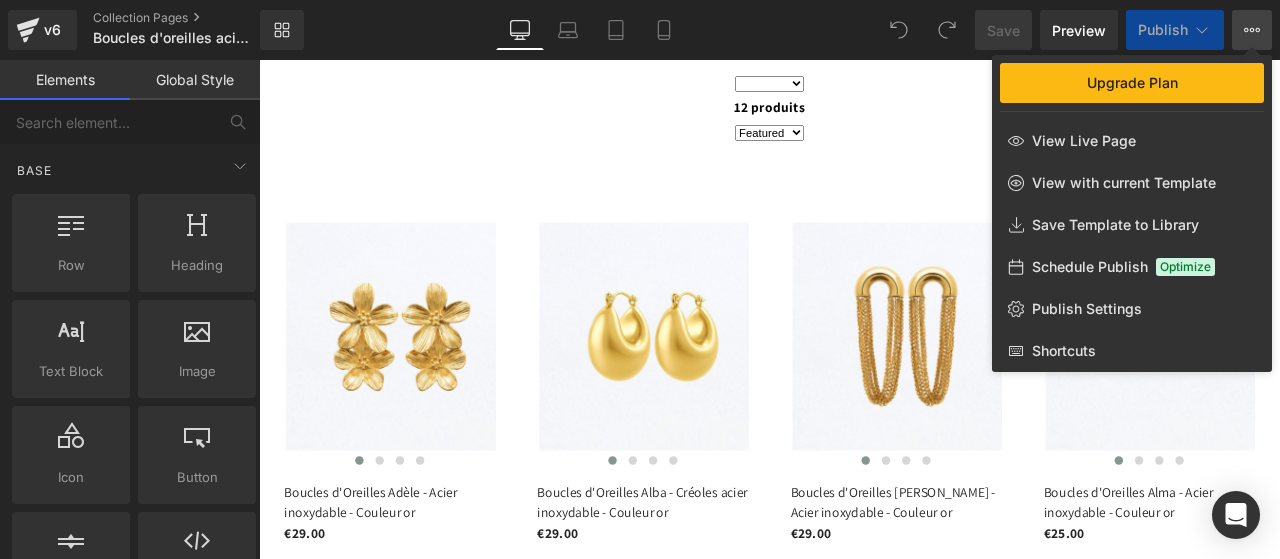 click 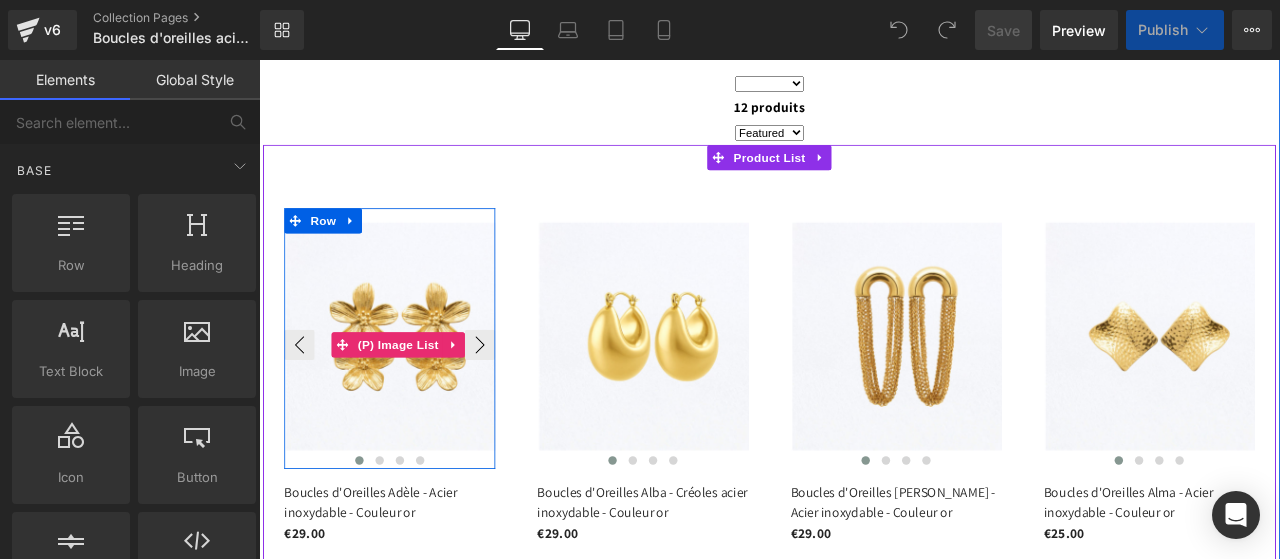 click at bounding box center (426, 388) 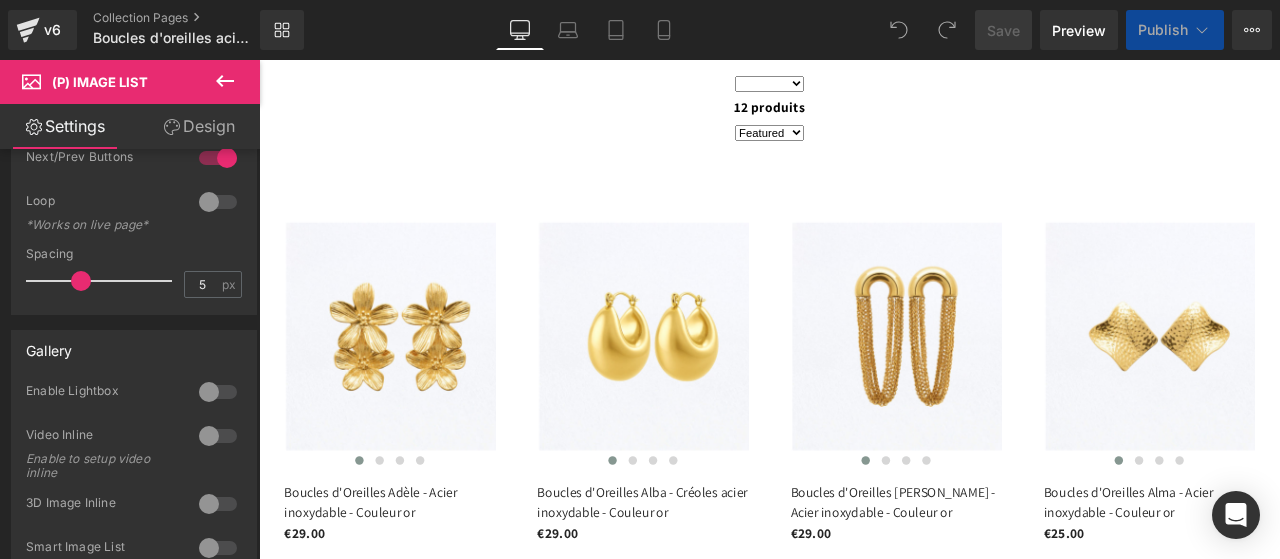 scroll, scrollTop: 0, scrollLeft: 0, axis: both 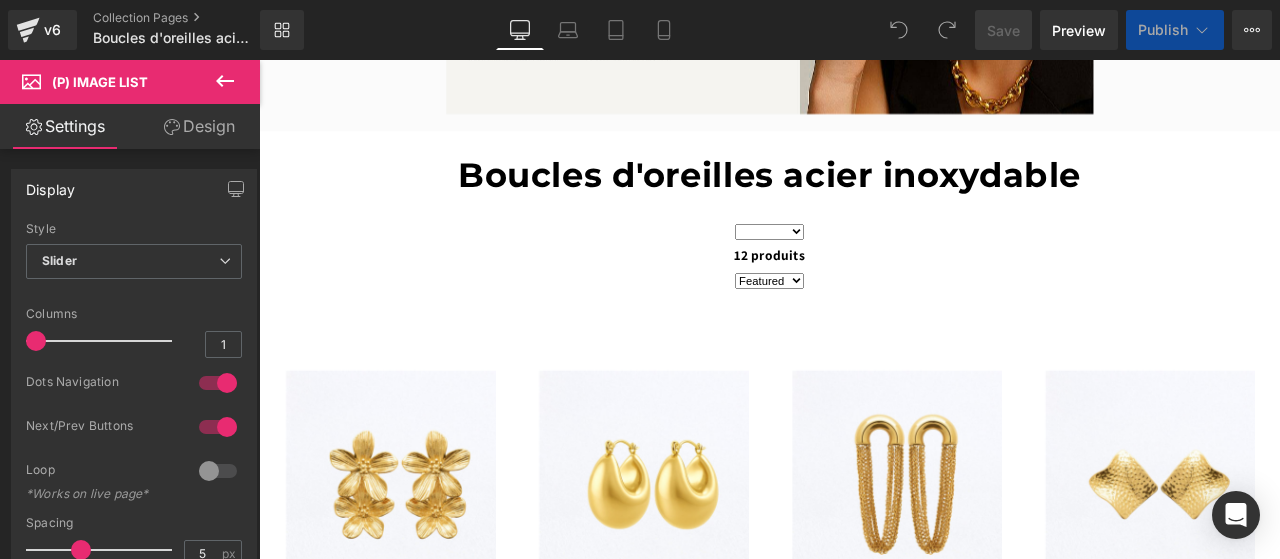 click at bounding box center (864, 3015) 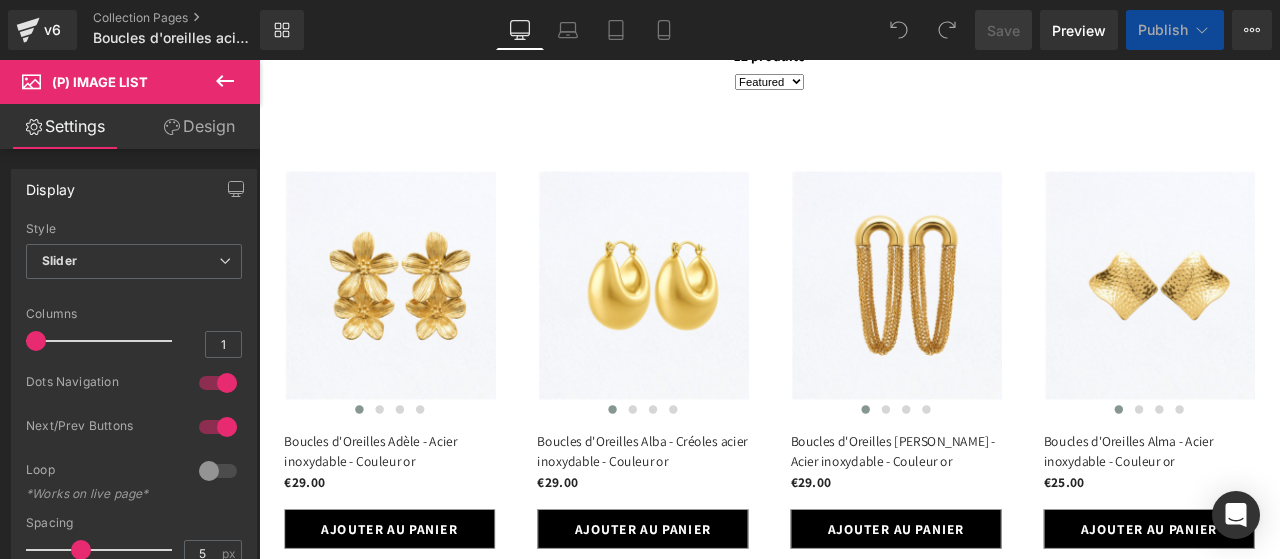 click 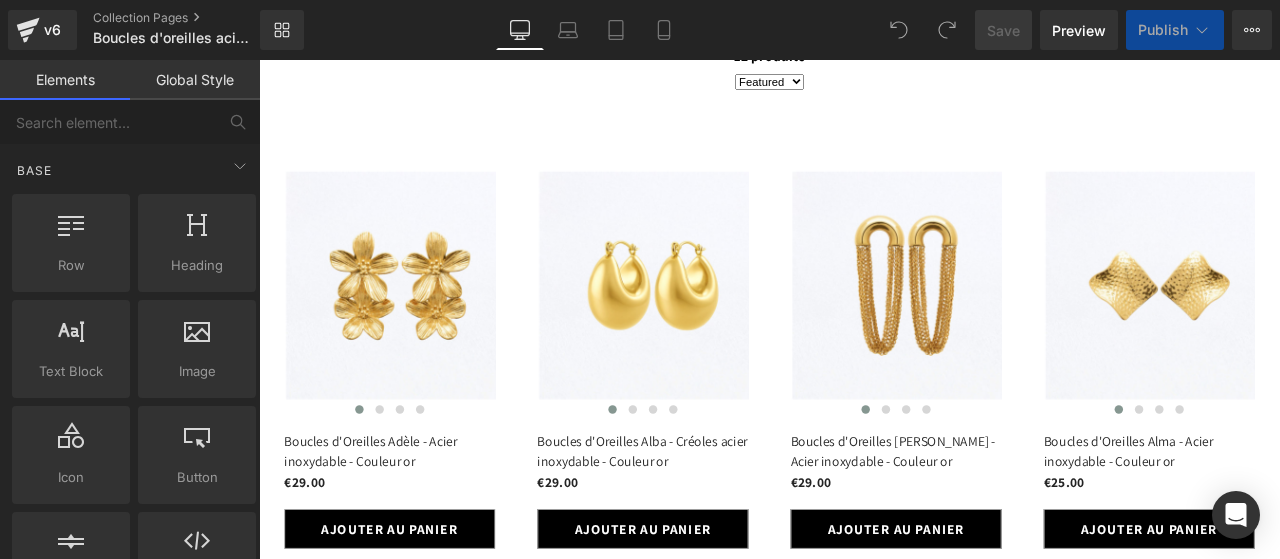 scroll, scrollTop: 513, scrollLeft: 0, axis: vertical 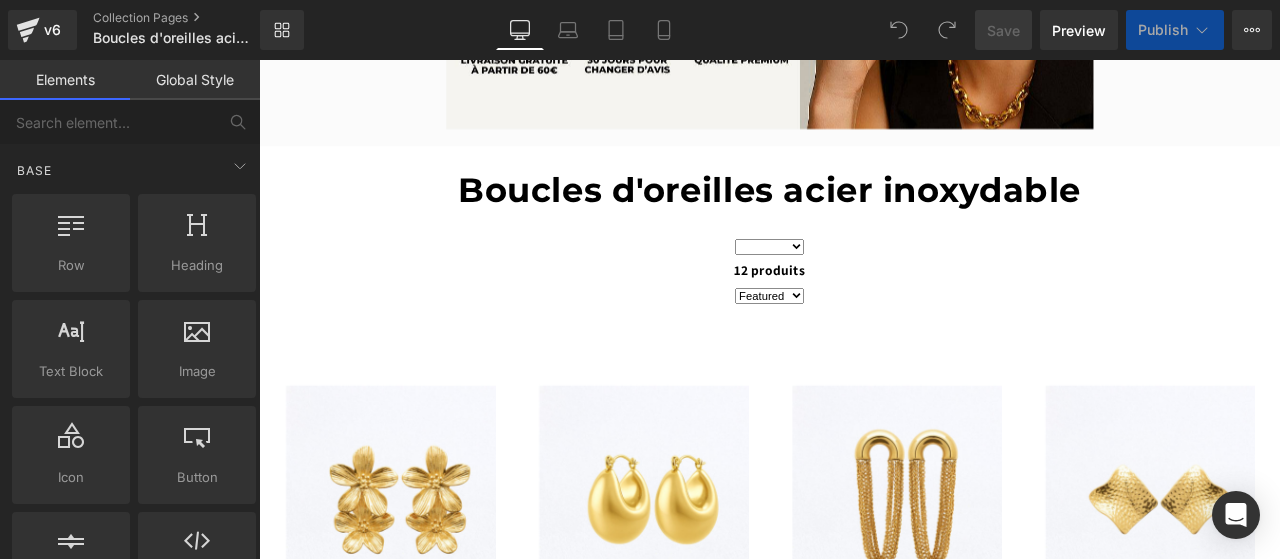 click at bounding box center [714, 670] 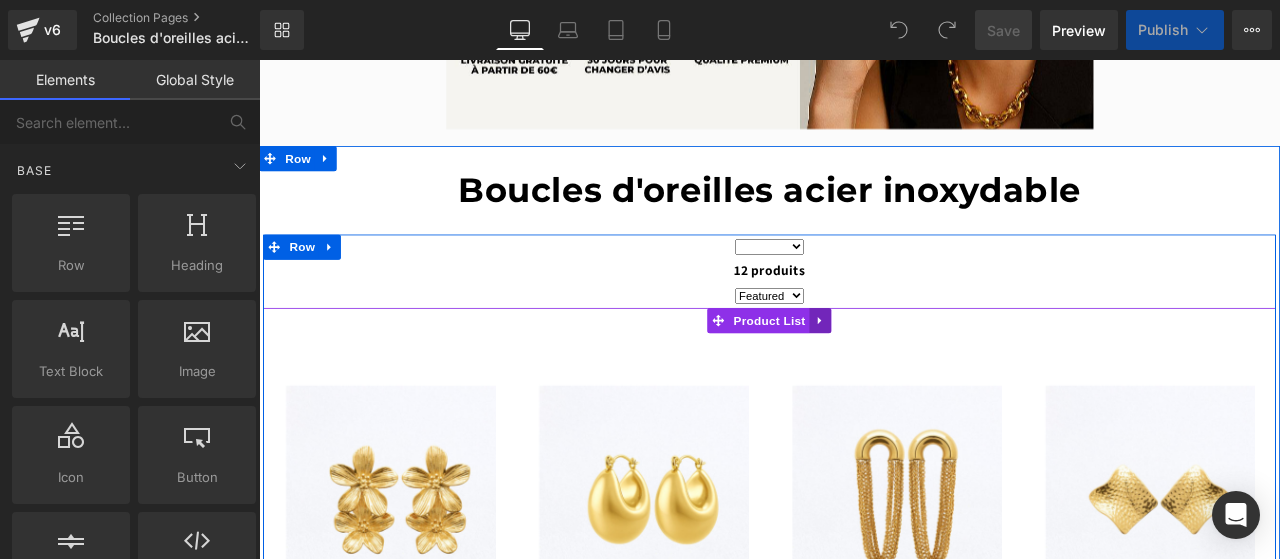 click 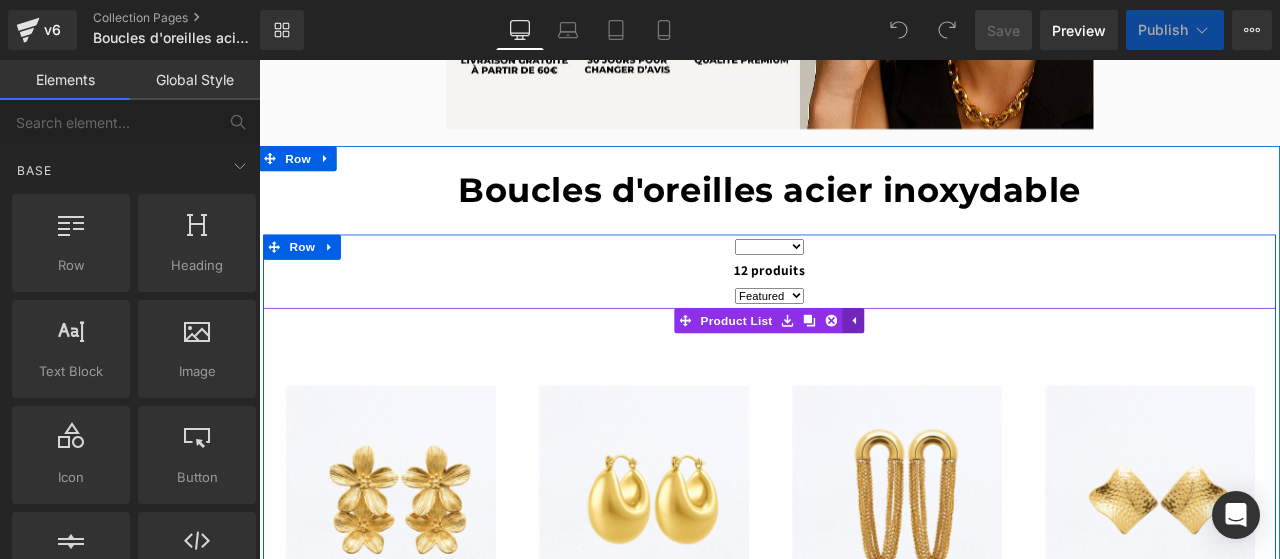 click at bounding box center (964, 369) 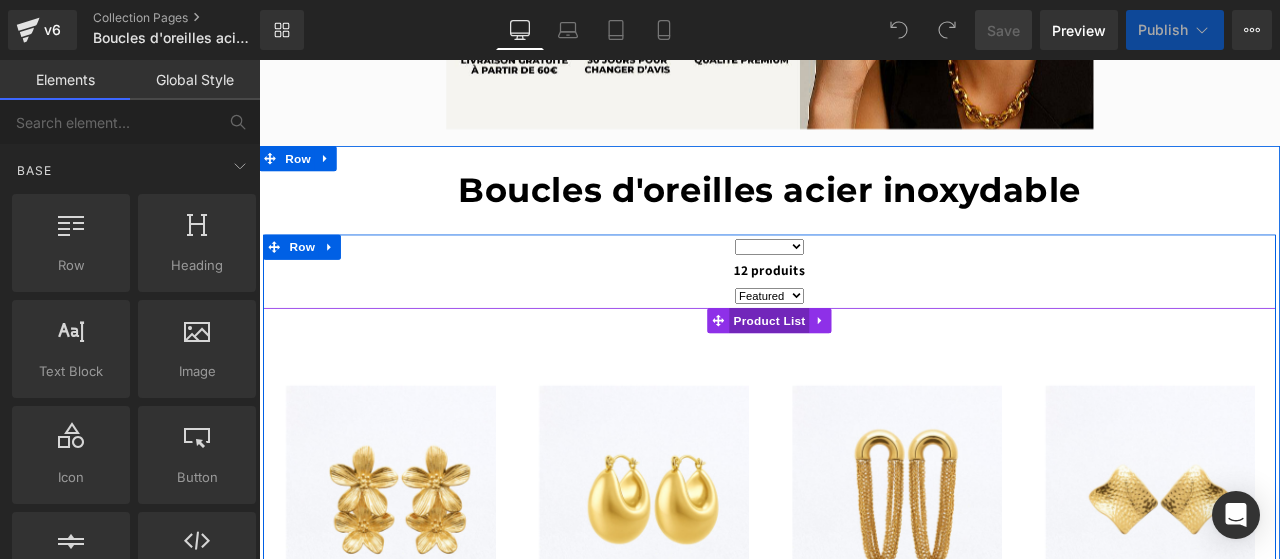 click on "Product List" at bounding box center [863, 369] 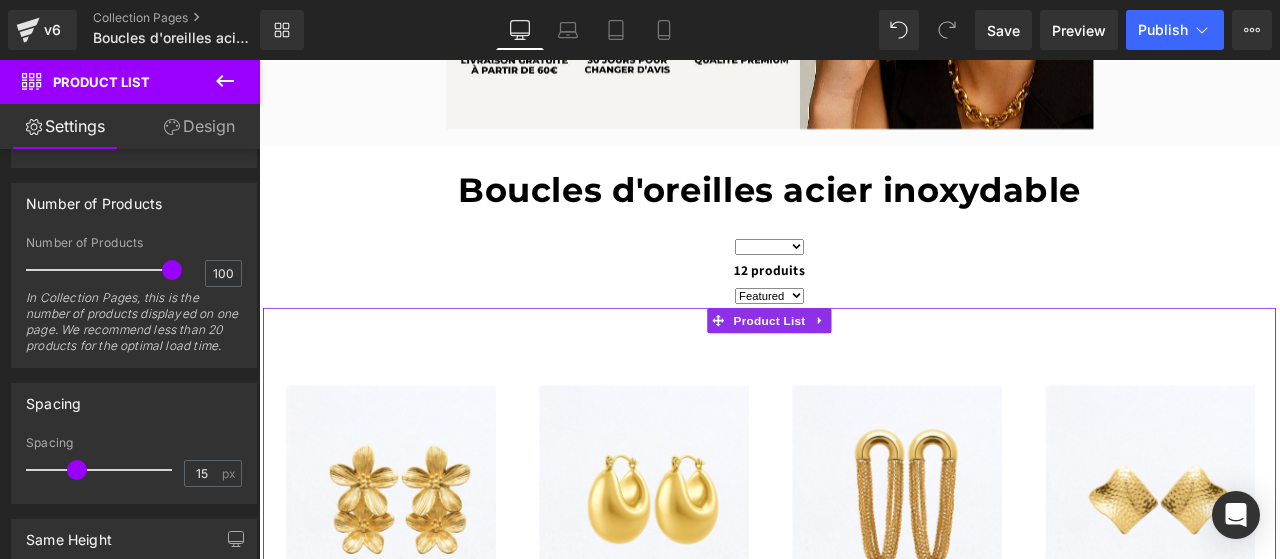 scroll, scrollTop: 543, scrollLeft: 0, axis: vertical 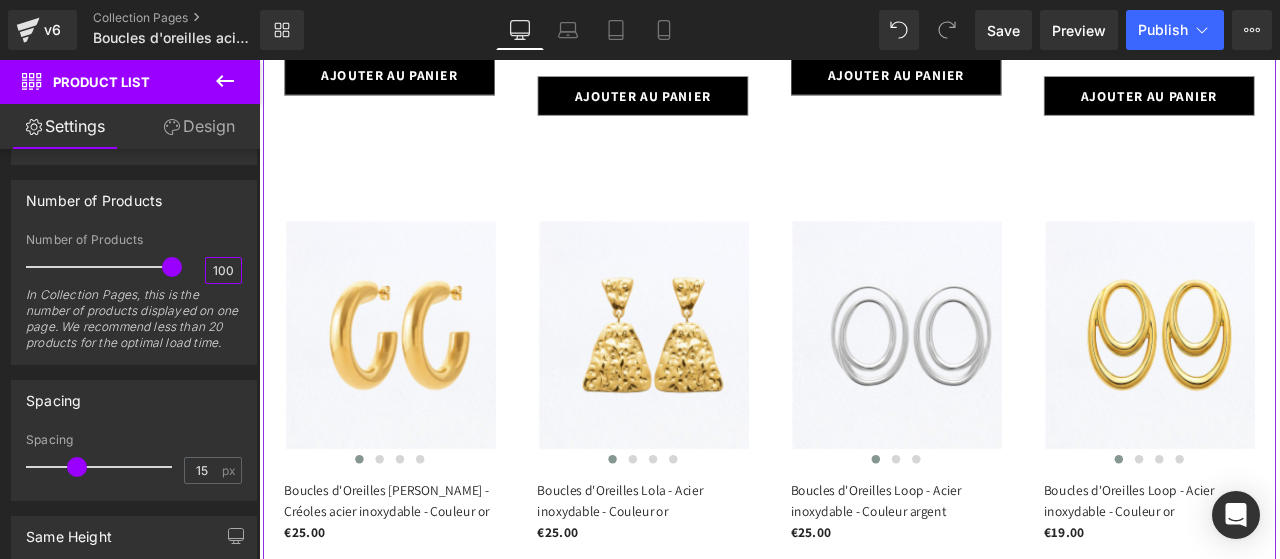 drag, startPoint x: 234, startPoint y: 266, endPoint x: 190, endPoint y: 258, distance: 44.72136 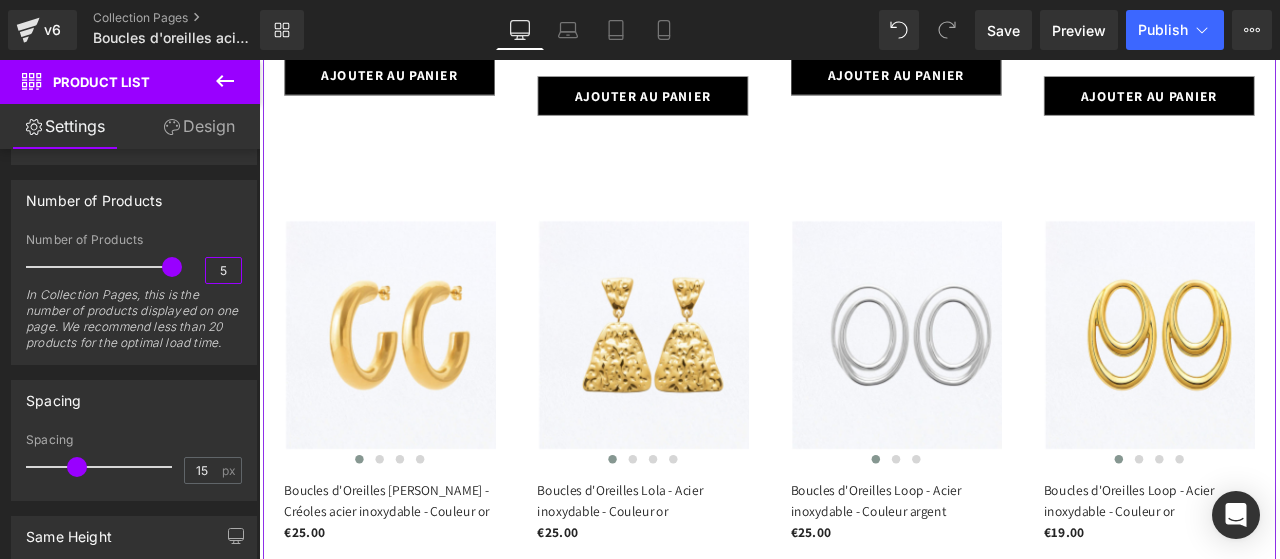 type on "50" 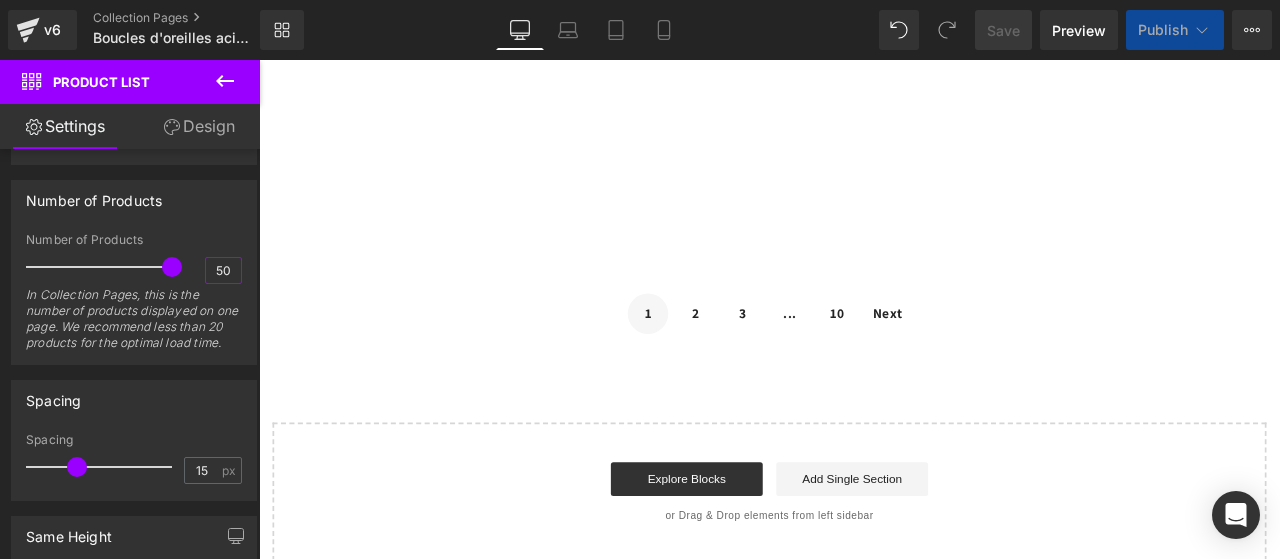 scroll, scrollTop: 0, scrollLeft: 0, axis: both 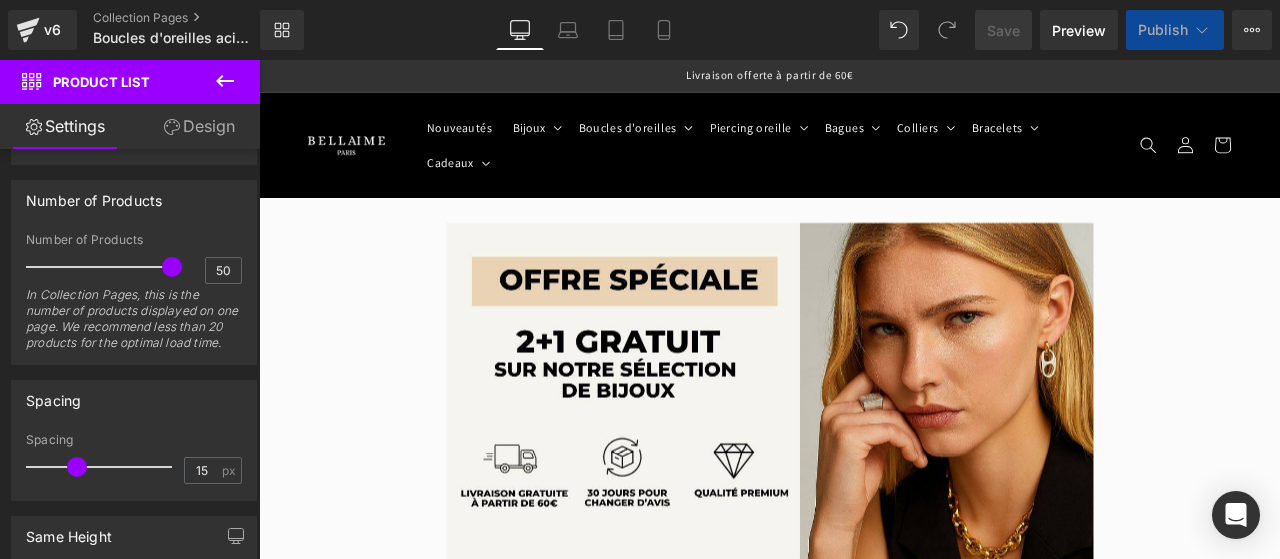 click on "Image         Image         Image         Row" at bounding box center [864, 448] 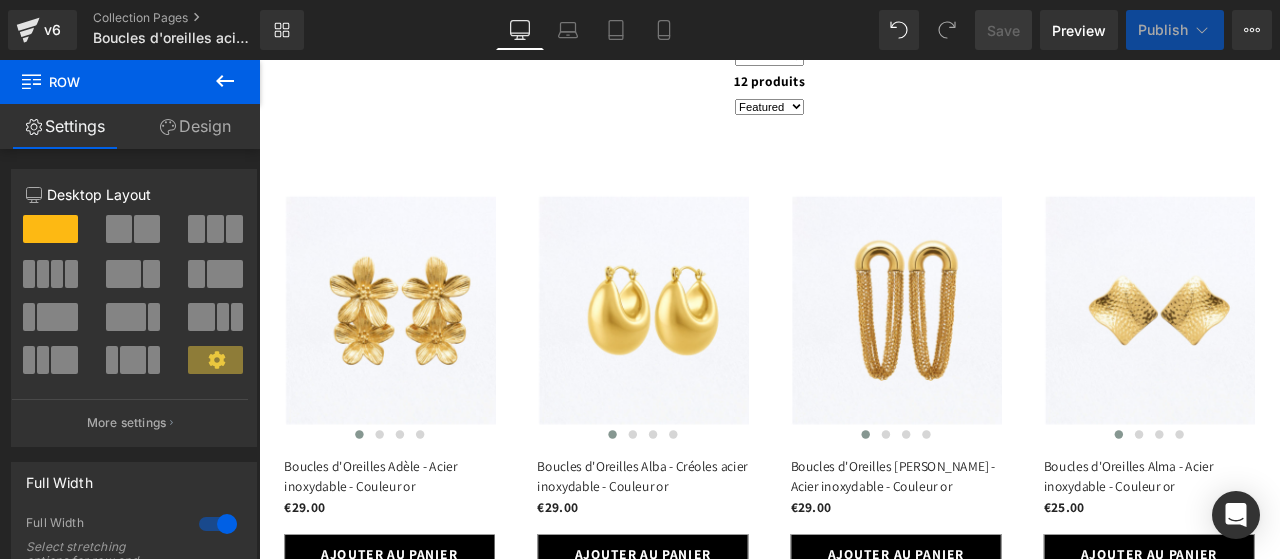 scroll, scrollTop: 559, scrollLeft: 0, axis: vertical 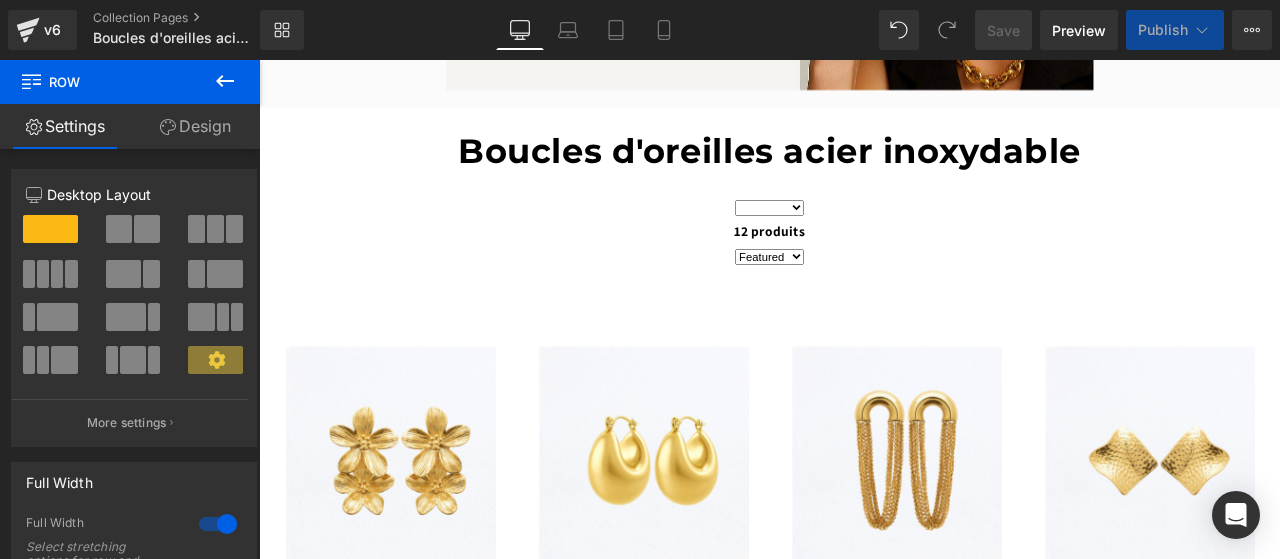 click 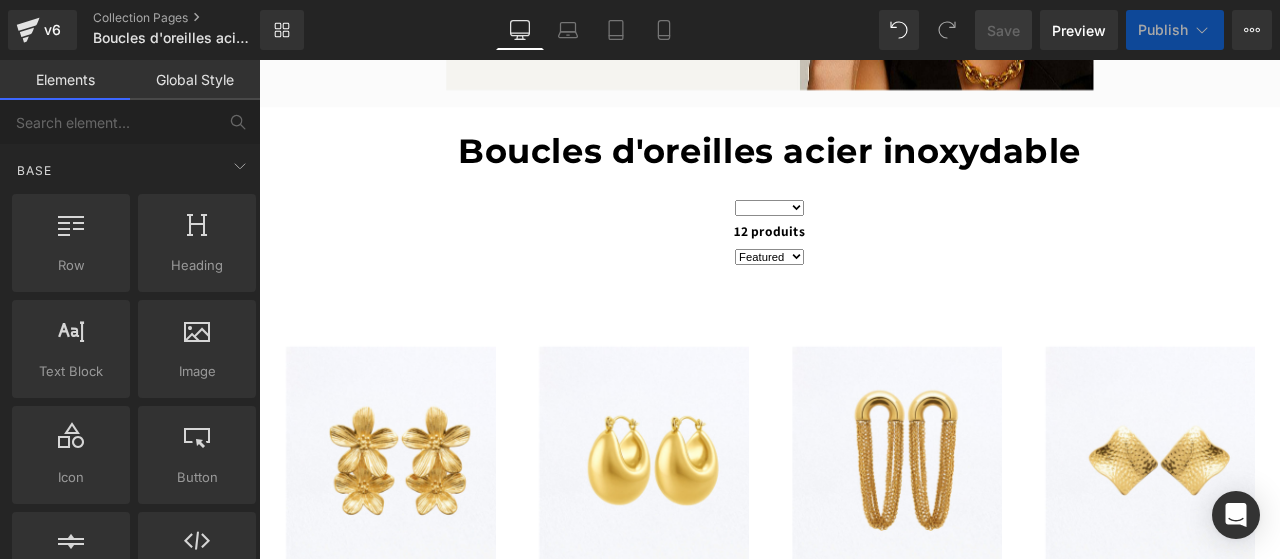 click on "‹ ›" at bounding box center (714, 624) 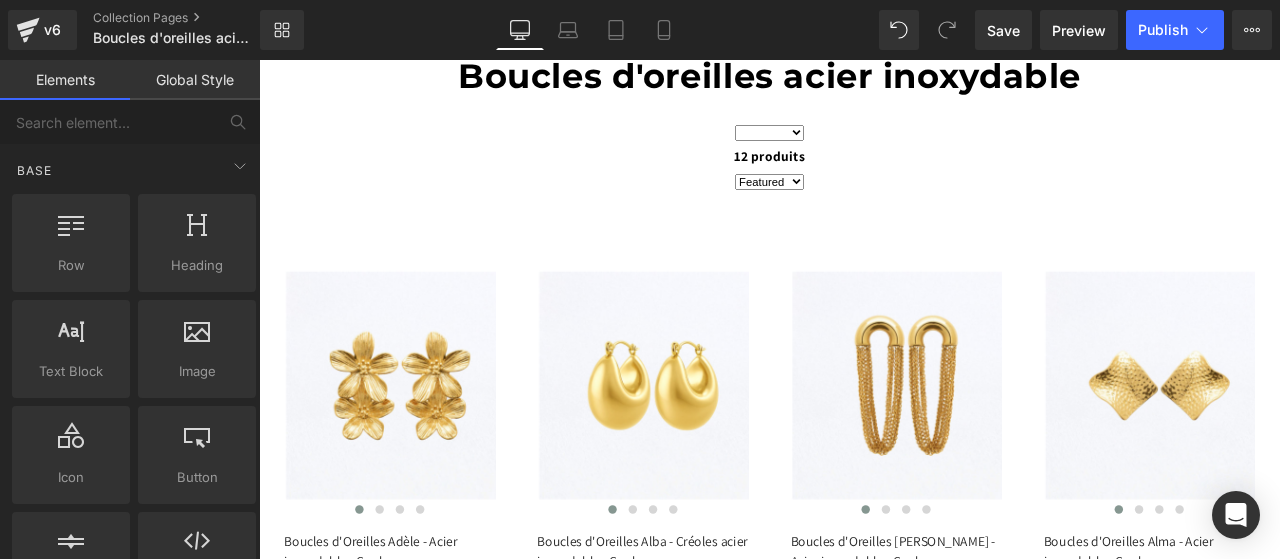 click on "12 produits
Filtrer par
Best selling
Featured
Alphabetically, A-Z
Alphabetically, Z-A
Price, low to high" at bounding box center (864, 175) 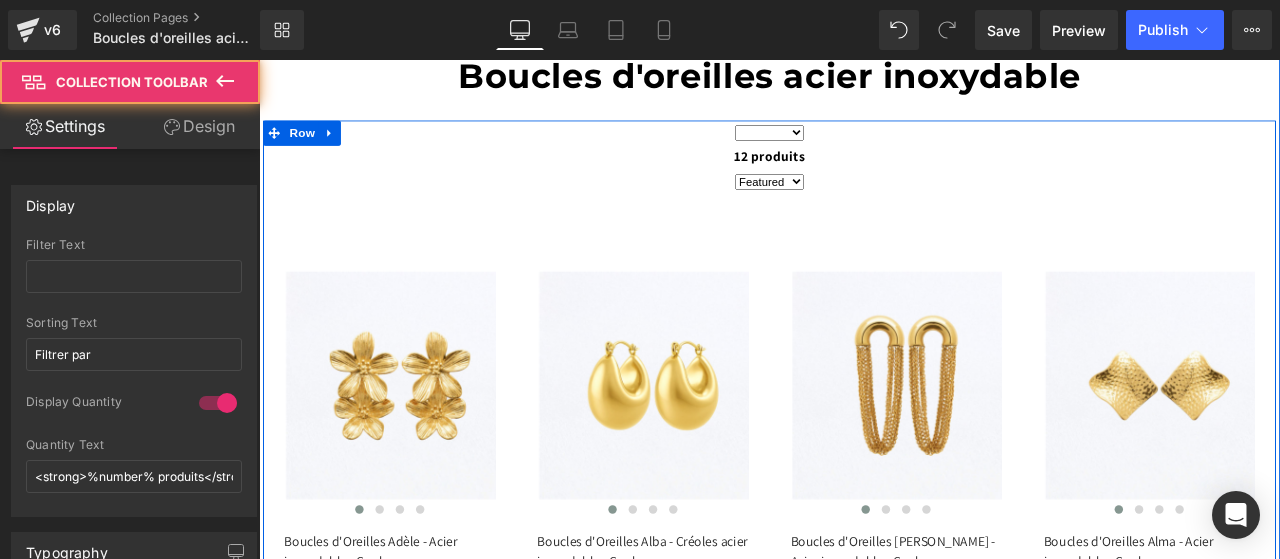 scroll, scrollTop: 541, scrollLeft: 0, axis: vertical 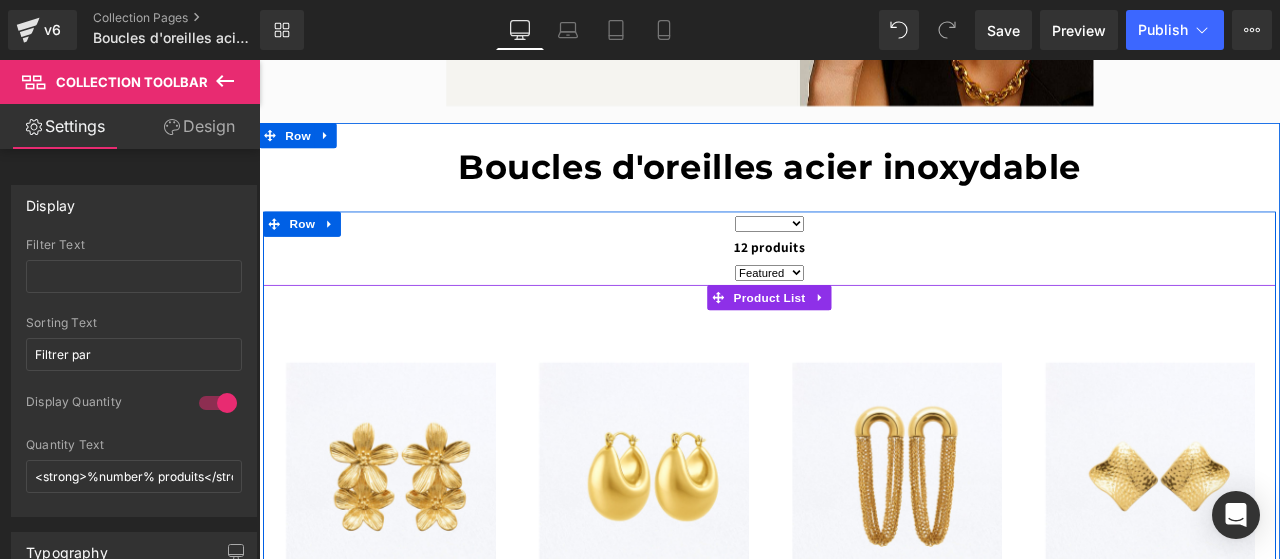 click on "‹ ›" at bounding box center [1014, 642] 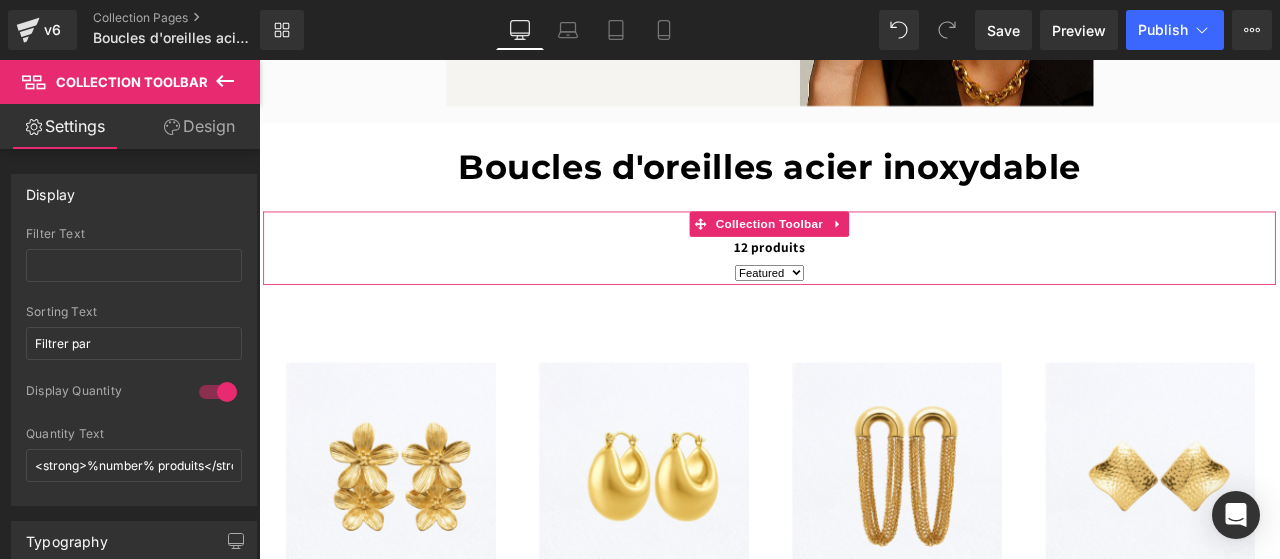 scroll, scrollTop: 0, scrollLeft: 0, axis: both 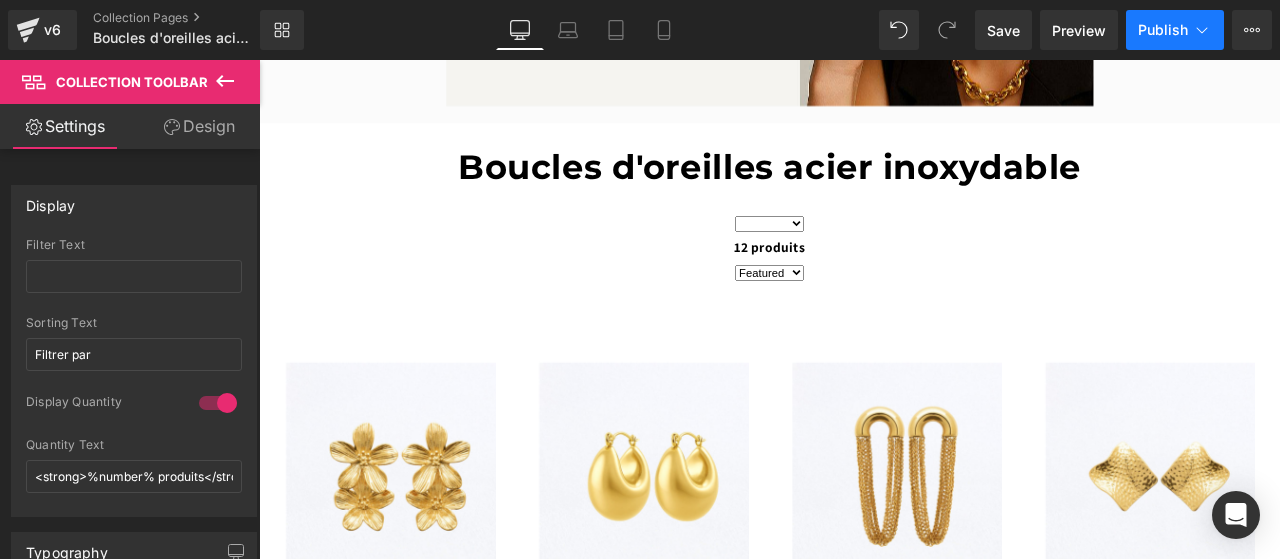 click on "Publish" at bounding box center [1163, 30] 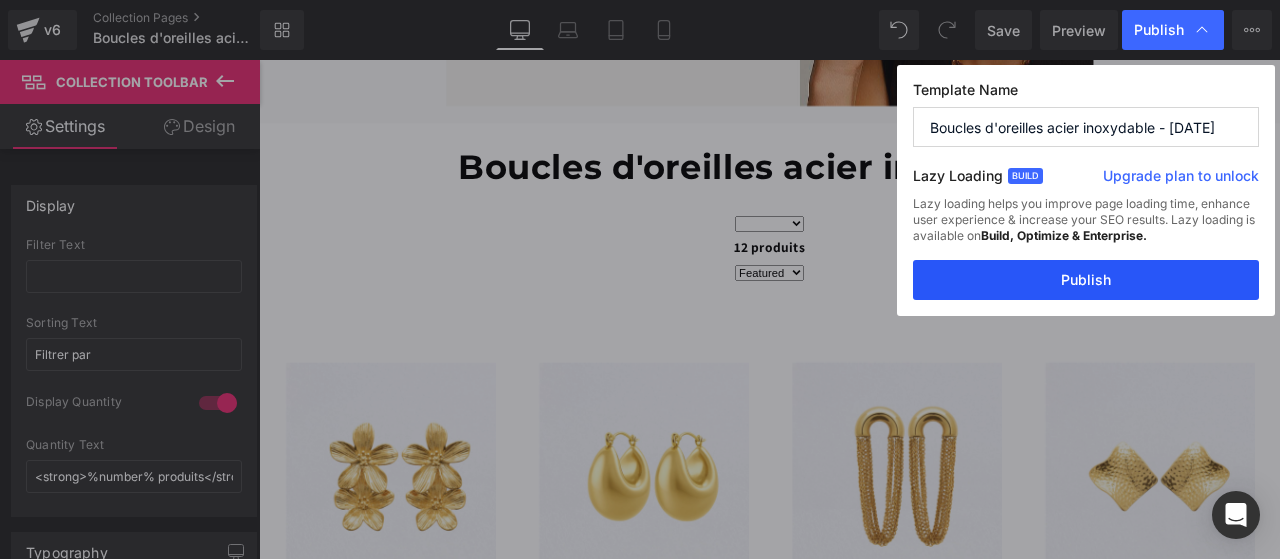 click on "Publish" at bounding box center (1086, 280) 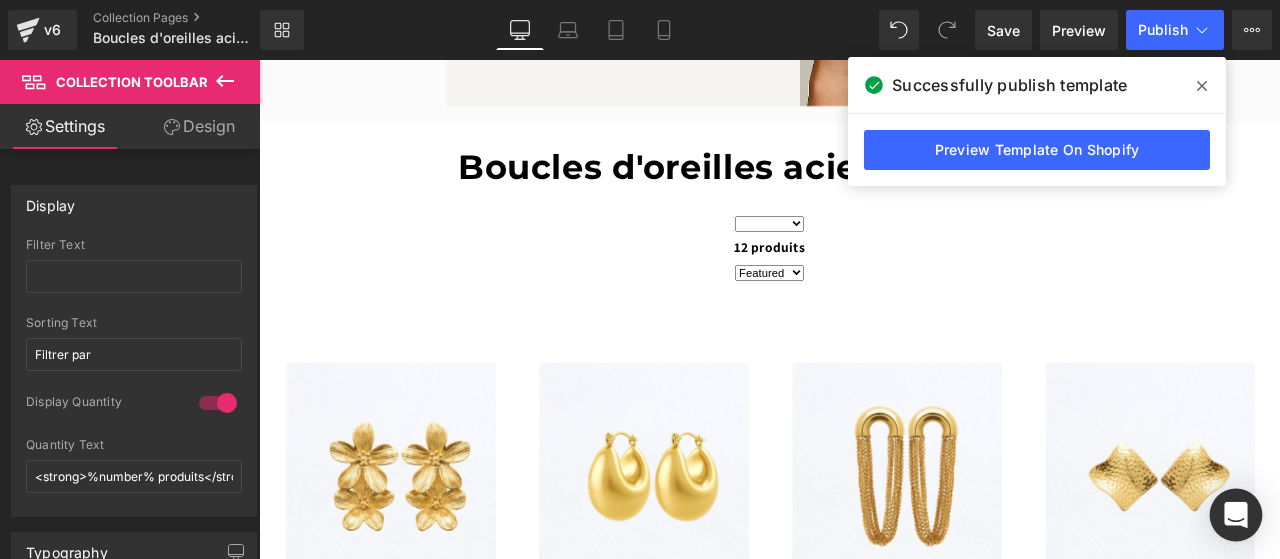 click 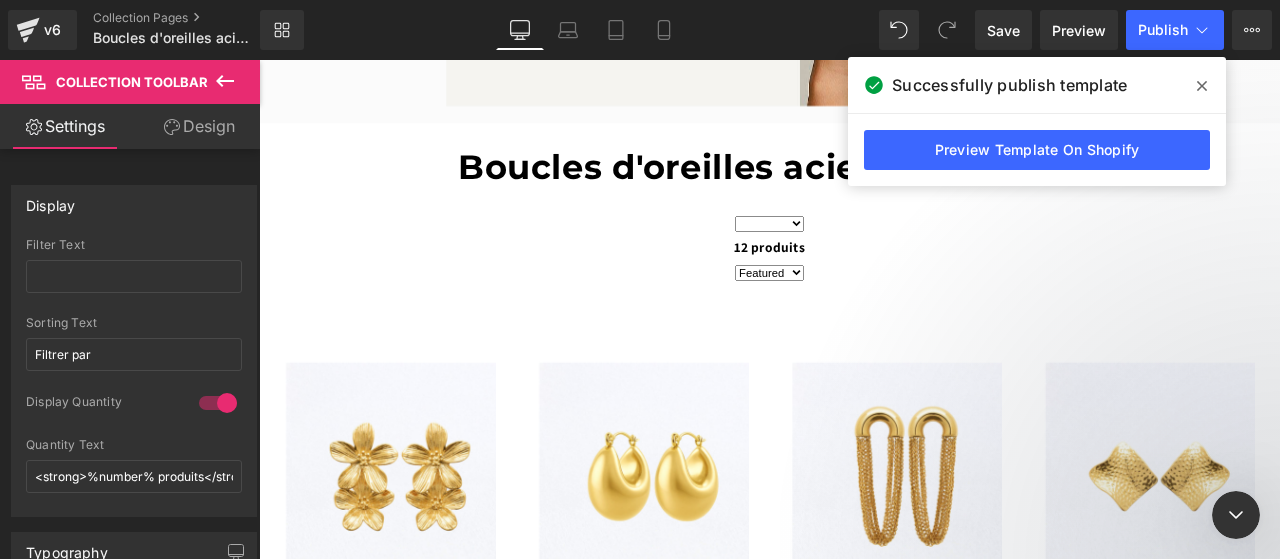 scroll, scrollTop: 0, scrollLeft: 0, axis: both 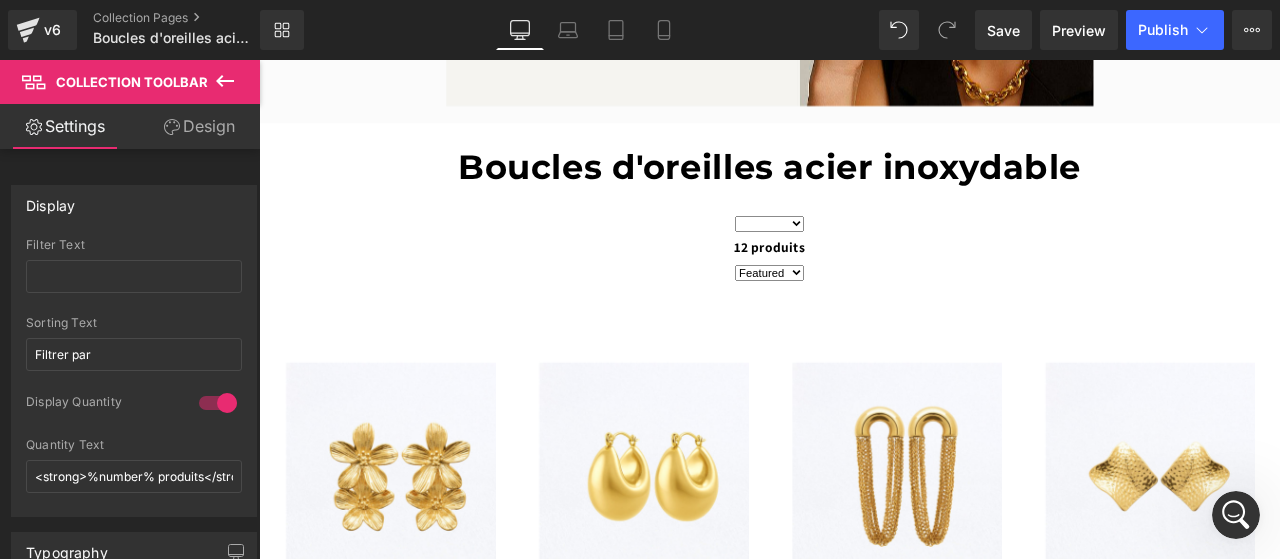 click 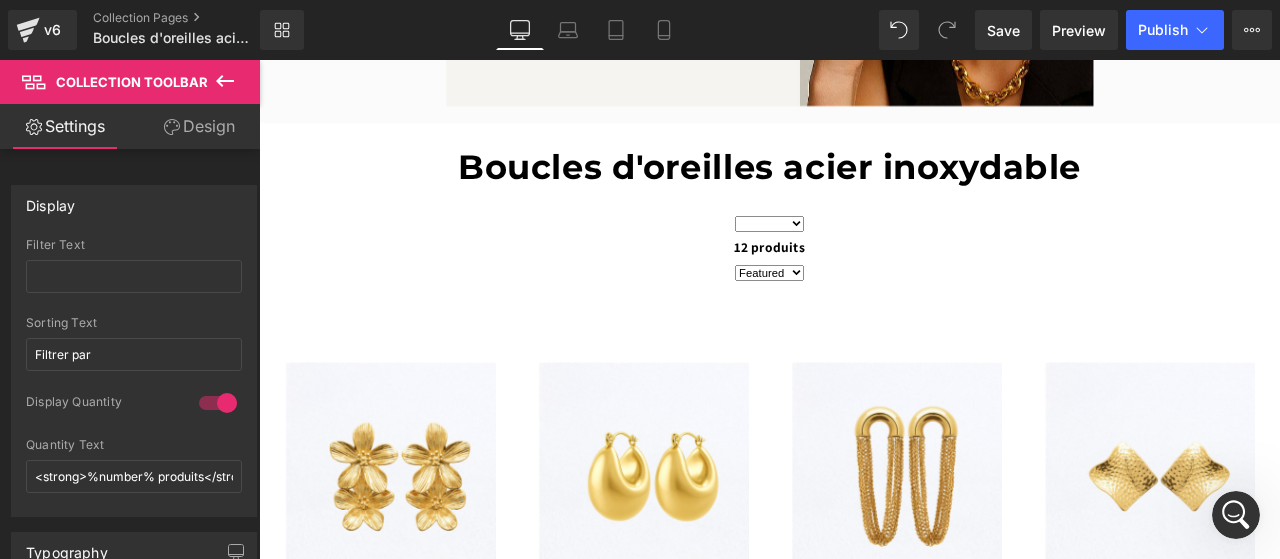 scroll, scrollTop: 0, scrollLeft: 0, axis: both 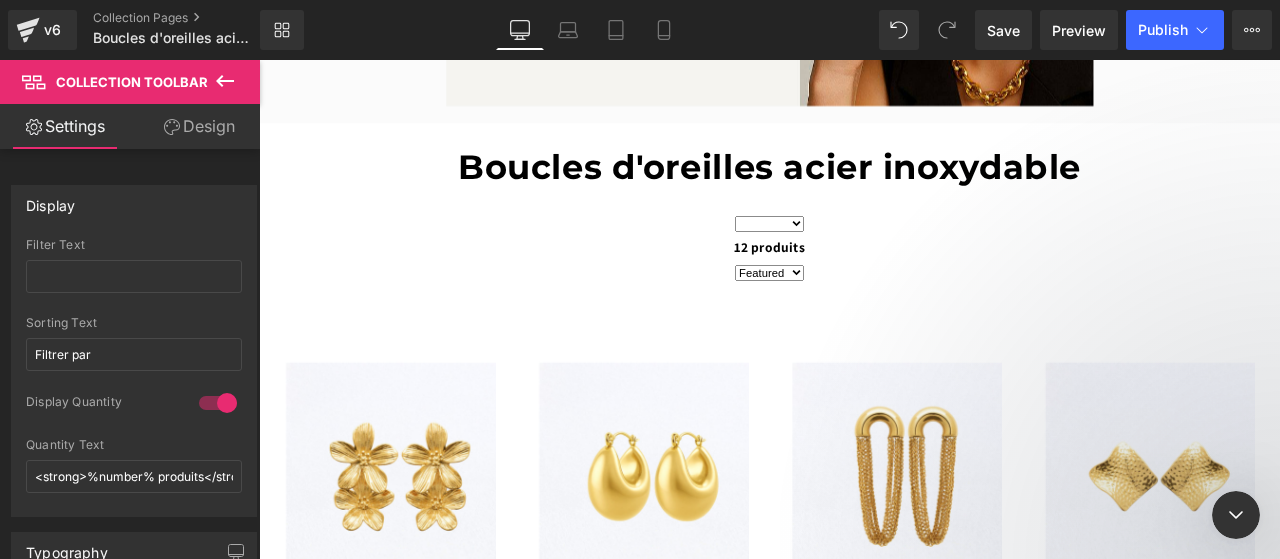 click on "Yes, you will be notified after further investigation from the technical side. I will transfer this to our Technical Team right now for checking ​ The process should be completed within a few hours but no later than 24 hours (depending on the complexity of the issue.) Rest assured this is only a maximum estimated time, and we will try our best to resolve it as fast as possible while keeping you informed of any updates.   Thank you for your kind patience." at bounding box center [1465, 355] 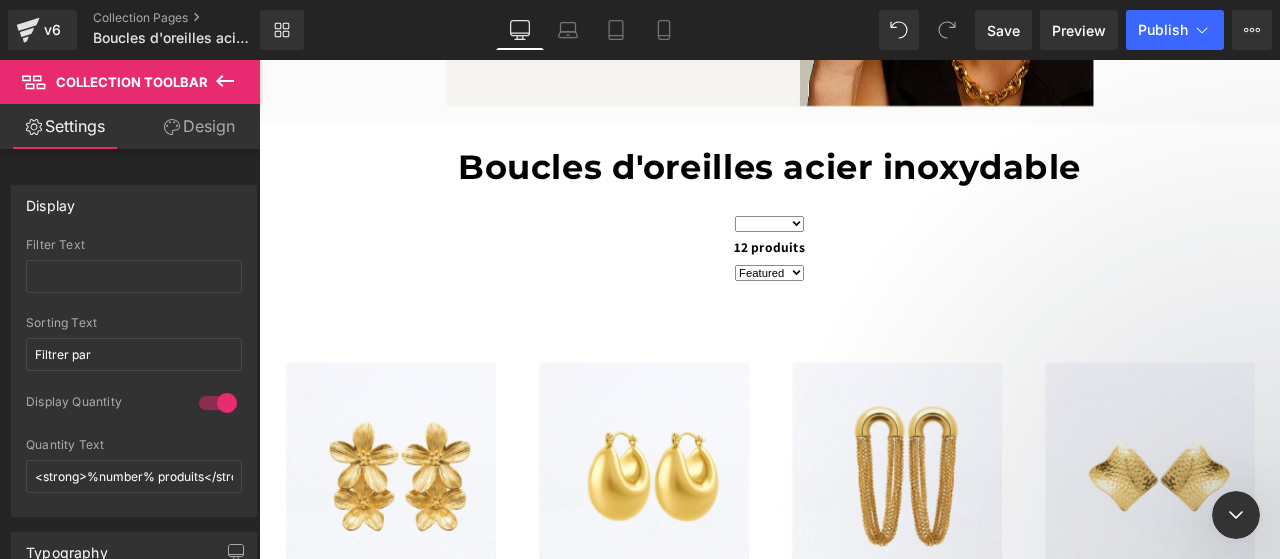 click at bounding box center [150, 106] 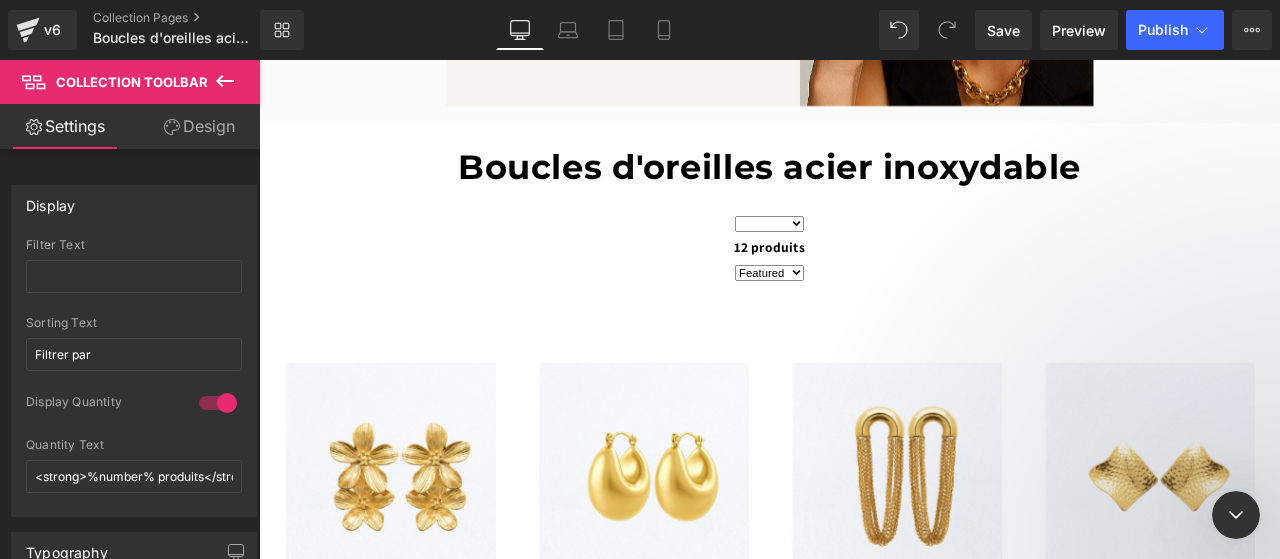 scroll, scrollTop: 18389, scrollLeft: 0, axis: vertical 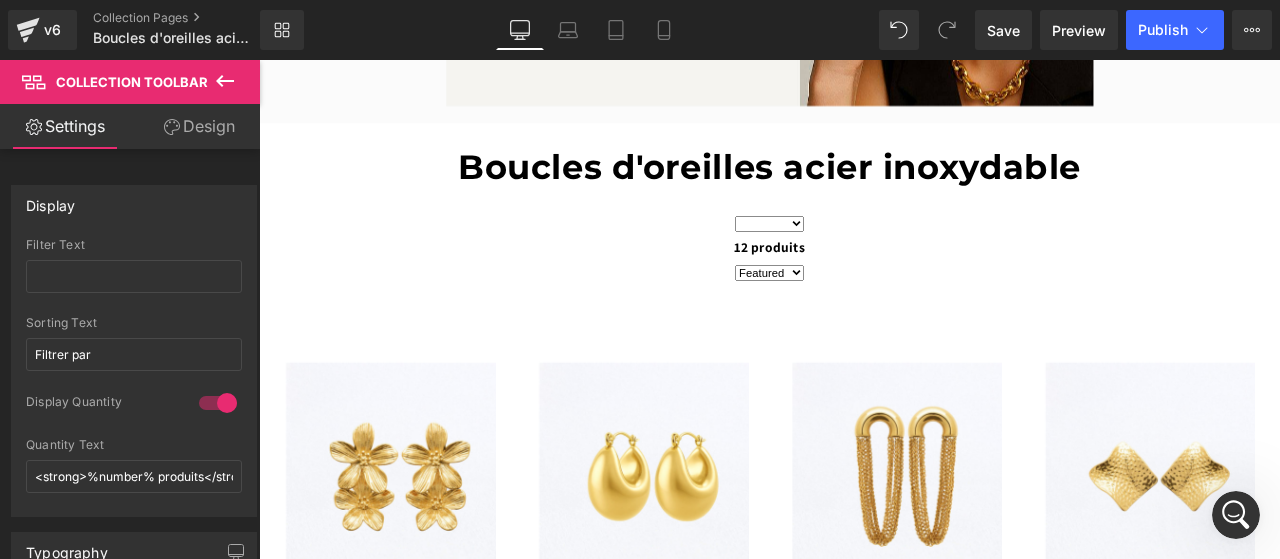 click at bounding box center (1236, 515) 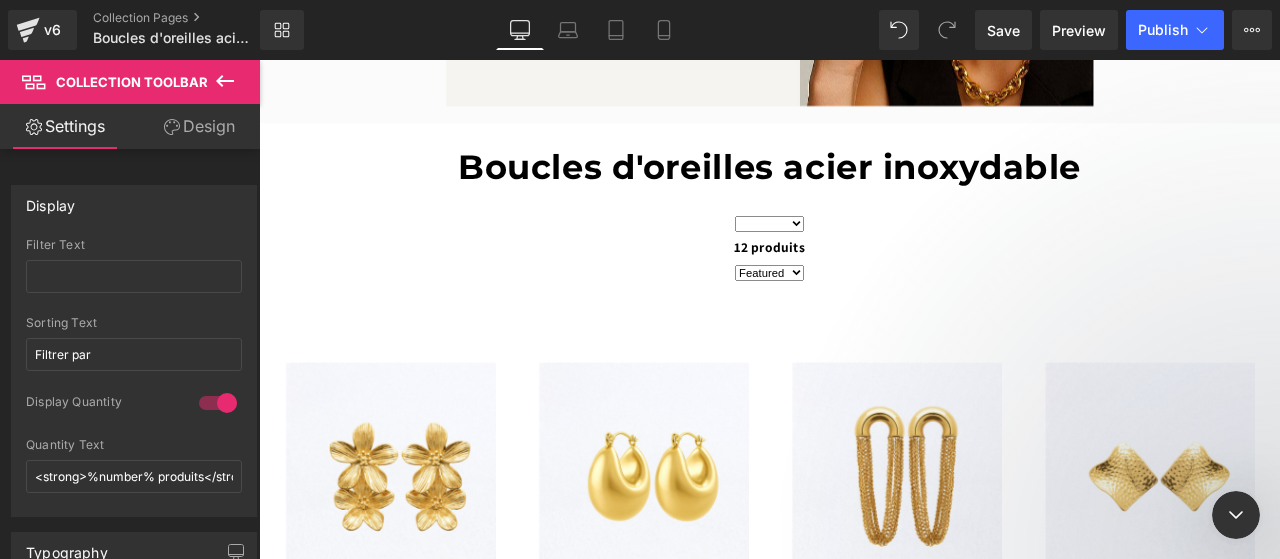scroll, scrollTop: 18605, scrollLeft: 0, axis: vertical 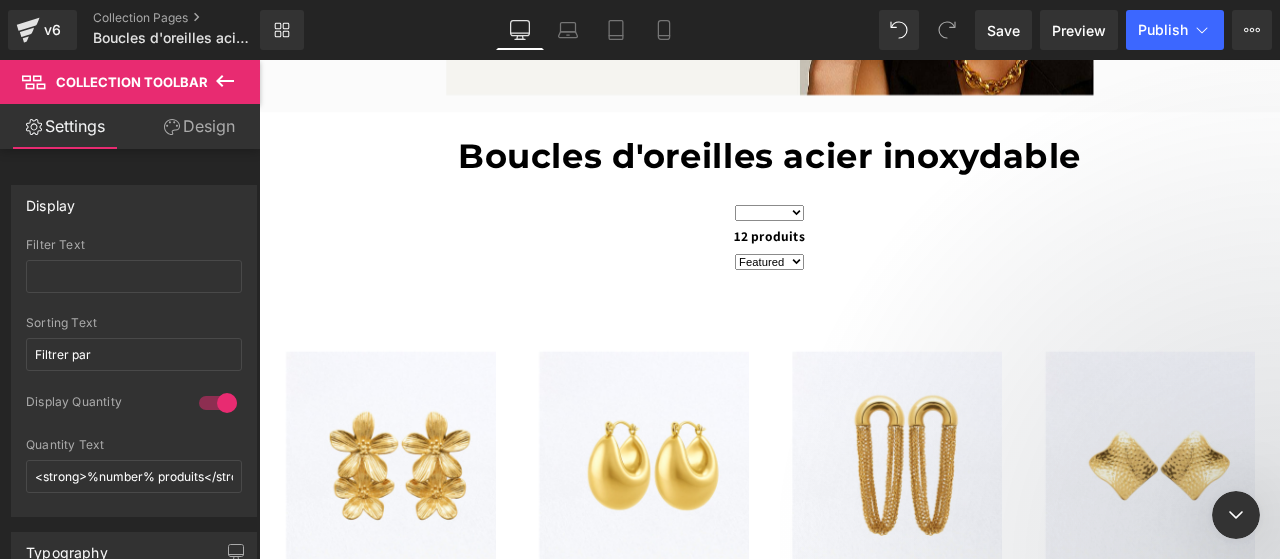 type on "this is the code" 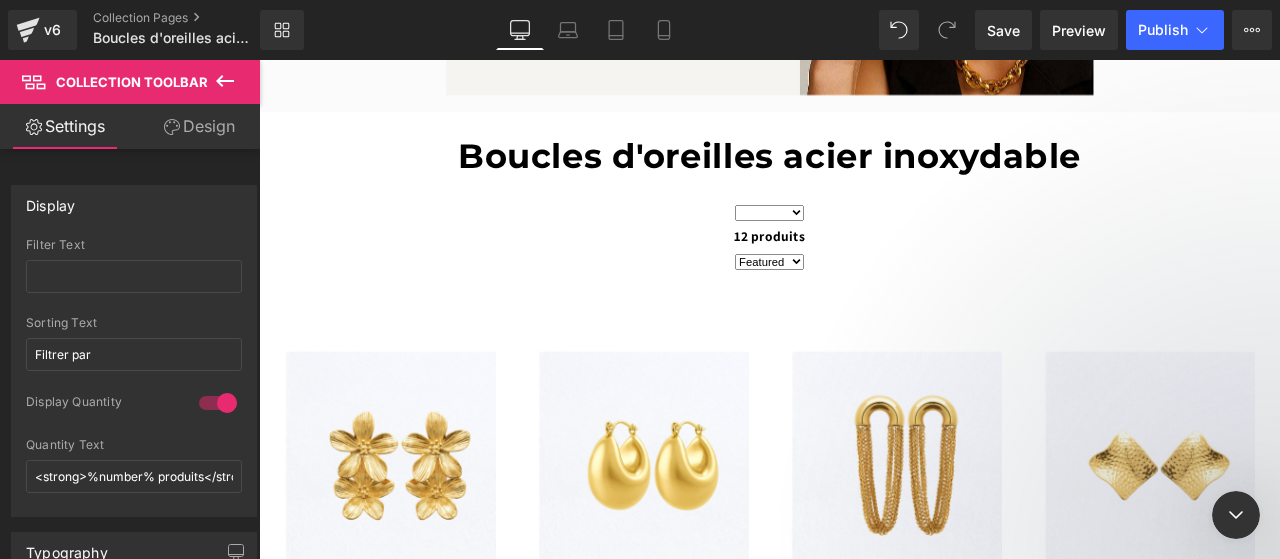 drag, startPoint x: 66, startPoint y: 334, endPoint x: 91, endPoint y: 432, distance: 101.13852 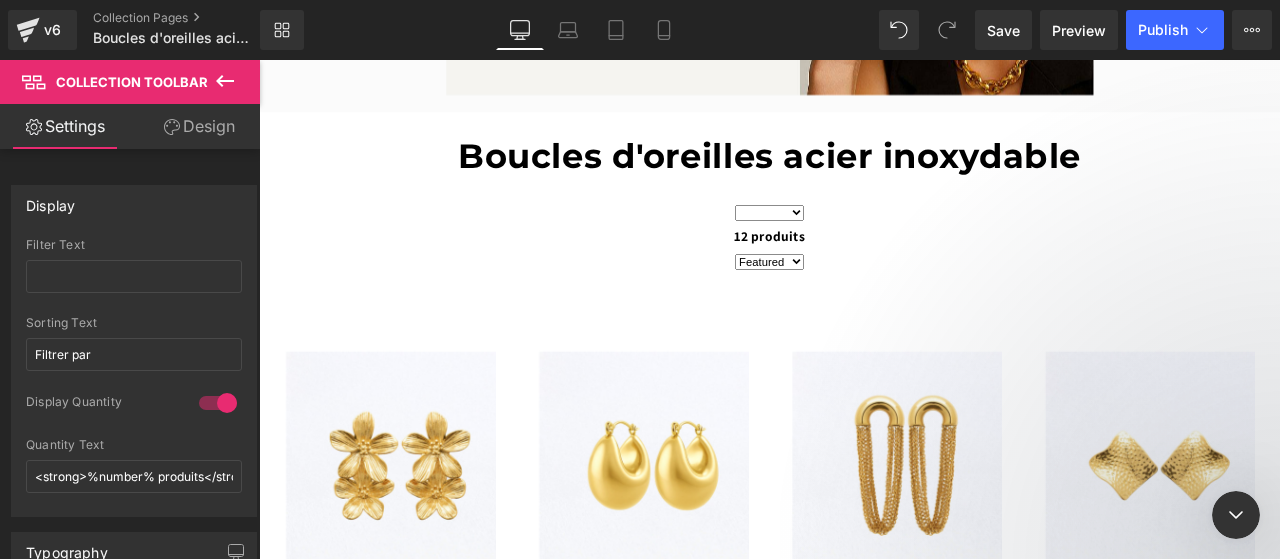 click on "and i put on main-collection-product-grid.liquid this code {% render 'infinite-scroll',
next_page: paginate.next.url,
page_size: paginate.pages,
end_text: "You reached the end..."
%" at bounding box center [150, 153] 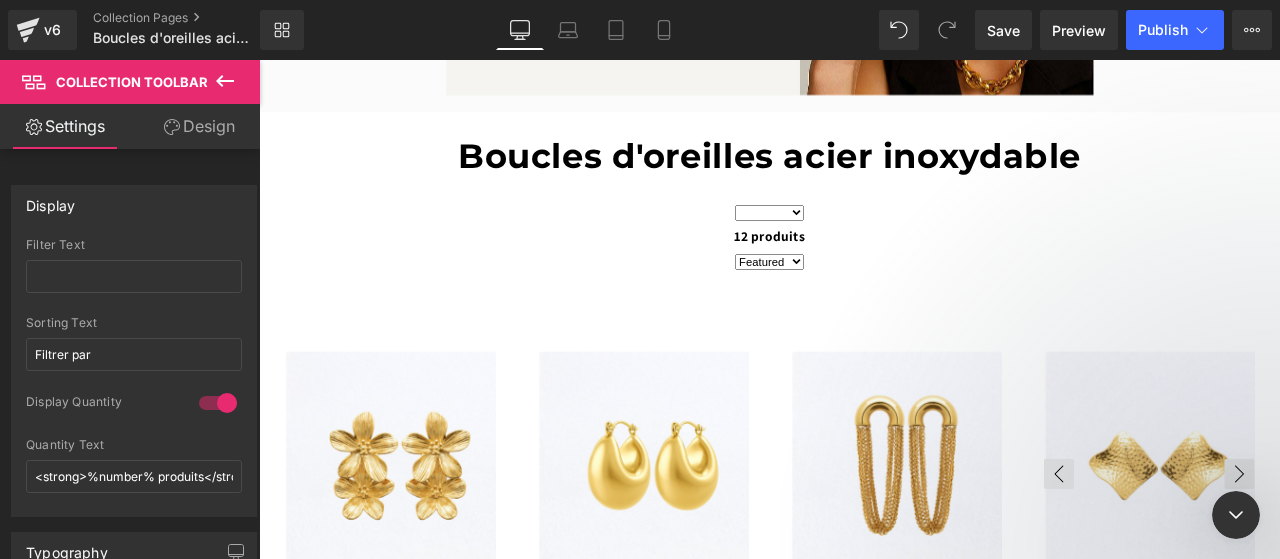 paste on "{% render 'infinite-scroll',
next_page: paginate.next.url,
page_size: paginate.pages,
end_text: "Il n'y a plus de nouveaux produits à visualiser."
%}" 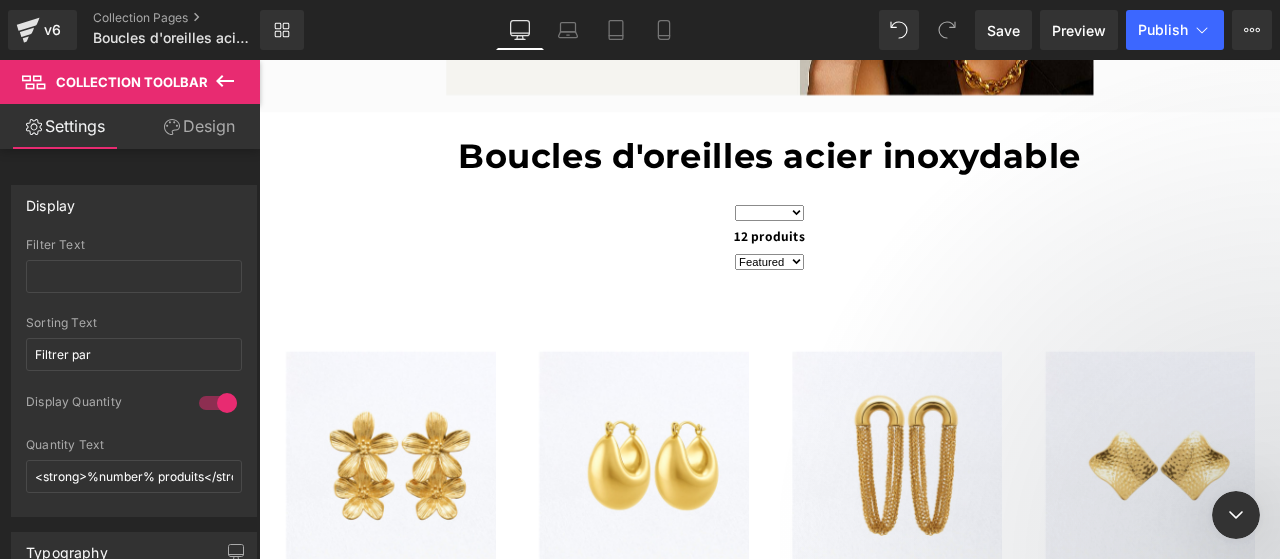 scroll, scrollTop: 19012, scrollLeft: 0, axis: vertical 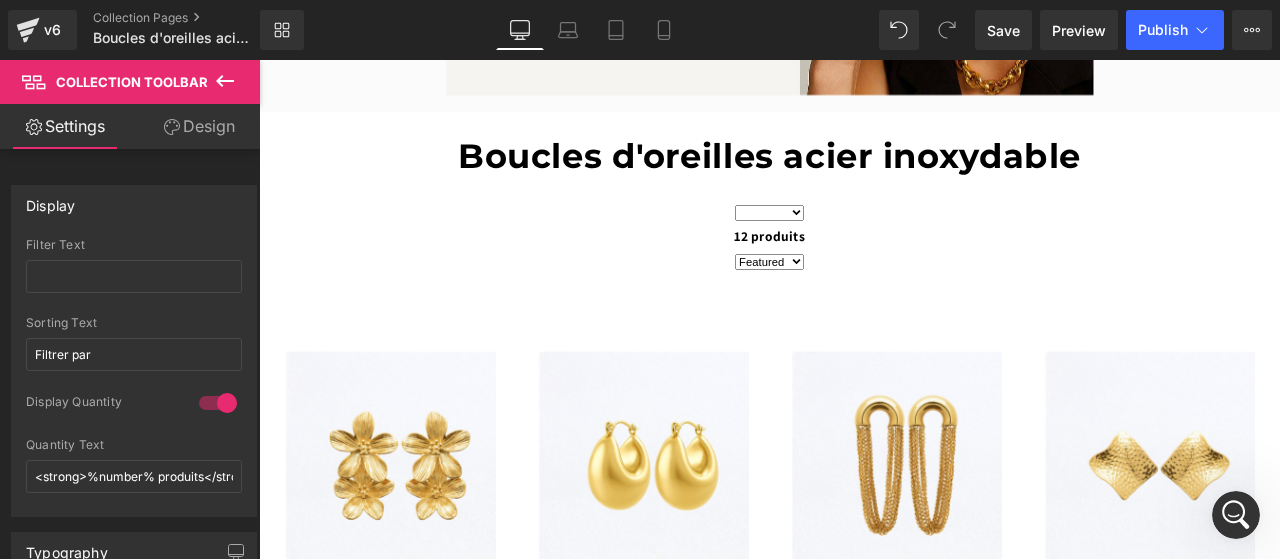 click 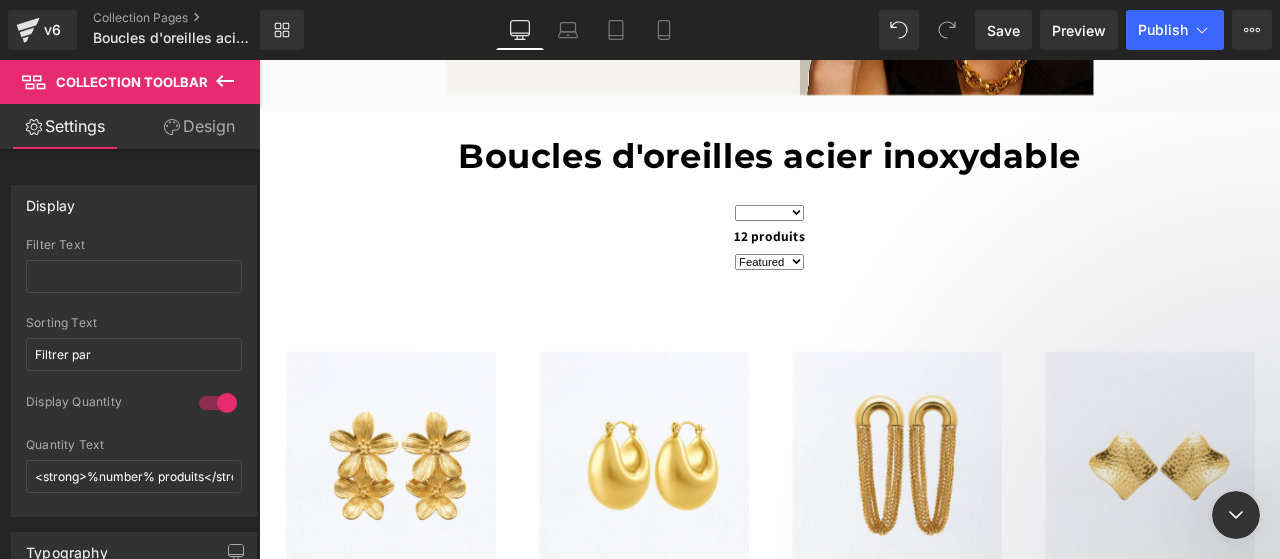 scroll, scrollTop: 19142, scrollLeft: 0, axis: vertical 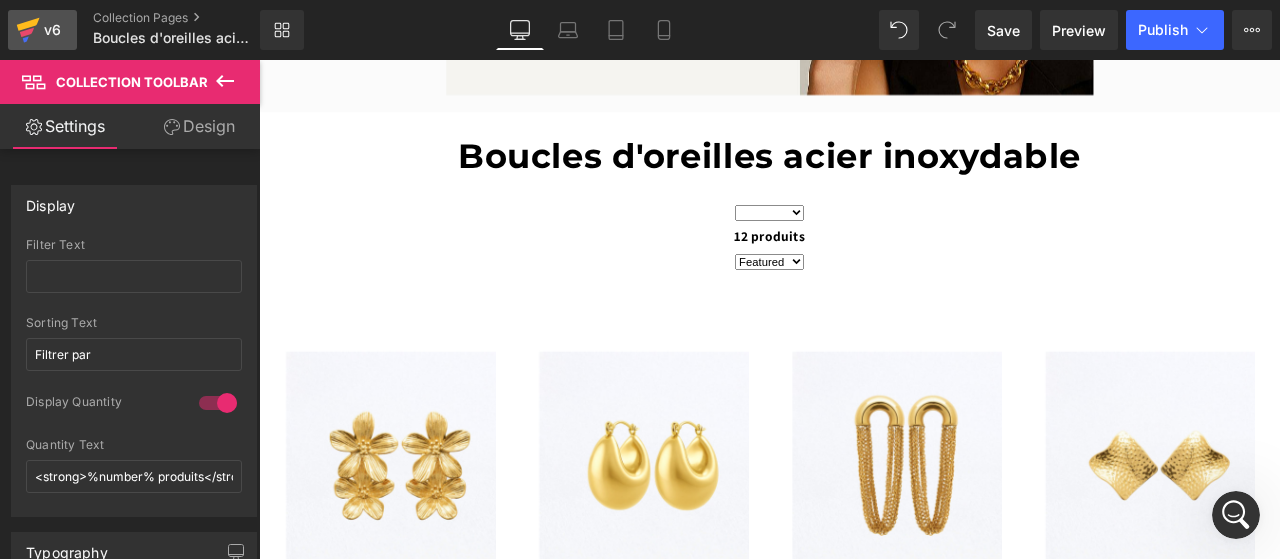 click 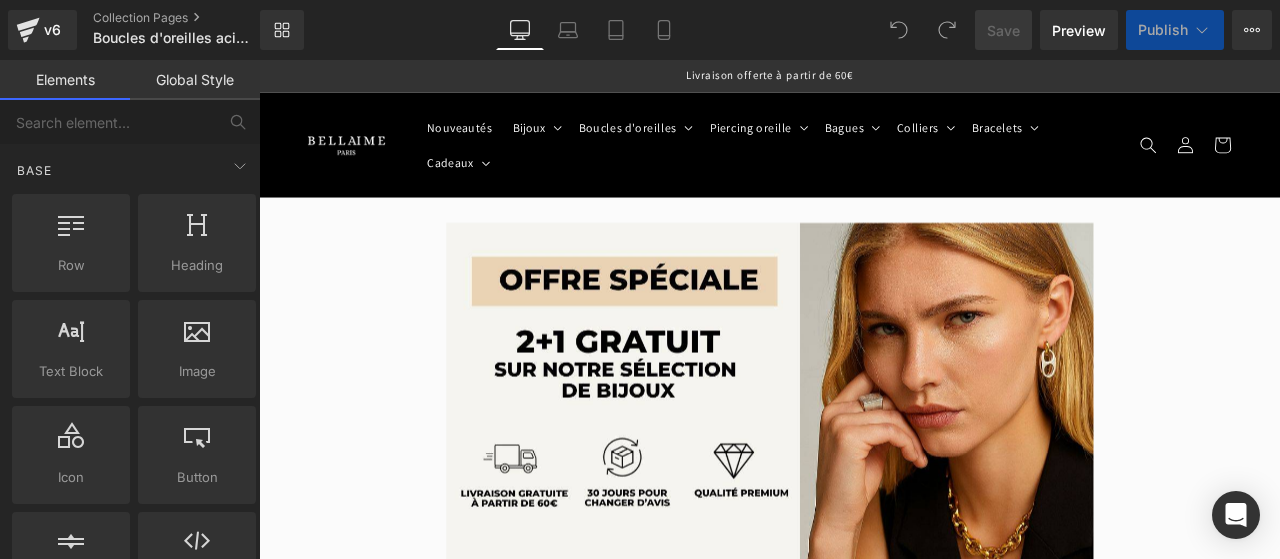 scroll, scrollTop: 0, scrollLeft: 0, axis: both 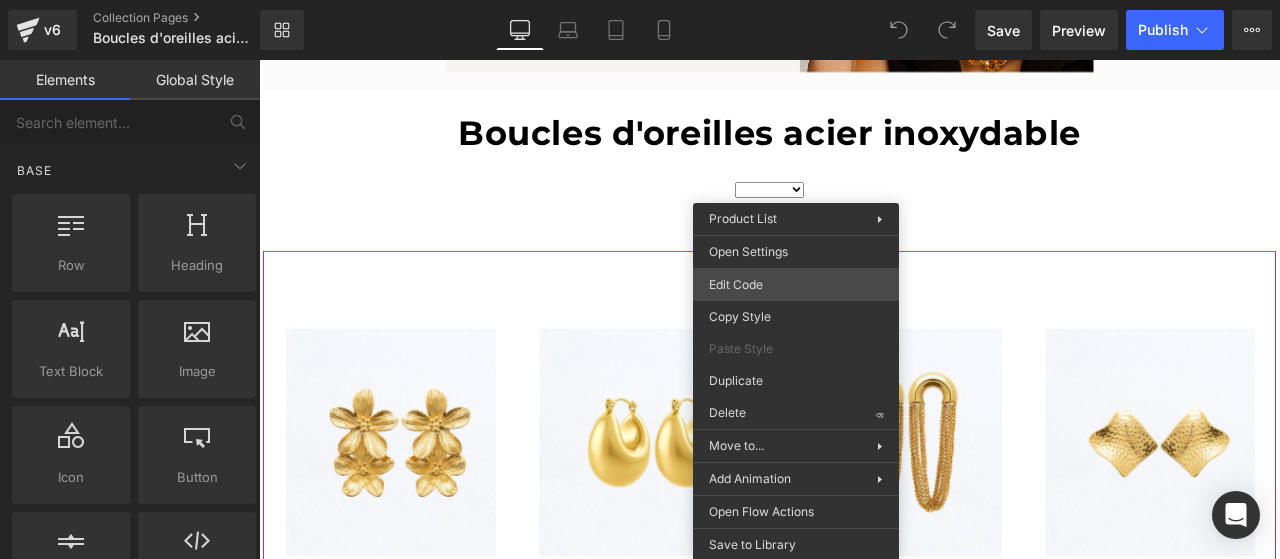 click on "You are previewing how the   will restyle your page. You can not edit Elements in Preset Preview Mode.  v6 Collection Pages Boucles d'oreilles acier inoxydable - 17.07.2025 Library Desktop Desktop Laptop Tablet Mobile Save Preview Publish Scheduled Upgrade Plan View Live Page View with current Template Save Template to Library Schedule Publish  Optimize  Publish Settings Shortcuts  Your page can’t be published   You've reached the maximum number of published pages on your plan  (1/1).  You need to upgrade your plan or unpublish all your pages to get 1 publish slot.   Unpublish pages   Upgrade plan  Elements Global Style Base Row  rows, columns, layouts, div Heading  headings, titles, h1,h2,h3,h4,h5,h6 Text Block  texts, paragraphs, contents, blocks Image  images, photos, alts, uploads Icon  icons, symbols Button  button, call to action, cta Separator  separators, dividers, horizontal lines Liquid  liquid, custom code, html, javascript, css, reviews, apps, applications, embeded, iframe Banner Parallax  List" at bounding box center [640, 0] 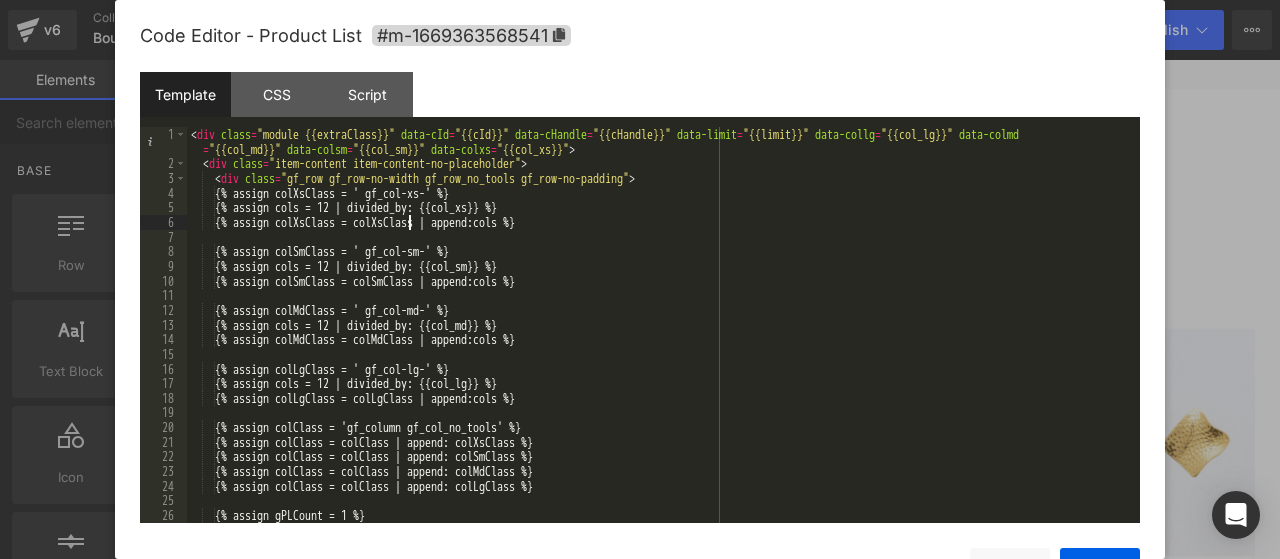 click on "< div   class = "module {{extraClass}}"   data-cId = "{{cId}}"   data-cHandle = "{{cHandle}}"   data-limit = "{{limit}}"   data-collg = "{{col_lg}}"   data-colmd    = "{{col_md}}"   data-colsm = "{{col_sm}}"   data-colxs = "{{col_xs}}" >    < div   class = "item-content item-content-no-placeholder" >       < div   class = "gf_row gf_row-no-width gf_row_no_tools gf_row-no-padding" >         {% assign colXsClass = ' gf_col-xs-' %}          {% assign cols = 12 | divided_by: {{col_xs}} %}         {% assign colXsClass = colXsClass | append:cols %}          {% assign colSmClass = ' gf_col-sm-' %}          {% assign cols = 12 | divided_by: {{col_sm}} %}         {% assign colSmClass = colSmClass | append:cols %}          {% assign colMdClass = ' gf_col-md-' %}          {% assign cols = 12 | divided_by: {{col_md}} %}         {% assign colMdClass = colMdClass | append:cols %}          {% assign colLgClass = ' gf_col-lg-' %}          {% assign cols = 12 | divided_by: {{col_lg}} %}" at bounding box center [663, 347] 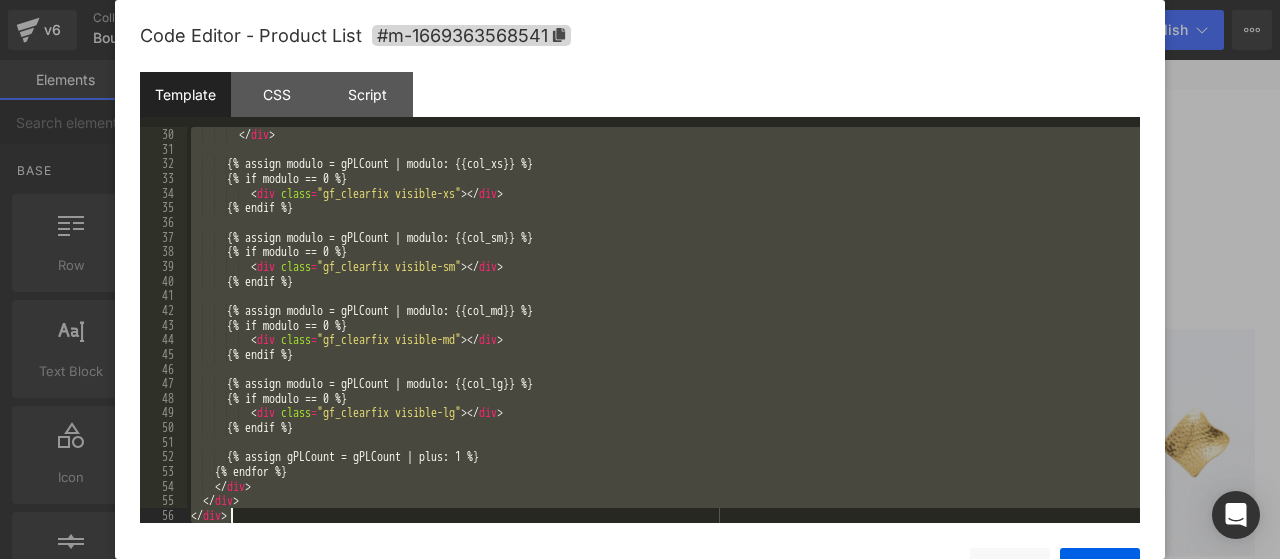 scroll, scrollTop: 0, scrollLeft: 0, axis: both 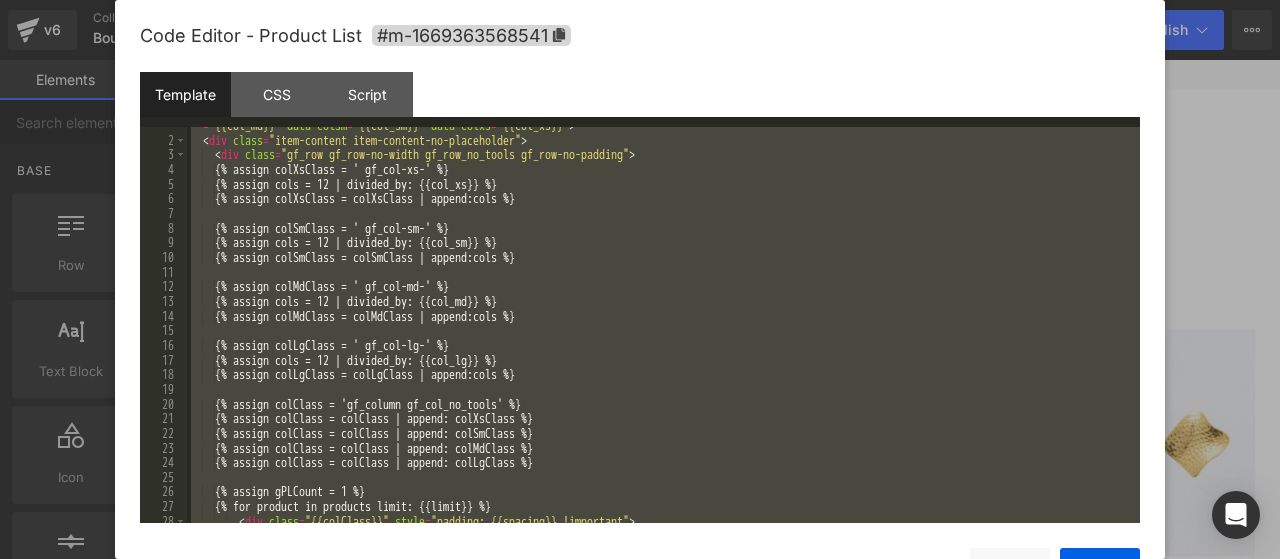 click on "< div   class = "module {{extraClass}}"   data-cId = "{{cId}}"   data-cHandle = "{{cHandle}}"   data-limit = "{{limit}}"   data-collg = "{{col_lg}}"   data-colmd    = "{{col_md}}"   data-colsm = "{{col_sm}}"   data-colxs = "{{col_xs}}" >    < div   class = "item-content item-content-no-placeholder" >       < div   class = "gf_row gf_row-no-width gf_row_no_tools gf_row-no-padding" >         {% assign colXsClass = ' gf_col-xs-' %}          {% assign cols = 12 | divided_by: {{col_xs}} %}         {% assign colXsClass = colXsClass | append:cols %}          {% assign colSmClass = ' gf_col-sm-' %}          {% assign cols = 12 | divided_by: {{col_sm}} %}         {% assign colSmClass = colSmClass | append:cols %}          {% assign colMdClass = ' gf_col-md-' %}          {% assign cols = 12 | divided_by: {{col_md}} %}         {% assign colMdClass = colMdClass | append:cols %}          {% assign colLgClass = ' gf_col-lg-' %}          {% assign cols = 12 | divided_by: {{col_lg}} %}                                     <" at bounding box center [663, 325] 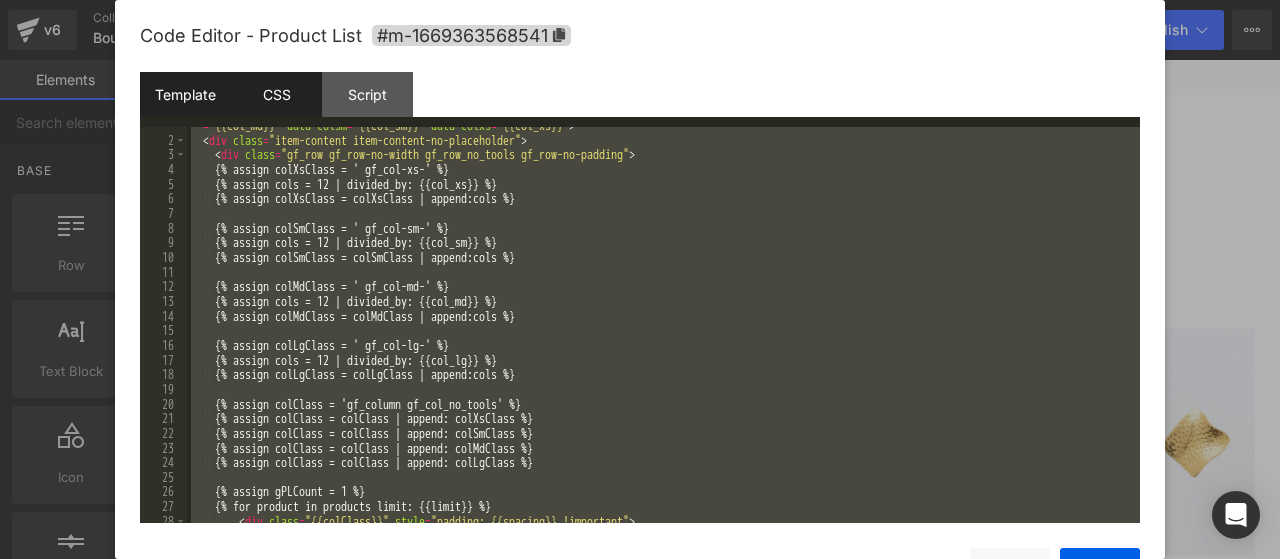 click on "CSS" at bounding box center (276, 94) 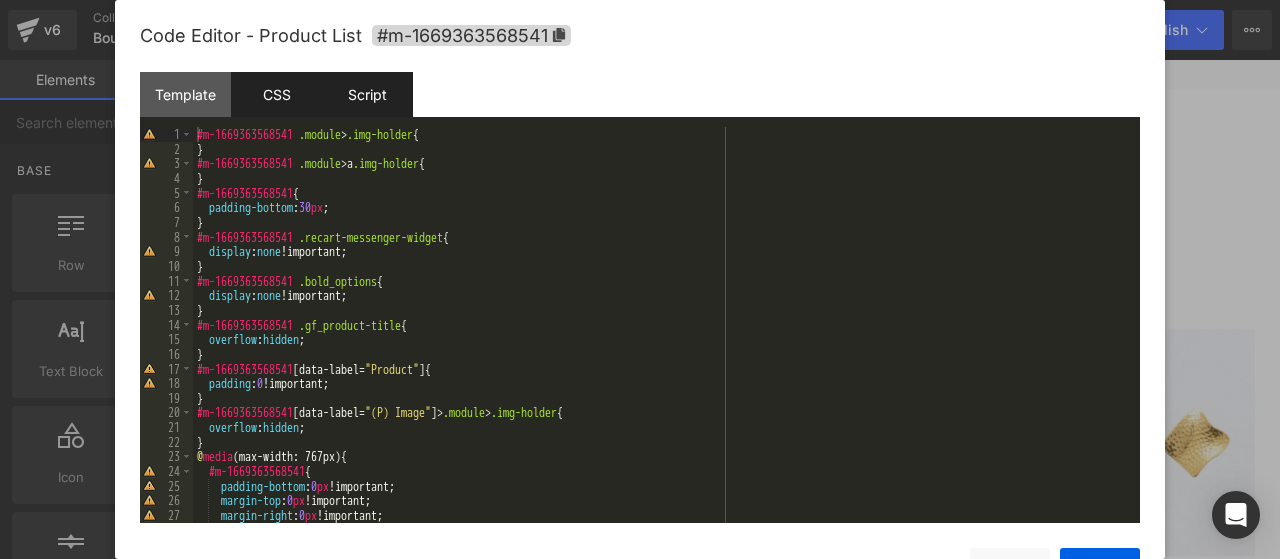 click on "Script" at bounding box center (367, 94) 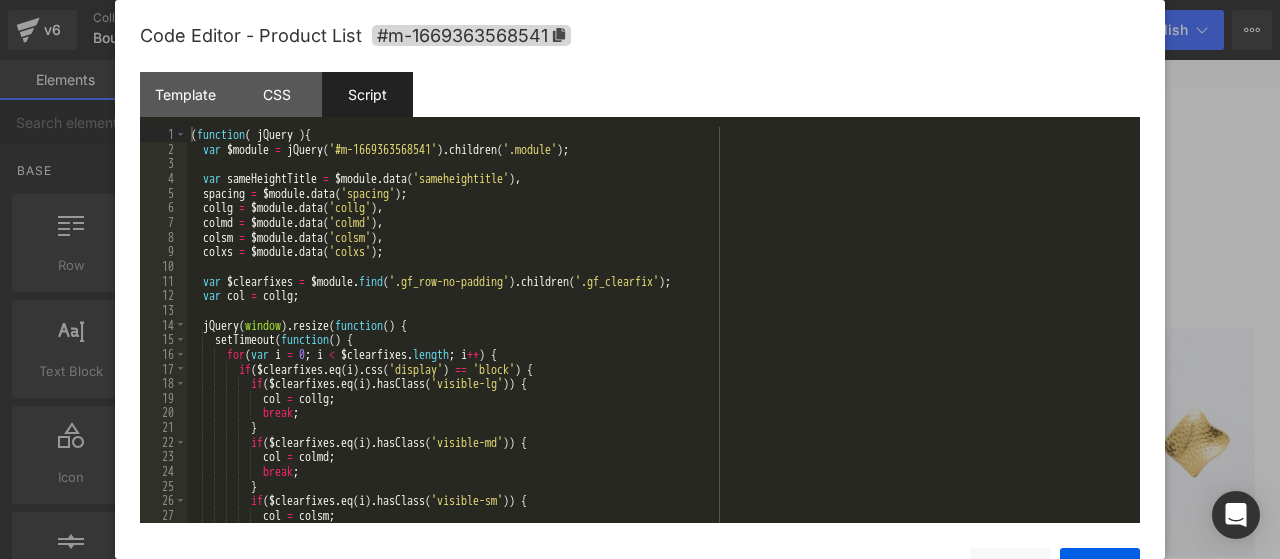 click on "( function (   jQuery   ) {    var   $module   =   jQuery ( '#m-1669363568541' ) . children ( '.module' ) ;    var   sameHeightTitle   =   $module . data ( 'sameheightitle' ) ,    spacing   =   $module . data ( 'spacing' ) ;    collg   =   $module . data ( 'collg' ) ,    colmd   =   $module . data ( 'colmd' ) ,    colsm   =   $module . data ( 'colsm' ) ,    colxs   =   $module . data ( 'colxs' ) ;    var   $clearfixes   =   $module . find ( '.gf_row-no-padding' ) . children ( '.gf_clearfix' ) ;    var   col   =   collg ;    jQuery ( window ) . resize ( function ( )   {       setTimeout ( function ( )   {          for ( var   i   =   0 ;   i   <   $clearfixes . length ;   i ++ )   {             if ( $clearfixes . eq ( i ) . css ( 'display' )   ==   'block' )   {                if ( $clearfixes . eq ( i ) . hasClass ( 'visible-lg' ))   {                   col   =   collg ;                   break ;                }                if ( $clearfixes . eq ( i ) . hasClass ( 'visible-md' ))   {                   col" at bounding box center (663, 339) 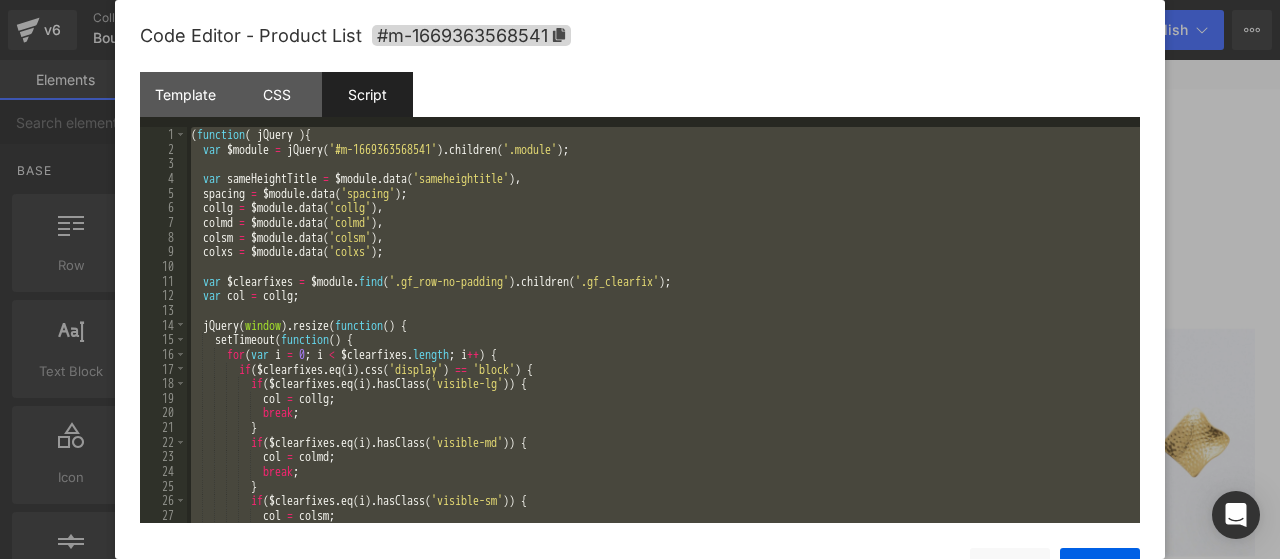 click on "( function (   jQuery   ) {    var   $module   =   jQuery ( '#m-1669363568541' ) . children ( '.module' ) ;    var   sameHeightTitle   =   $module . data ( 'sameheightitle' ) ,    spacing   =   $module . data ( 'spacing' ) ;    collg   =   $module . data ( 'collg' ) ,    colmd   =   $module . data ( 'colmd' ) ,    colsm   =   $module . data ( 'colsm' ) ,    colxs   =   $module . data ( 'colxs' ) ;    var   $clearfixes   =   $module . find ( '.gf_row-no-padding' ) . children ( '.gf_clearfix' ) ;    var   col   =   collg ;    jQuery ( window ) . resize ( function ( )   {       setTimeout ( function ( )   {          for ( var   i   =   0 ;   i   <   $clearfixes . length ;   i ++ )   {             if ( $clearfixes . eq ( i ) . css ( 'display' )   ==   'block' )   {                if ( $clearfixes . eq ( i ) . hasClass ( 'visible-lg' ))   {                   col   =   collg ;                   break ;                }                if ( $clearfixes . eq ( i ) . hasClass ( 'visible-md' ))   {                   col" at bounding box center (663, 325) 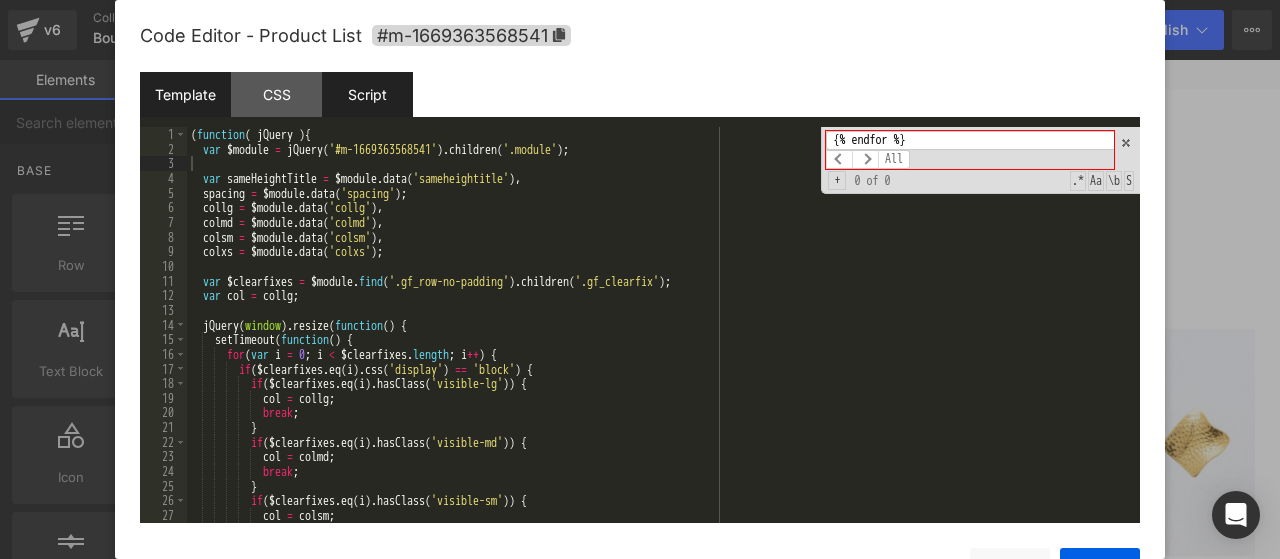 type on "{% endfor %}" 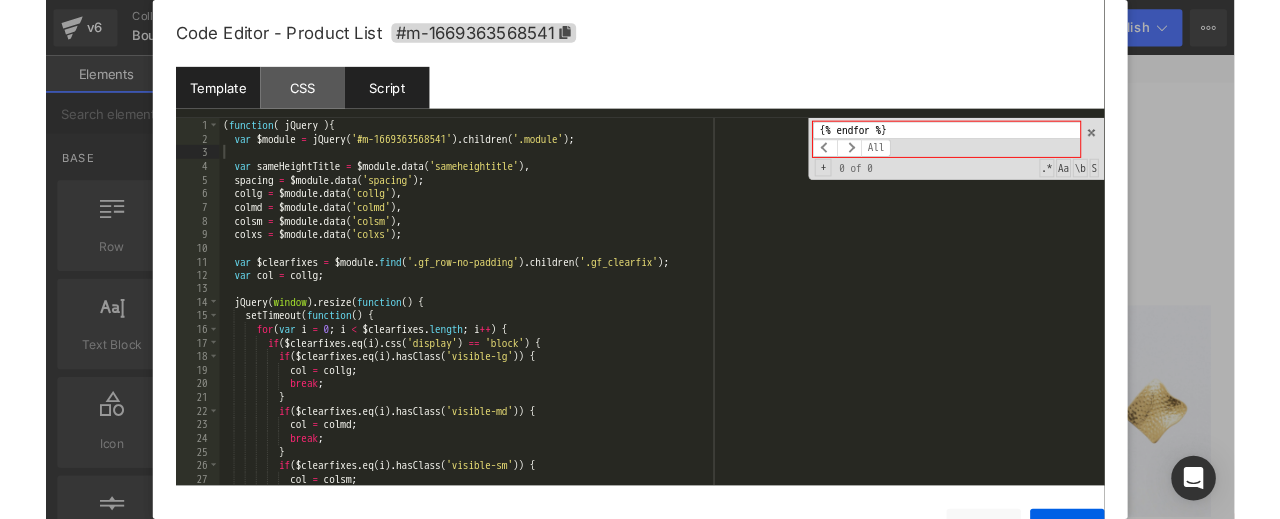 scroll, scrollTop: 23, scrollLeft: 0, axis: vertical 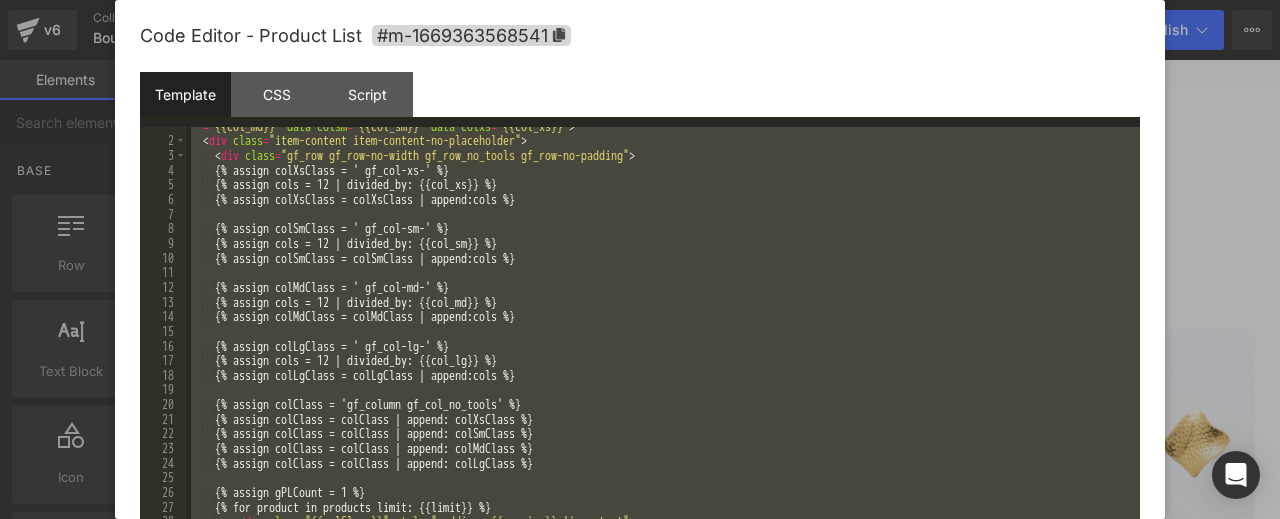 click on "< div   class = "module {{extraClass}}"   data-cId = "{{cId}}"   data-cHandle = "{{cHandle}}"   data-limit = "{{limit}}"   data-collg = "{{col_lg}}"   data-colmd    = "{{col_md}}"   data-colsm = "{{col_sm}}"   data-colxs = "{{col_xs}}" >    < div   class = "item-content item-content-no-placeholder" >       < div   class = "gf_row gf_row-no-width gf_row_no_tools gf_row-no-padding" >         {% assign colXsClass = ' gf_col-xs-' %}          {% assign cols = 12 | divided_by: {{col_xs}} %}         {% assign colXsClass = colXsClass | append:cols %}          {% assign colSmClass = ' gf_col-sm-' %}          {% assign cols = 12 | divided_by: {{col_sm}} %}         {% assign colSmClass = colSmClass | append:cols %}          {% assign colMdClass = ' gf_col-md-' %}          {% assign cols = 12 | divided_by: {{col_md}} %}         {% assign colMdClass = colMdClass | append:cols %}          {% assign colLgClass = ' gf_col-lg-' %}          {% assign cols = 12 | divided_by: {{col_lg}} %}                                     <" at bounding box center [663, 325] 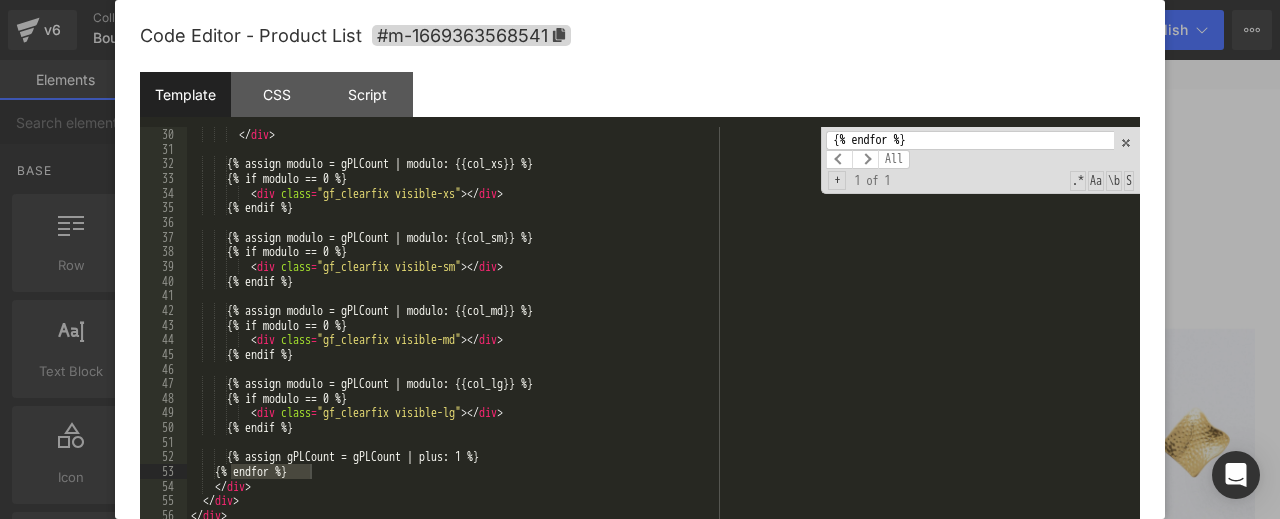 scroll, scrollTop: 440, scrollLeft: 0, axis: vertical 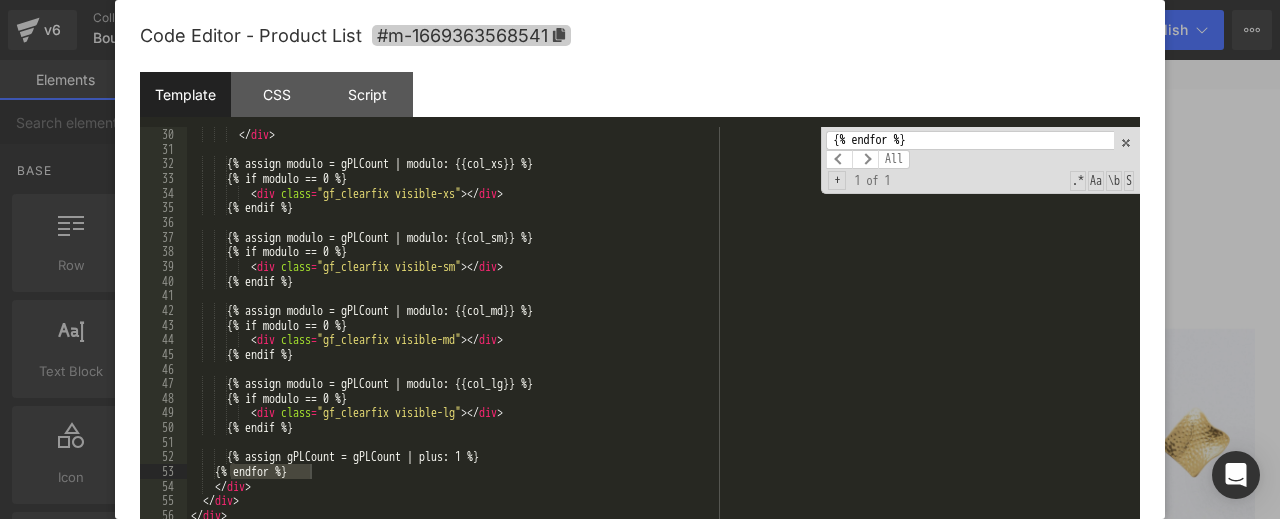 type on "{% endfor %}" 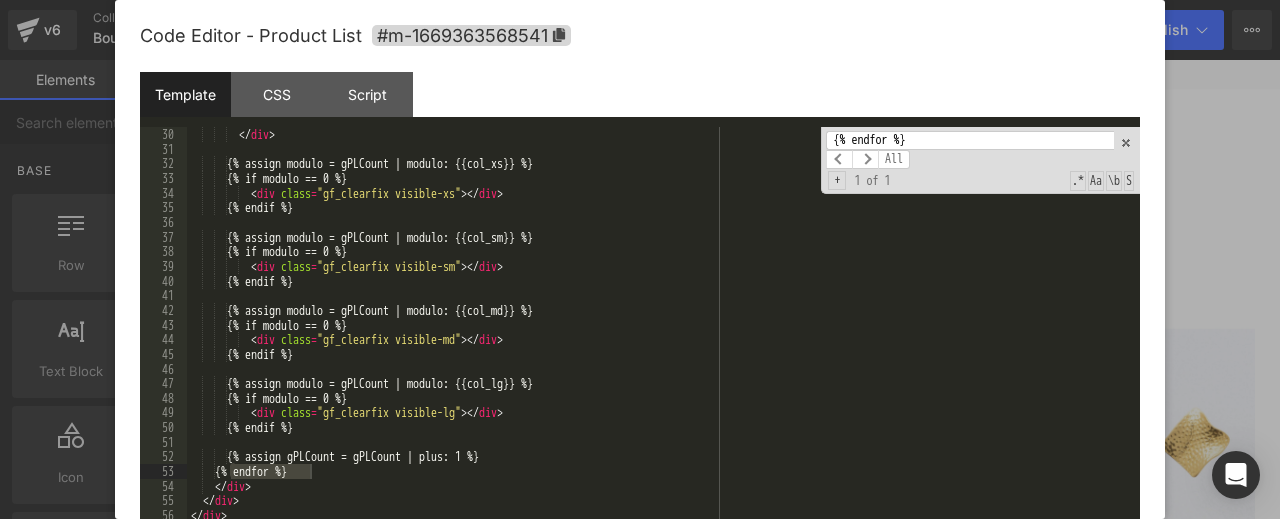 click on "</ div >            {% assign modulo = gPLCount | modulo: {{col_xs}} %}            {% if modulo == 0 %}                < div   class = "gf_clearfix visible-xs" > </ div >            {% endif %}            {% assign modulo = gPLCount | modulo: {{col_sm}} %}            {% if modulo == 0 %}                < div   class = "gf_clearfix visible-sm" > </ div >            {% endif %}            {% assign modulo = gPLCount | modulo: {{col_md}} %}            {% if modulo == 0 %}                < div   class = "gf_clearfix visible-md" > </ div >            {% endif %}            {% assign modulo = gPLCount | modulo: {{col_lg}} %}            {% if modulo == 0 %}                < div   class = "gf_clearfix visible-lg" > </ div >            {% endif %}            {% assign gPLCount = gPLCount | plus: 1 %}         {% endfor %}       </ div >    </ div > </ div >" at bounding box center (663, 339) 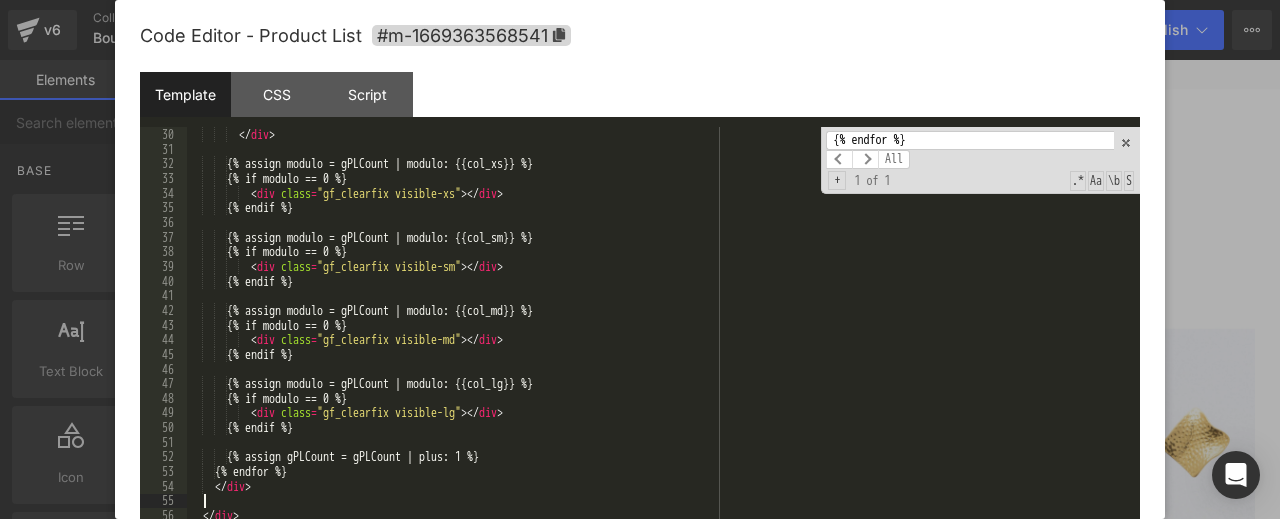scroll, scrollTop: 454, scrollLeft: 0, axis: vertical 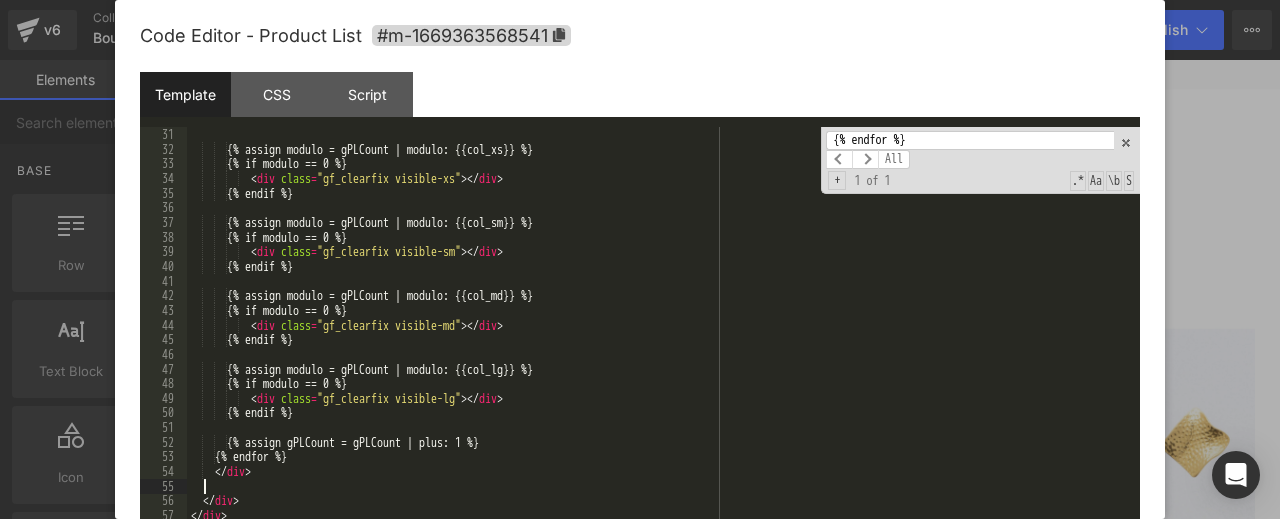 click on "{% assign modulo = gPLCount | modulo: {{col_xs}} %}            {% if modulo == 0 %}                < div   class = "gf_clearfix visible-xs" > </ div >            {% endif %}            {% assign modulo = gPLCount | modulo: {{col_sm}} %}            {% if modulo == 0 %}                < div   class = "gf_clearfix visible-sm" > </ div >            {% endif %}            {% assign modulo = gPLCount | modulo: {{col_md}} %}            {% if modulo == 0 %}                < div   class = "gf_clearfix visible-md" > </ div >            {% endif %}            {% assign modulo = gPLCount | modulo: {{col_lg}} %}            {% if modulo == 0 %}                < div   class = "gf_clearfix visible-lg" > </ div >            {% endif %}            {% assign gPLCount = gPLCount | plus: 1 %}         {% endfor %}       </ div >       </ div > </ div >" at bounding box center [663, 339] 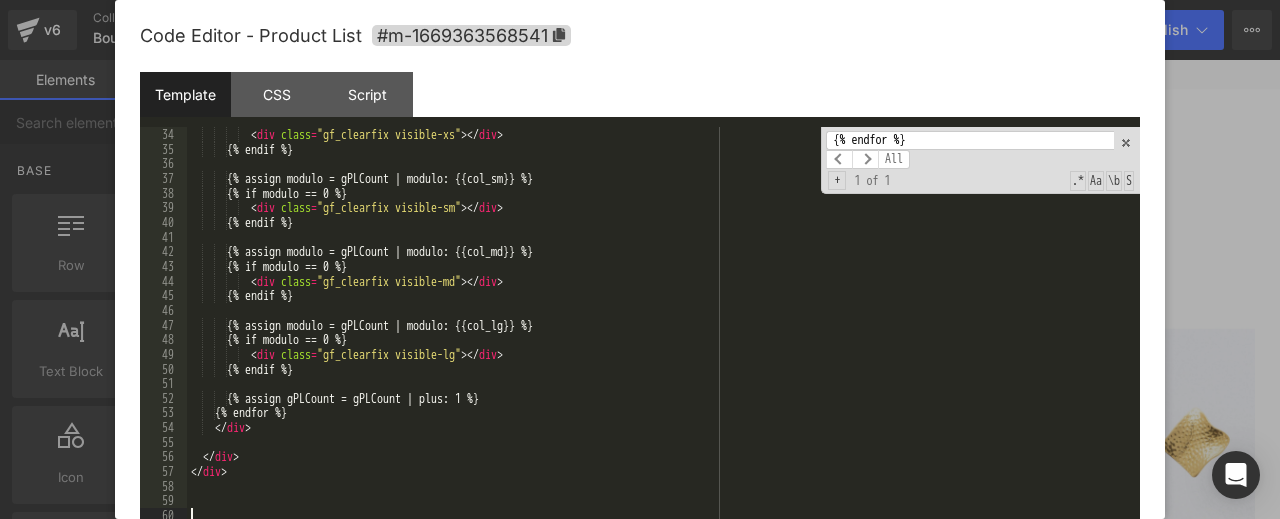 type 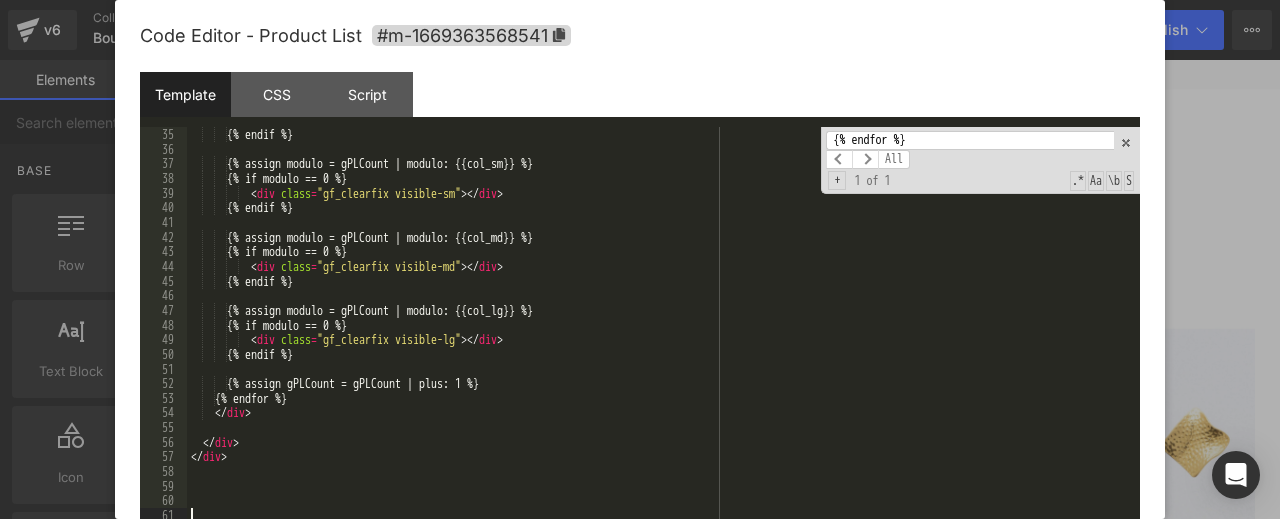 click on "{% endif %}            {% assign modulo = gPLCount | modulo: {{col_sm}} %}            {% if modulo == 0 %}                < div   class = "gf_clearfix visible-sm" > </ div >            {% endif %}            {% assign modulo = gPLCount | modulo: {{col_md}} %}            {% if modulo == 0 %}                < div   class = "gf_clearfix visible-md" > </ div >            {% endif %}            {% assign modulo = gPLCount | modulo: {{col_lg}} %}            {% if modulo == 0 %}                < div   class = "gf_clearfix visible-lg" > </ div >            {% endif %}            {% assign gPLCount = gPLCount | plus: 1 %}         {% endfor %}       </ div >       </ div > </ div >" at bounding box center (663, 339) 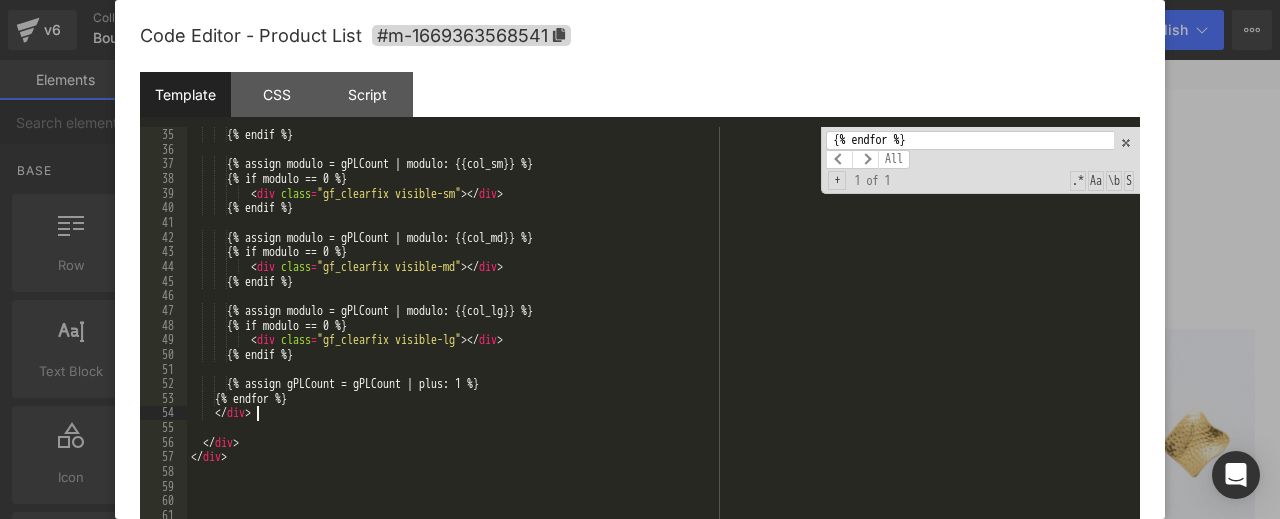 click on "{% endif %}            {% assign modulo = gPLCount | modulo: {{col_sm}} %}            {% if modulo == 0 %}                < div   class = "gf_clearfix visible-sm" > </ div >            {% endif %}            {% assign modulo = gPLCount | modulo: {{col_md}} %}            {% if modulo == 0 %}                < div   class = "gf_clearfix visible-md" > </ div >            {% endif %}            {% assign modulo = gPLCount | modulo: {{col_lg}} %}            {% if modulo == 0 %}                < div   class = "gf_clearfix visible-lg" > </ div >            {% endif %}            {% assign gPLCount = gPLCount | plus: 1 %}         {% endfor %}       </ div >       </ div > </ div >" at bounding box center (663, 339) 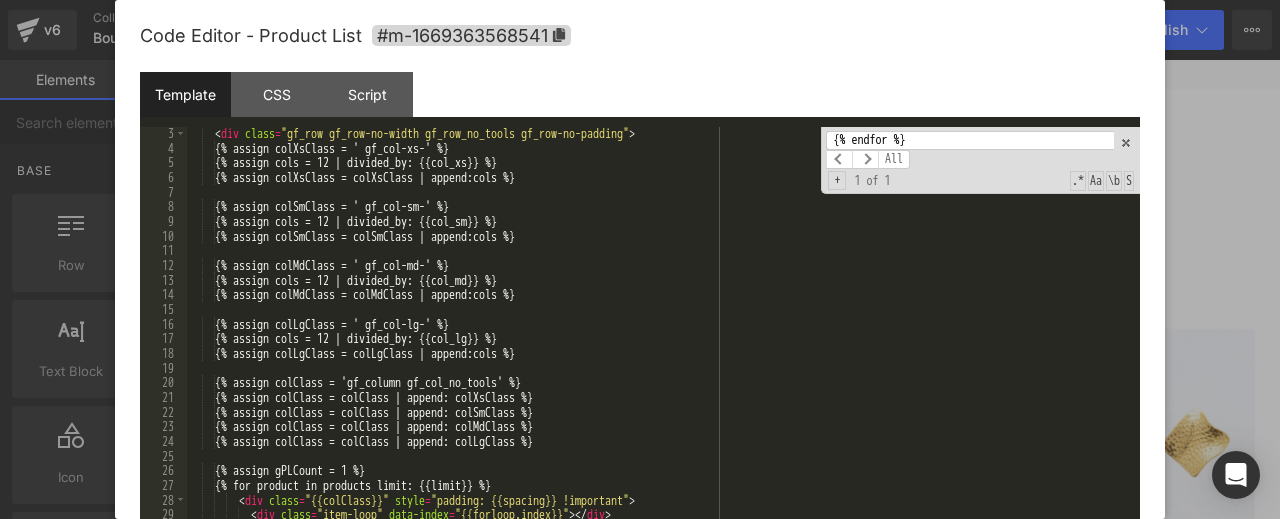 scroll, scrollTop: 0, scrollLeft: 0, axis: both 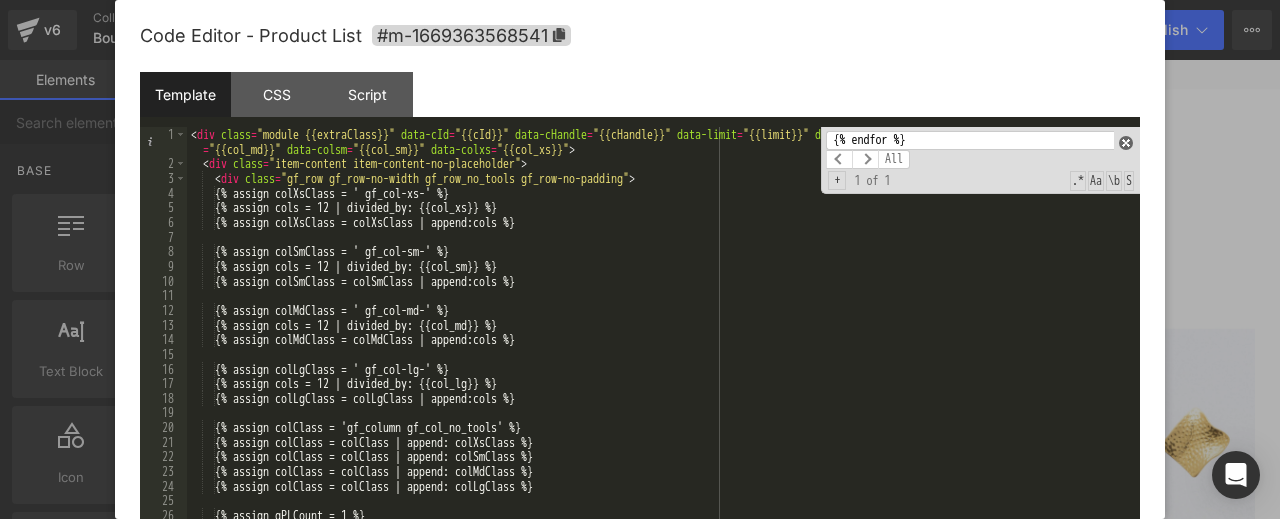 click at bounding box center (1126, 143) 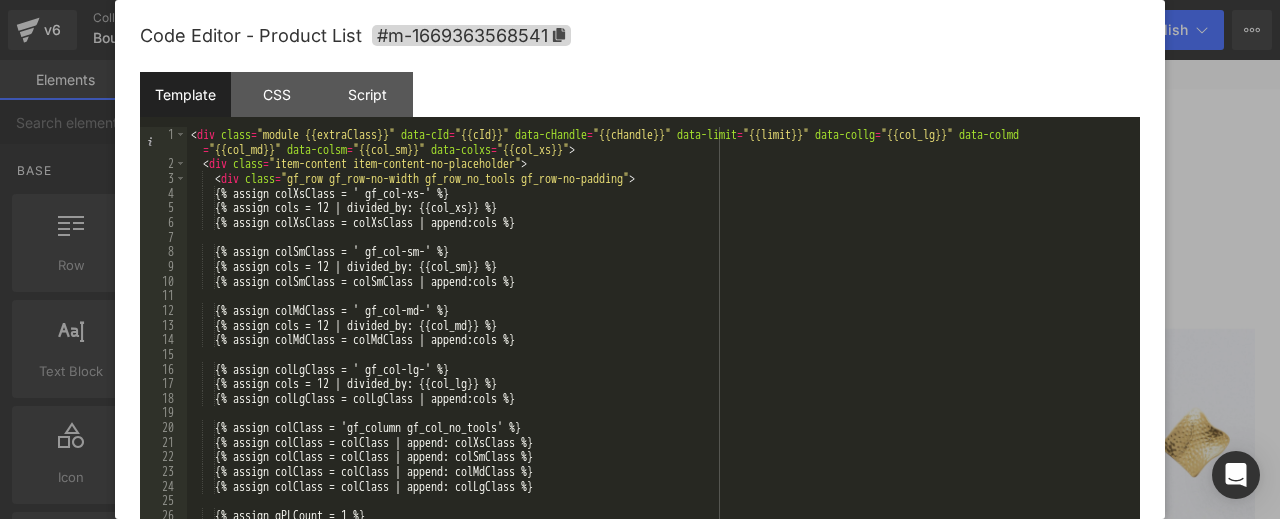 click at bounding box center (640, 259) 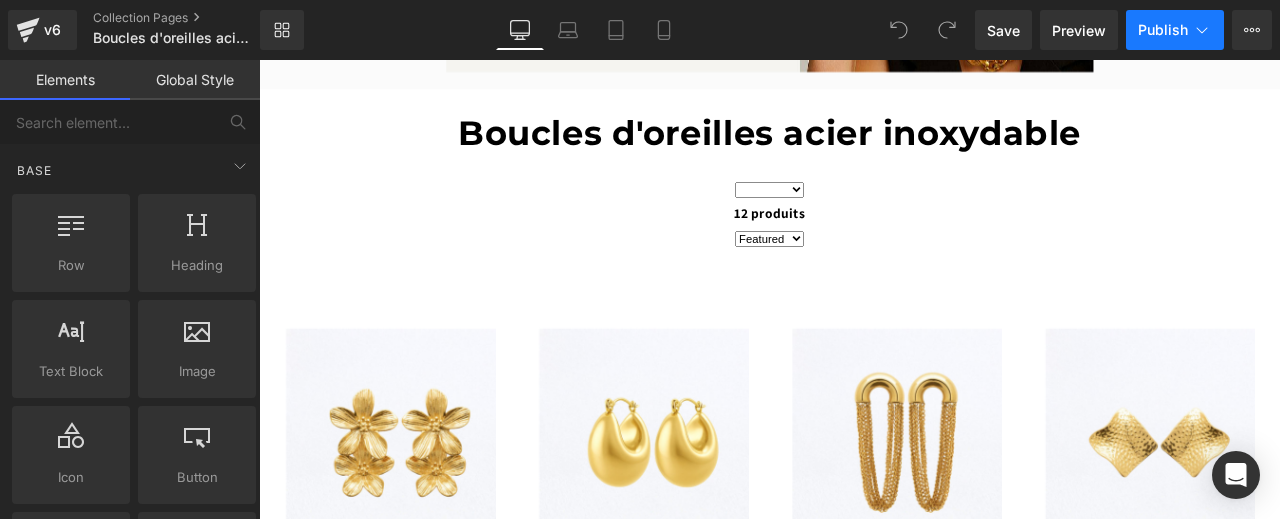 click on "Publish" at bounding box center [1163, 30] 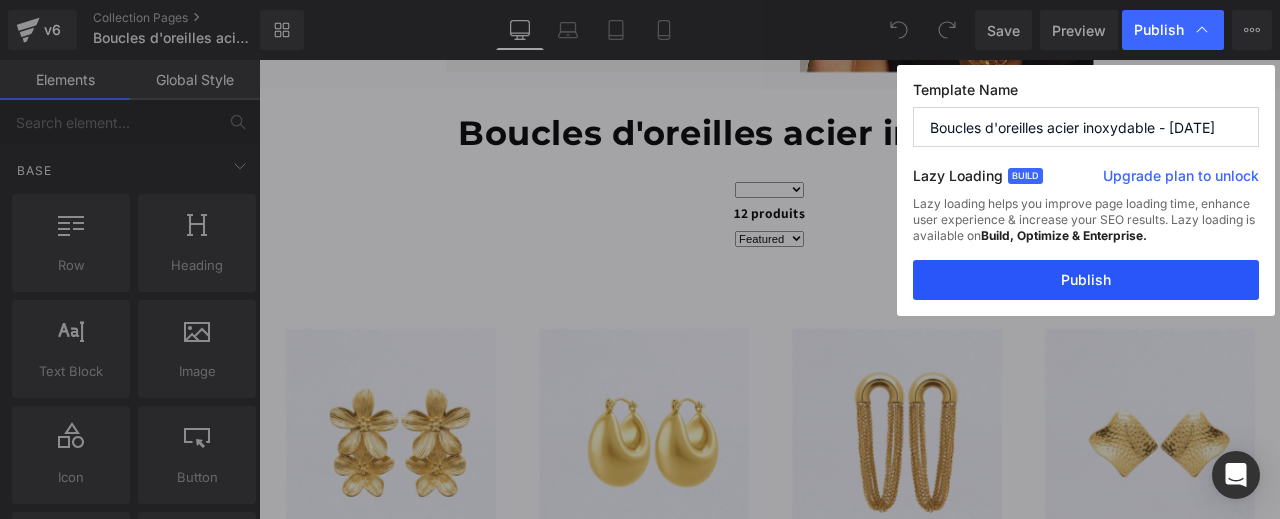 drag, startPoint x: 1072, startPoint y: 282, endPoint x: 437, endPoint y: 149, distance: 648.7789 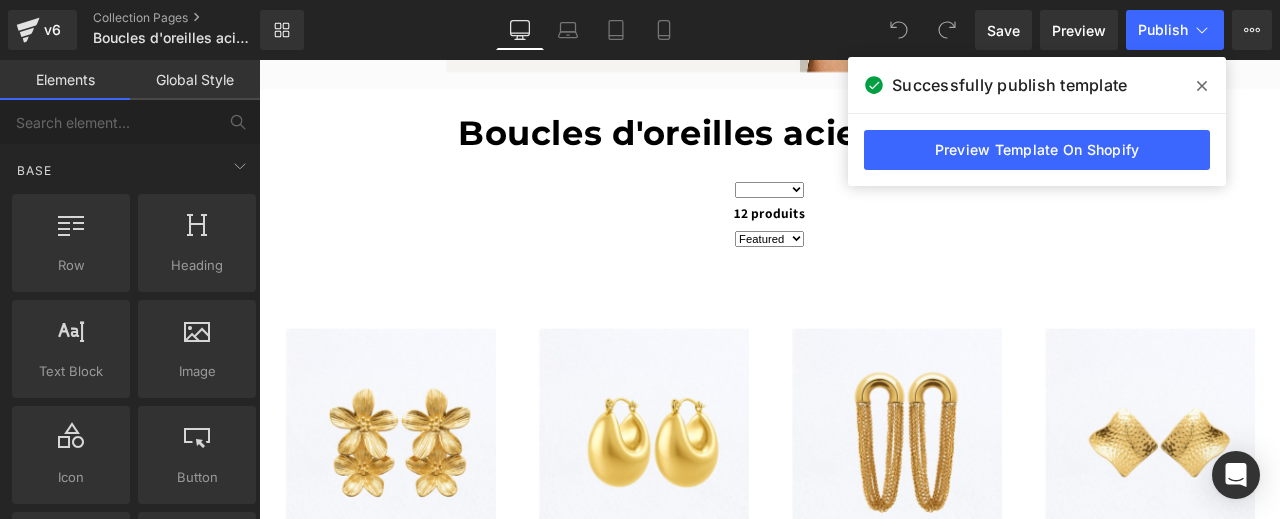 click 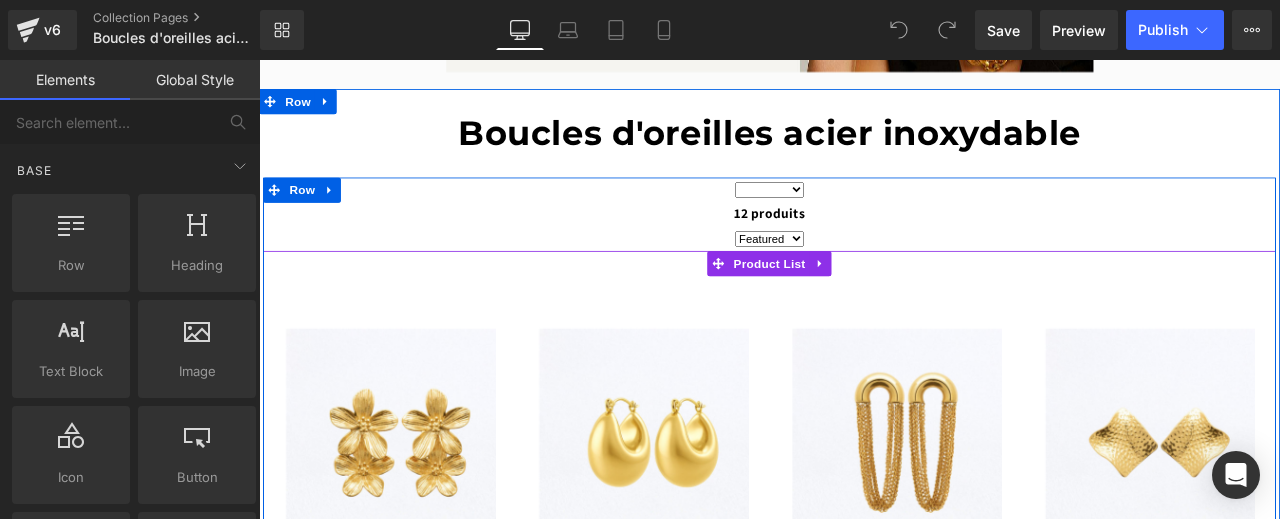 click on "‹ ›" at bounding box center (714, 602) 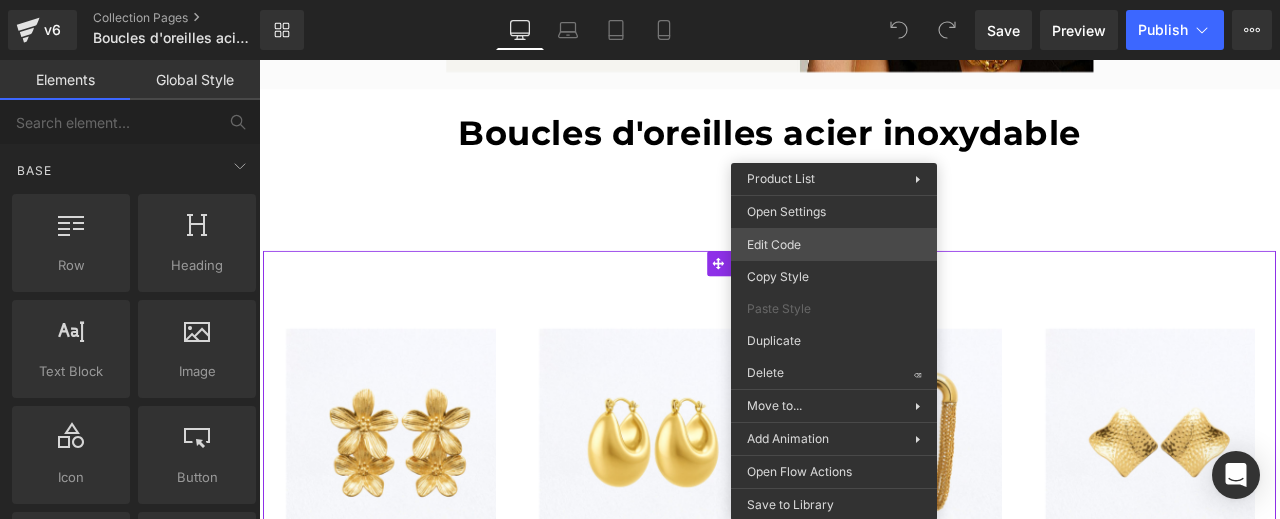 click on "You are previewing how the   will restyle your page. You can not edit Elements in Preset Preview Mode.  v6 Collection Pages Boucles d'oreilles acier inoxydable - [DATE] Library Desktop Desktop Laptop Tablet Mobile Save Preview Publish Scheduled Upgrade Plan View Live Page View with current Template Save Template to Library Schedule Publish  Optimize  Publish Settings Shortcuts  Your page can’t be published   You've reached the maximum number of published pages on your plan  (1/1).  You need to upgrade your plan or unpublish all your pages to get 1 publish slot.   Unpublish pages   Upgrade plan  Elements Global Style Base Row  rows, columns, layouts, div Heading  headings, titles, h1,h2,h3,h4,h5,h6 Text Block  texts, paragraphs, contents, blocks Image  images, photos, alts, uploads Icon  icons, symbols Button  button, call to action, cta Separator  separators, dividers, horizontal lines Liquid  liquid, custom code, html, javascript, css, reviews, apps, applications, embeded, iframe Banner Parallax  List" at bounding box center [640, 0] 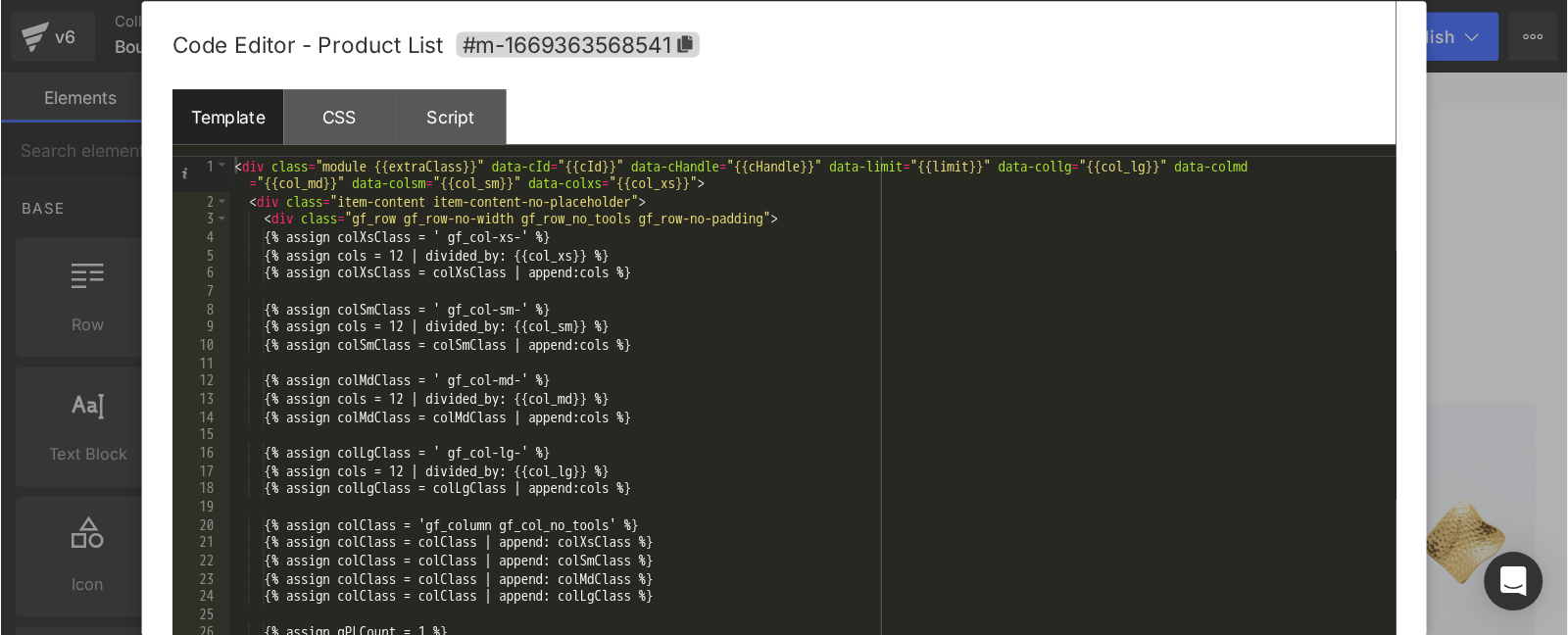 scroll, scrollTop: 431, scrollLeft: 0, axis: vertical 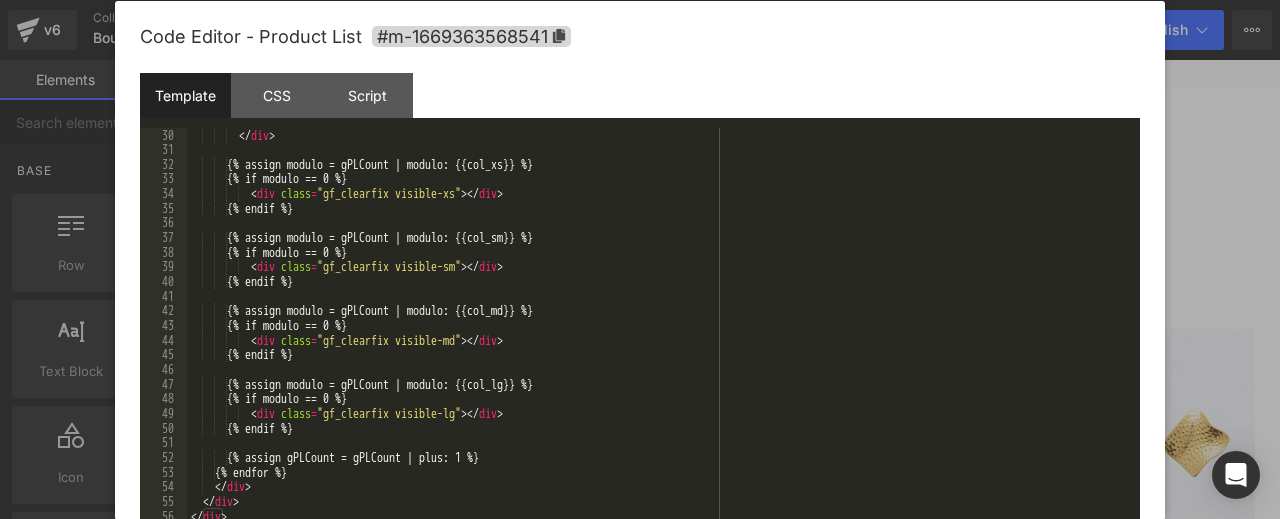 click on "</ div >            {% assign modulo = gPLCount | modulo: {{col_xs}} %}            {% if modulo == 0 %}                < div   class = "gf_clearfix visible-xs" > </ div >            {% endif %}            {% assign modulo = gPLCount | modulo: {{col_sm}} %}            {% if modulo == 0 %}                < div   class = "gf_clearfix visible-sm" > </ div >            {% endif %}            {% assign modulo = gPLCount | modulo: {{col_md}} %}            {% if modulo == 0 %}                < div   class = "gf_clearfix visible-md" > </ div >            {% endif %}            {% assign modulo = gPLCount | modulo: {{col_lg}} %}            {% if modulo == 0 %}                < div   class = "gf_clearfix visible-lg" > </ div >            {% endif %}            {% assign gPLCount = gPLCount | plus: 1 %}         {% endfor %}       </ div >    </ div > </ div >" at bounding box center (663, 340) 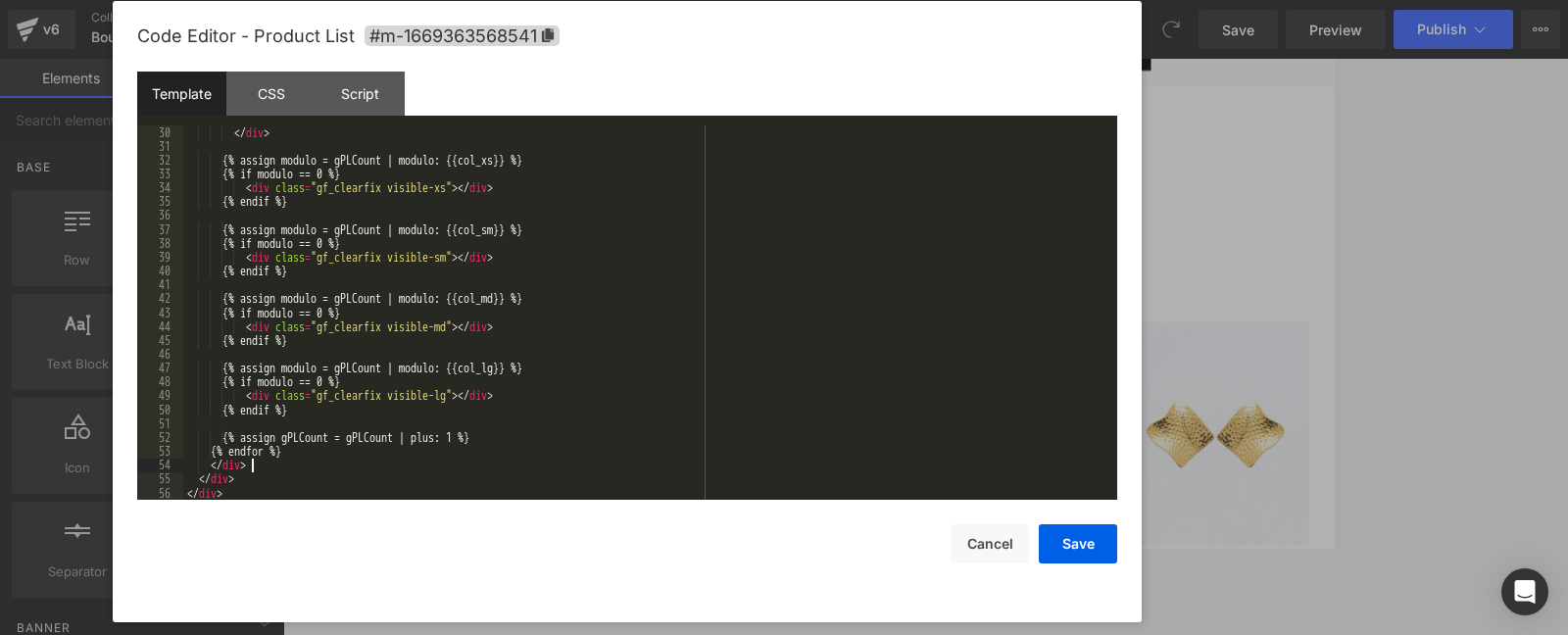 scroll, scrollTop: 415, scrollLeft: 0, axis: vertical 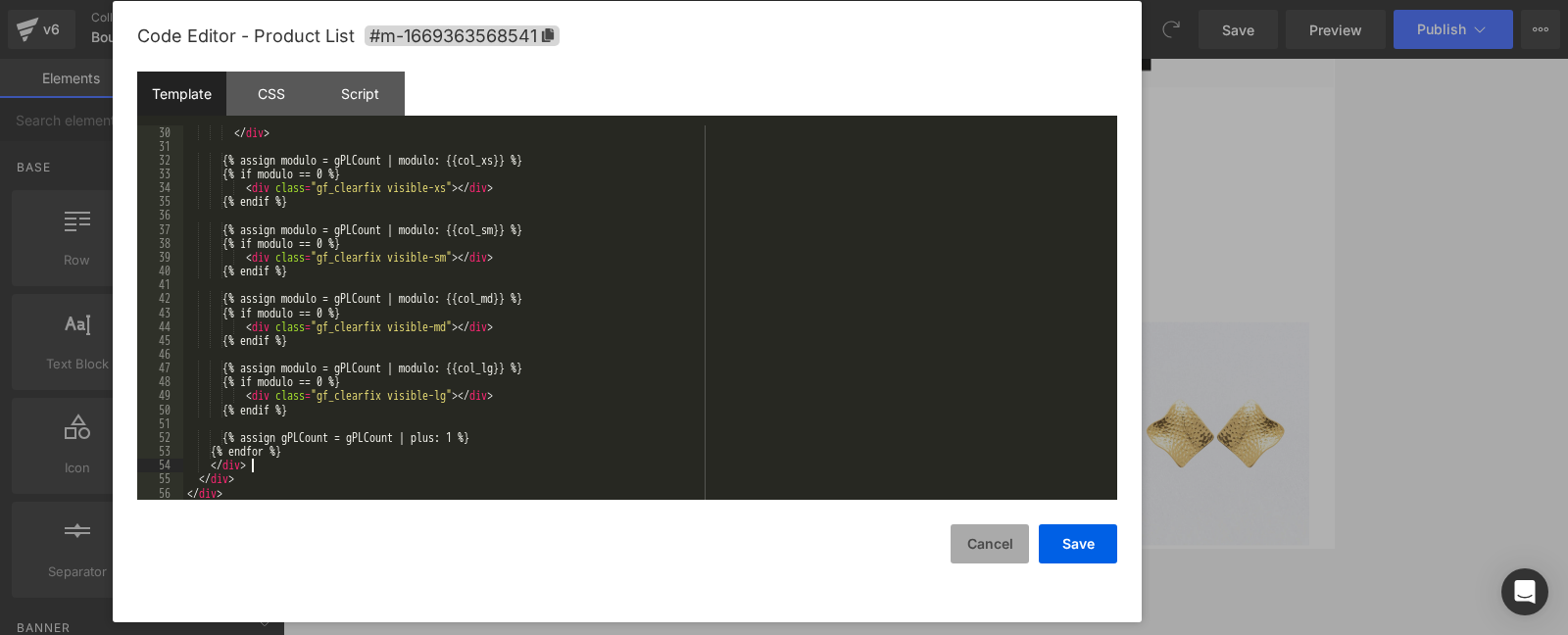 click on "Cancel" at bounding box center (990, 544) 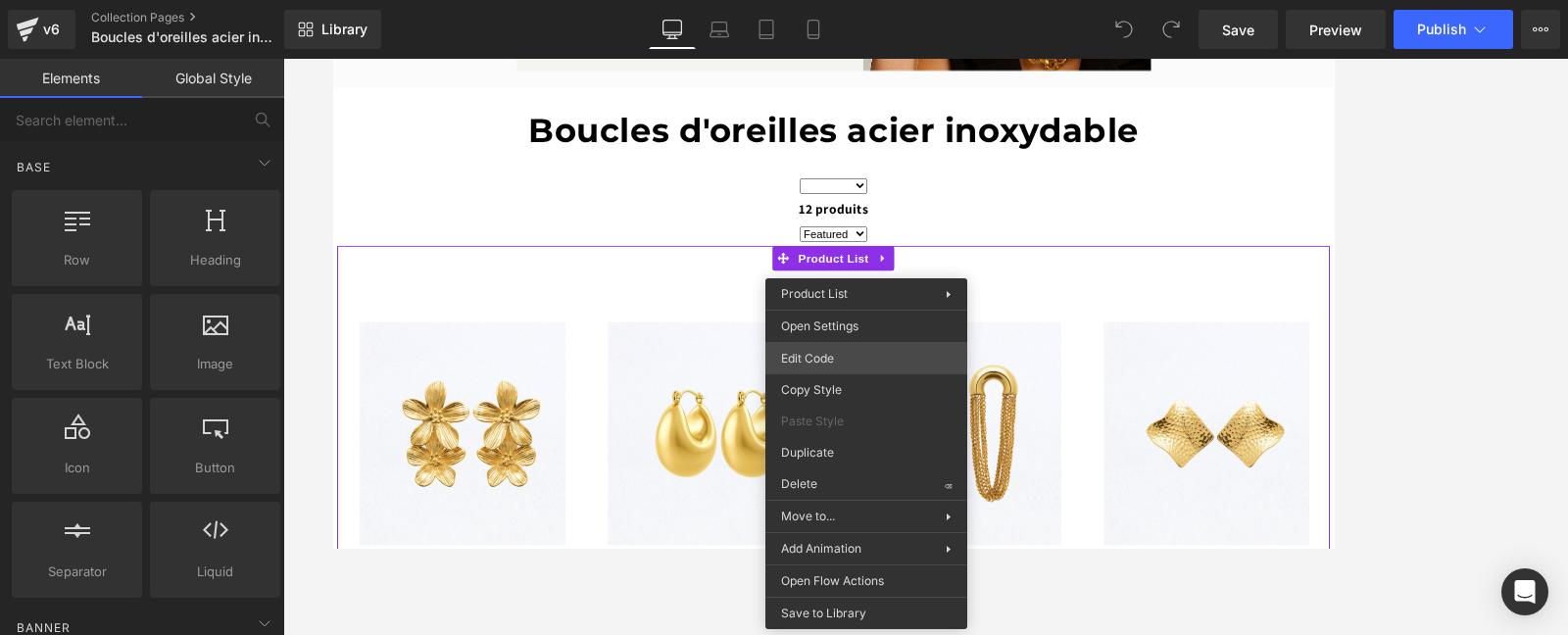 click on "You are previewing how the   will restyle your page. You can not edit Elements in Preset Preview Mode.  v6 Collection Pages Boucles d'oreilles acier inoxydable - [DATE] Library Desktop Desktop Laptop Tablet Mobile Save Preview Publish Scheduled Upgrade Plan View Live Page View with current Template Save Template to Library Schedule Publish  Optimize  Publish Settings Shortcuts  Your page can’t be published   You've reached the maximum number of published pages on your plan  (1/1).  You need to upgrade your plan or unpublish all your pages to get 1 publish slot.   Unpublish pages   Upgrade plan  Elements Global Style Base Row  rows, columns, layouts, div Heading  headings, titles, h1,h2,h3,h4,h5,h6 Text Block  texts, paragraphs, contents, blocks Image  images, photos, alts, uploads Icon  icons, symbols Button  button, call to action, cta Separator  separators, dividers, horizontal lines Liquid  liquid, custom code, html, javascript, css, reviews, apps, applications, embeded, iframe Banner Parallax  List" at bounding box center [784, 0] 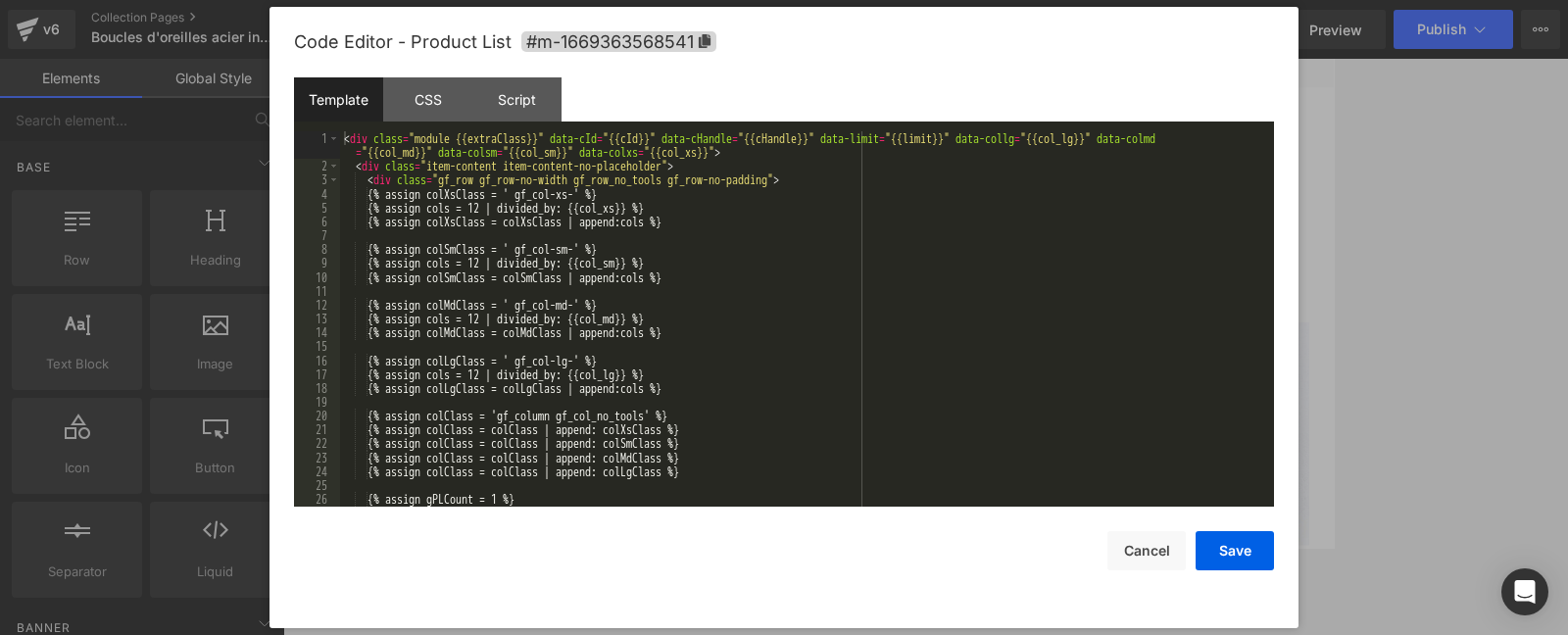 click on "< div   class = "module {{extraClass}}"   data-cId = "{{cId}}"   data-cHandle = "{{cHandle}}"   data-limit = "{{limit}}"   data-collg = "{{col_lg}}"   data-colmd    = "{{col_md}}"   data-colsm = "{{col_sm}}"   data-colxs = "{{col_xs}}" >    < div   class = "item-content item-content-no-placeholder" >       < div   class = "gf_row gf_row-no-width gf_row_no_tools gf_row-no-padding" >         {% assign colXsClass = ' gf_col-xs-' %}          {% assign cols = 12 | divided_by: {{col_xs}} %}         {% assign colXsClass = colXsClass | append:cols %}          {% assign colSmClass = ' gf_col-sm-' %}          {% assign cols = 12 | divided_by: {{col_sm}} %}         {% assign colSmClass = colSmClass | append:cols %}          {% assign colMdClass = ' gf_col-md-' %}          {% assign cols = 12 | divided_by: {{col_md}} %}         {% assign colMdClass = colMdClass | append:cols %}          {% assign colLgClass = ' gf_col-lg-' %}          {% assign cols = 12 | divided_by: {{col_lg}} %}" at bounding box center (807, 339) 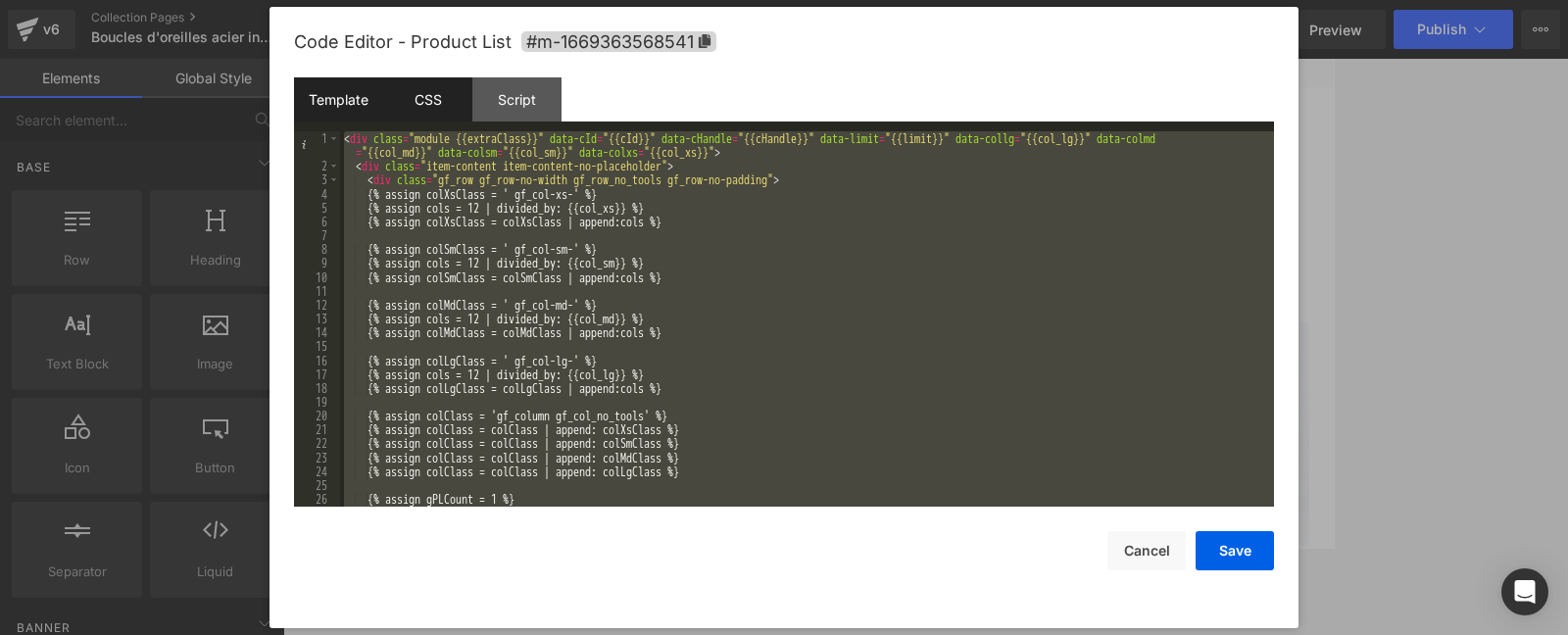 click on "CSS" at bounding box center [427, 99] 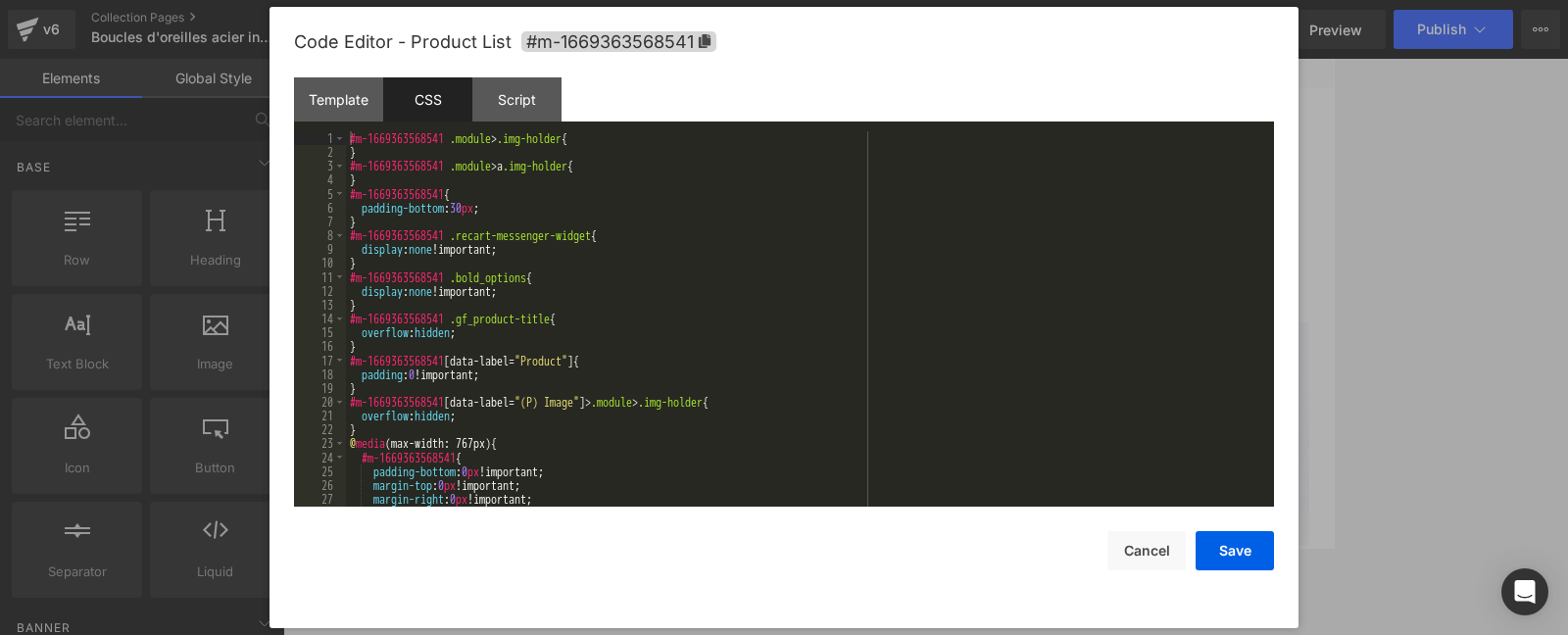 click on "#m-1669363568541   .module > .img-holder { } #m-1669363568541   .module > a .img-holder { } #m-1669363568541 {    padding-bottom :  30 px ; } #m-1669363568541   .recart-messenger-widget {    display :  none !important; } #m-1669363568541   .bold_options {    display :  none !important; } #m-1669363568541   .gf_product-title {    overflow :  hidden ; } #m-1669363568541  [ data-label = " Product " ] {    padding :  0  !important; } #m-1669363568541  [ data-label = " (P) Image " ]> .module > .img-holder {    overflow :  hidden ; } @ media  (max-width: 767px) {    #m-1669363568541 {       padding-bottom :  0 px !important;       margin-top :  0 px !important;       margin-right :  0 px !important;       margin-bottom :  0 px !important;" at bounding box center (809, 332) 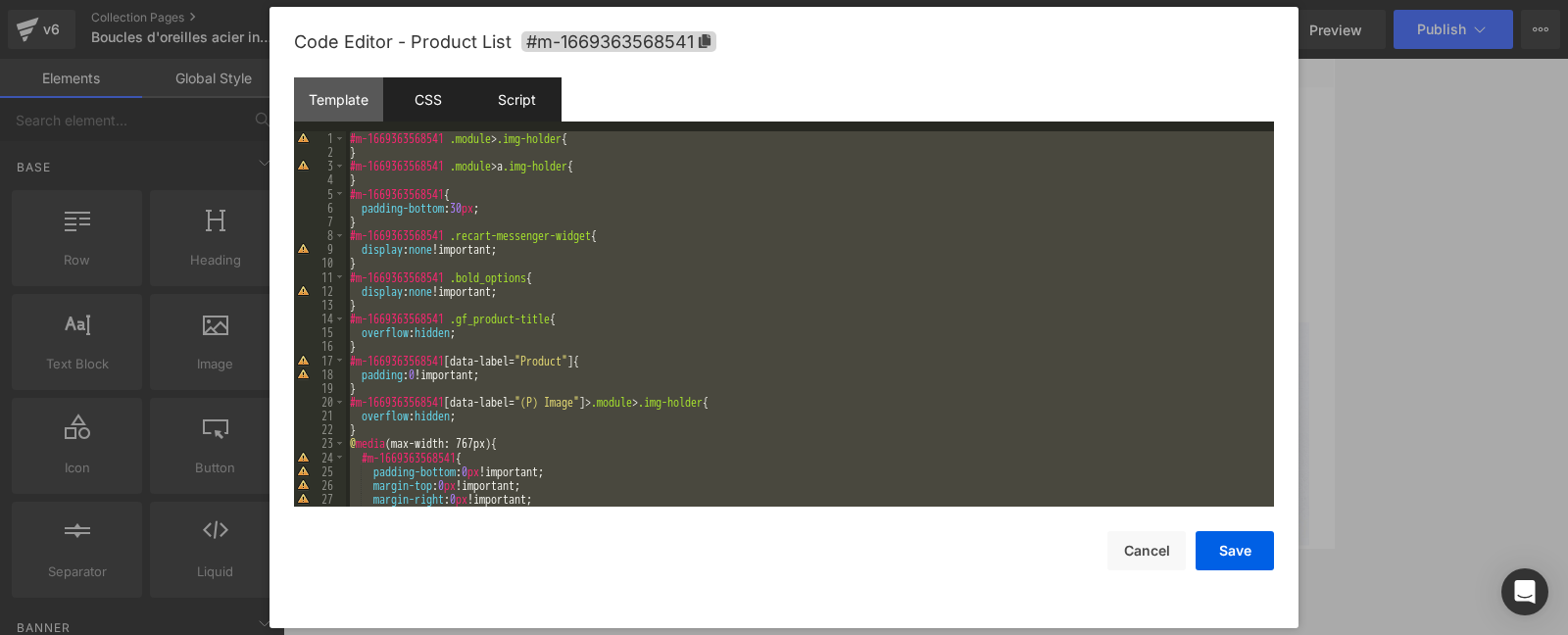 click on "Script" at bounding box center [516, 99] 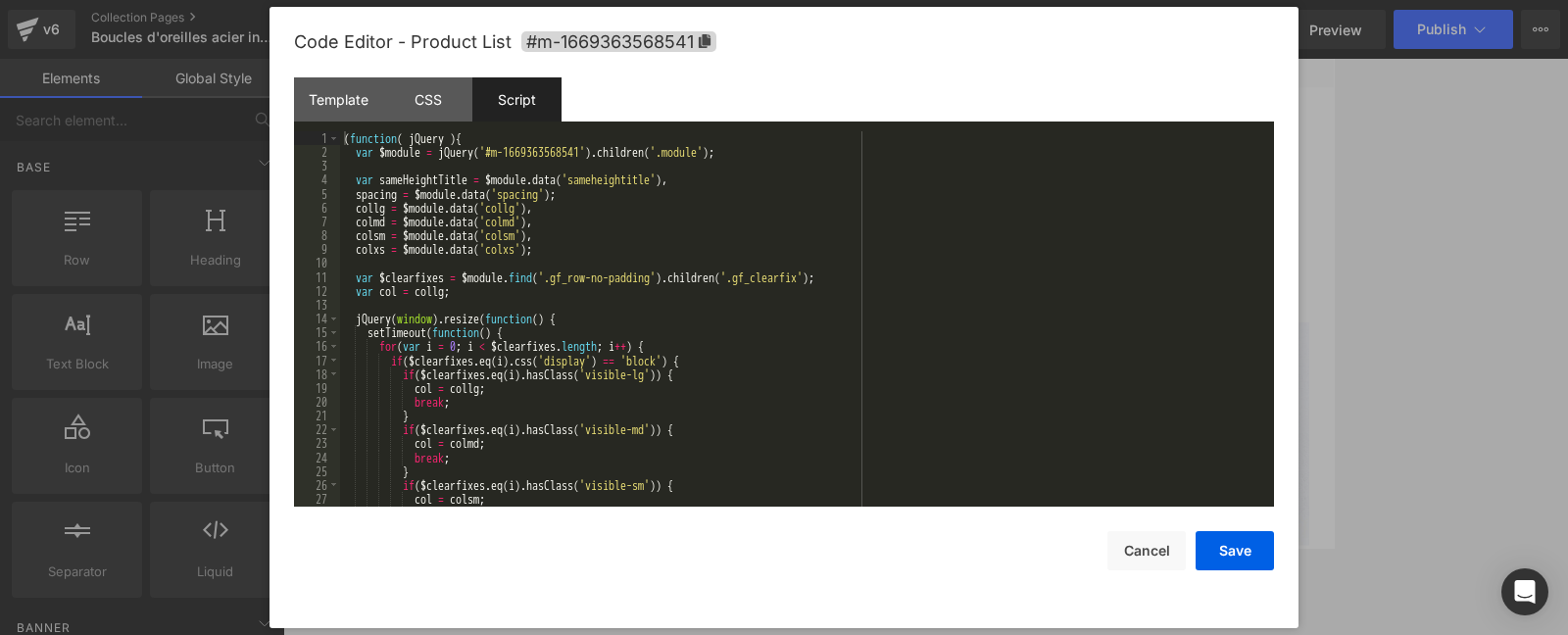 click on "( function (   jQuery   ) {    var   $module   =   jQuery ( '#m-1669363568541' ) . children ( '.module' ) ;    var   sameHeightTitle   =   $module . data ( 'sameheightitle' ) ,    spacing   =   $module . data ( 'spacing' ) ;    collg   =   $module . data ( 'collg' ) ,    colmd   =   $module . data ( 'colmd' ) ,    colsm   =   $module . data ( 'colsm' ) ,    colxs   =   $module . data ( 'colxs' ) ;    var   $clearfixes   =   $module . find ( '.gf_row-no-padding' ) . children ( '.gf_clearfix' ) ;    var   col   =   collg ;    jQuery ( window ) . resize ( function ( )   {       setTimeout ( function ( )   {          for ( var   i   =   0 ;   i   <   $clearfixes . length ;   i ++ )   {             if ( $clearfixes . eq ( i ) . css ( 'display' )   ==   'block' )   {                if ( $clearfixes . eq ( i ) . hasClass ( 'visible-lg' ))   {                   col   =   collg ;                   break ;                }                if ( $clearfixes . eq ( i ) . hasClass ( 'visible-md' ))   {                   col" at bounding box center [807, 332] 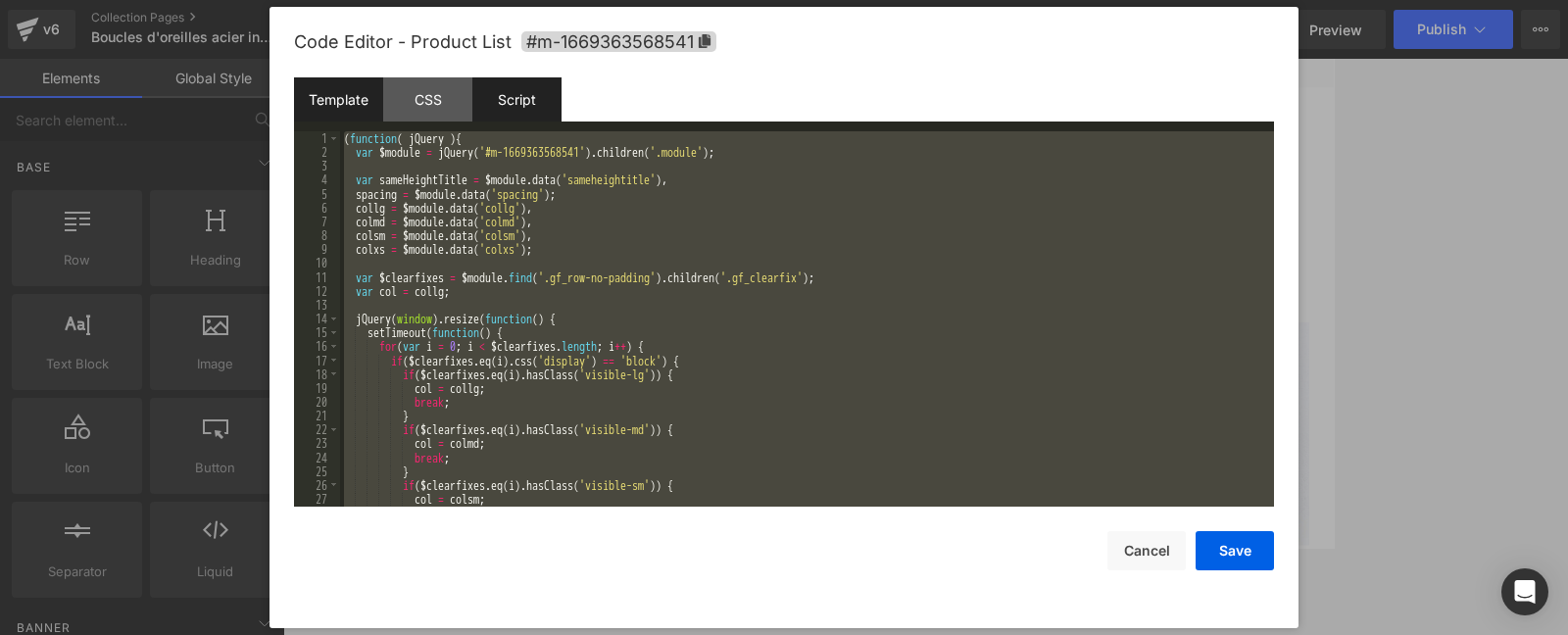 click on "Template" at bounding box center (338, 99) 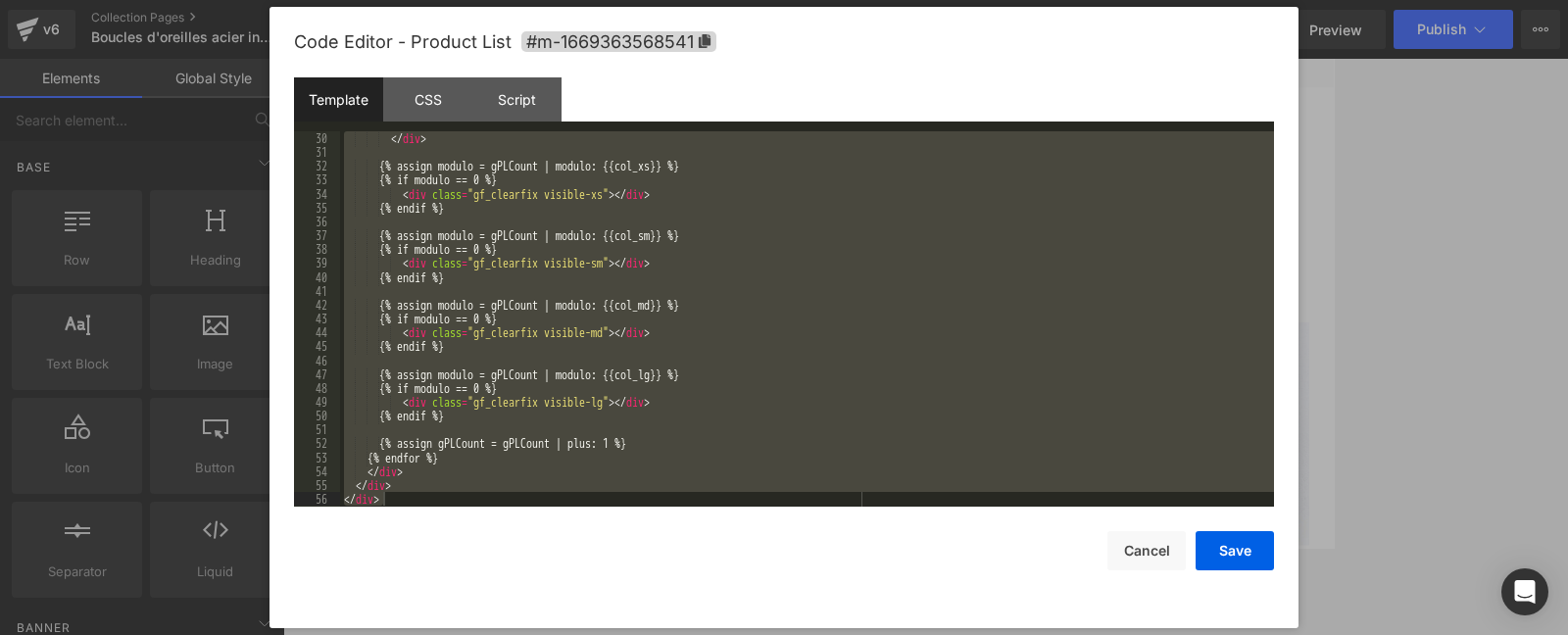 scroll, scrollTop: 415, scrollLeft: 0, axis: vertical 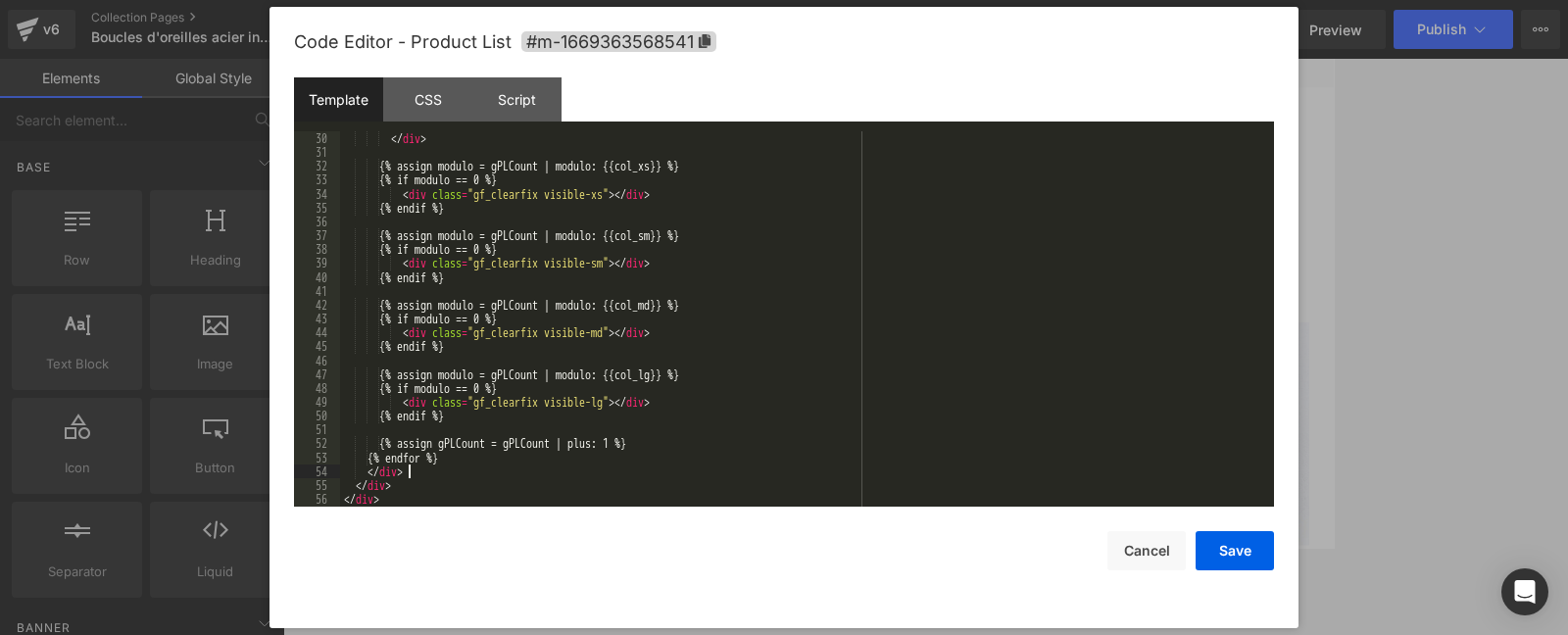 type 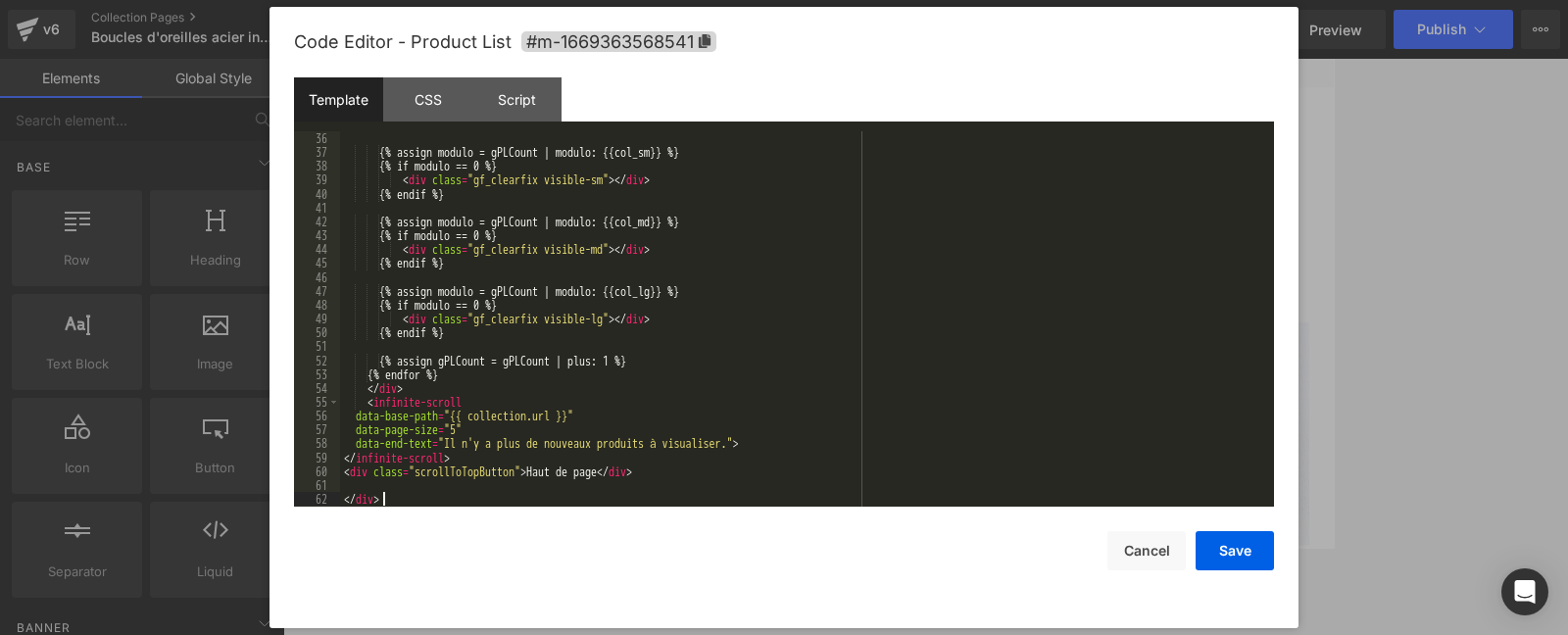 scroll, scrollTop: 499, scrollLeft: 0, axis: vertical 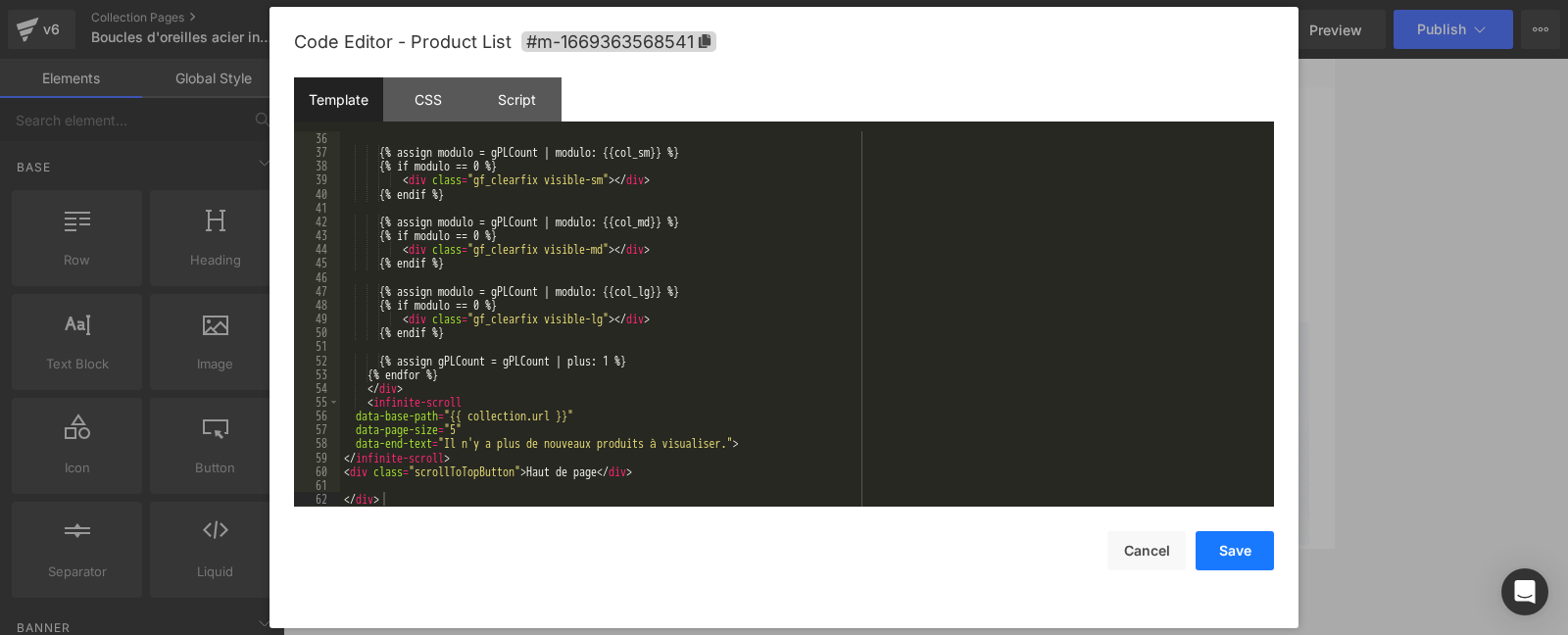 click on "Save" at bounding box center (1235, 551) 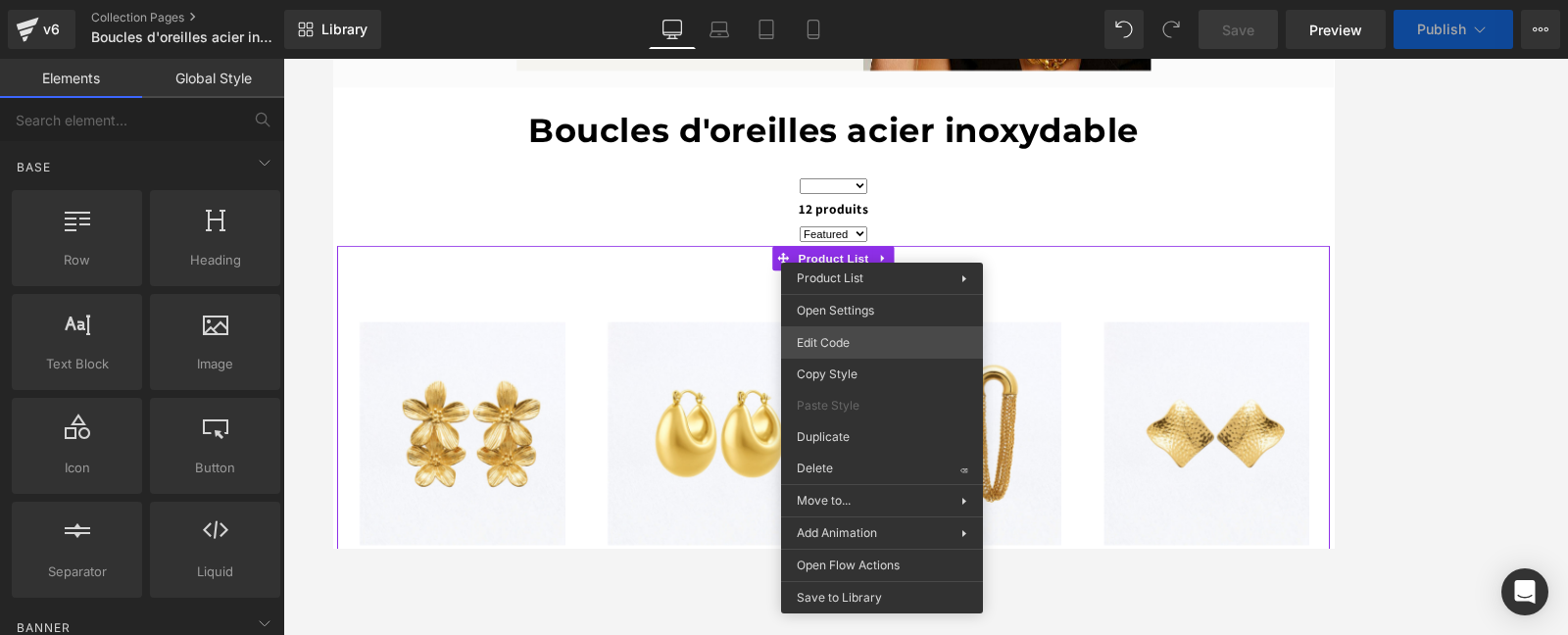 click on "You are previewing how the   will restyle your page. You can not edit Elements in Preset Preview Mode.  v6 Collection Pages Boucles d'oreilles acier inoxydable - [DATE] Library Desktop Desktop Laptop Tablet Mobile Save Preview Publish Scheduled Upgrade Plan View Live Page View with current Template Save Template to Library Schedule Publish  Optimize  Publish Settings Shortcuts  Your page can’t be published   You've reached the maximum number of published pages on your plan  (1/1).  You need to upgrade your plan or unpublish all your pages to get 1 publish slot.   Unpublish pages   Upgrade plan  Elements Global Style Base Row  rows, columns, layouts, div Heading  headings, titles, h1,h2,h3,h4,h5,h6 Text Block  texts, paragraphs, contents, blocks Image  images, photos, alts, uploads Icon  icons, symbols Button  button, call to action, cta Separator  separators, dividers, horizontal lines Liquid  liquid, custom code, html, javascript, css, reviews, apps, applications, embeded, iframe Banner Parallax  List" at bounding box center [784, 0] 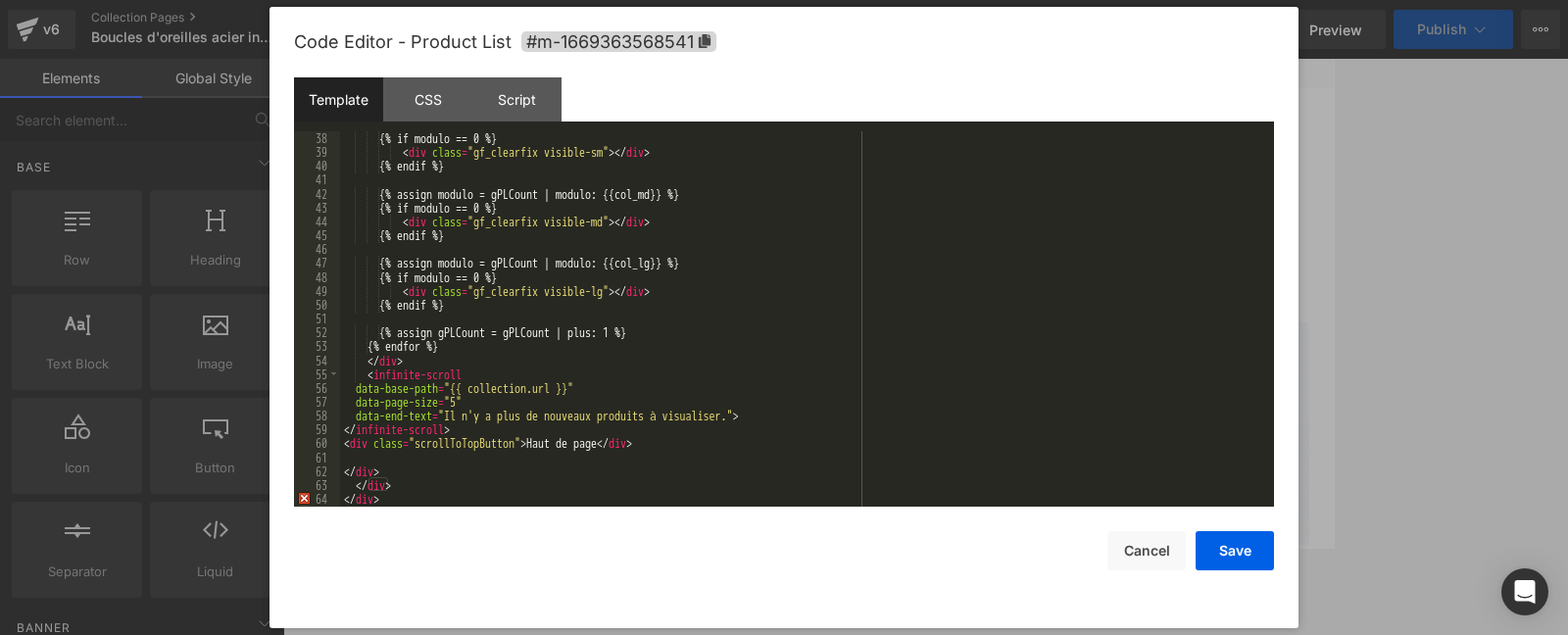 scroll, scrollTop: 527, scrollLeft: 0, axis: vertical 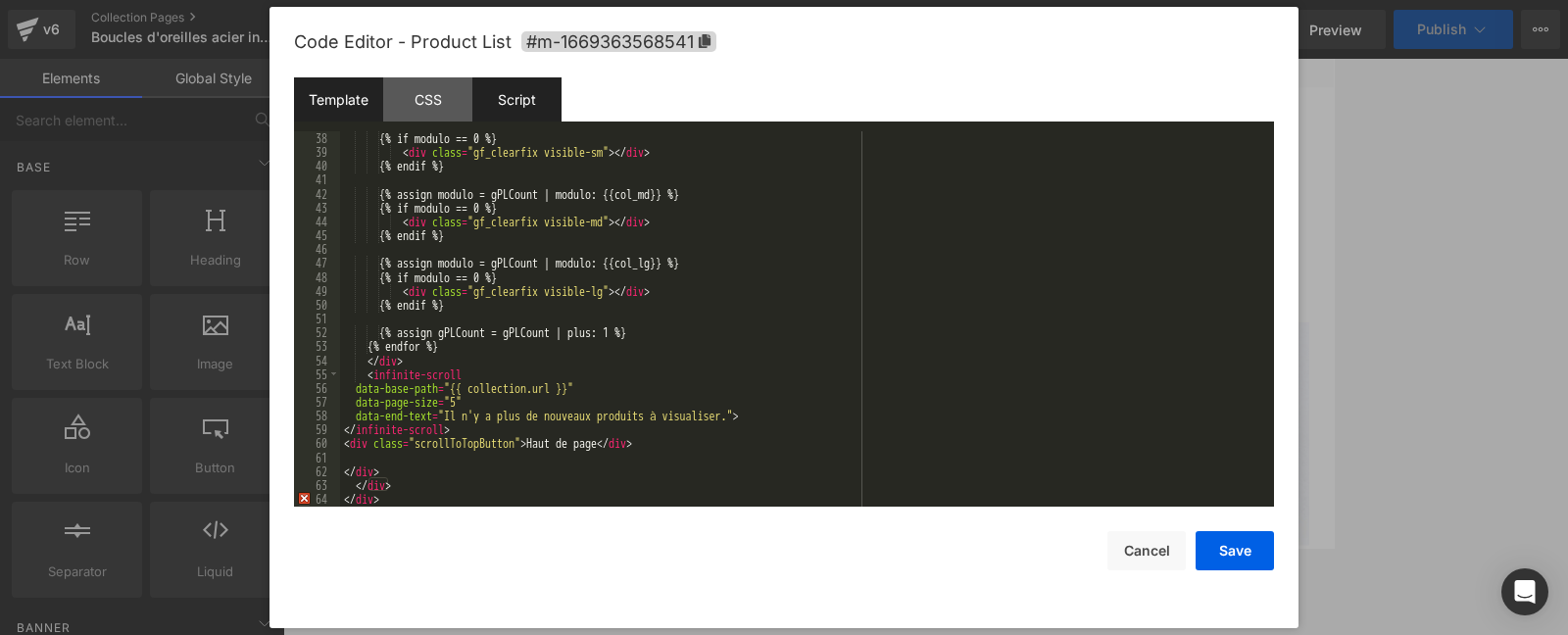 click on "Script" at bounding box center [516, 99] 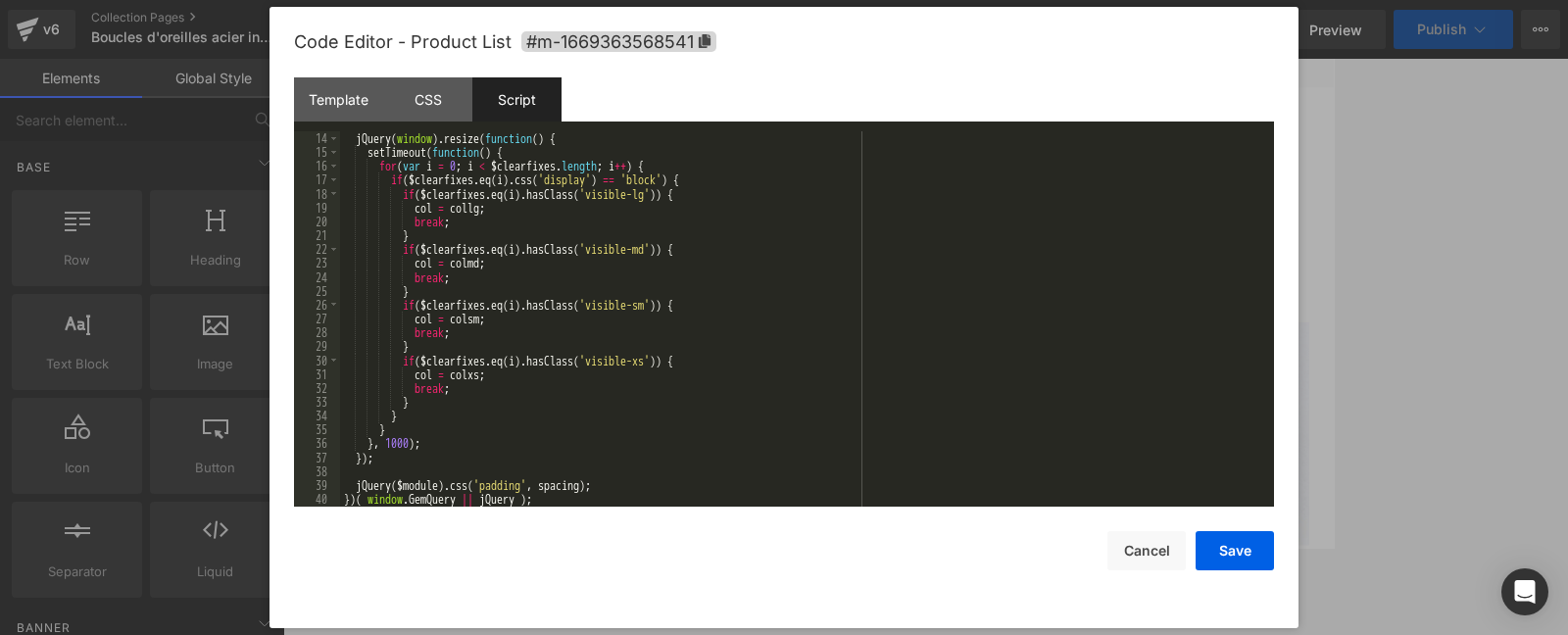 scroll, scrollTop: 180, scrollLeft: 0, axis: vertical 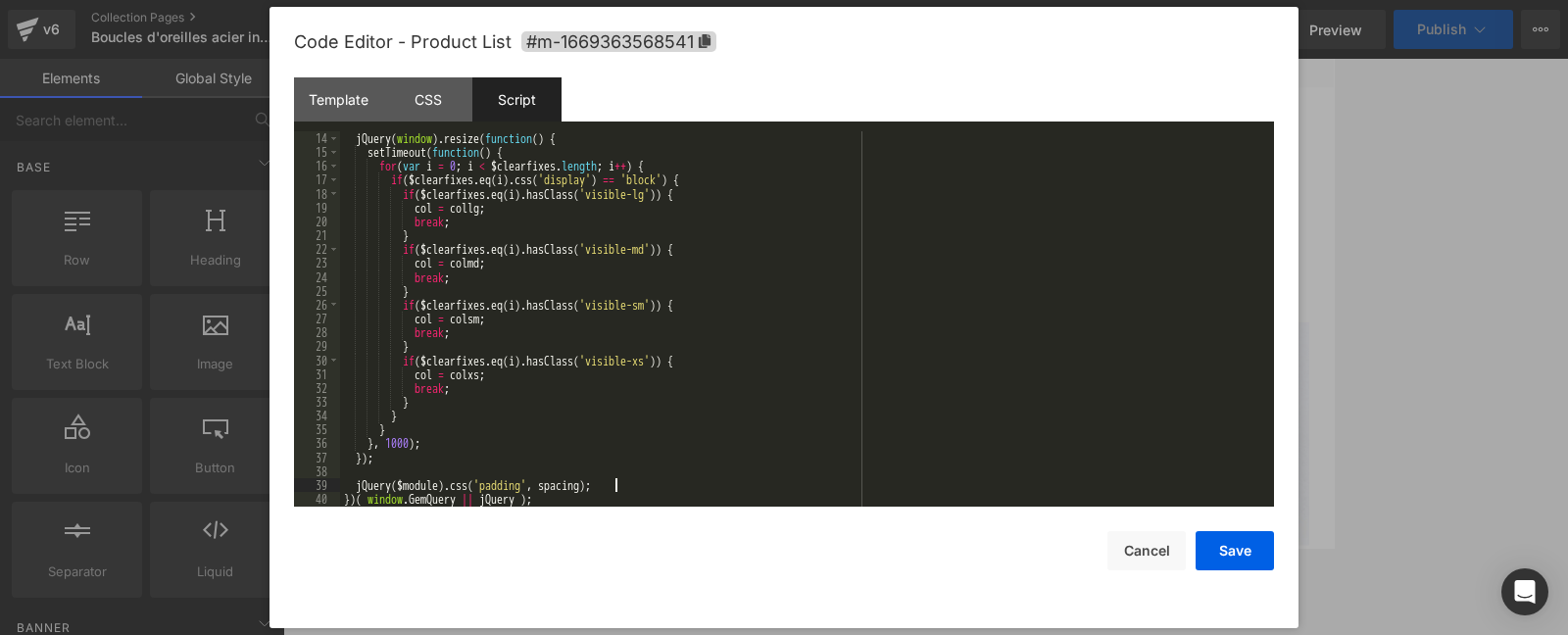 click on "jQuery ( window ) . resize ( function ( )   {       setTimeout ( function ( )   {          for ( var   i   =   0 ;   i   <   $clearfixes . length ;   i ++ )   {             if ( $clearfixes . eq ( i ) . css ( 'display' )   ==   'block' )   {                if ( $clearfixes . eq ( i ) . hasClass ( 'visible-lg' ))   {                   col   =   collg ;                   break ;                }                if ( $clearfixes . eq ( i ) . hasClass ( 'visible-md' ))   {                   col   =   colmd ;                   break ;                }                if ( $clearfixes . eq ( i ) . hasClass ( 'visible-sm' ))   {                   col   =   colsm ;                   break ;                }                if ( $clearfixes . eq ( i ) . hasClass ( 'visible-xs' ))   {                   col   =   colxs ;                   break ;                }             }          }       } ,   1000 ) ;    }) ;    jQuery ( $module ) . css ( 'padding' ,   spacing ) ; }) (   window . GemQuery   ||   jQuery   ) ;" at bounding box center [807, 332] 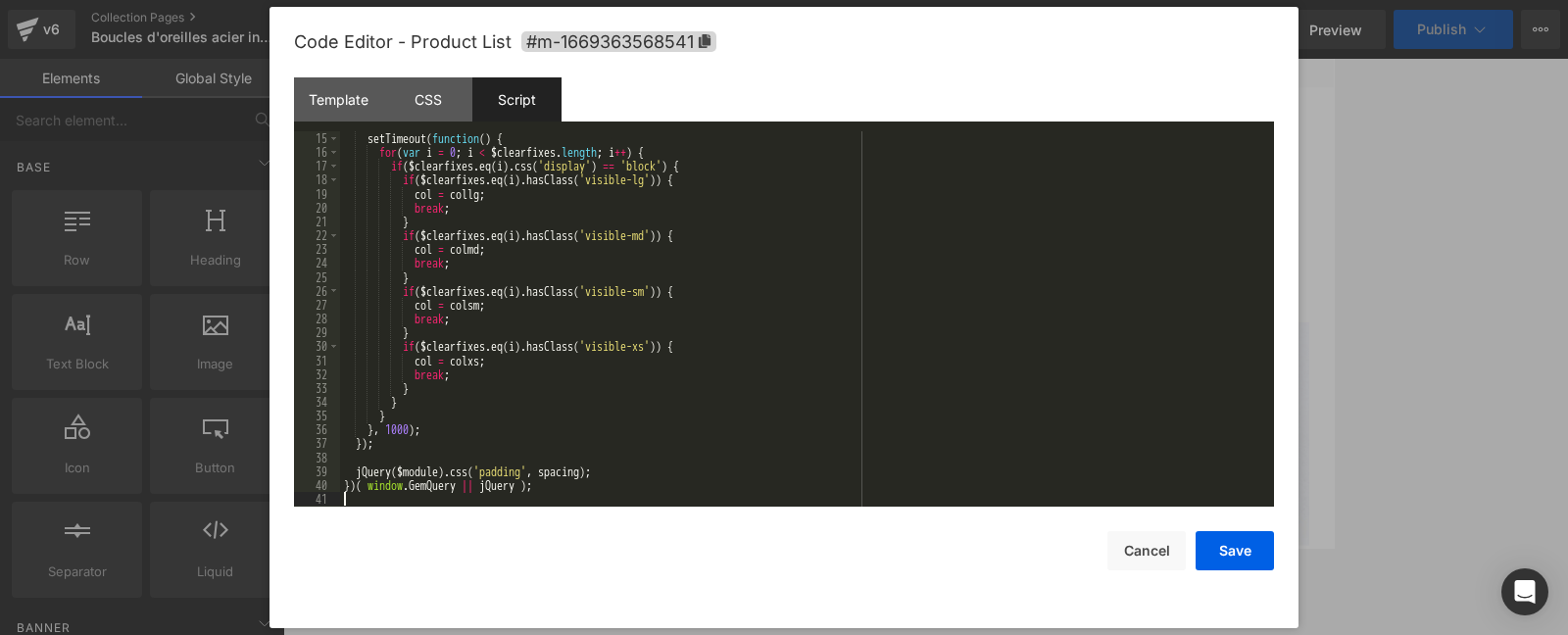 type 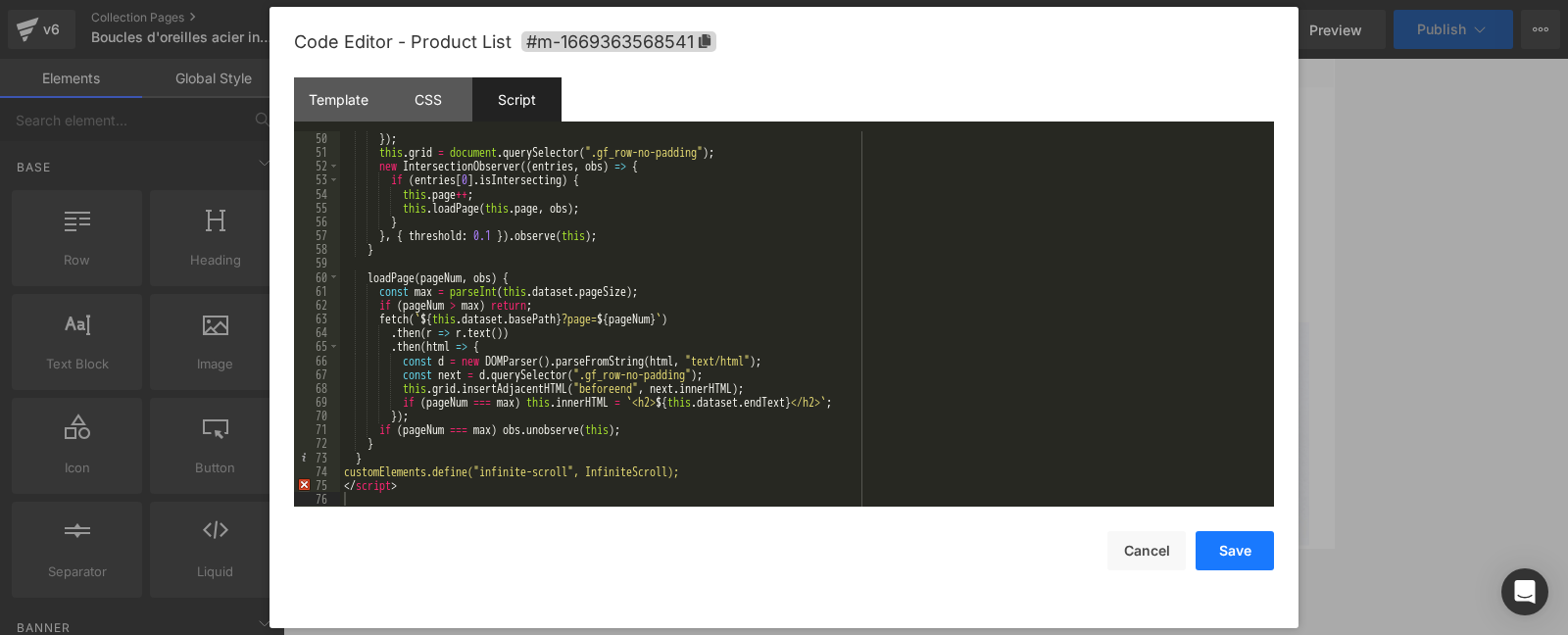 click on "Save" at bounding box center [1235, 551] 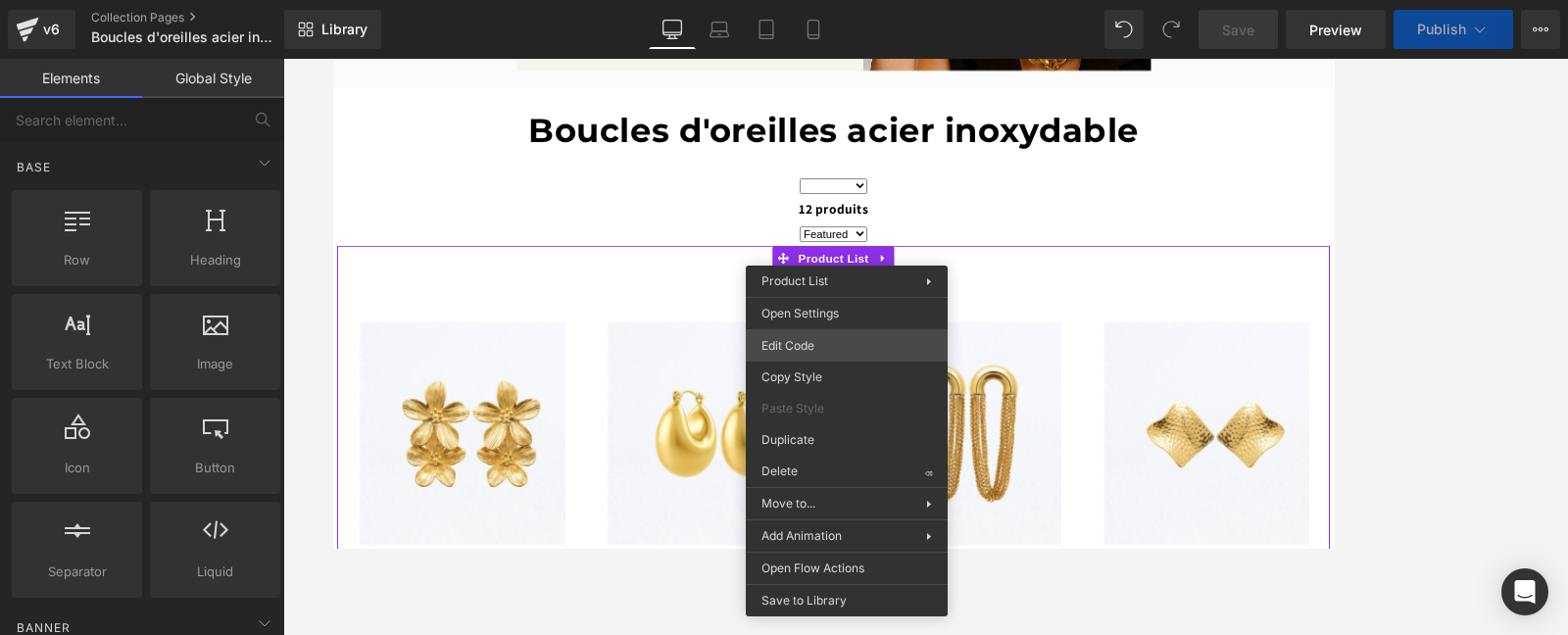 click on "You are previewing how the   will restyle your page. You can not edit Elements in Preset Preview Mode.  v6 Collection Pages Boucles d'oreilles acier inoxydable - [DATE] Library Desktop Desktop Laptop Tablet Mobile Save Preview Publish Scheduled Upgrade Plan View Live Page View with current Template Save Template to Library Schedule Publish  Optimize  Publish Settings Shortcuts  Your page can’t be published   You've reached the maximum number of published pages on your plan  (1/1).  You need to upgrade your plan or unpublish all your pages to get 1 publish slot.   Unpublish pages   Upgrade plan  Elements Global Style Base Row  rows, columns, layouts, div Heading  headings, titles, h1,h2,h3,h4,h5,h6 Text Block  texts, paragraphs, contents, blocks Image  images, photos, alts, uploads Icon  icons, symbols Button  button, call to action, cta Separator  separators, dividers, horizontal lines Liquid  liquid, custom code, html, javascript, css, reviews, apps, applications, embeded, iframe Banner Parallax  List" at bounding box center (784, 0) 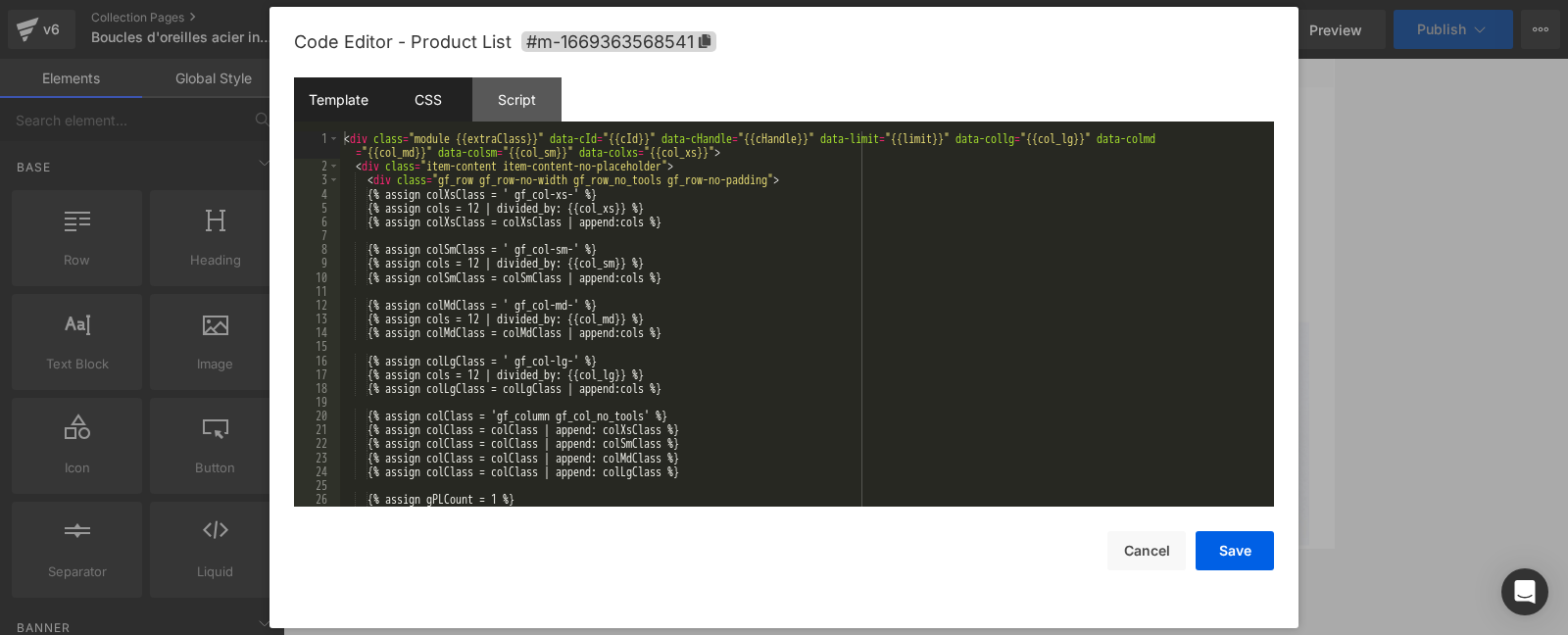 click on "CSS" at bounding box center (427, 99) 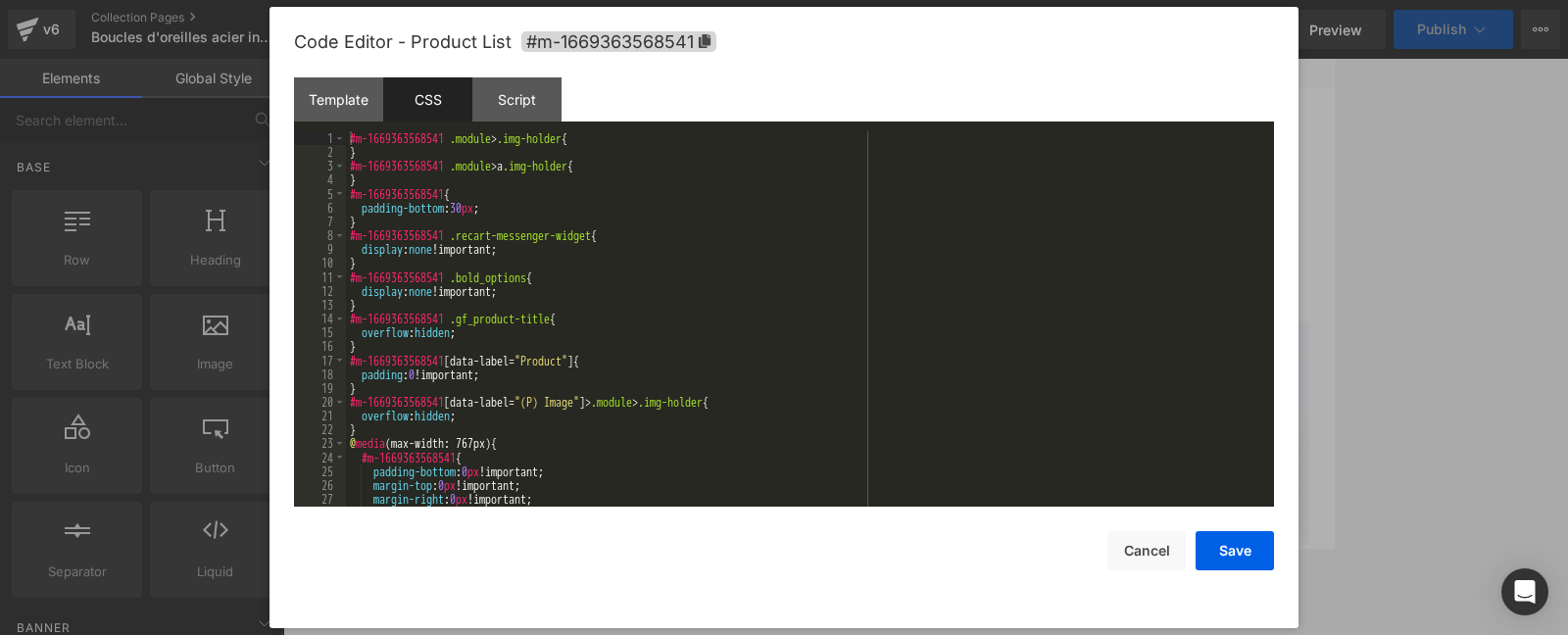scroll, scrollTop: 0, scrollLeft: 0, axis: both 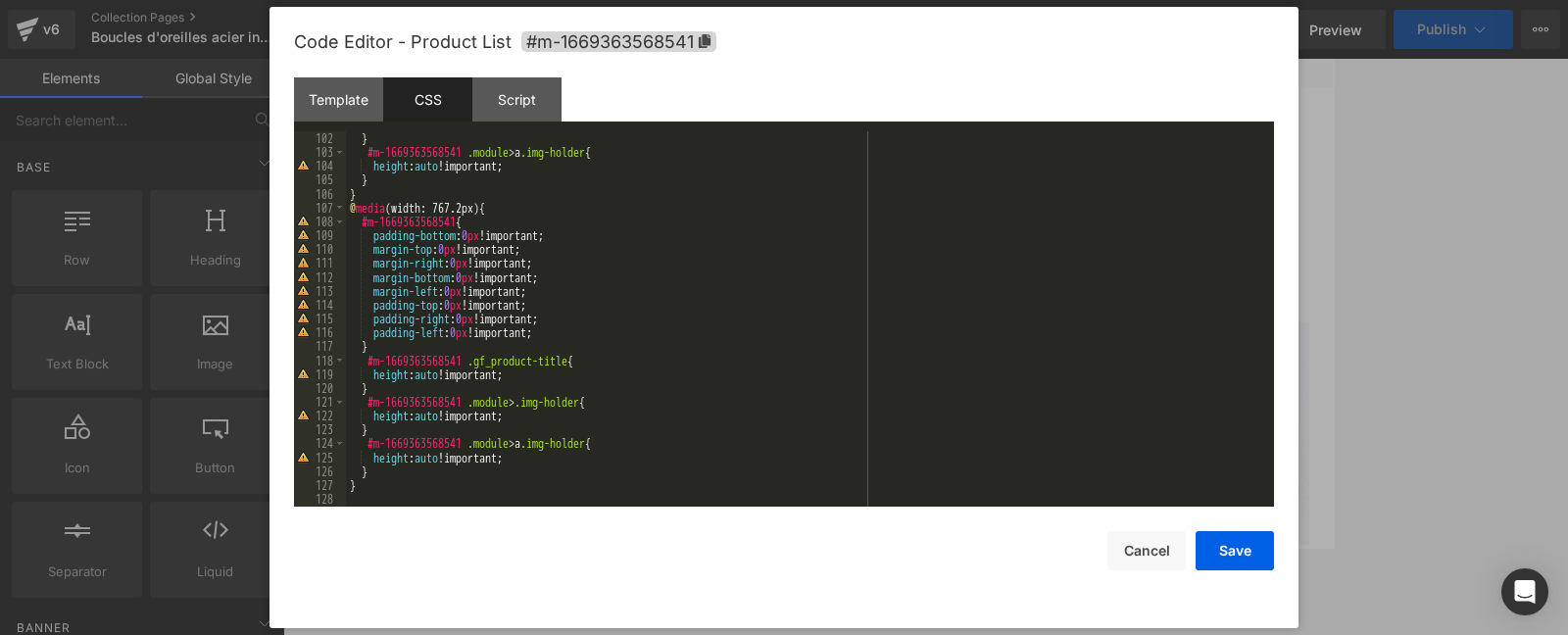 click on "}     #m-1669363568541   .module > a .img-holder {       height :  auto !important;    } } @ media  (width: 767.2px) {    #m-1669363568541 {       padding-bottom :  0 px !important;       margin-top :  0 px !important;       margin-right :  0 px !important;       margin-bottom :  0 px !important;       margin-left :  0 px !important;       padding-top :  0 px !important;       padding-right :  0 px !important;       padding-left :  0 px !important;    }     #m-1669363568541   .gf_product-title {       height :  auto !important;    }     #m-1669363568541   .module > .img-holder {       height :  auto !important;    }     #m-1669363568541   .module > a .img-holder {       height :  auto !important;    } }" at bounding box center (809, 332) 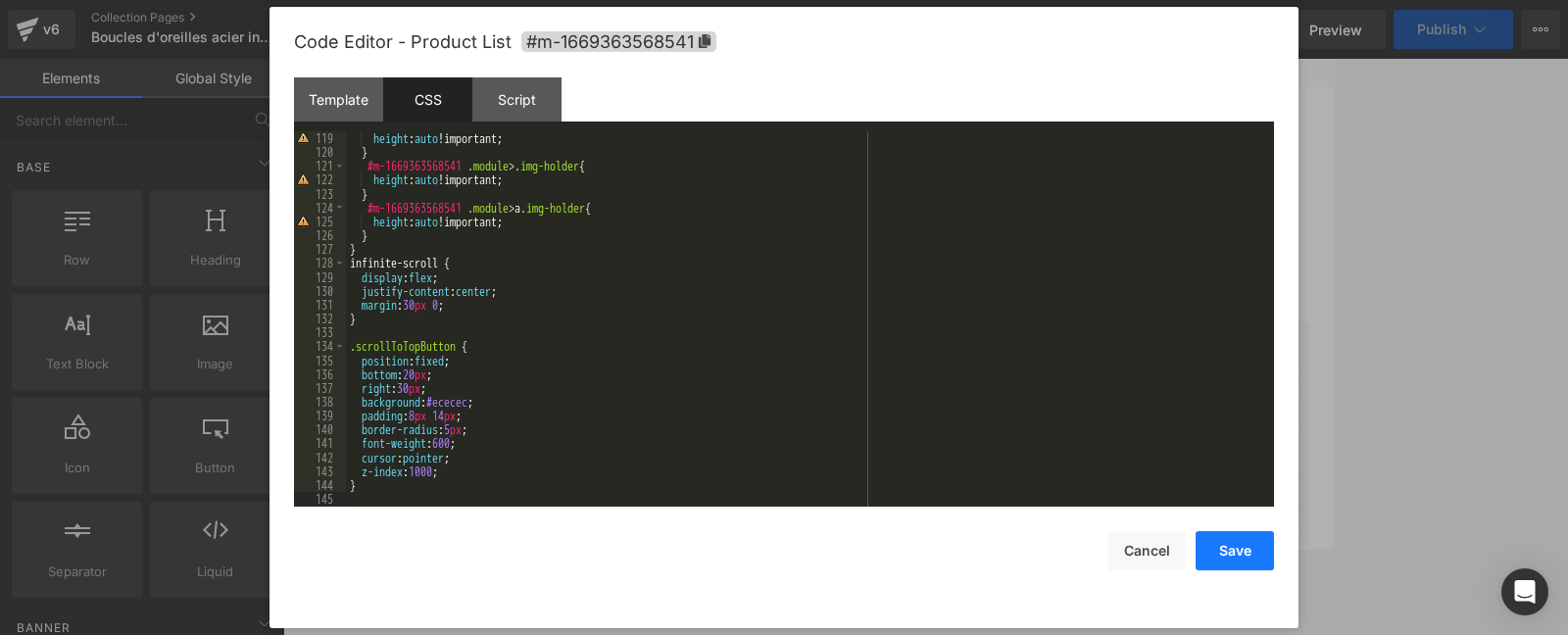 scroll, scrollTop: 1637, scrollLeft: 0, axis: vertical 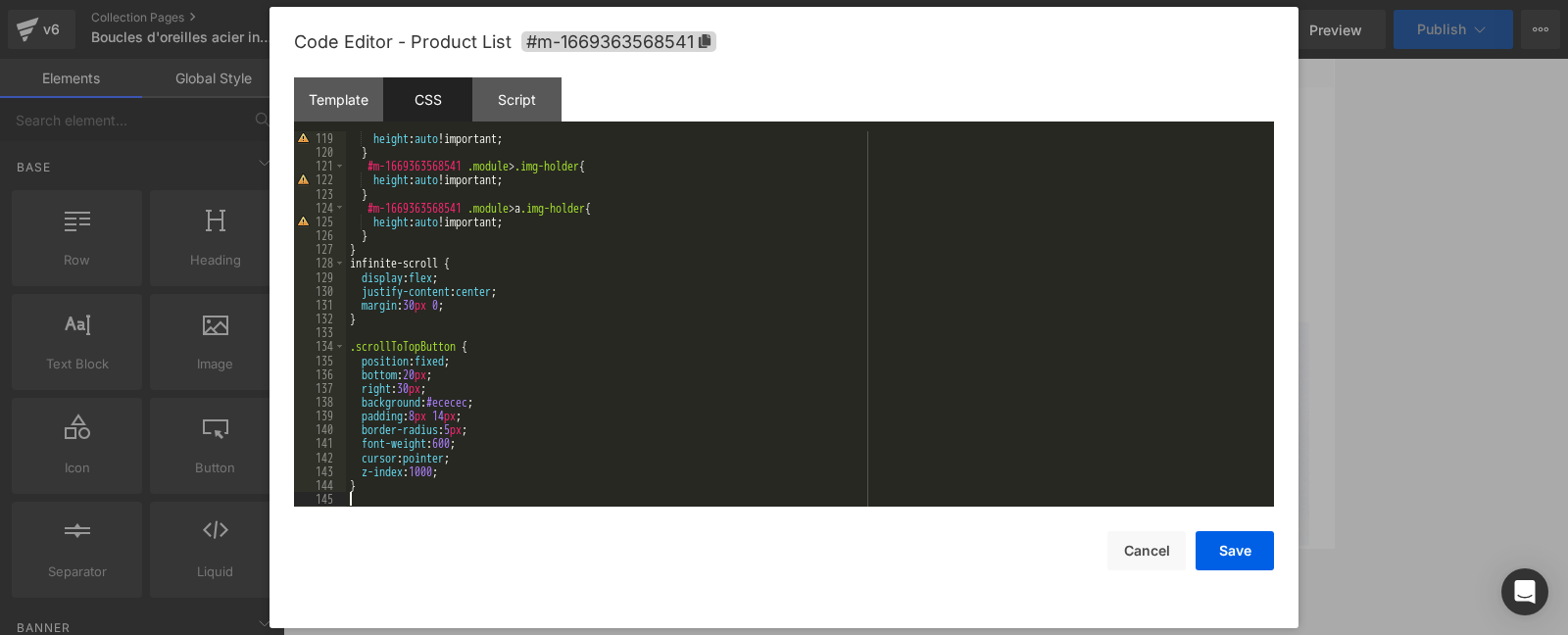 click on "Save" at bounding box center (1235, 551) 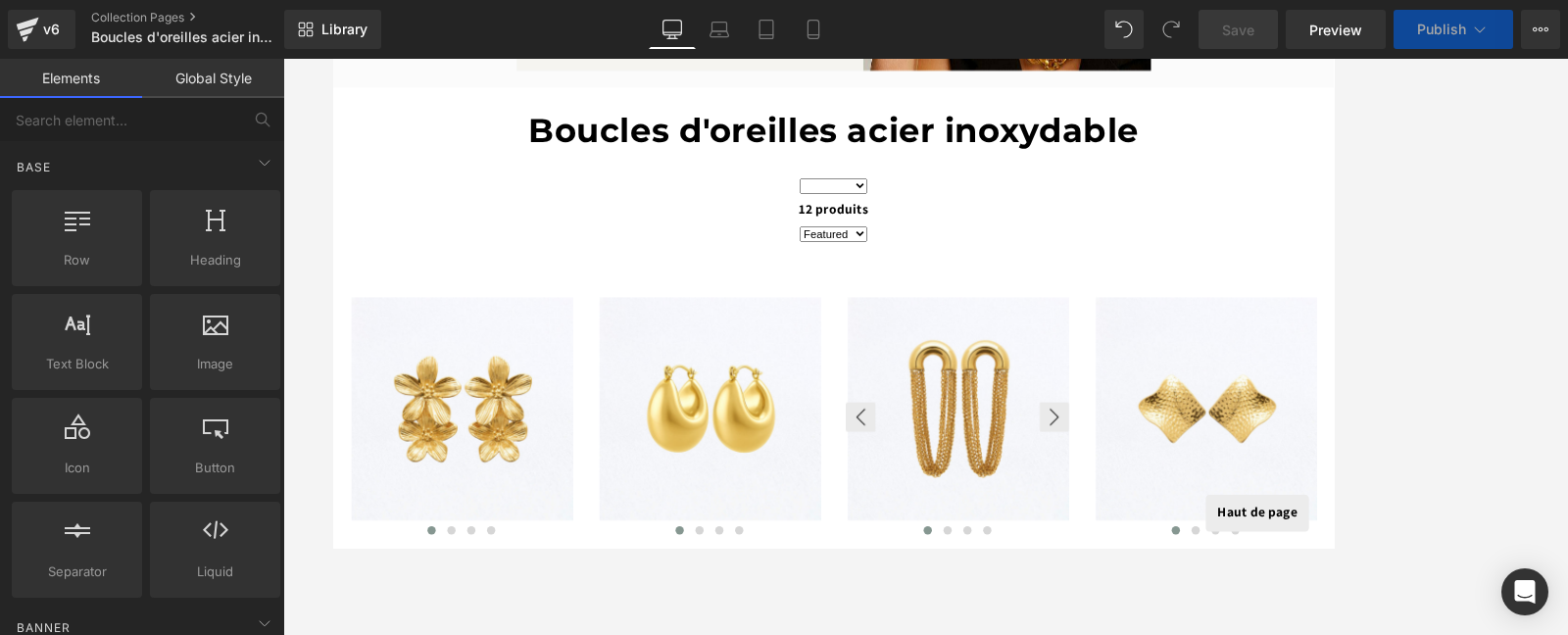 click on "(P) Image List" at bounding box center (1072, 483) 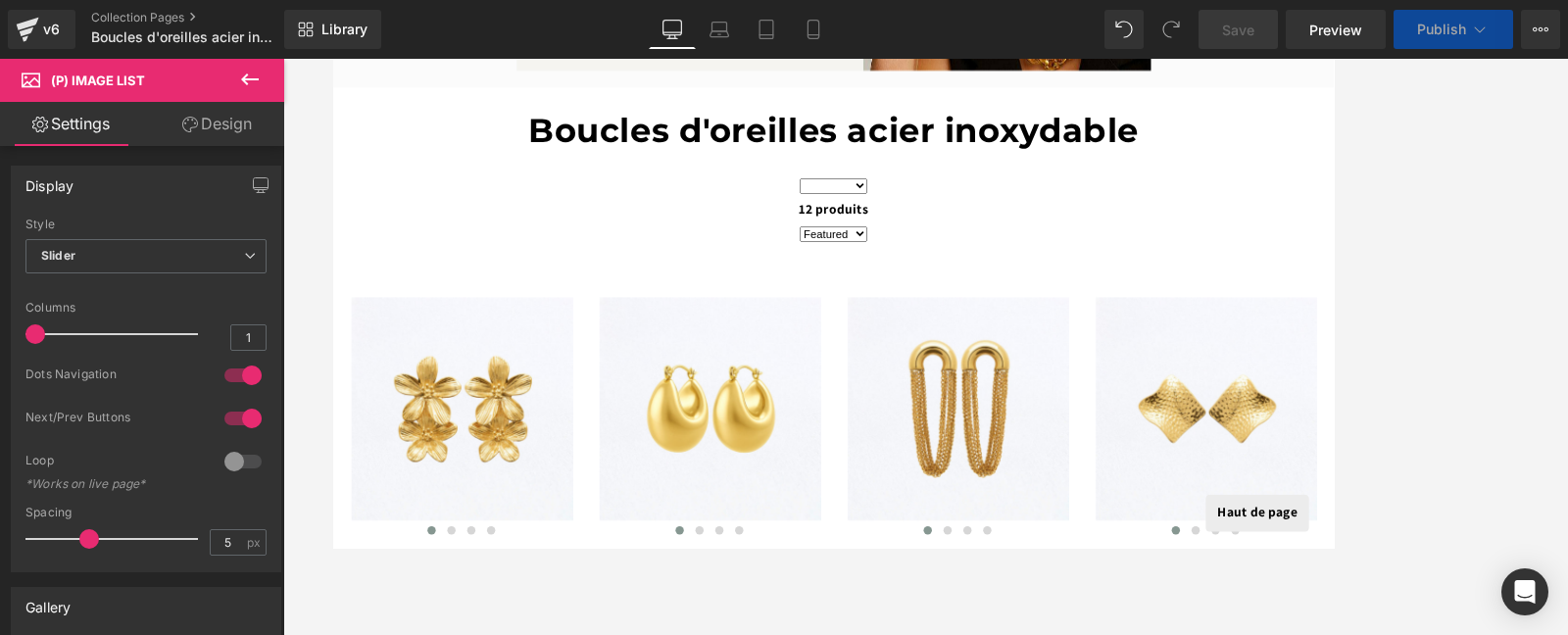 click on "Boucles d'oreilles acier inoxydable" at bounding box center (925, 144) 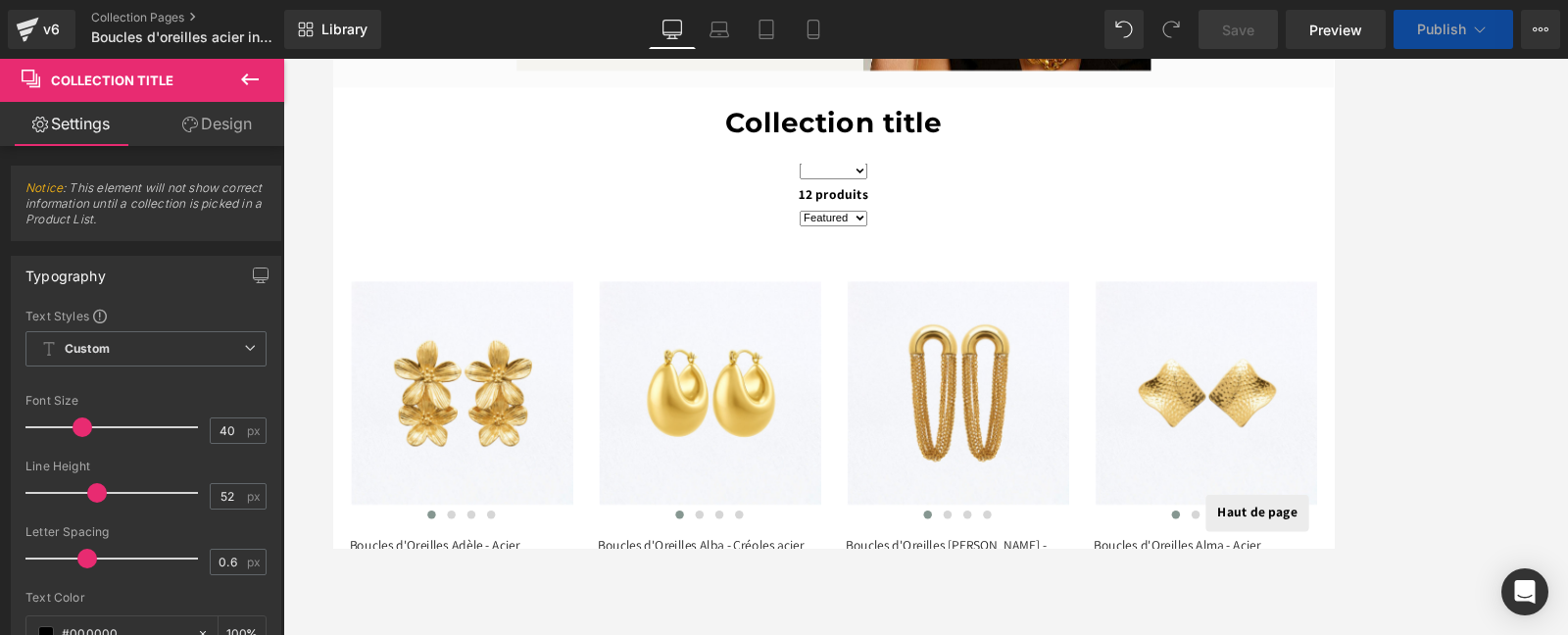 drag, startPoint x: 89, startPoint y: 432, endPoint x: 78, endPoint y: 435, distance: 11.401754 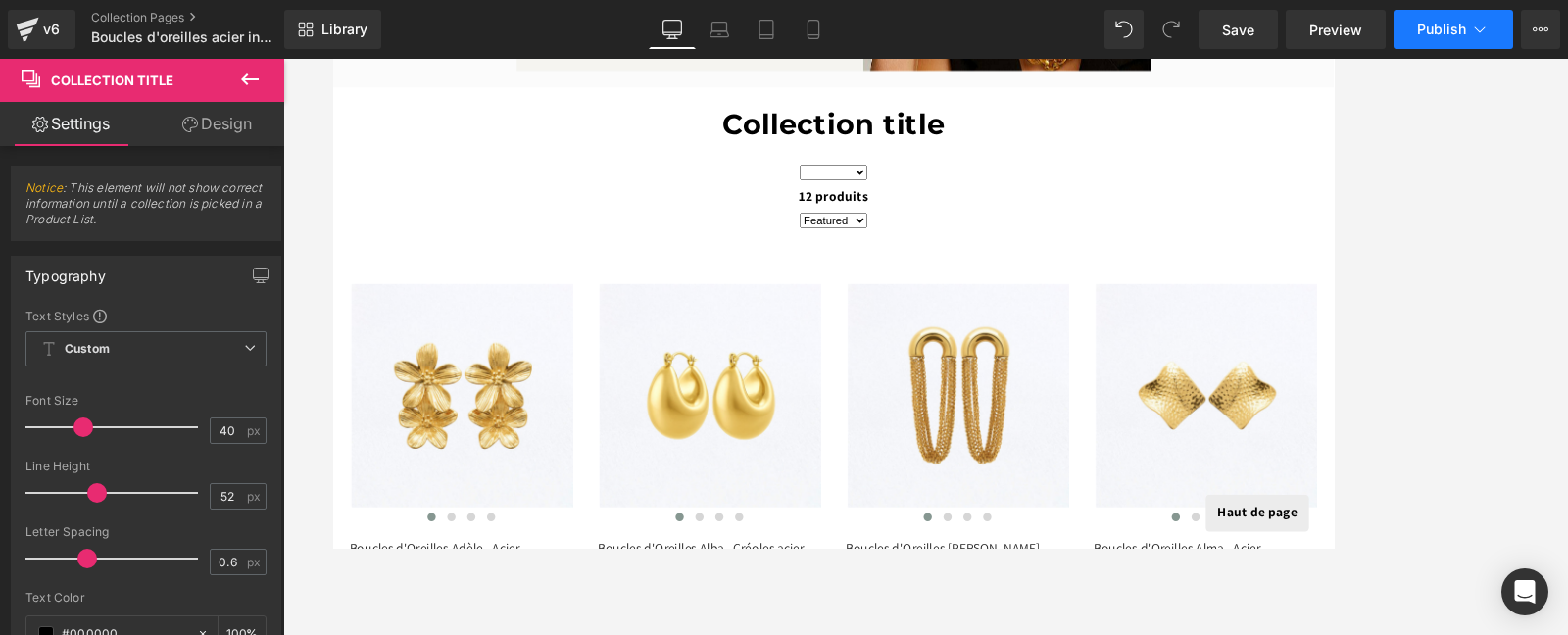 click on "Publish" at bounding box center (1442, 29) 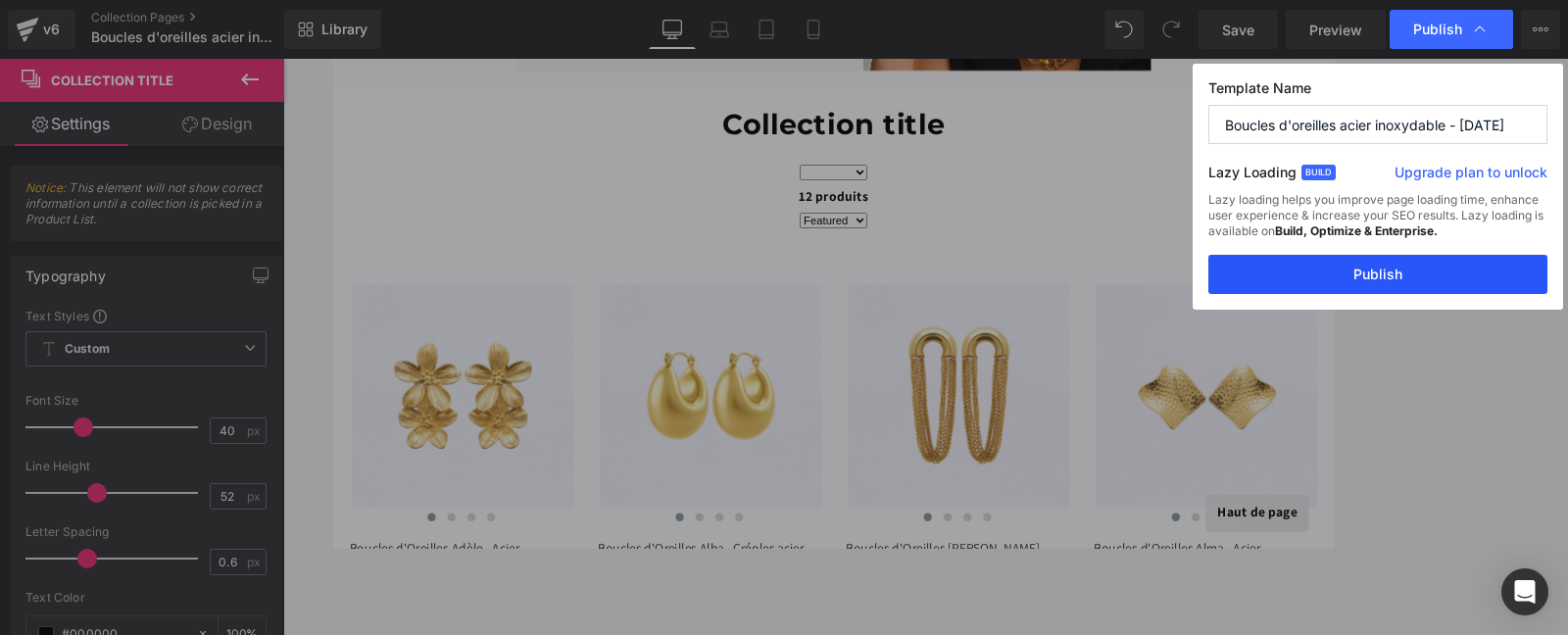 click on "Publish" at bounding box center (1378, 274) 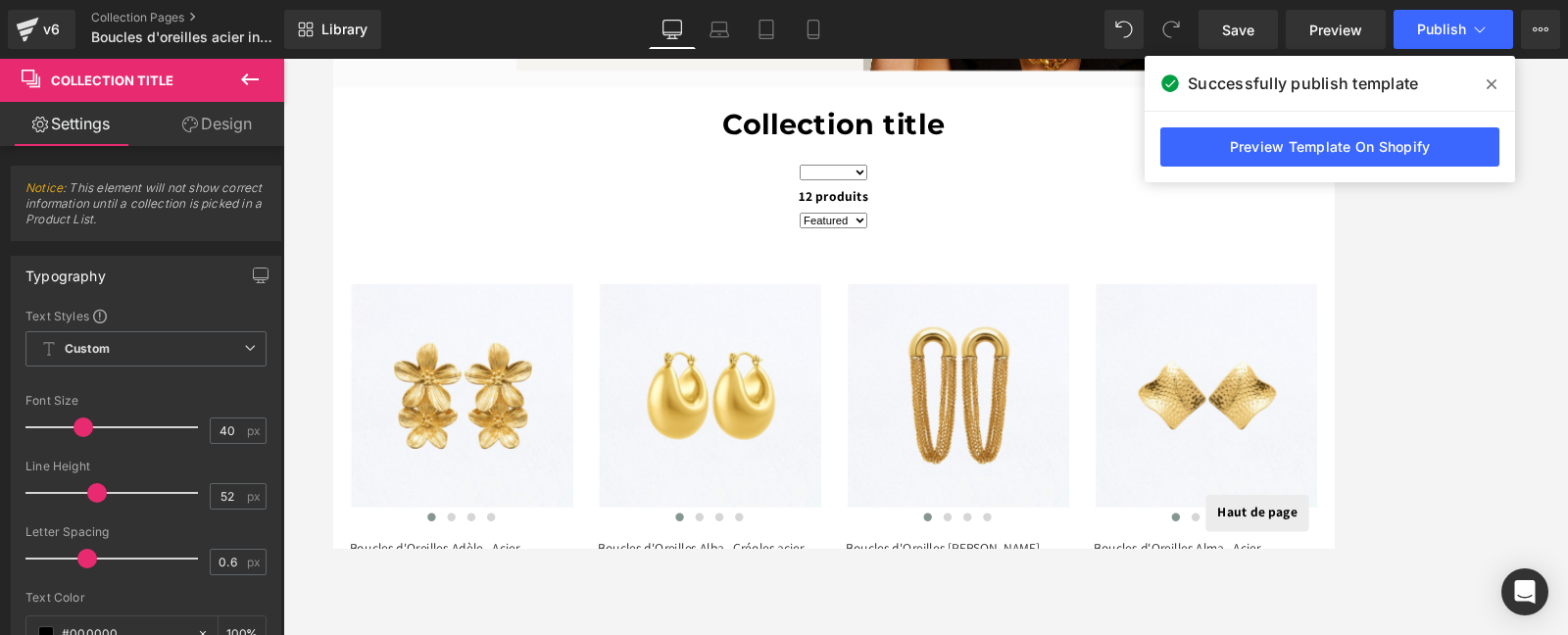 click 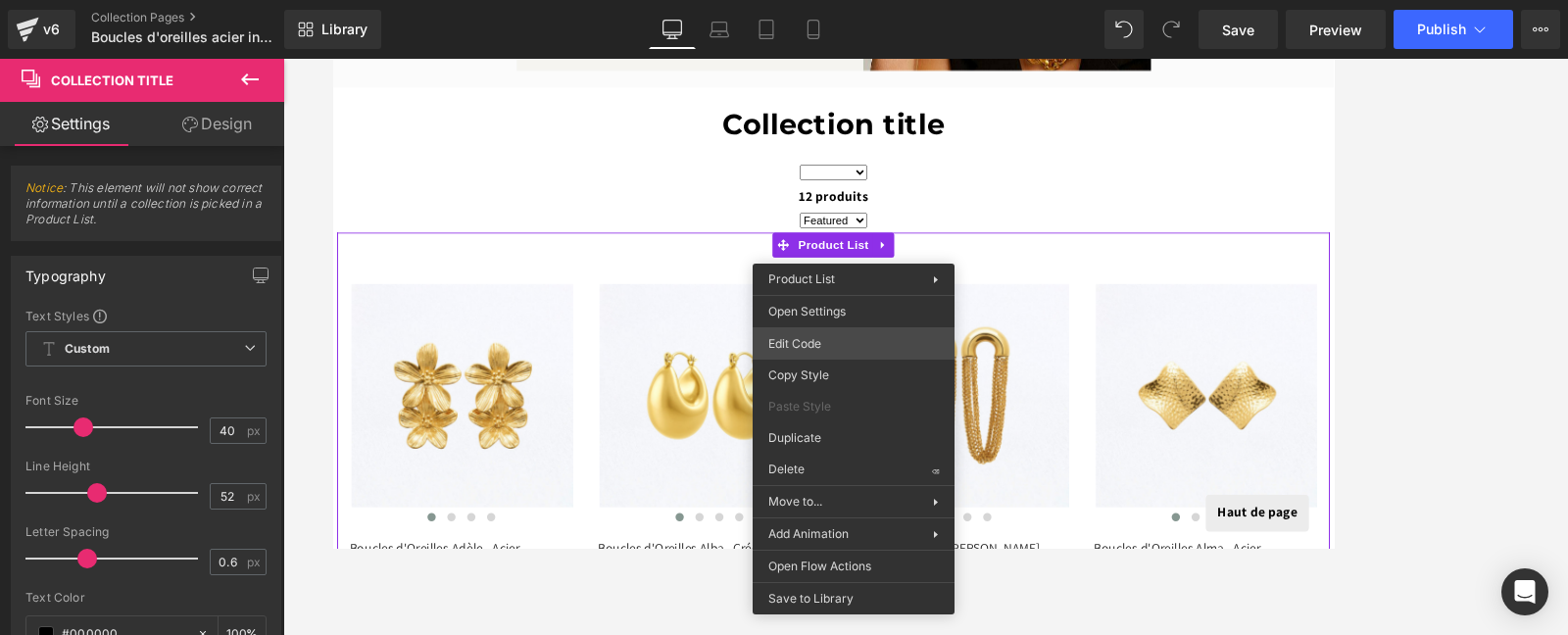 click on "(P) Image List  You are previewing how the   will restyle your page. You can not edit Elements in Preset Preview Mode.  v6 Collection Pages Boucles d'oreilles acier inoxydable - 17.07.2025 Library Desktop Desktop Laptop Tablet Mobile Save Preview Publish Scheduled Upgrade Plan View Live Page View with current Template Save Template to Library Schedule Publish  Optimize  Publish Settings Shortcuts  Your page can’t be published   You've reached the maximum number of published pages on your plan  (1/1).  You need to upgrade your plan or unpublish all your pages to get 1 publish slot.   Unpublish pages   Upgrade plan  Elements Global Style Base Row  rows, columns, layouts, div Heading  headings, titles, h1,h2,h3,h4,h5,h6 Text Block  texts, paragraphs, contents, blocks Image  images, photos, alts, uploads Icon  icons, symbols Button  button, call to action, cta Separator  separators, dividers, horizontal lines Liquid  liquid, custom code, html, javascript, css, reviews, apps, applications, embeded, iframe Stack" at bounding box center (784, 0) 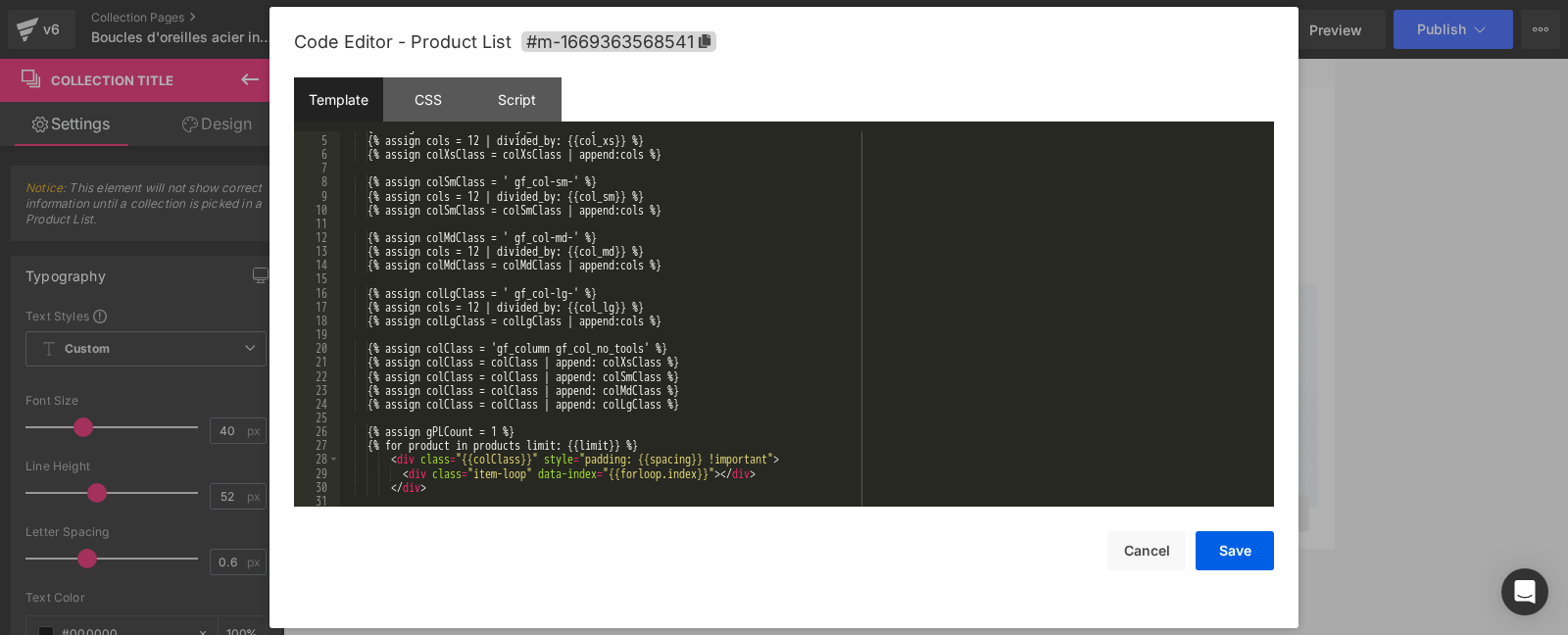 scroll, scrollTop: 527, scrollLeft: 0, axis: vertical 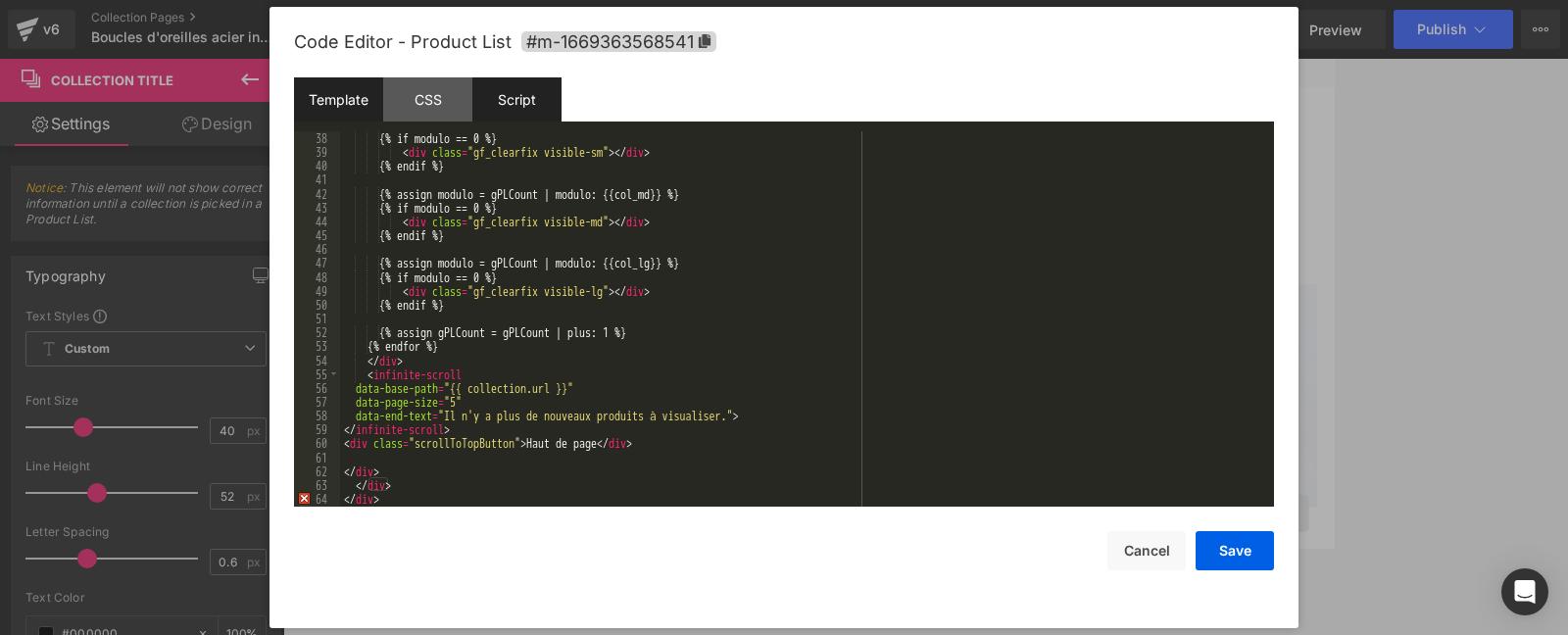 click on "Script" at bounding box center [516, 99] 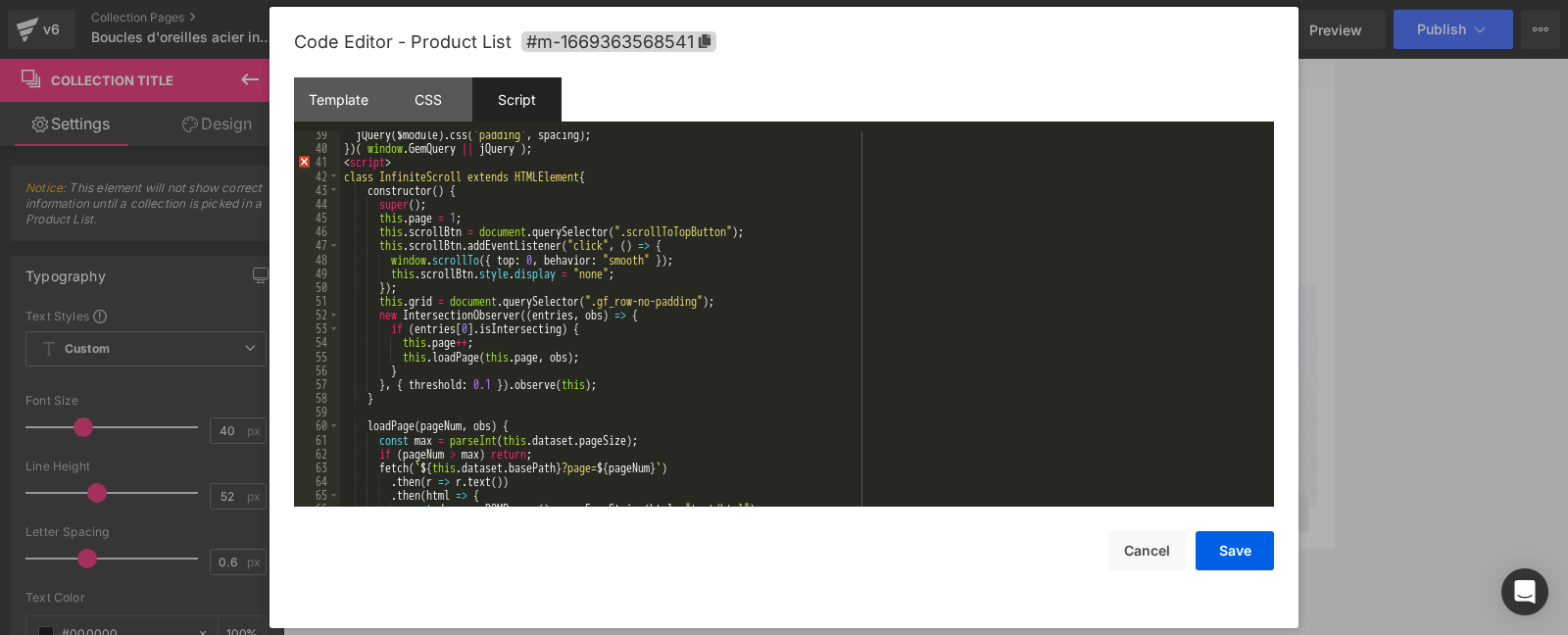 scroll, scrollTop: 529, scrollLeft: 0, axis: vertical 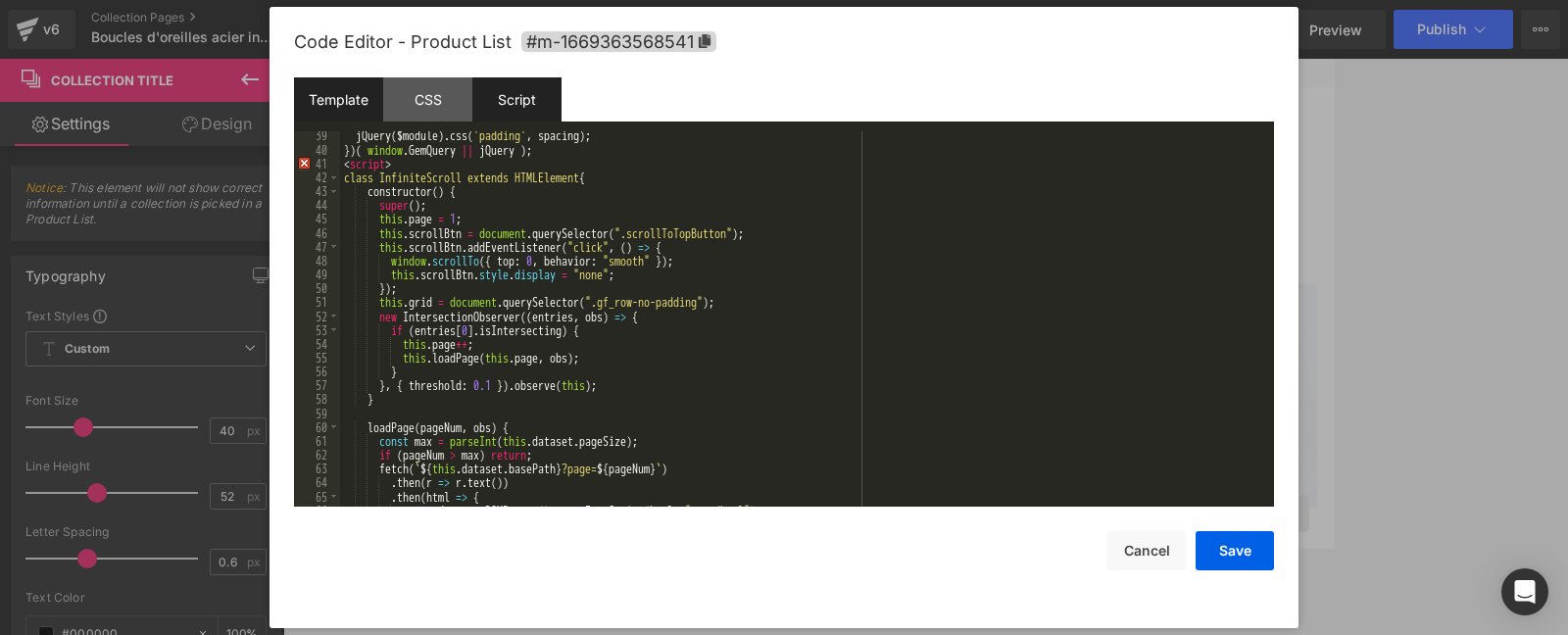 click on "Template" at bounding box center (338, 99) 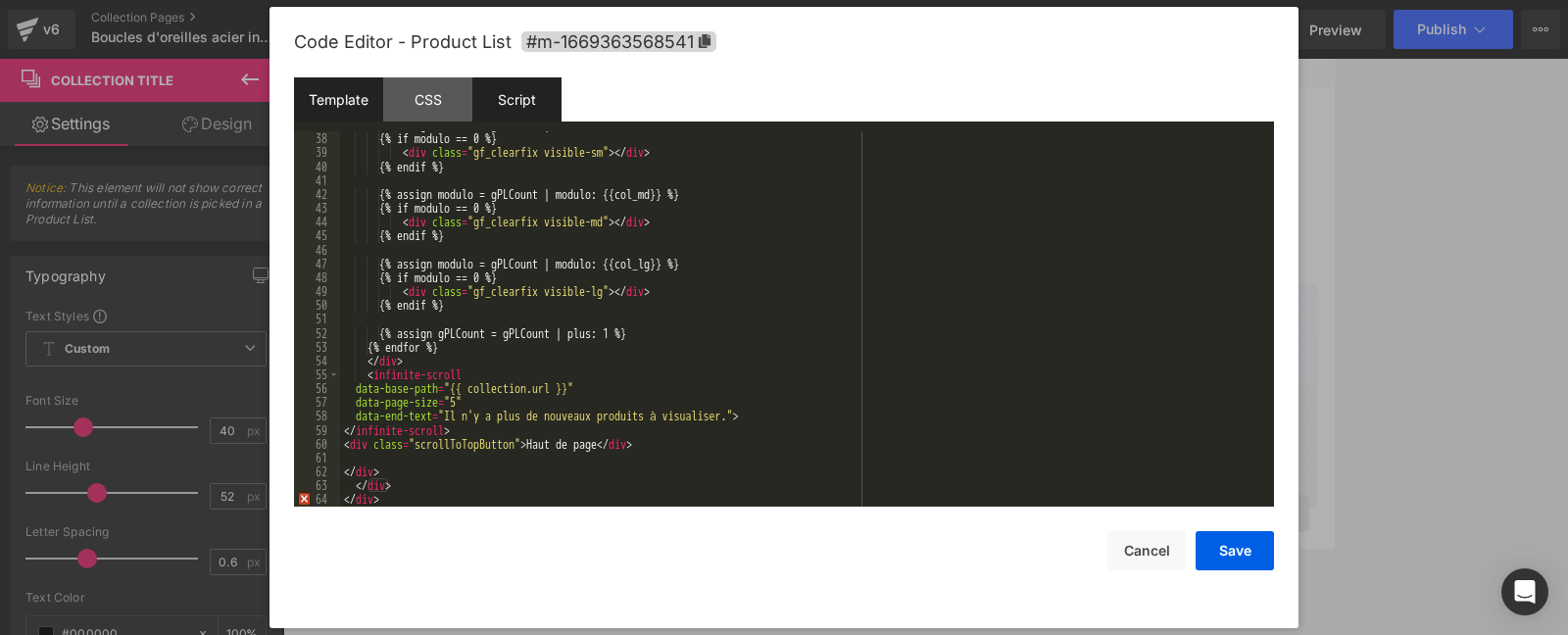 click on "Script" at bounding box center (516, 99) 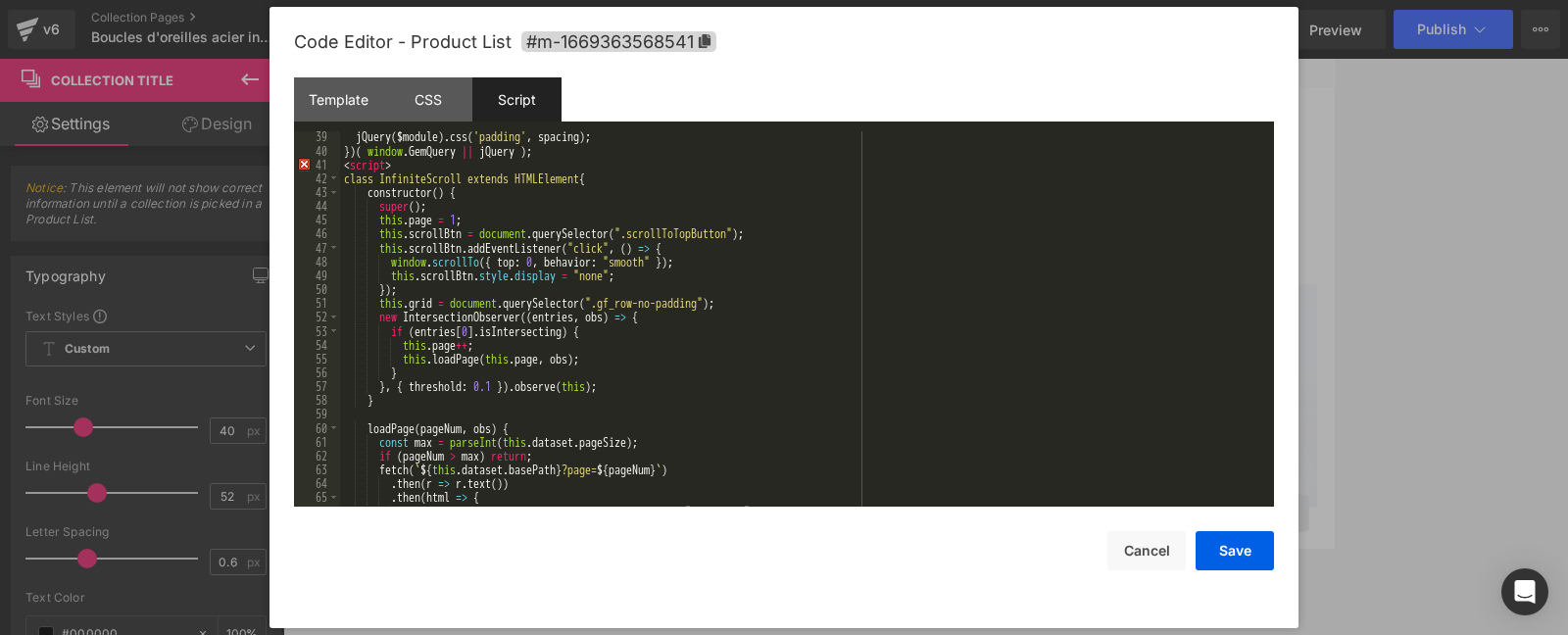 scroll, scrollTop: 529, scrollLeft: 0, axis: vertical 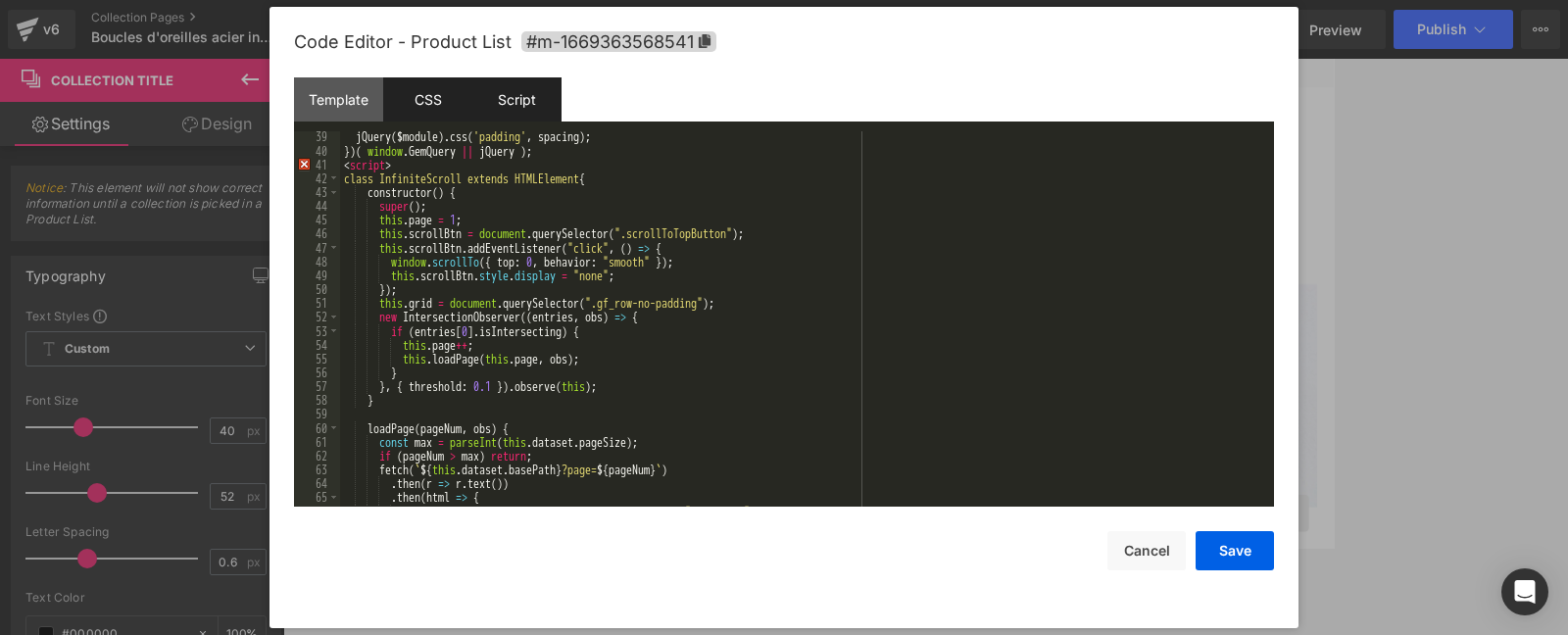 click on "CSS" at bounding box center [427, 99] 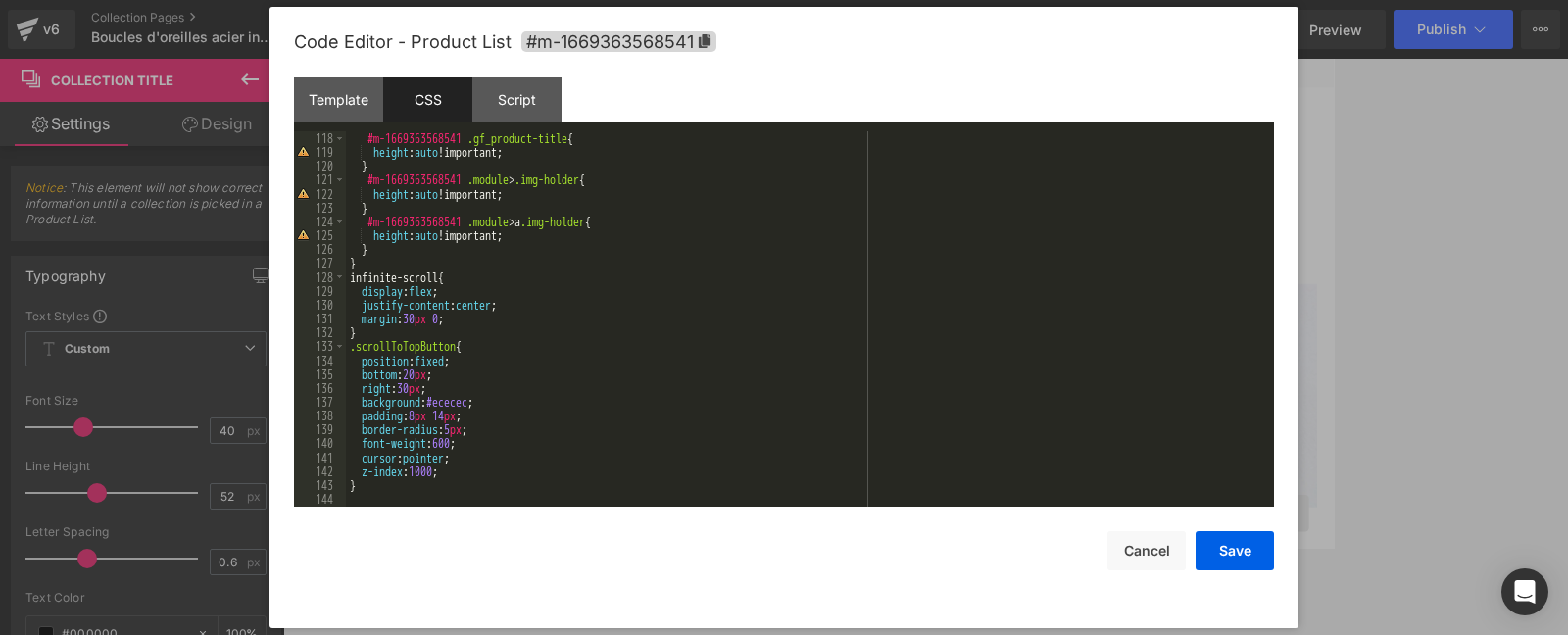 scroll, scrollTop: 1624, scrollLeft: 0, axis: vertical 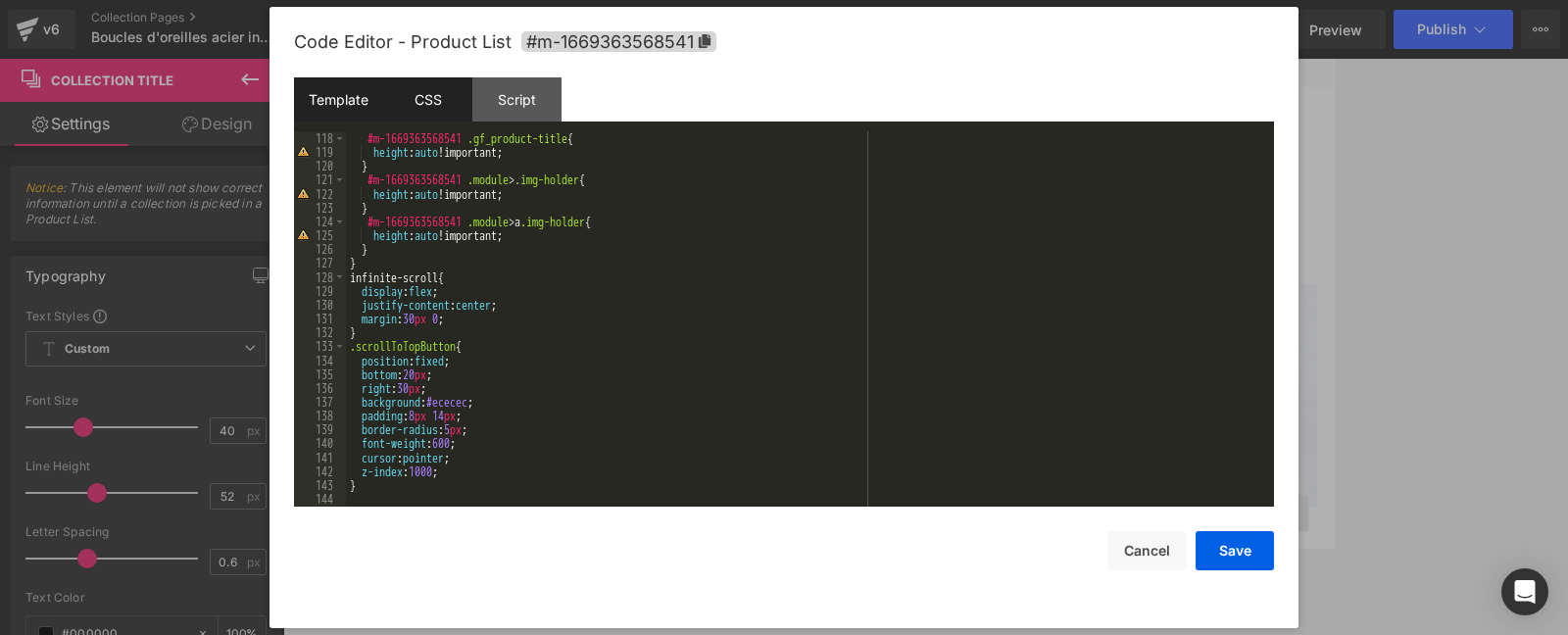click on "Template" at bounding box center (338, 99) 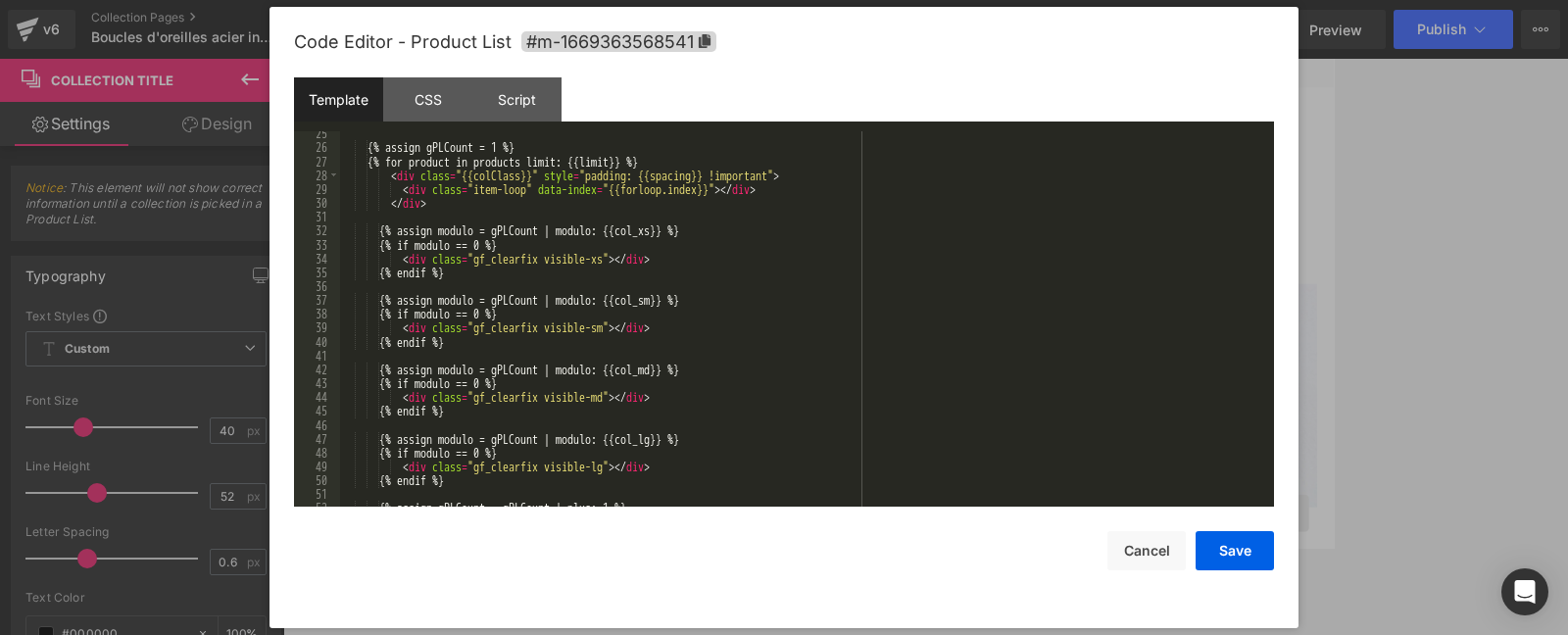 scroll, scrollTop: 527, scrollLeft: 0, axis: vertical 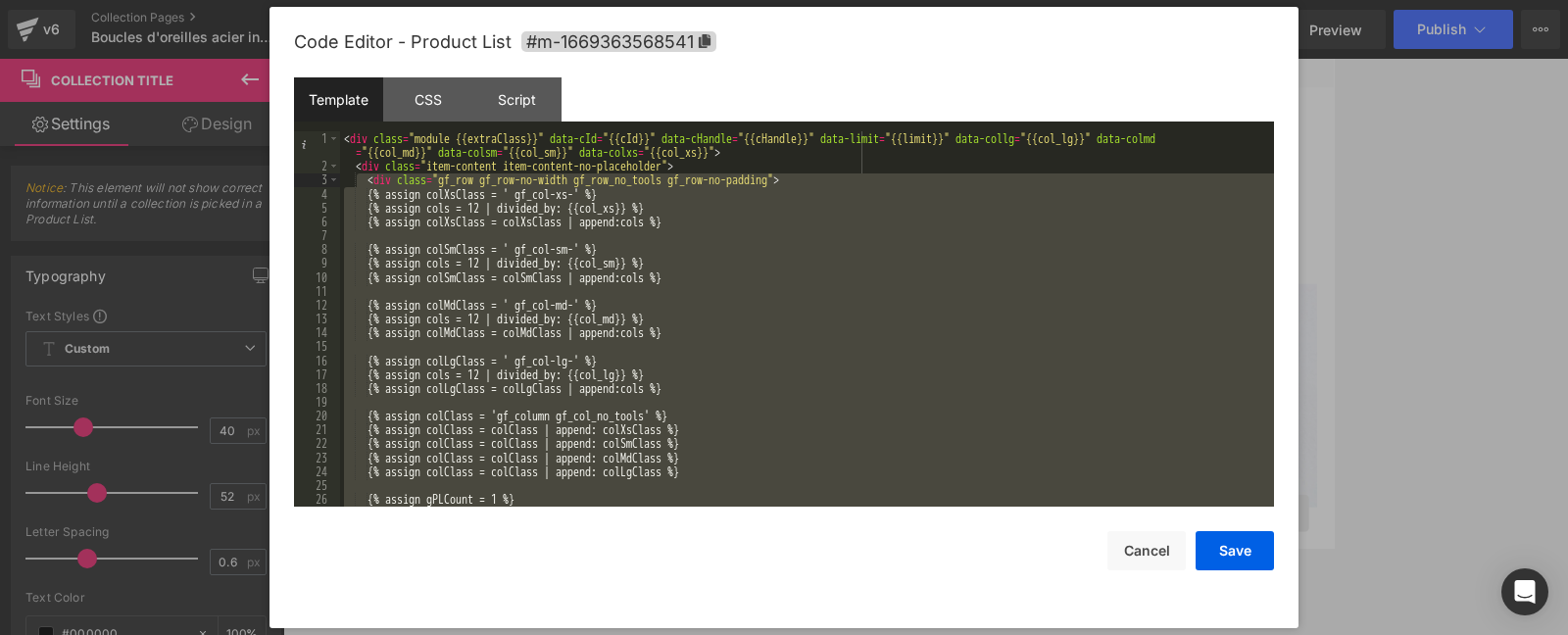 drag, startPoint x: 439, startPoint y: 500, endPoint x: 355, endPoint y: 173, distance: 337.61665 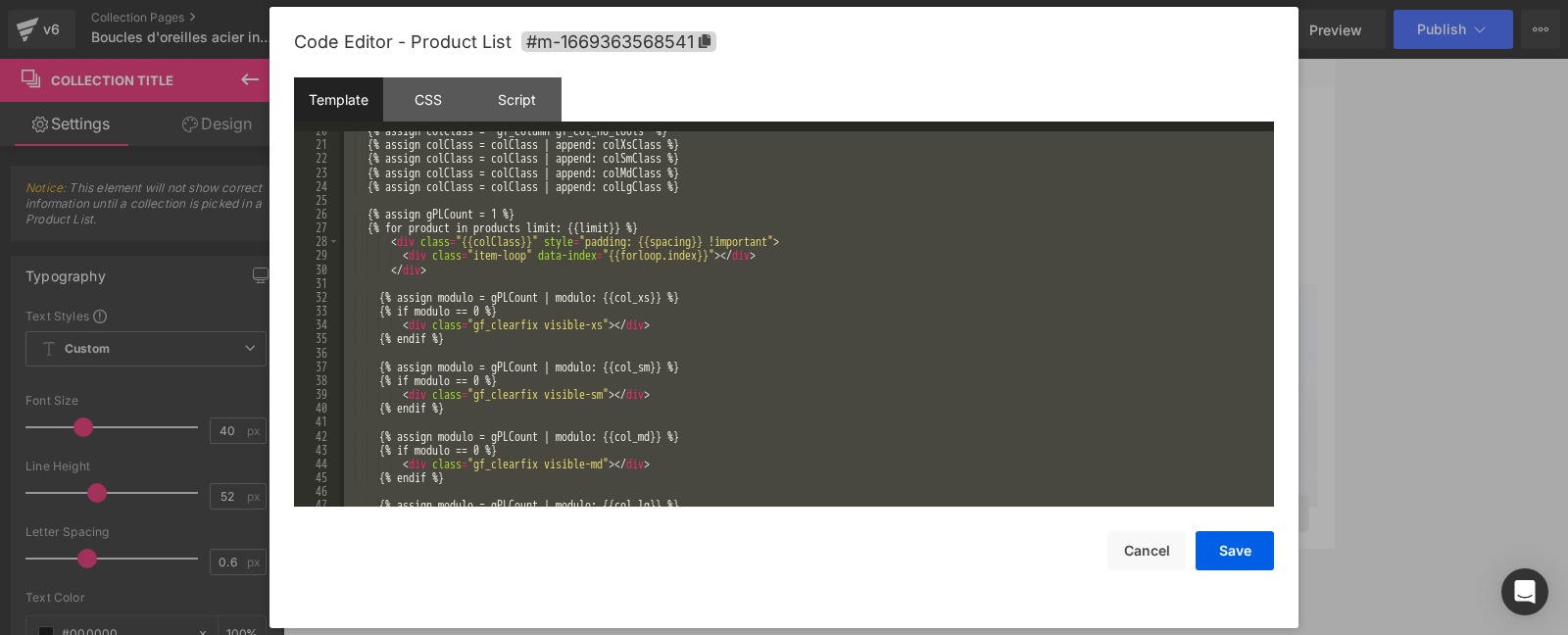 scroll, scrollTop: 527, scrollLeft: 0, axis: vertical 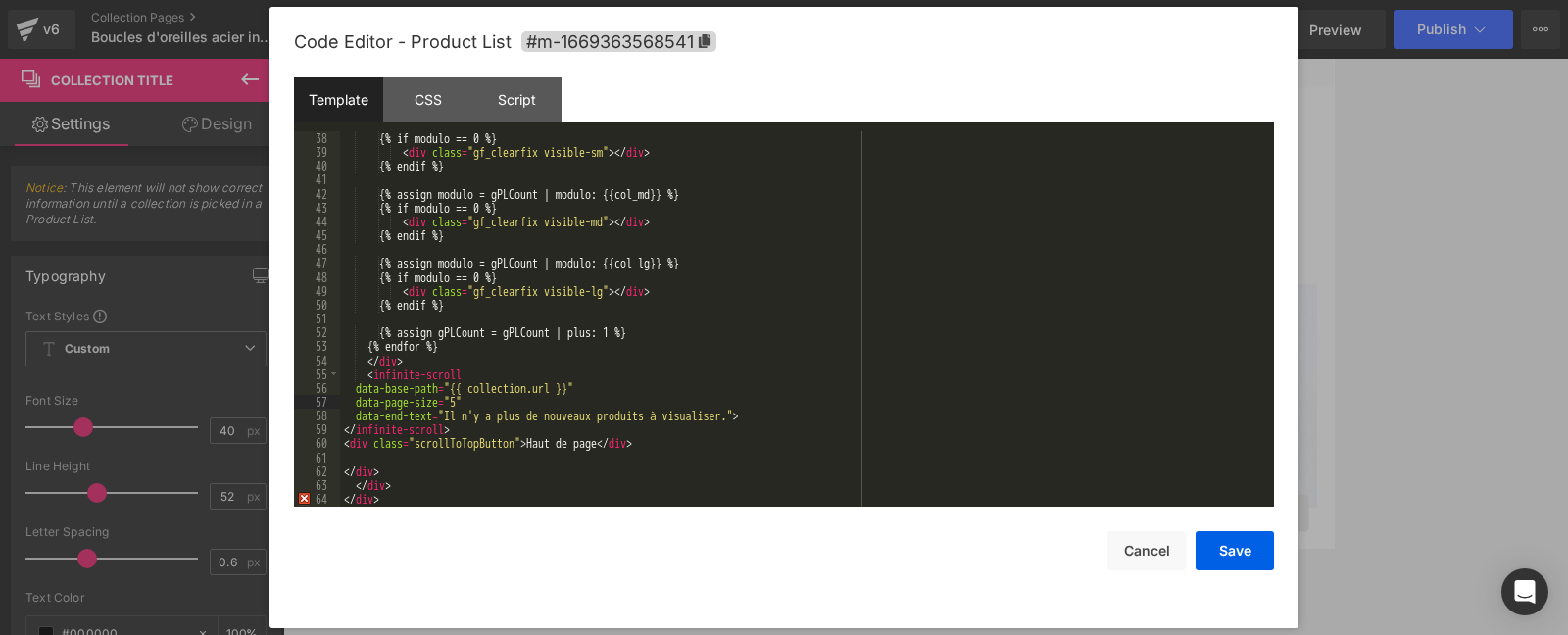click on "{% if modulo == 0 %}                < div   class = "gf_clearfix visible-sm" > </ div >            {% endif %}            {% assign modulo = gPLCount | modulo: {{col_md}} %}            {% if modulo == 0 %}                < div   class = "gf_clearfix visible-md" > </ div >            {% endif %}            {% assign modulo = gPLCount | modulo: {{col_lg}} %}            {% if modulo == 0 %}                < div   class = "gf_clearfix visible-lg" > </ div >            {% endif %}            {% assign gPLCount = gPLCount | plus: 1 %}         {% endfor %}       </ div >       < infinite-scroll    data-base-path = "{{ collection.url }}"    data-page-size = "5"    data-end-text = "Il n'y a plus de nouveaux produits à visualiser." > </ infinite-scroll > < div   class = "scrollToTopButton" > Haut de page </ div > </ div >    </ div > </ div >" at bounding box center (807, 332) 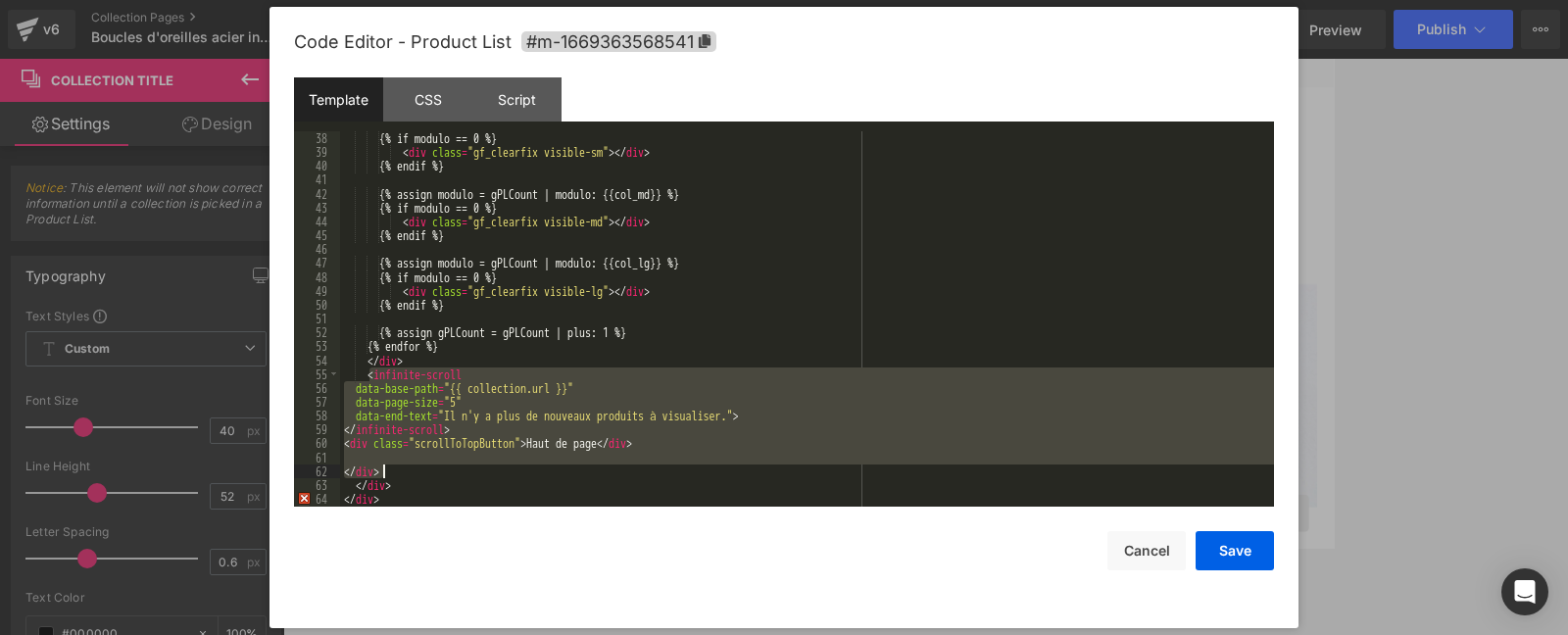 drag, startPoint x: 369, startPoint y: 374, endPoint x: 419, endPoint y: 470, distance: 108.24047 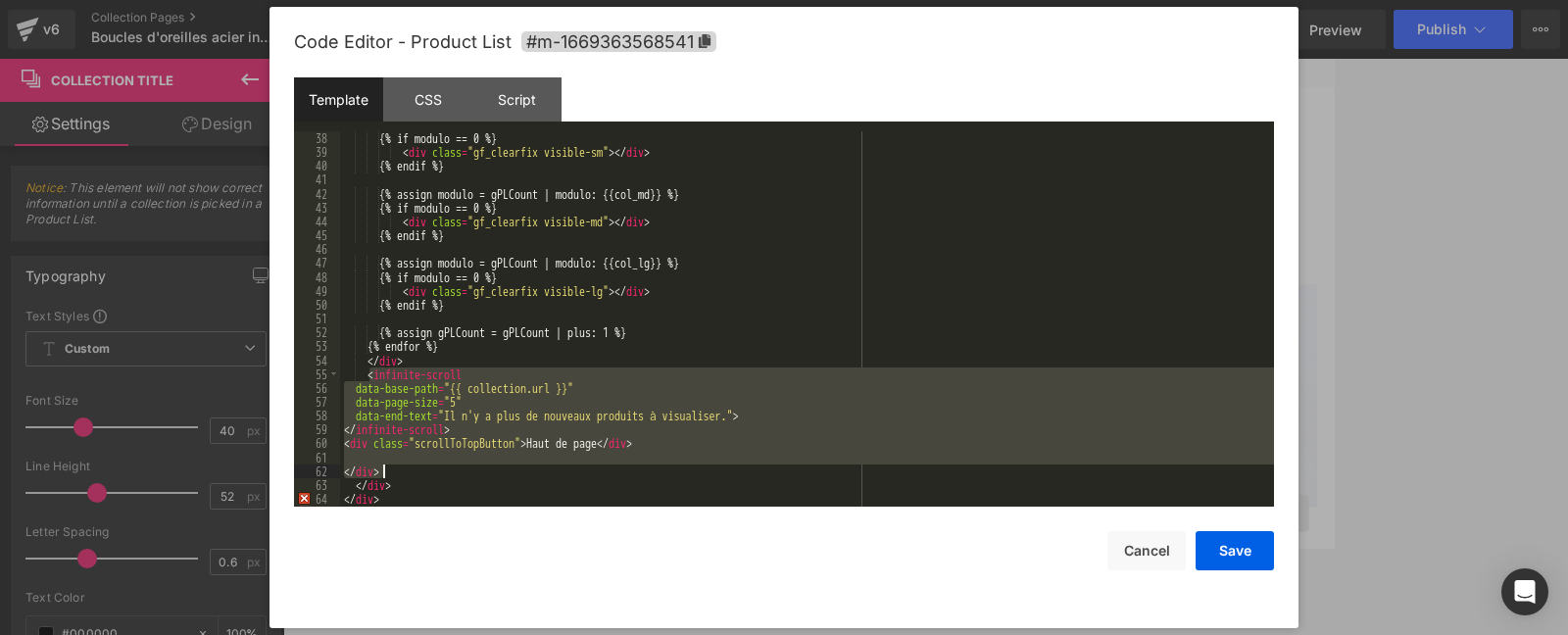 click on "{% if modulo == 0 %}                < div   class = "gf_clearfix visible-sm" > </ div >            {% endif %}            {% assign modulo = gPLCount | modulo: {{col_md}} %}            {% if modulo == 0 %}                < div   class = "gf_clearfix visible-md" > </ div >            {% endif %}            {% assign modulo = gPLCount | modulo: {{col_lg}} %}            {% if modulo == 0 %}                < div   class = "gf_clearfix visible-lg" > </ div >            {% endif %}            {% assign gPLCount = gPLCount | plus: 1 %}         {% endfor %}       </ div >       < infinite-scroll    data-base-path = "{{ collection.url }}"    data-page-size = "5"    data-end-text = "Il n'y a plus de nouveaux produits à visualiser." > </ infinite-scroll > < div   class = "scrollToTopButton" > Haut de page </ div > </ div >    </ div > </ div >" at bounding box center (807, 318) 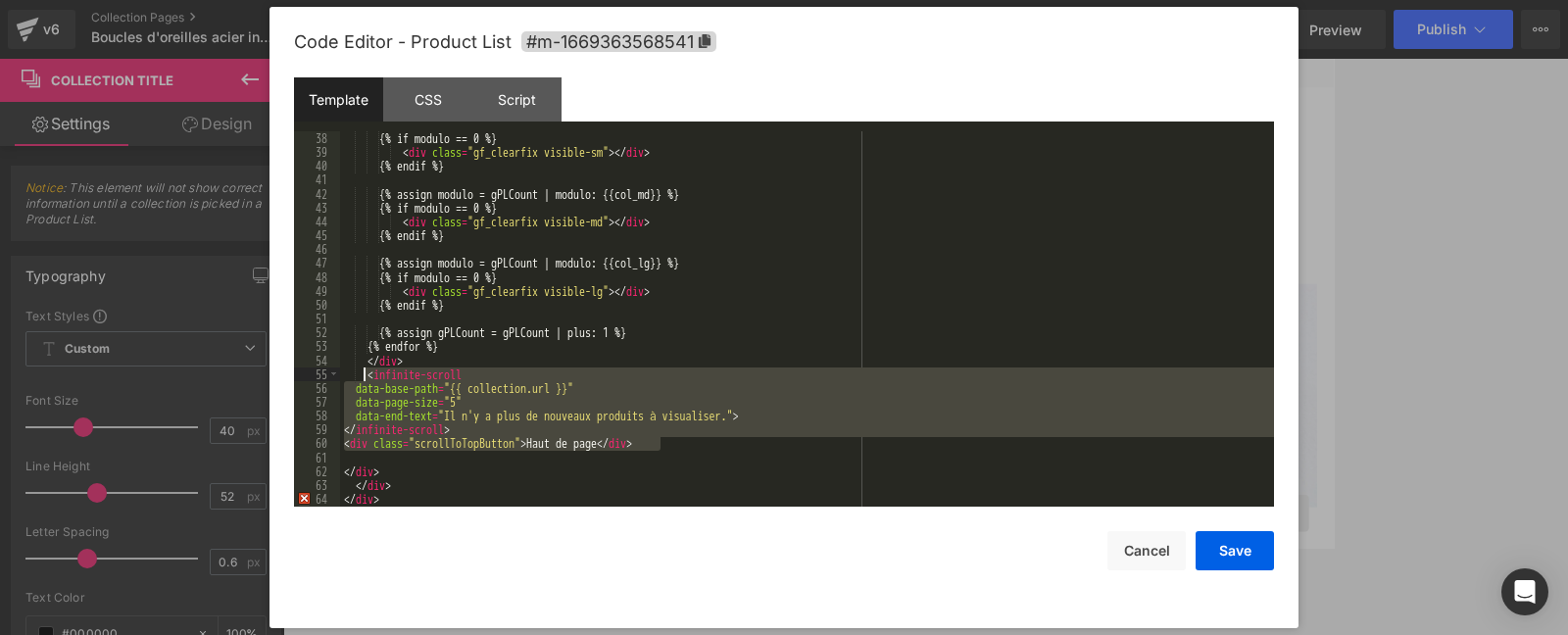 drag, startPoint x: 666, startPoint y: 446, endPoint x: 365, endPoint y: 373, distance: 309.7257 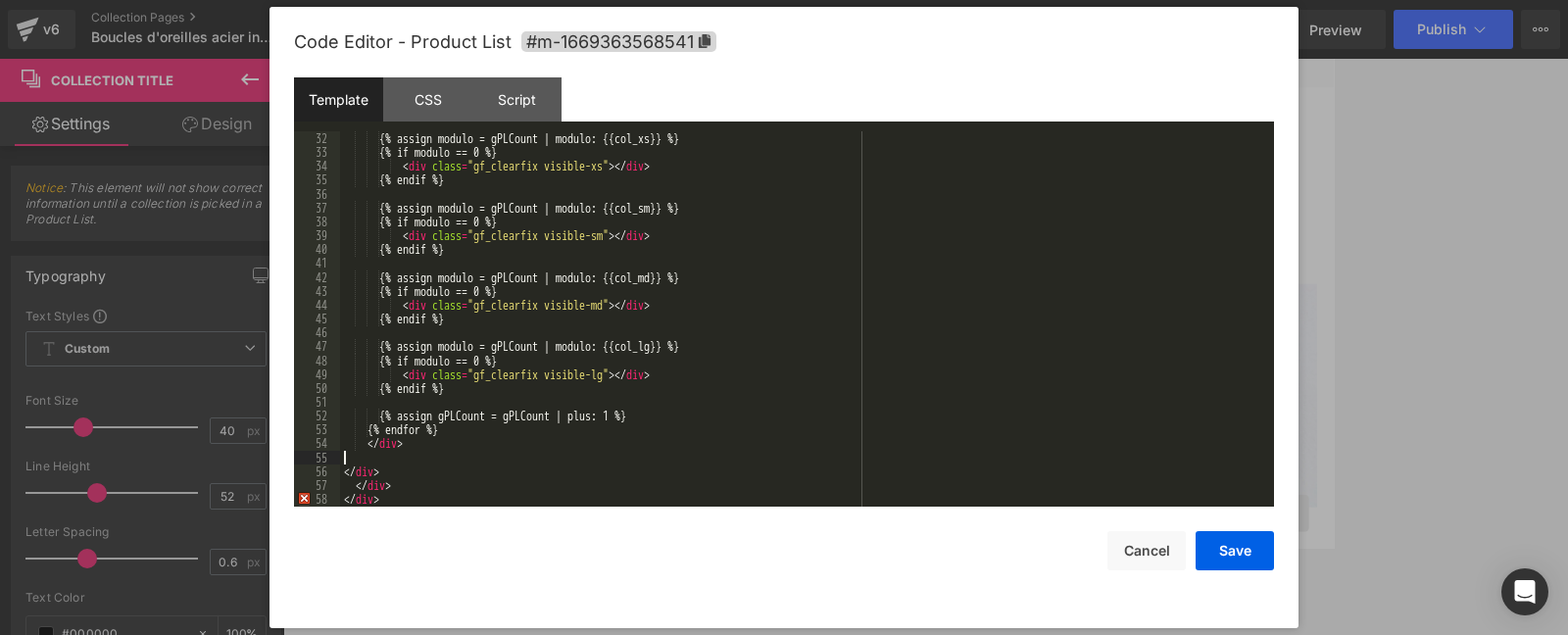 scroll, scrollTop: 430, scrollLeft: 0, axis: vertical 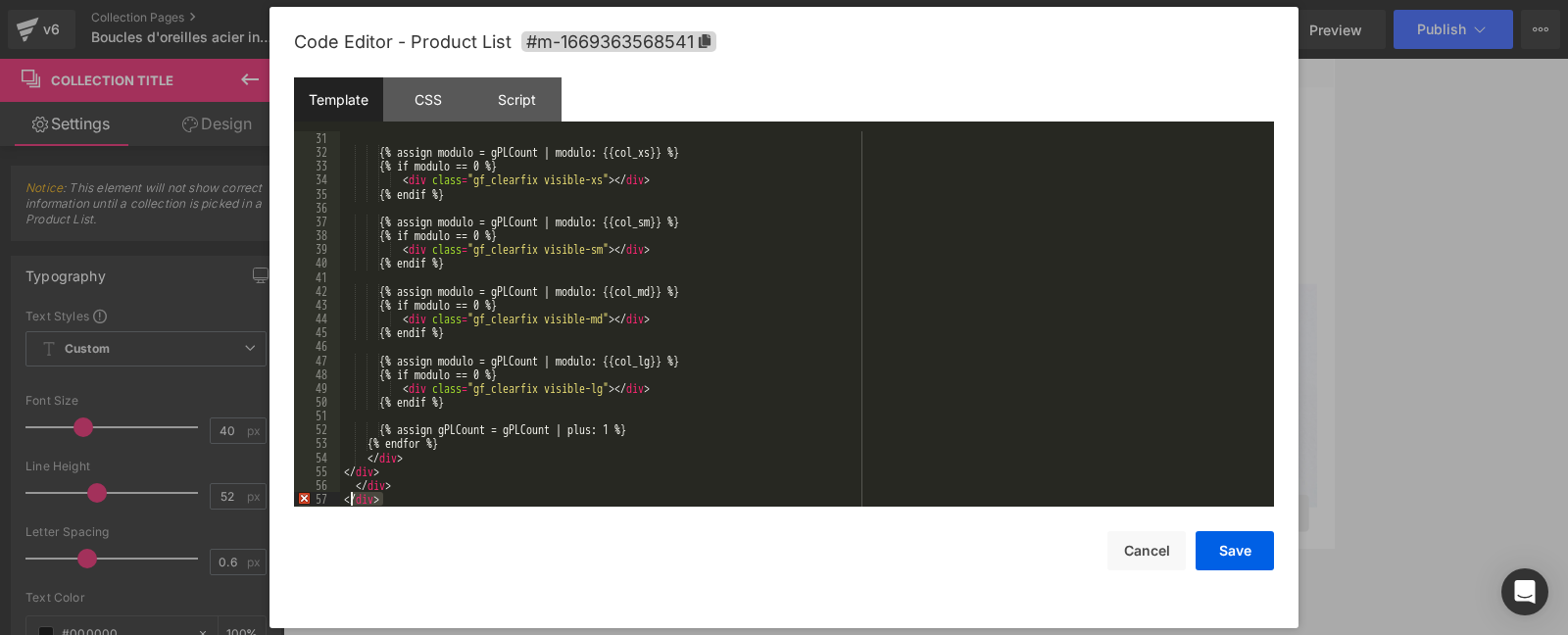 drag, startPoint x: 400, startPoint y: 503, endPoint x: 336, endPoint y: 503, distance: 64 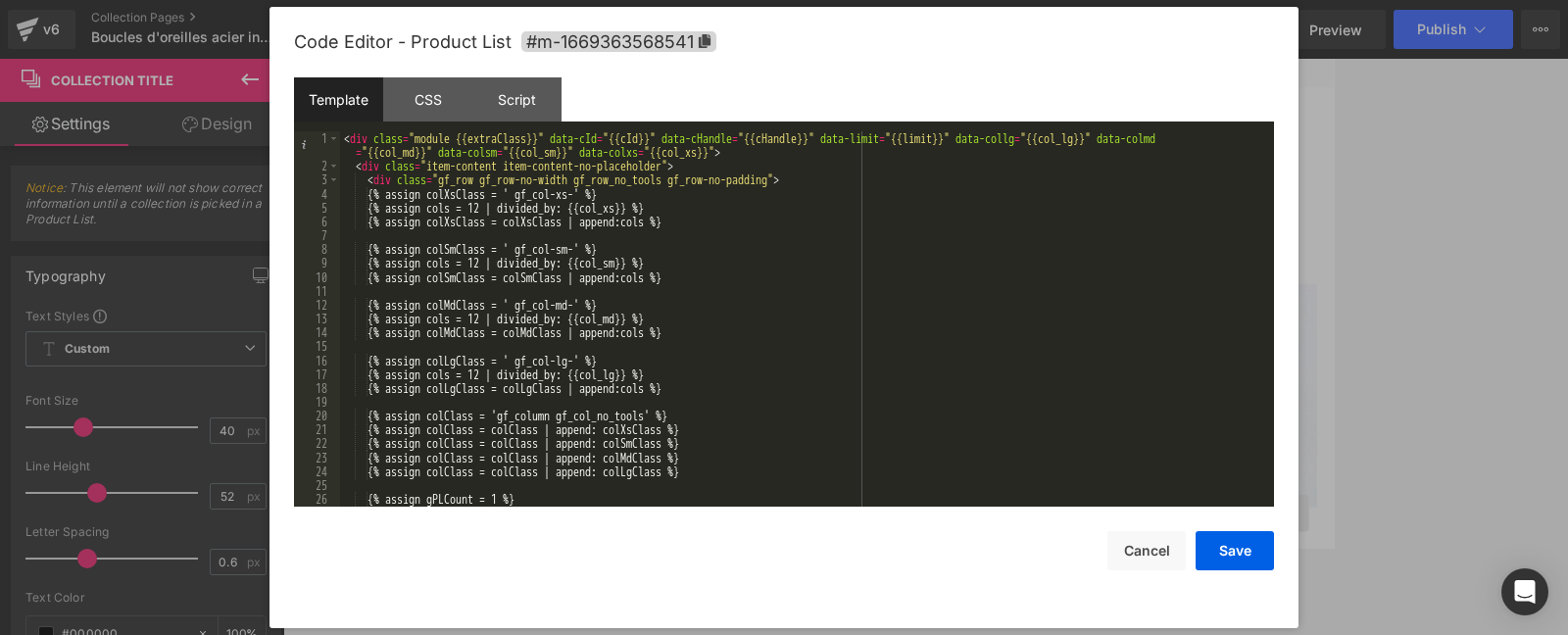 scroll, scrollTop: 416, scrollLeft: 0, axis: vertical 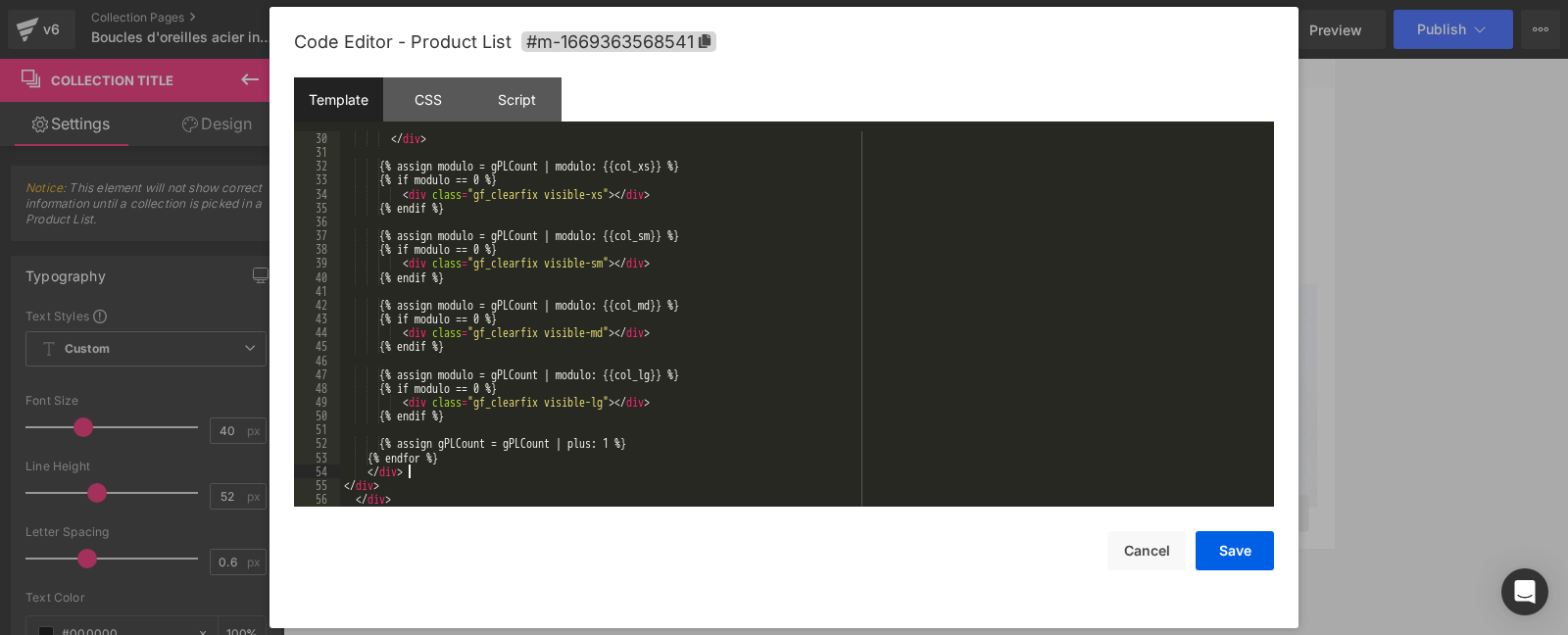 click on "</ div >            {% assign modulo = gPLCount | modulo: {{col_xs}} %}            {% if modulo == 0 %}                < div   class = "gf_clearfix visible-xs" > </ div >            {% endif %}            {% assign modulo = gPLCount | modulo: {{col_sm}} %}            {% if modulo == 0 %}                < div   class = "gf_clearfix visible-sm" > </ div >            {% endif %}            {% assign modulo = gPLCount | modulo: {{col_md}} %}            {% if modulo == 0 %}                < div   class = "gf_clearfix visible-md" > </ div >            {% endif %}            {% assign modulo = gPLCount | modulo: {{col_lg}} %}            {% if modulo == 0 %}                < div   class = "gf_clearfix visible-lg" > </ div >            {% endif %}            {% assign gPLCount = gPLCount | plus: 1 %}         {% endfor %}       </ div > </ div >    </ div >" at bounding box center [807, 332] 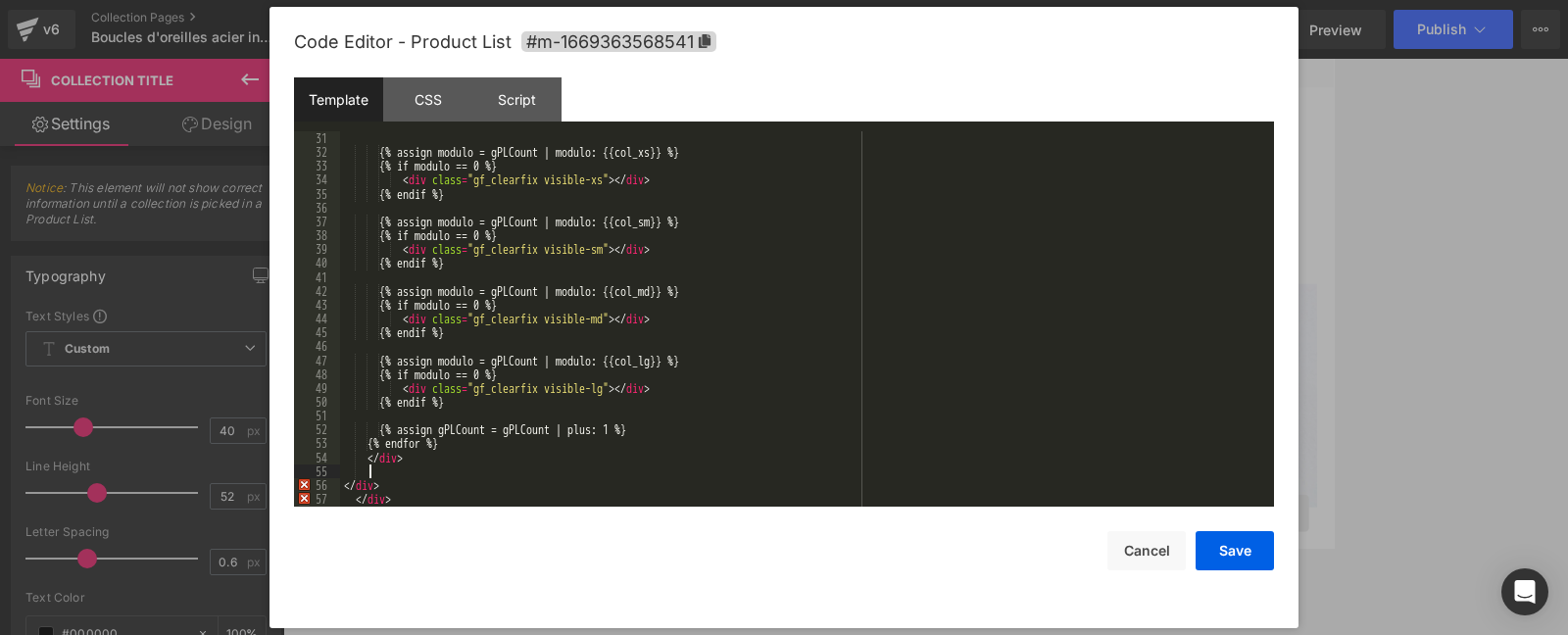 scroll, scrollTop: 430, scrollLeft: 0, axis: vertical 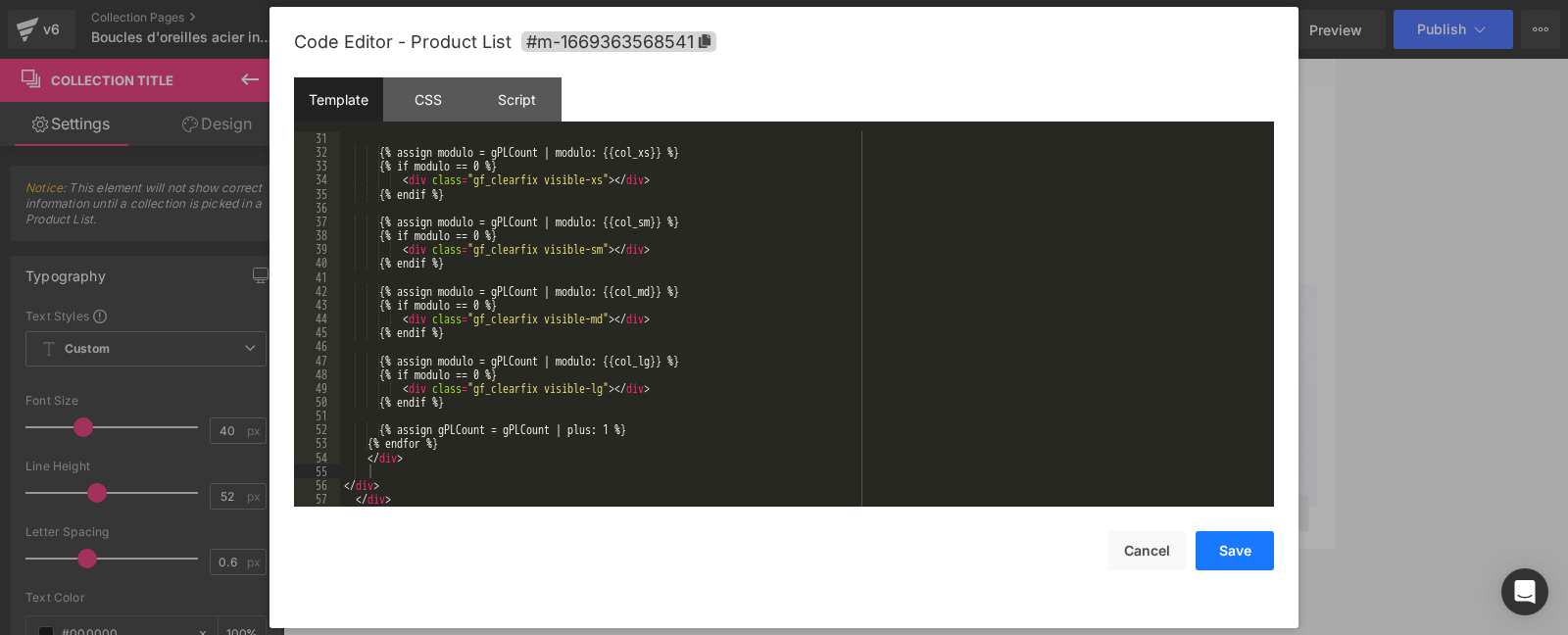 click on "Save" at bounding box center (1235, 551) 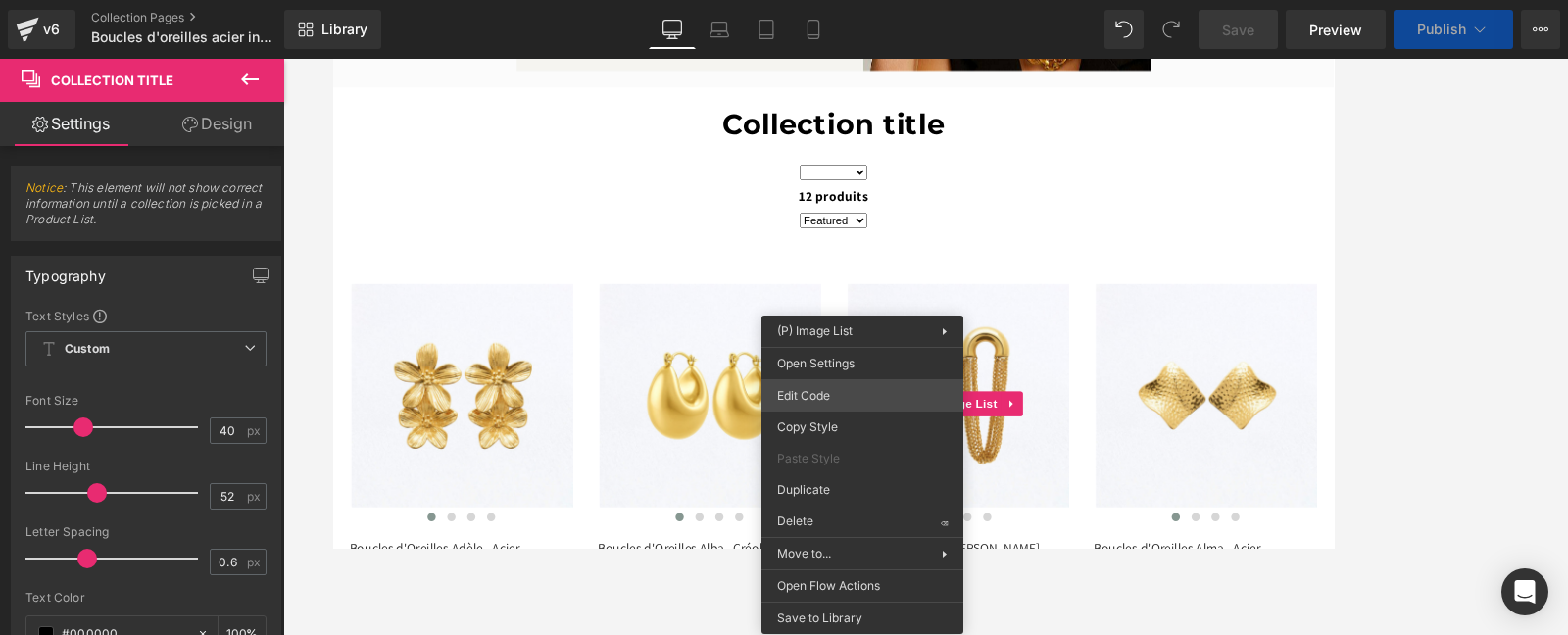 click on "(P) Image List  You are previewing how the   will restyle your page. You can not edit Elements in Preset Preview Mode.  v6 Collection Pages Boucles d'oreilles acier inoxydable - 17.07.2025 Library Desktop Desktop Laptop Tablet Mobile Save Preview Publish Scheduled Upgrade Plan View Live Page View with current Template Save Template to Library Schedule Publish  Optimize  Publish Settings Shortcuts  Your page can’t be published   You've reached the maximum number of published pages on your plan  (1/1).  You need to upgrade your plan or unpublish all your pages to get 1 publish slot.   Unpublish pages   Upgrade plan  Elements Global Style Base Row  rows, columns, layouts, div Heading  headings, titles, h1,h2,h3,h4,h5,h6 Text Block  texts, paragraphs, contents, blocks Image  images, photos, alts, uploads Icon  icons, symbols Button  button, call to action, cta Separator  separators, dividers, horizontal lines Liquid  liquid, custom code, html, javascript, css, reviews, apps, applications, embeded, iframe Stack" at bounding box center (784, 0) 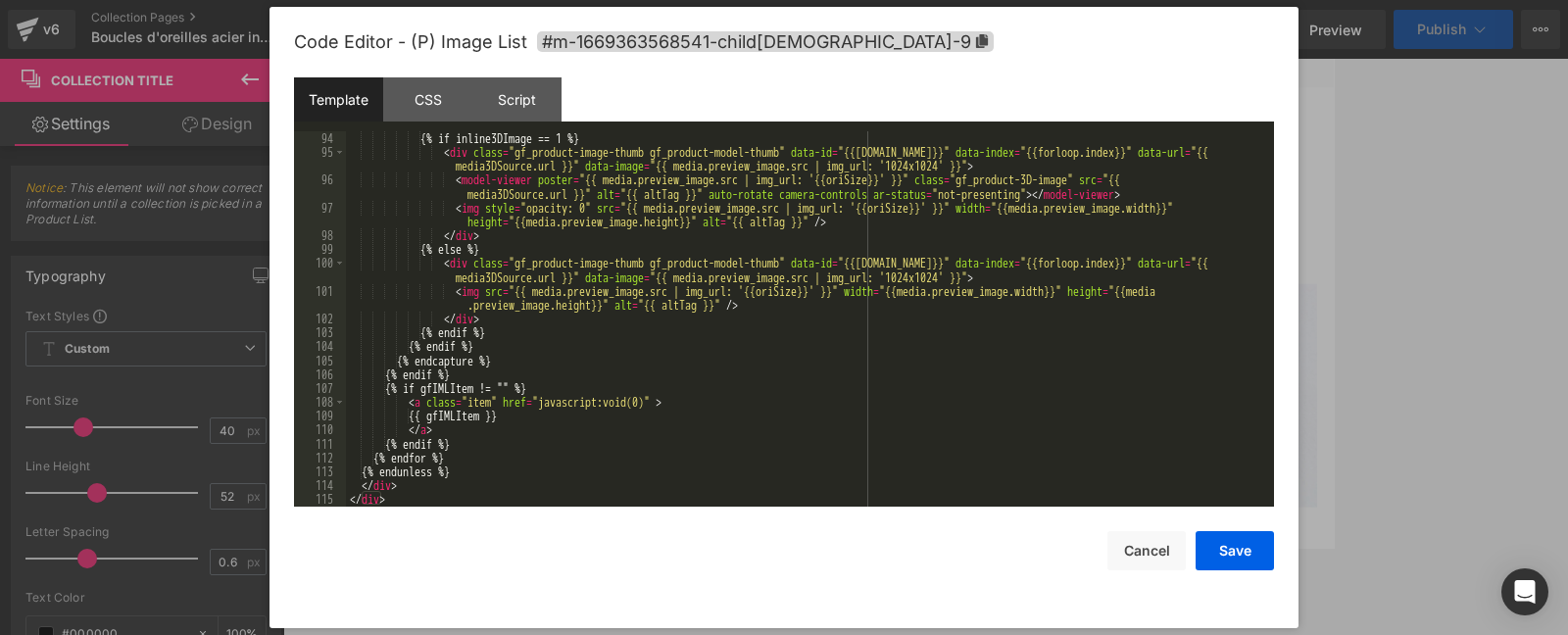 scroll, scrollTop: 1332, scrollLeft: 0, axis: vertical 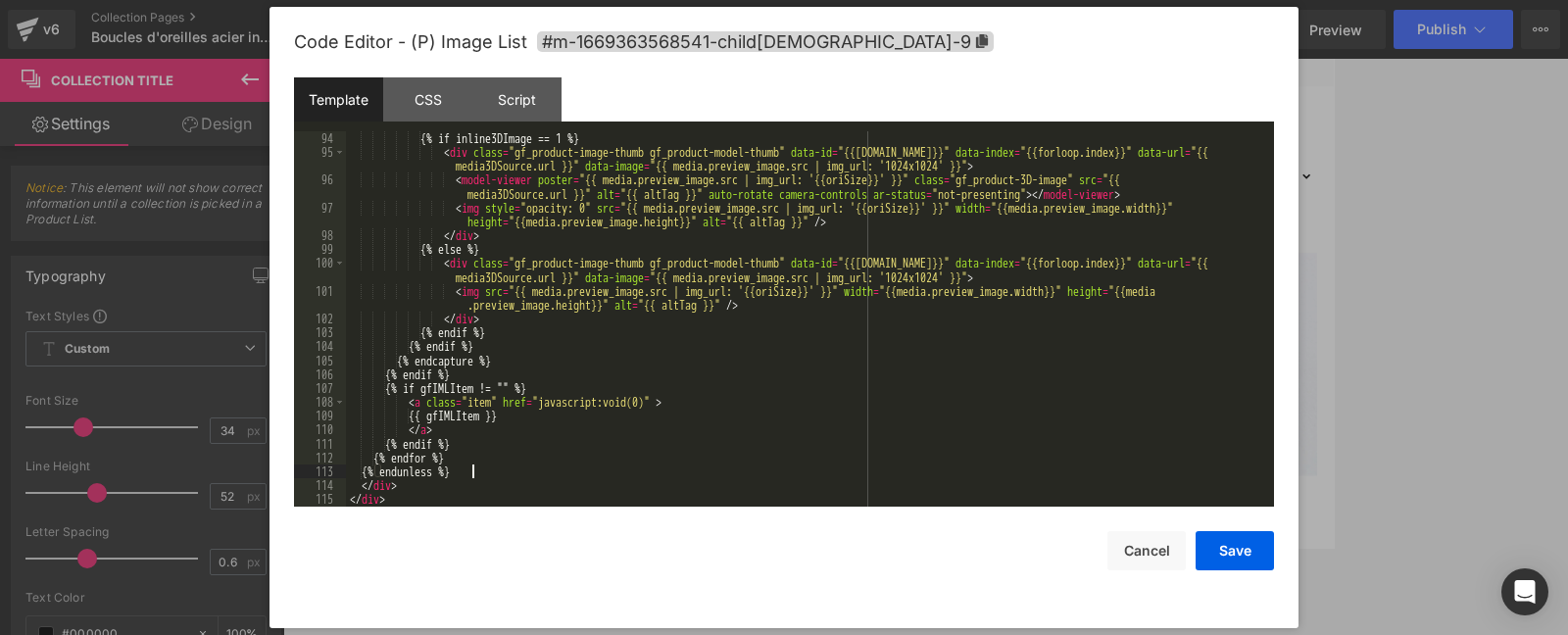 drag, startPoint x: 484, startPoint y: 474, endPoint x: 458, endPoint y: 468, distance: 26.683328 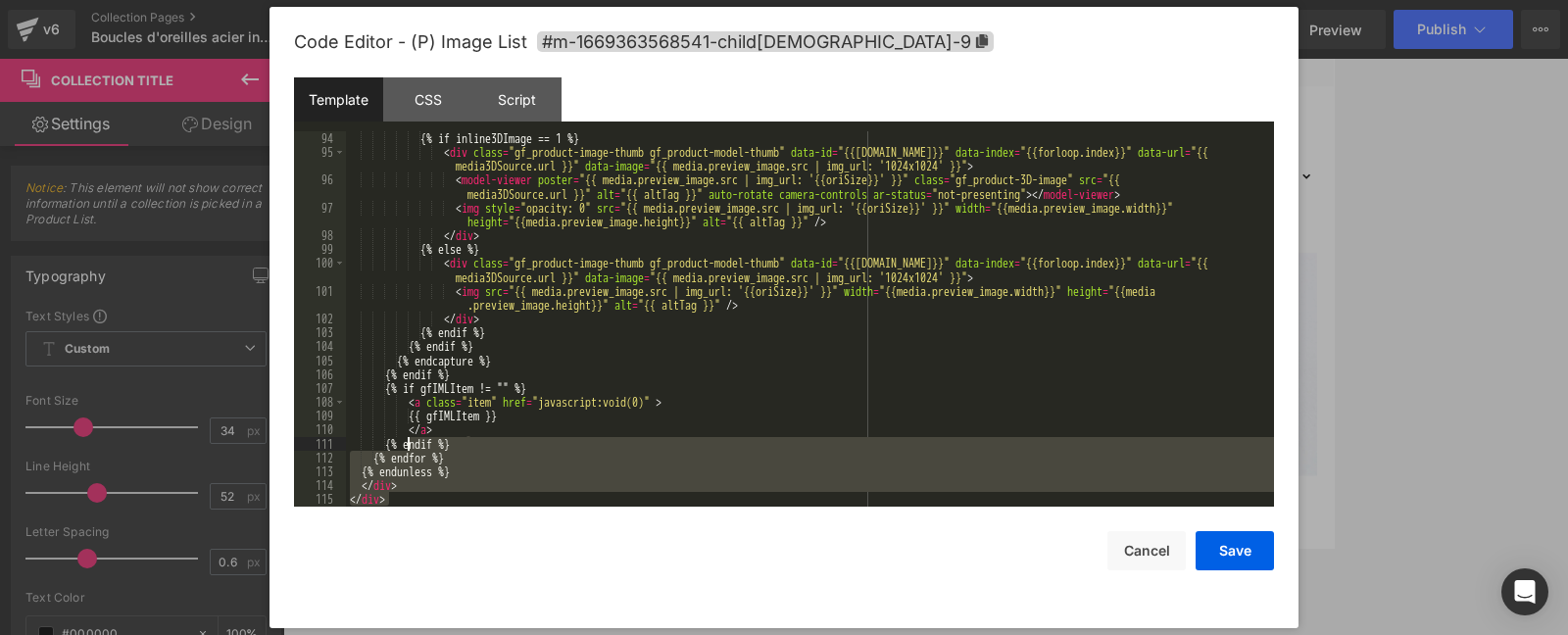drag, startPoint x: 413, startPoint y: 499, endPoint x: 393, endPoint y: 442, distance: 60.406953 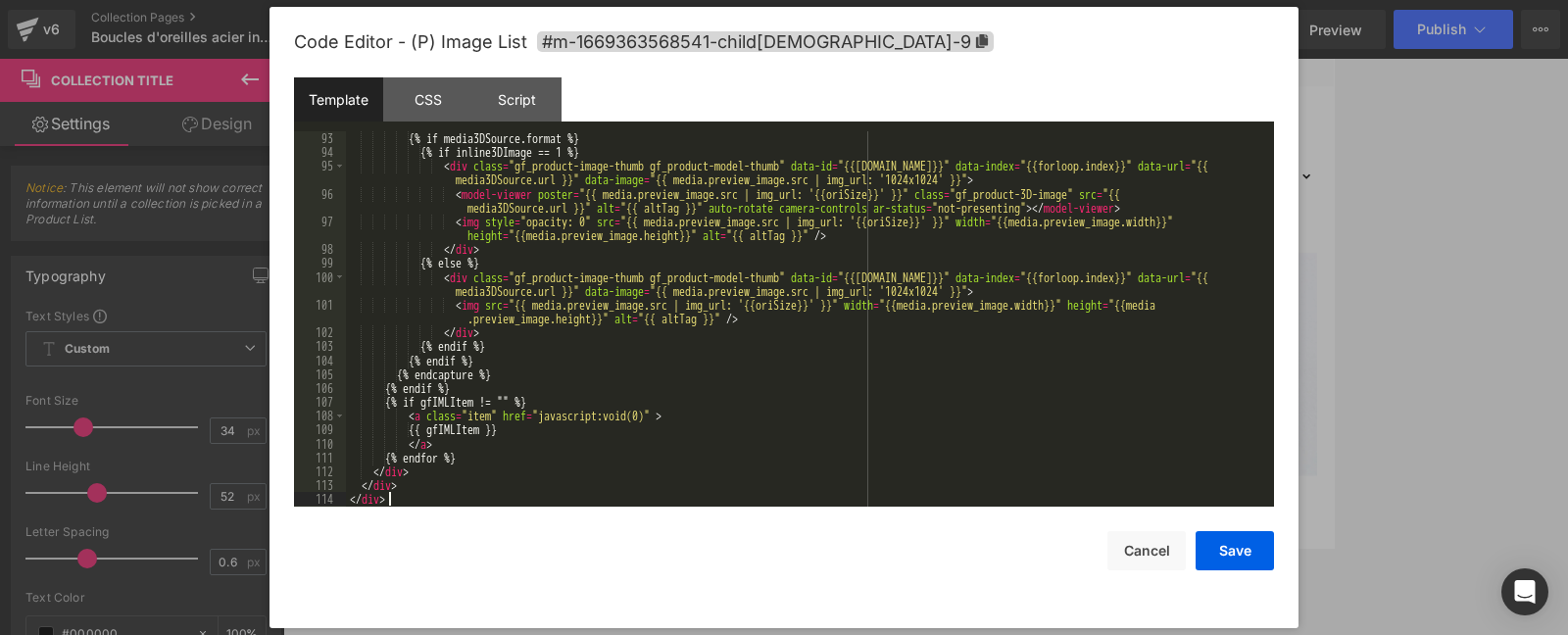 scroll, scrollTop: 1318, scrollLeft: 0, axis: vertical 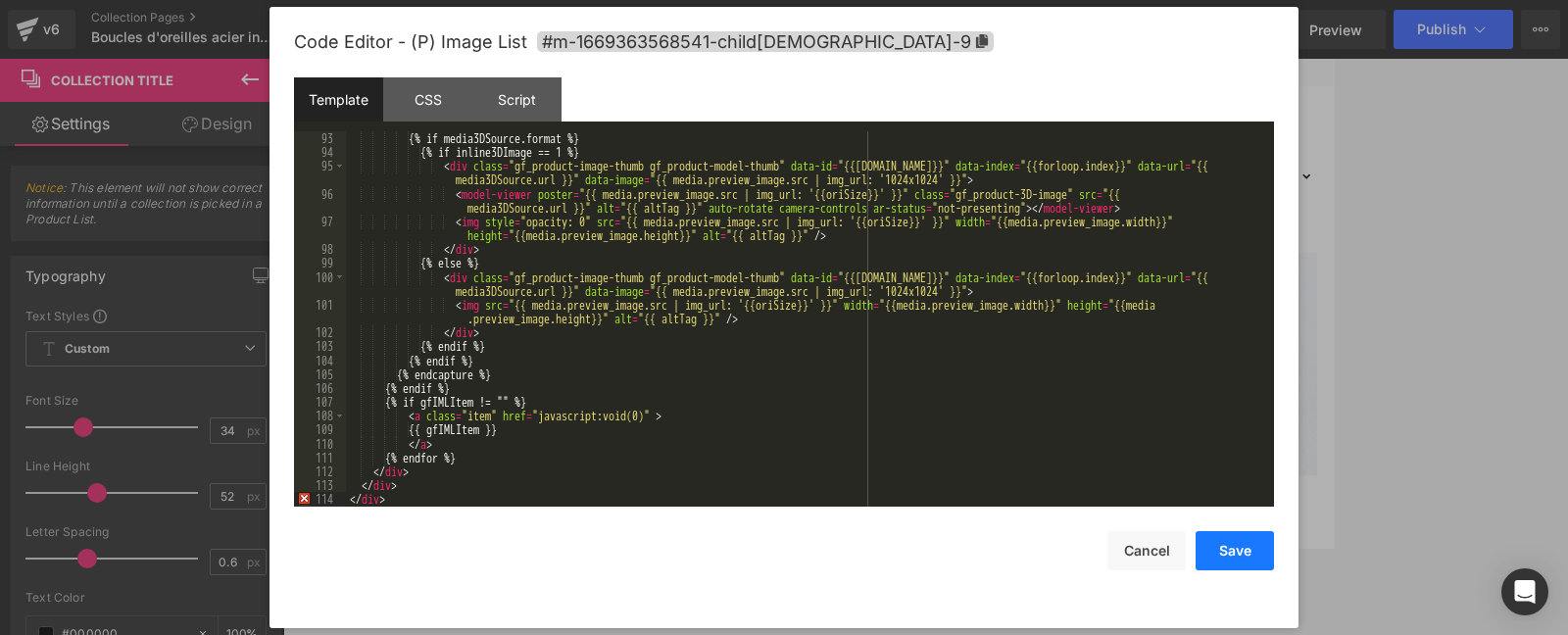 click on "Save" at bounding box center [1235, 551] 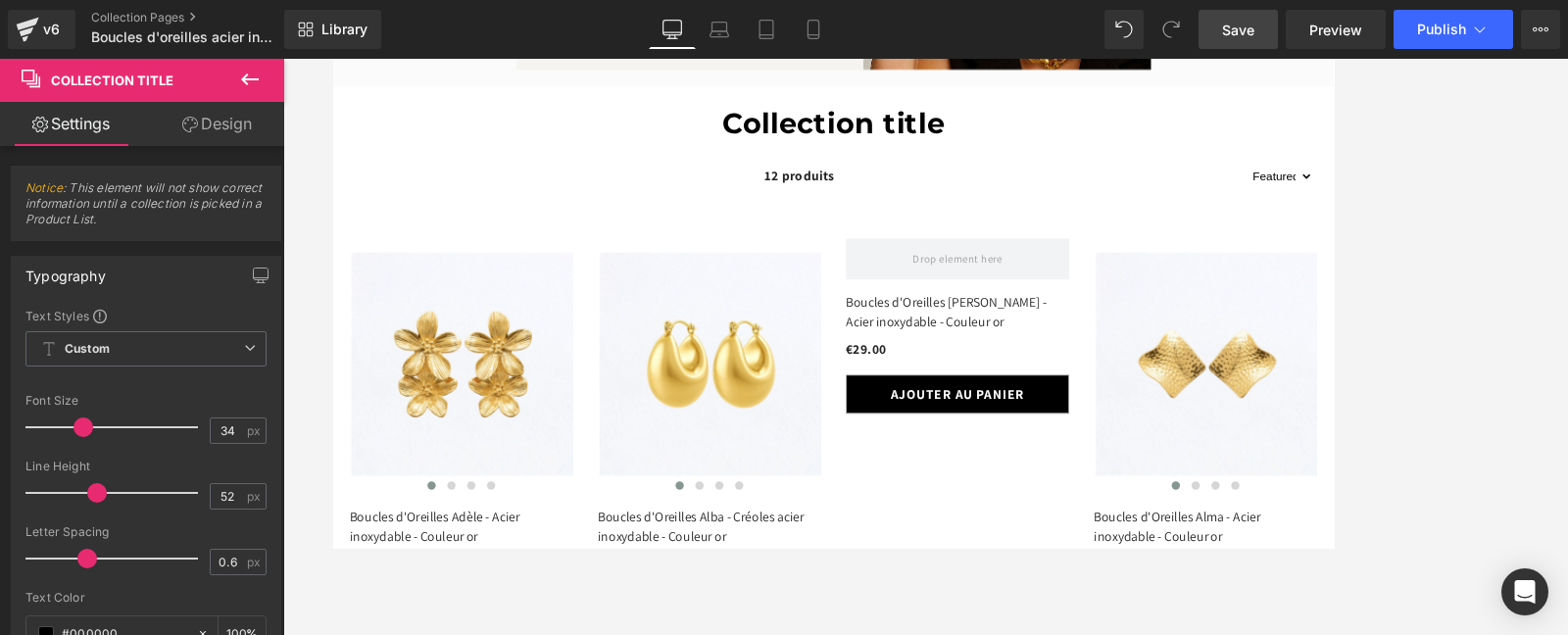 click on "Save" at bounding box center [1238, 29] 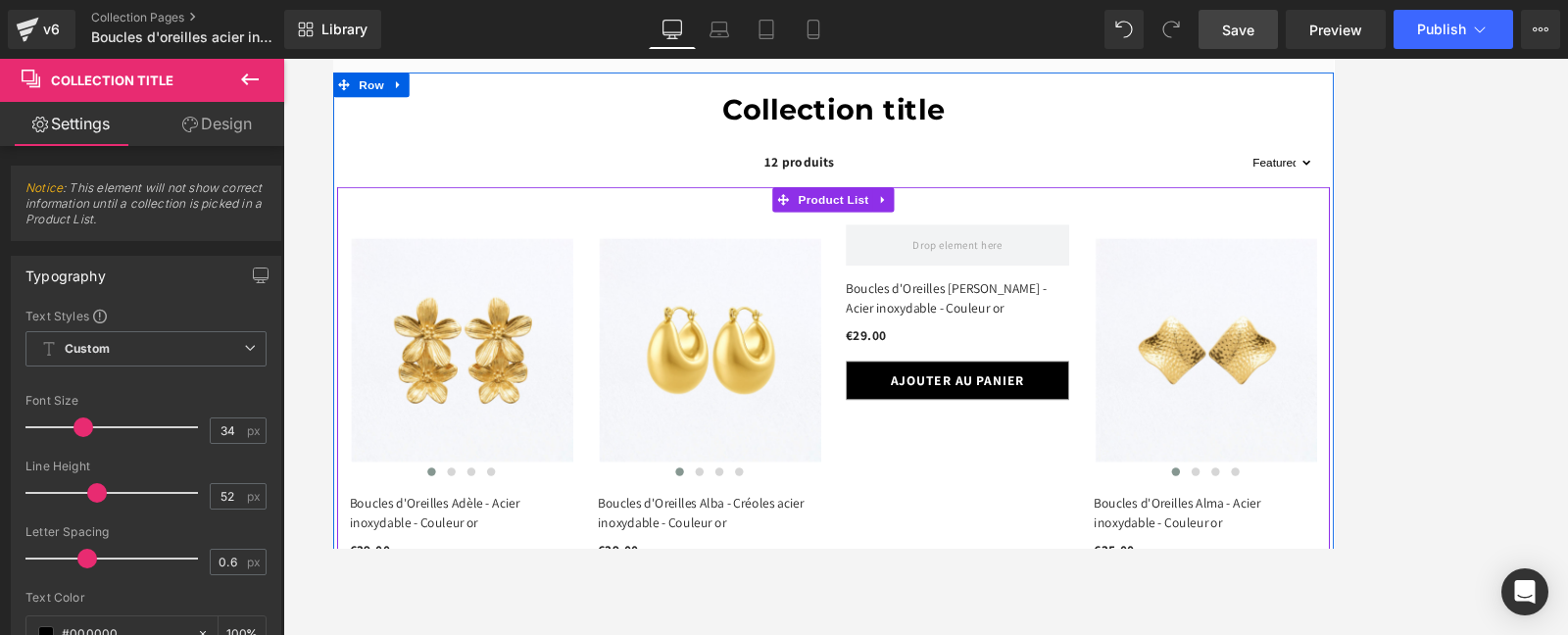 scroll, scrollTop: 578, scrollLeft: 0, axis: vertical 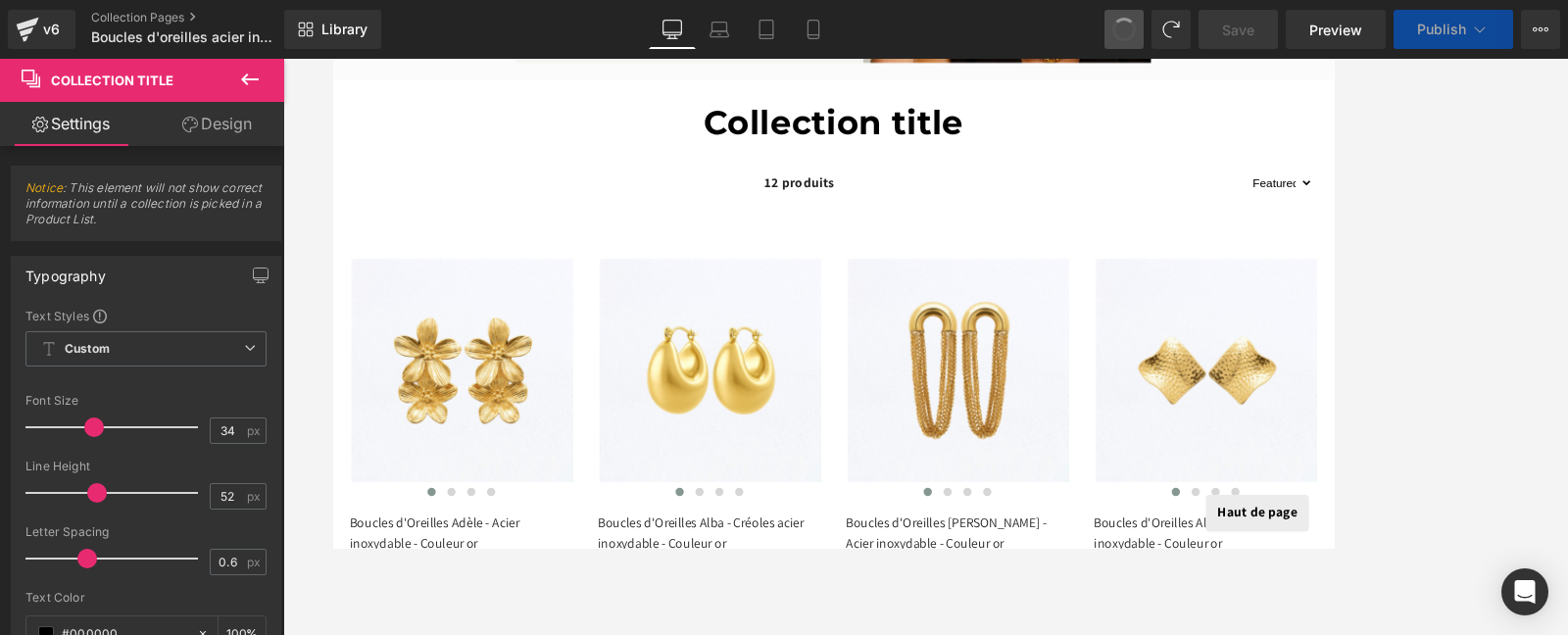 type on "40" 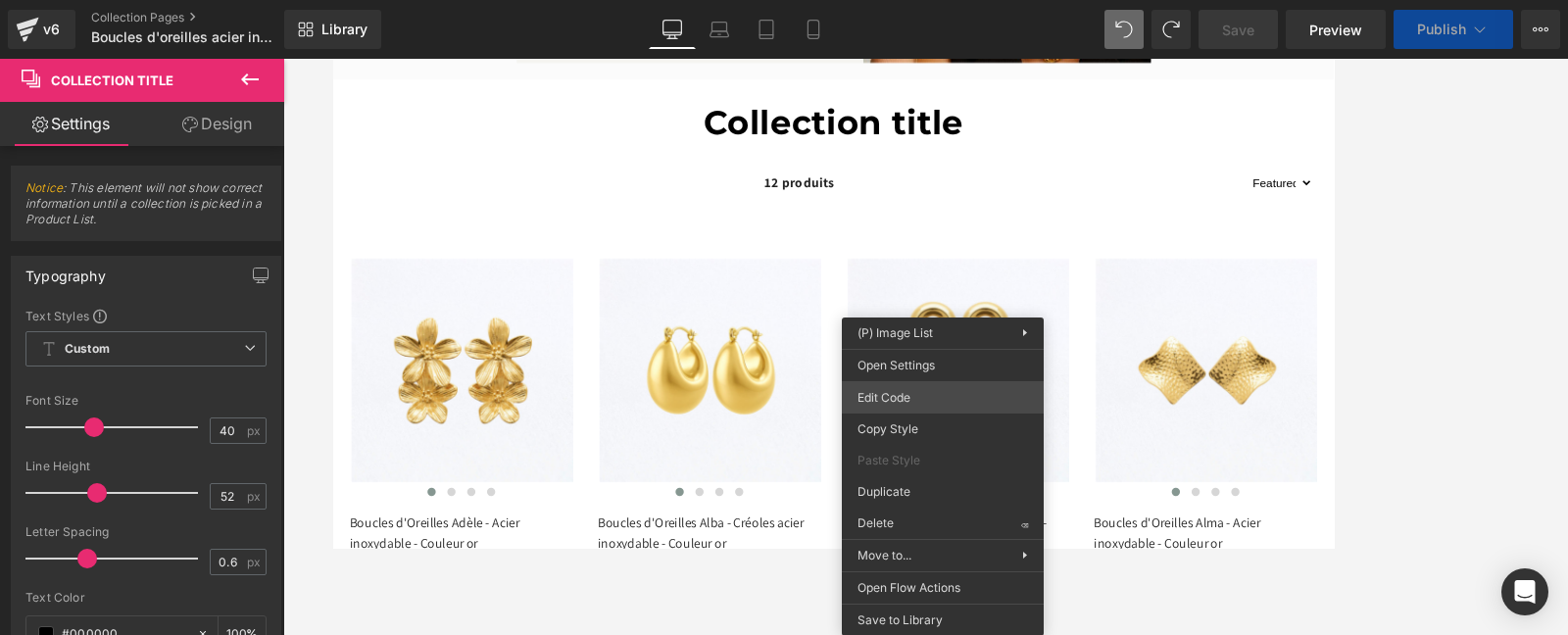 click on "(P) Image List  You are previewing how the   will restyle your page. You can not edit Elements in Preset Preview Mode.  v6 Collection Pages Boucles d'oreilles acier inoxydable - [DATE] Library Desktop Desktop Laptop Tablet Mobile Save Preview Publish Scheduled Upgrade Plan View Live Page View with current Template Save Template to Library Schedule Publish  Optimize  Publish Settings Shortcuts  Your page can’t be published   You've reached the maximum number of published pages on your plan  (1/1).  You need to upgrade your plan or unpublish all your pages to get 1 publish slot.   Unpublish pages   Upgrade plan  Elements Global Style Base Row  rows, columns, layouts, div Heading  headings, titles, h1,h2,h3,h4,h5,h6 Text Block  texts, paragraphs, contents, blocks Image  images, photos, alts, uploads Icon  icons, symbols Button  button, call to action, cta Separator  separators, dividers, horizontal lines Liquid  liquid, custom code, html, javascript, css, reviews, apps, applications, embeded, iframe Stack" at bounding box center [784, 0] 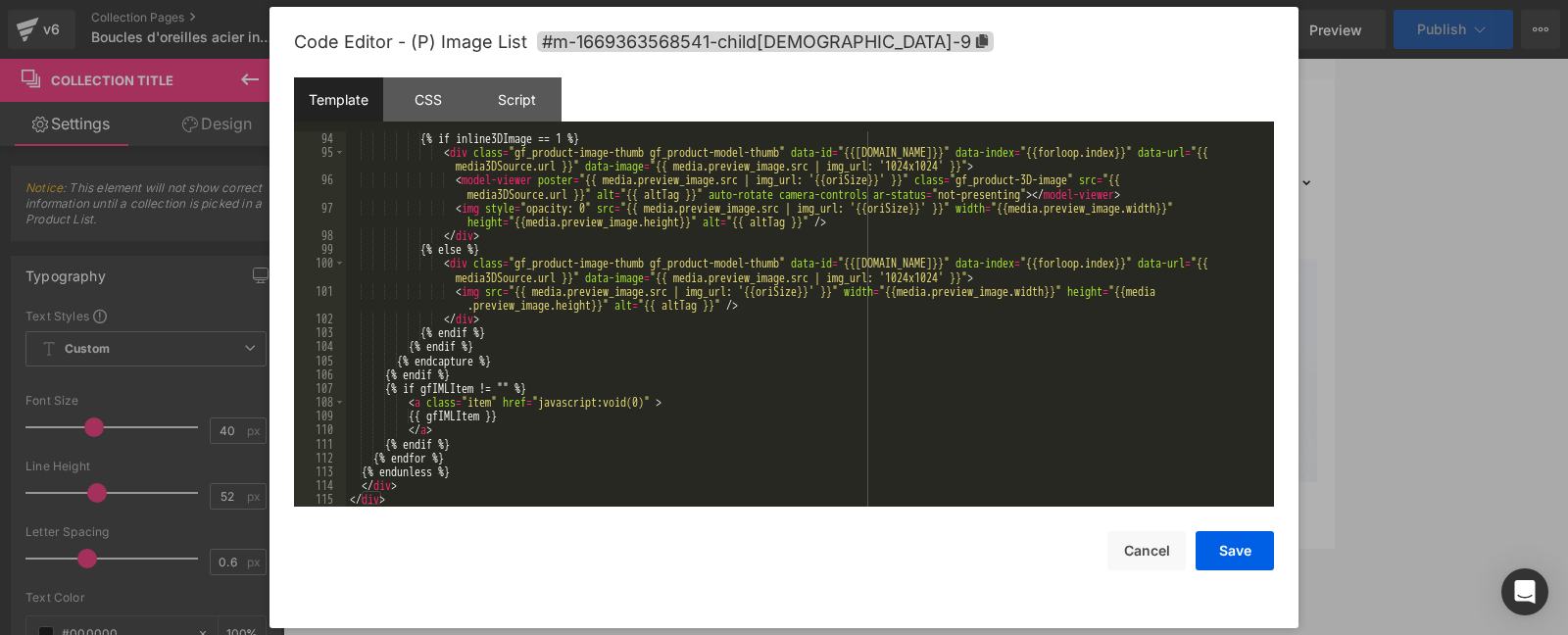 scroll, scrollTop: 1332, scrollLeft: 0, axis: vertical 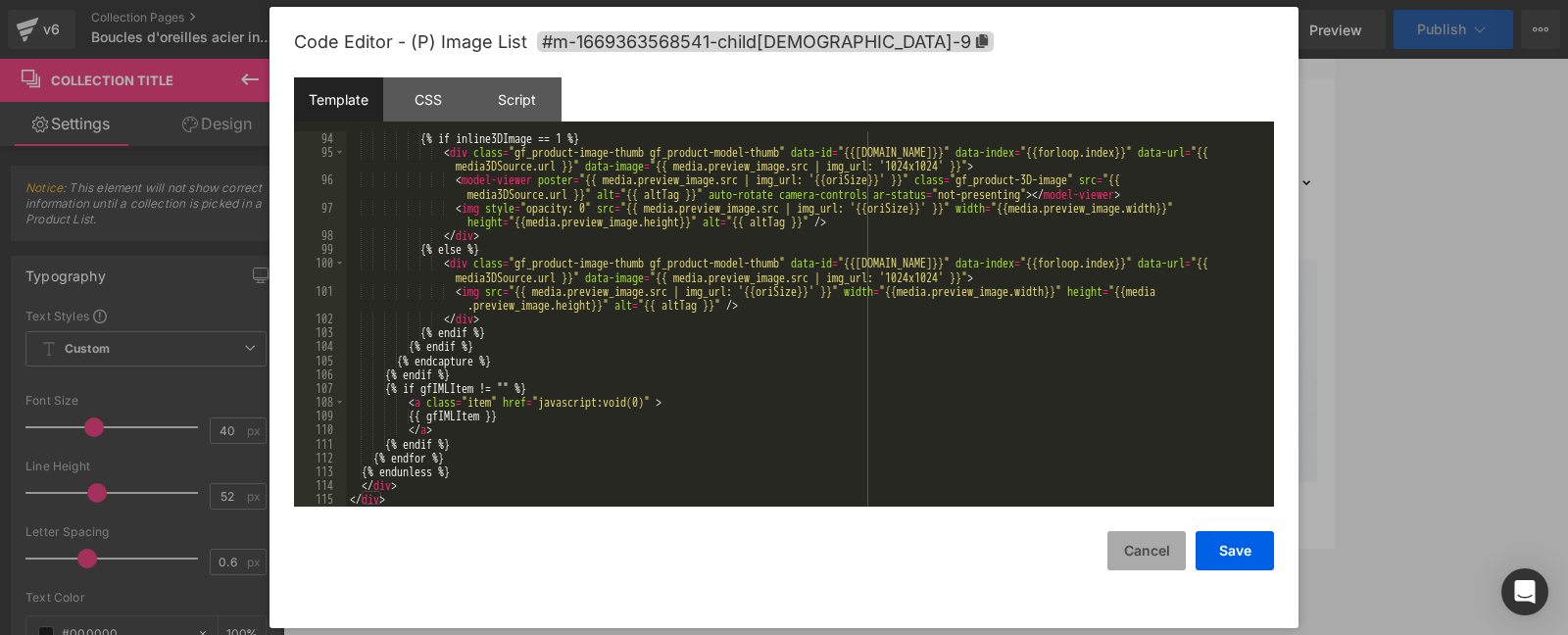 click on "Cancel" at bounding box center [1147, 551] 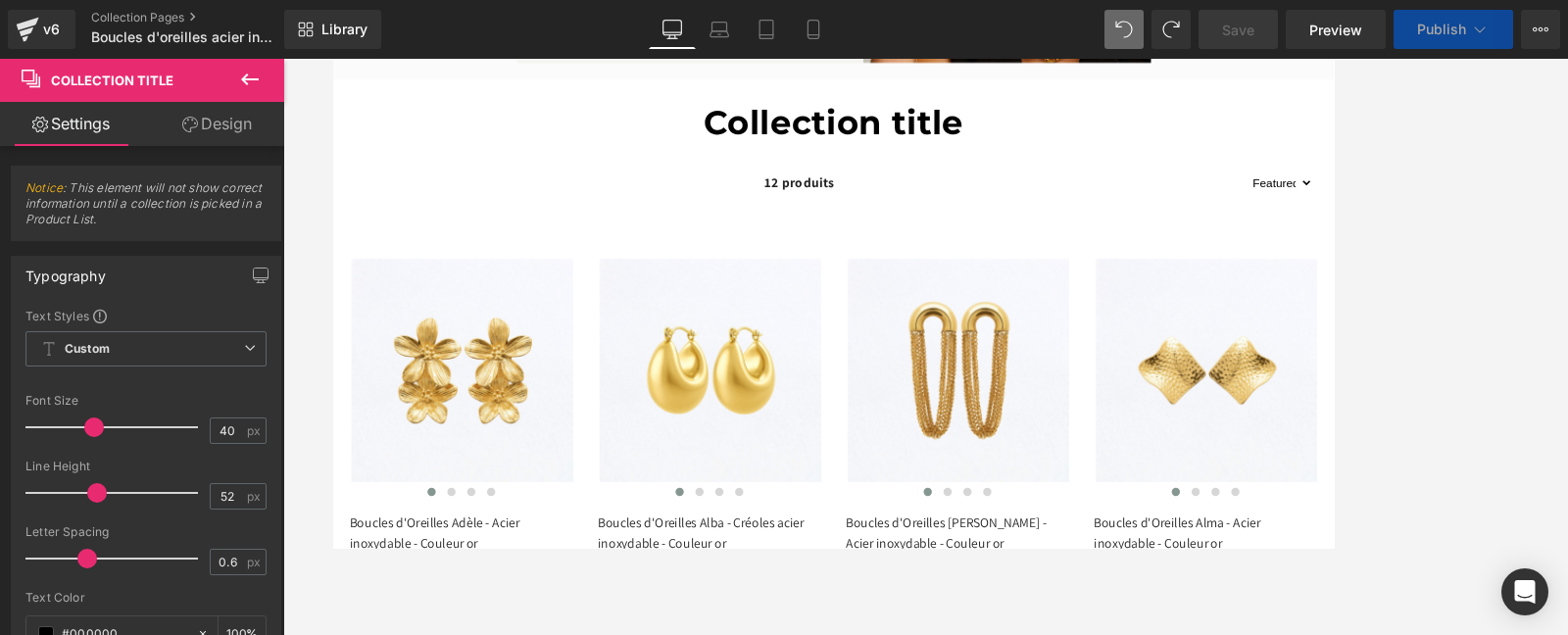 scroll, scrollTop: 513, scrollLeft: 0, axis: vertical 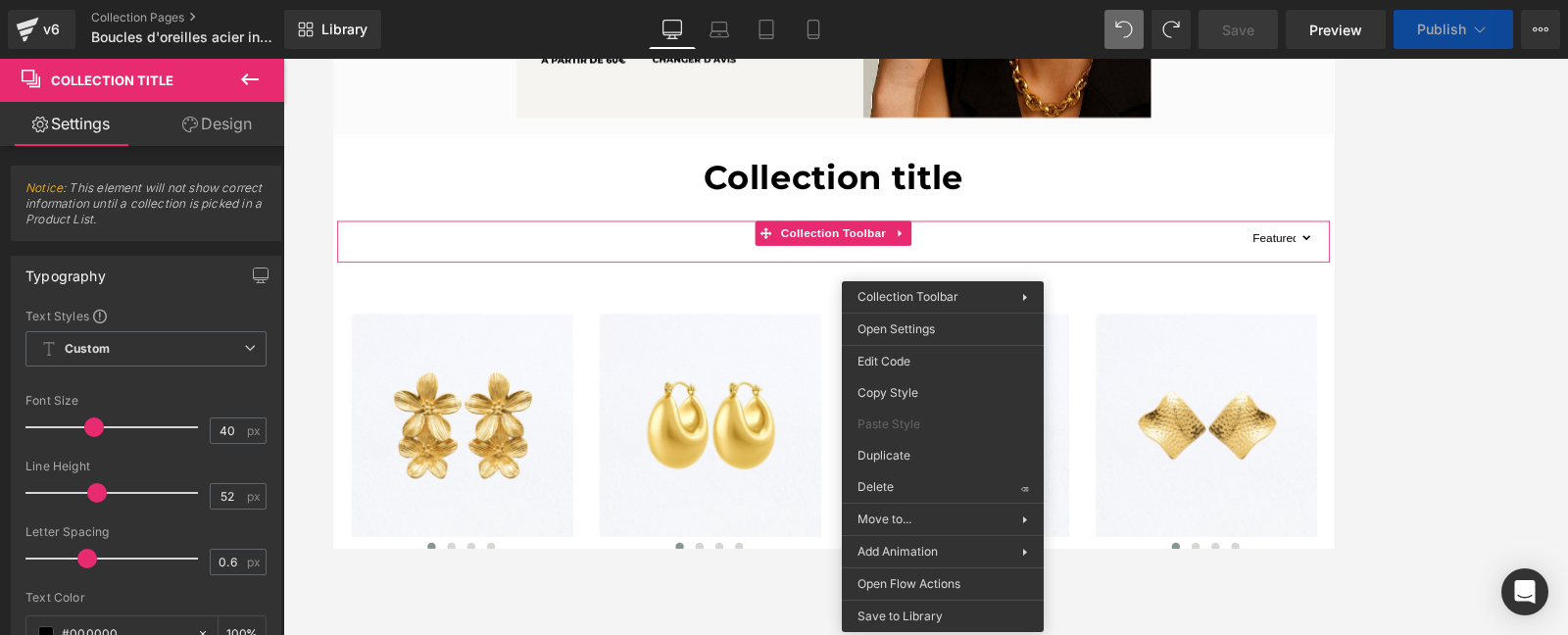click at bounding box center (925, 2440) 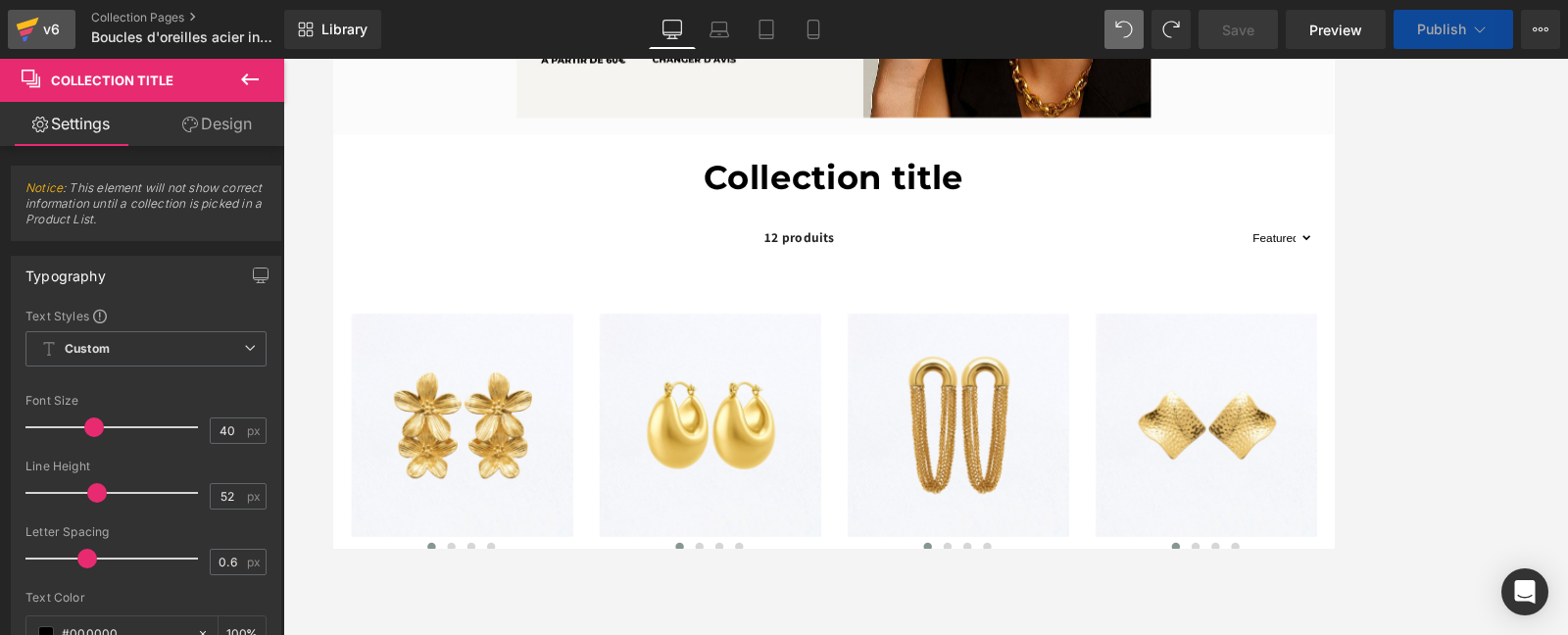 click 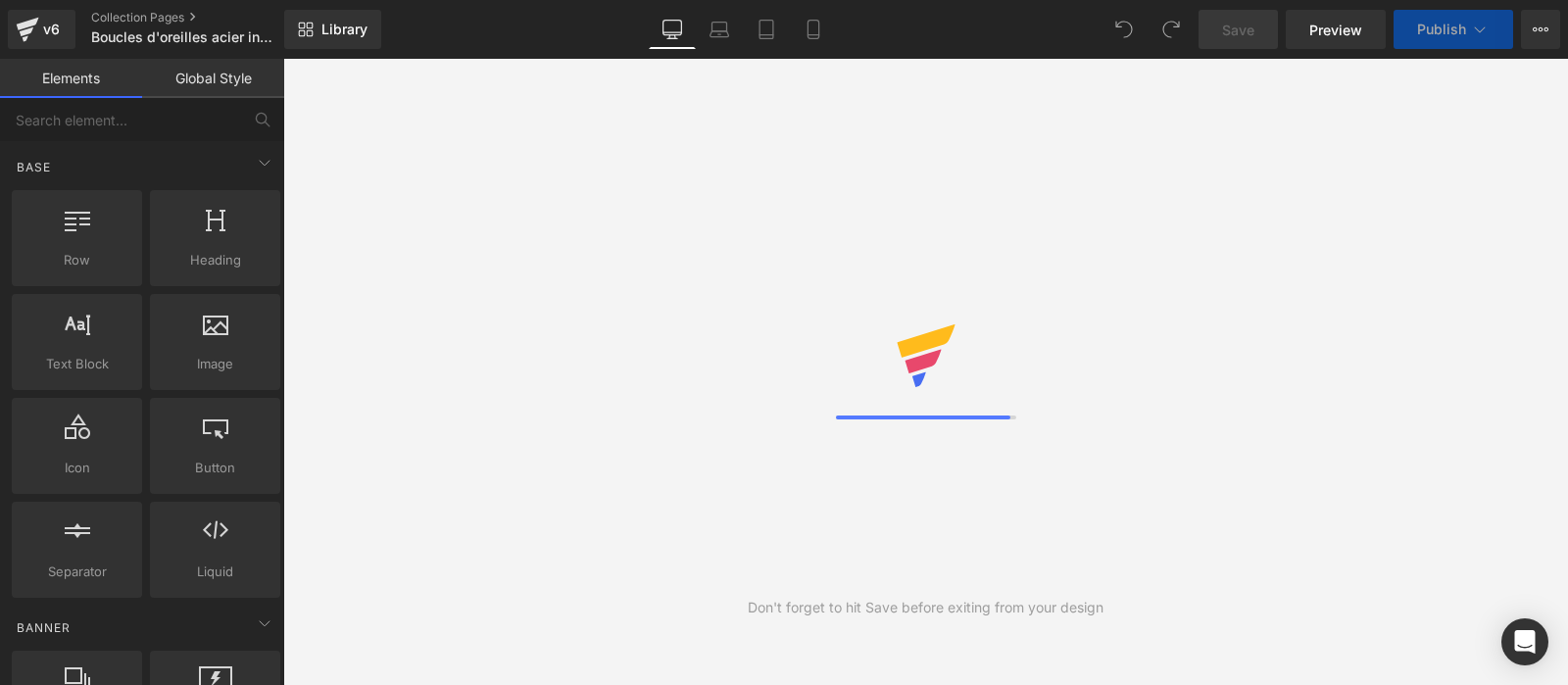 scroll, scrollTop: 0, scrollLeft: 0, axis: both 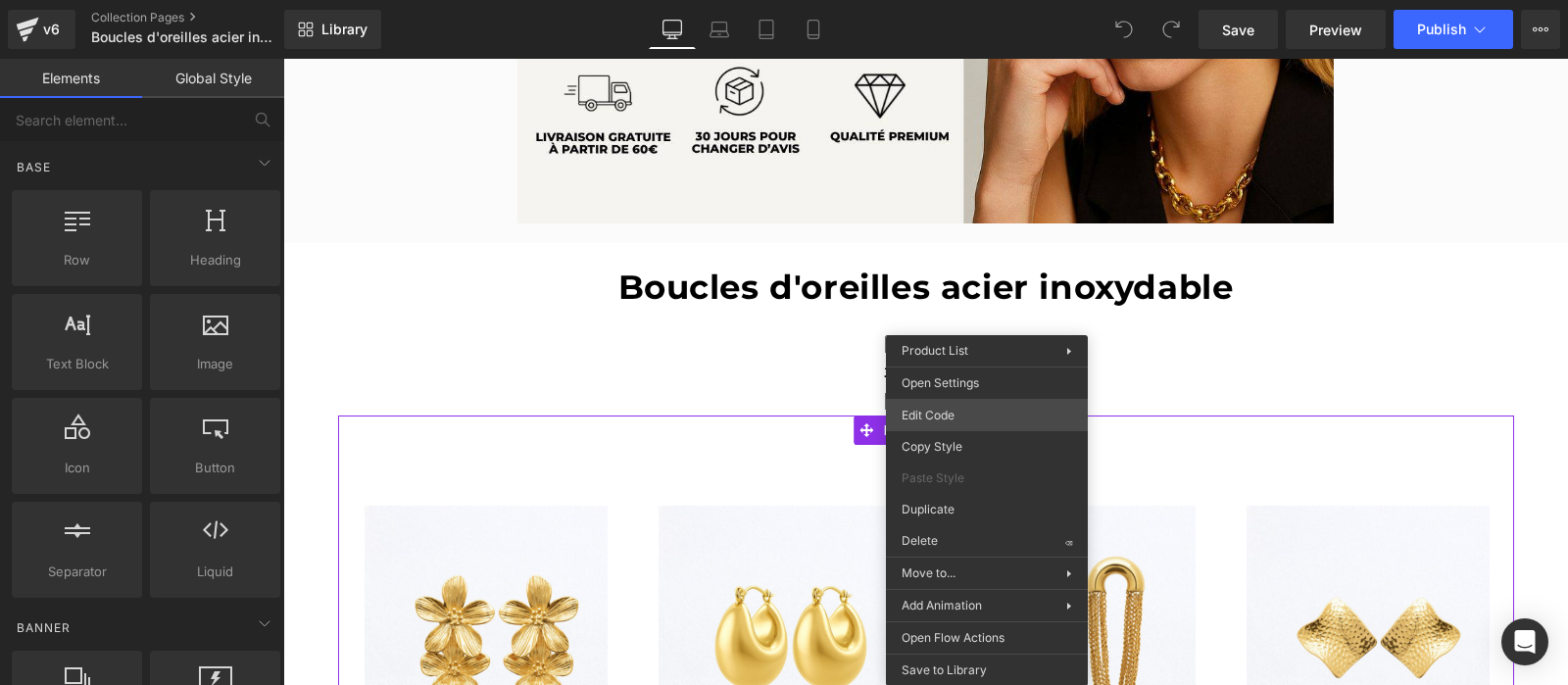 click on "You are previewing how the   will restyle your page. You can not edit Elements in Preset Preview Mode.  v6 Collection Pages Boucles d'oreilles acier inoxydable - 17.07.2025 Library Desktop Desktop Laptop Tablet Mobile Save Preview Publish Scheduled Upgrade Plan View Live Page View with current Template Save Template to Library Schedule Publish  Optimize  Publish Settings Shortcuts  Your page can’t be published   You've reached the maximum number of published pages on your plan  (1/1).  You need to upgrade your plan or unpublish all your pages to get 1 publish slot.   Unpublish pages   Upgrade plan  Elements Global Style Base Row  rows, columns, layouts, div Heading  headings, titles, h1,h2,h3,h4,h5,h6 Text Block  texts, paragraphs, contents, blocks Image  images, photos, alts, uploads Icon  icons, symbols Button  button, call to action, cta Separator  separators, dividers, horizontal lines Liquid  liquid, custom code, html, javascript, css, reviews, apps, applications, embeded, iframe Banner Parallax  List" at bounding box center [784, 0] 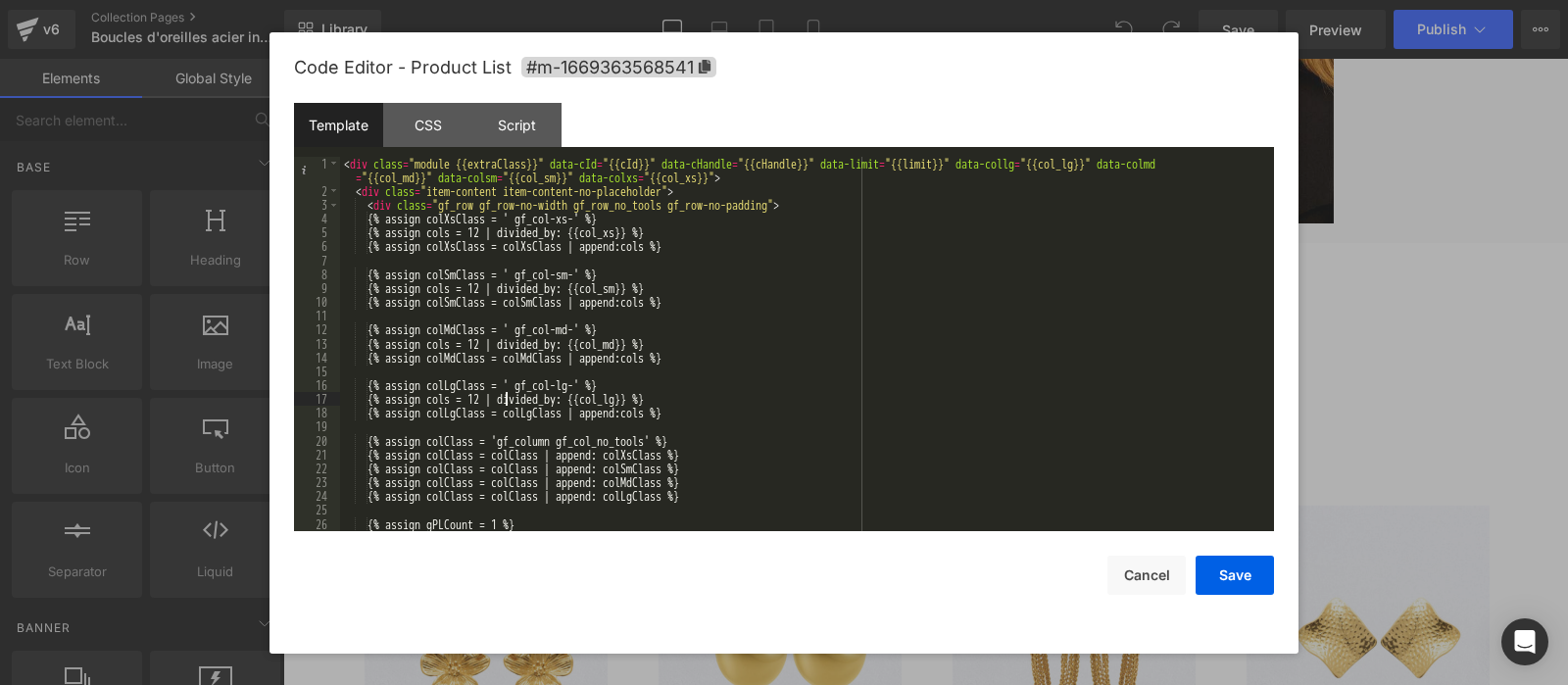 click on "< div   class = "module {{extraClass}}"   data-cId = "{{cId}}"   data-cHandle = "{{cHandle}}"   data-limit = "{{limit}}"   data-collg = "{{col_lg}}"   data-colmd    = "{{col_md}}"   data-colsm = "{{col_sm}}"   data-colxs = "{{col_xs}}" >    < div   class = "item-content item-content-no-placeholder" >       < div   class = "gf_row gf_row-no-width gf_row_no_tools gf_row-no-padding" >         {% assign colXsClass = ' gf_col-xs-' %}          {% assign cols = 12 | divided_by: {{col_xs}} %}         {% assign colXsClass = colXsClass | append:cols %}          {% assign colSmClass = ' gf_col-sm-' %}          {% assign cols = 12 | divided_by: {{col_sm}} %}         {% assign colSmClass = colSmClass | append:cols %}          {% assign colMdClass = ' gf_col-md-' %}          {% assign cols = 12 | divided_by: {{col_md}} %}         {% assign colMdClass = colMdClass | append:cols %}          {% assign colLgClass = ' gf_col-lg-' %}          {% assign cols = 12 | divided_by: {{col_lg}} %}" at bounding box center [807, 365] 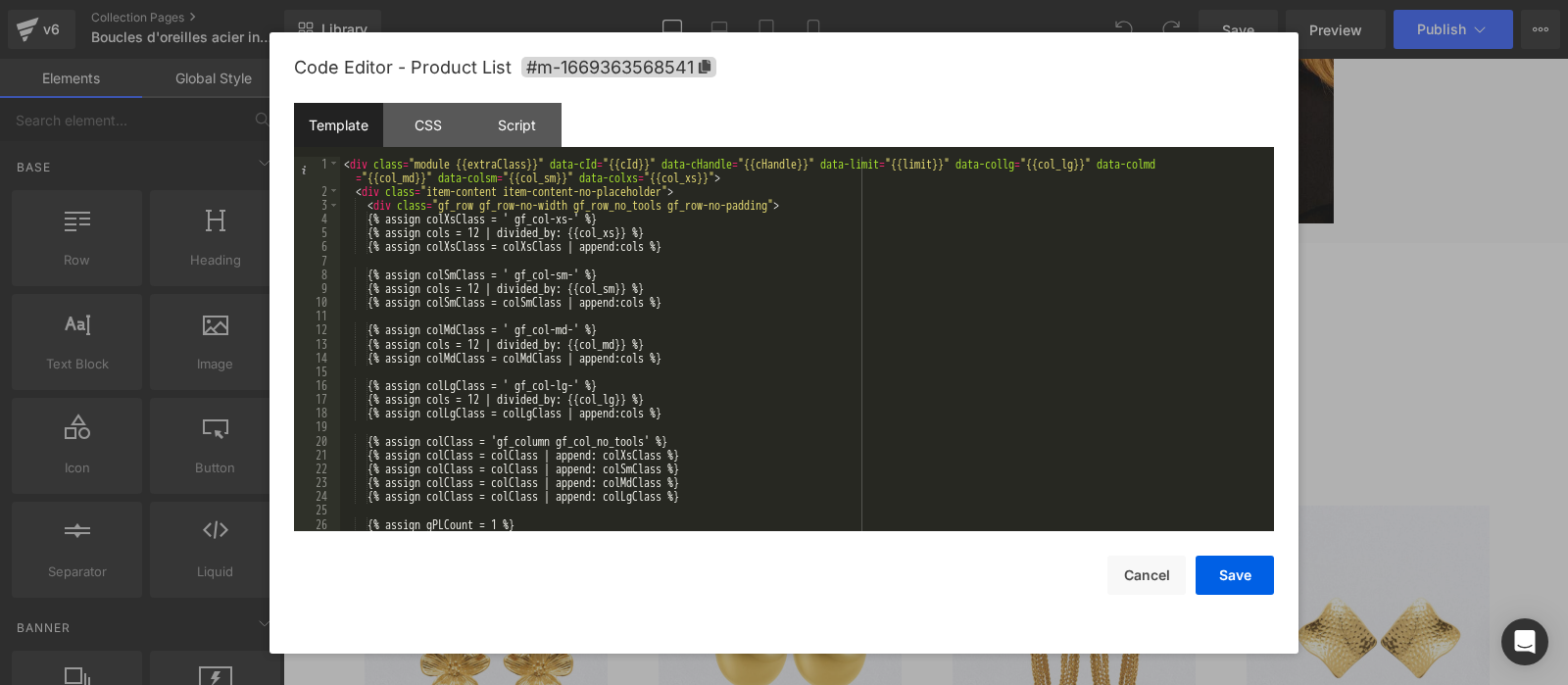 scroll, scrollTop: 0, scrollLeft: 0, axis: both 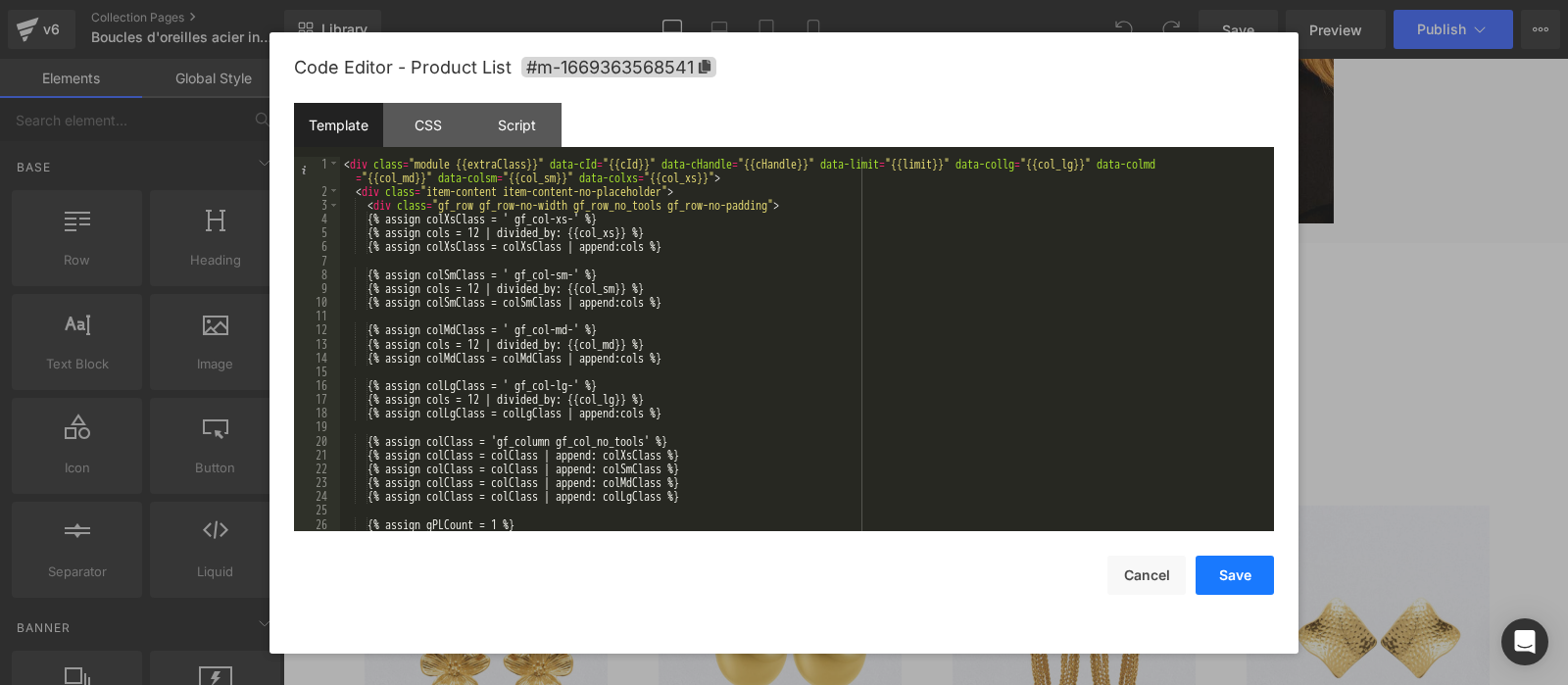 click on "Save" at bounding box center [1235, 575] 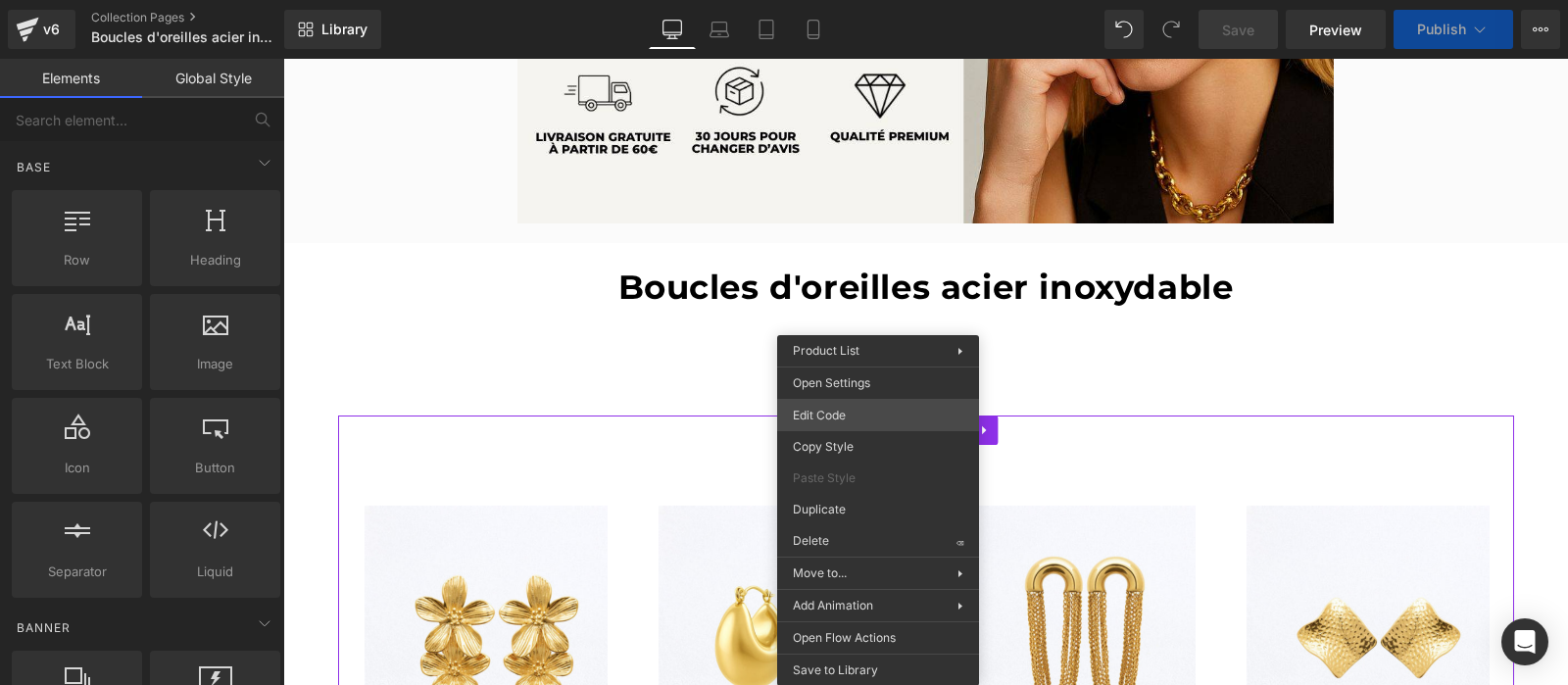 click on "You are previewing how the   will restyle your page. You can not edit Elements in Preset Preview Mode.  v6 Collection Pages Boucles d'oreilles acier inoxydable - 17.07.2025 Library Desktop Desktop Laptop Tablet Mobile Save Preview Publish Scheduled Upgrade Plan View Live Page View with current Template Save Template to Library Schedule Publish  Optimize  Publish Settings Shortcuts  Your page can’t be published   You've reached the maximum number of published pages on your plan  (1/1).  You need to upgrade your plan or unpublish all your pages to get 1 publish slot.   Unpublish pages   Upgrade plan  Elements Global Style Base Row  rows, columns, layouts, div Heading  headings, titles, h1,h2,h3,h4,h5,h6 Text Block  texts, paragraphs, contents, blocks Image  images, photos, alts, uploads Icon  icons, symbols Button  button, call to action, cta Separator  separators, dividers, horizontal lines Liquid  liquid, custom code, html, javascript, css, reviews, apps, applications, embeded, iframe Banner Parallax  List" at bounding box center (784, 0) 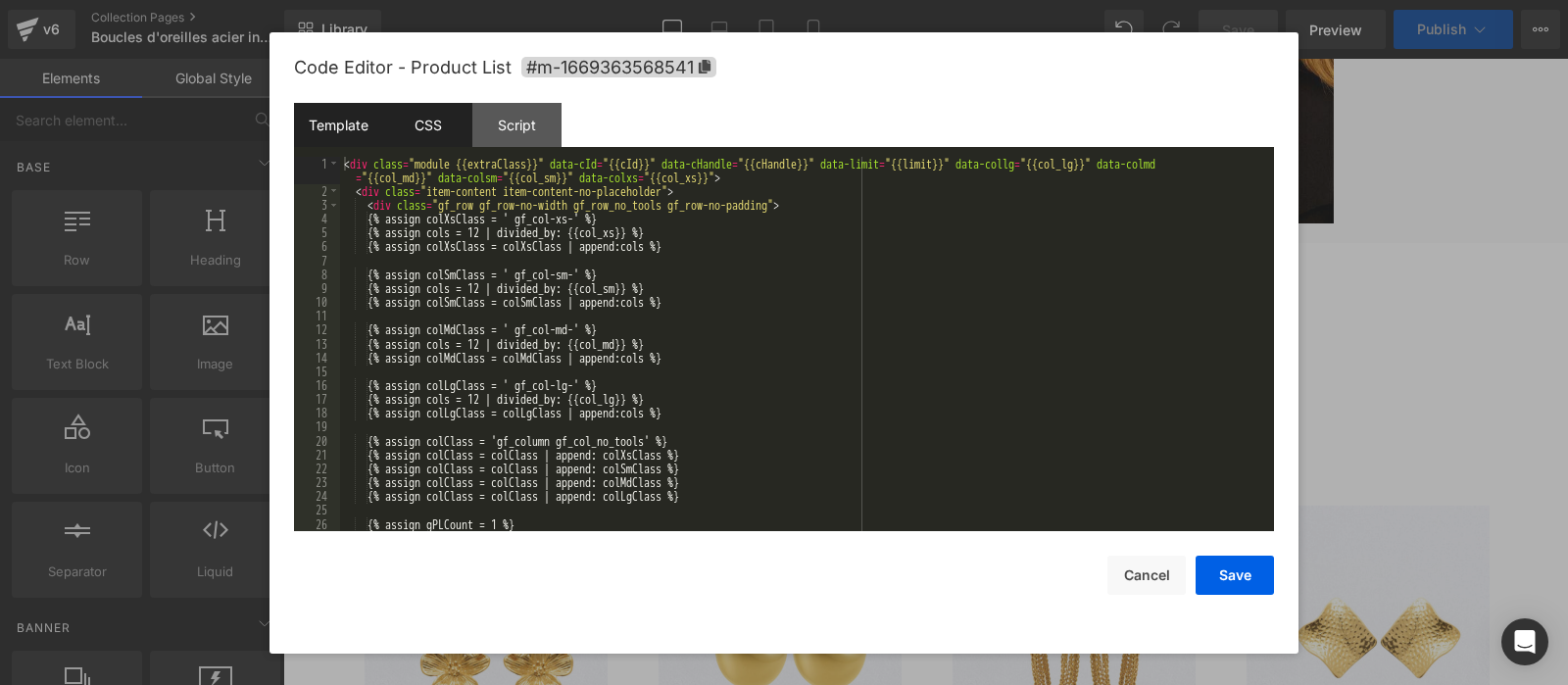 click on "CSS" at bounding box center [427, 124] 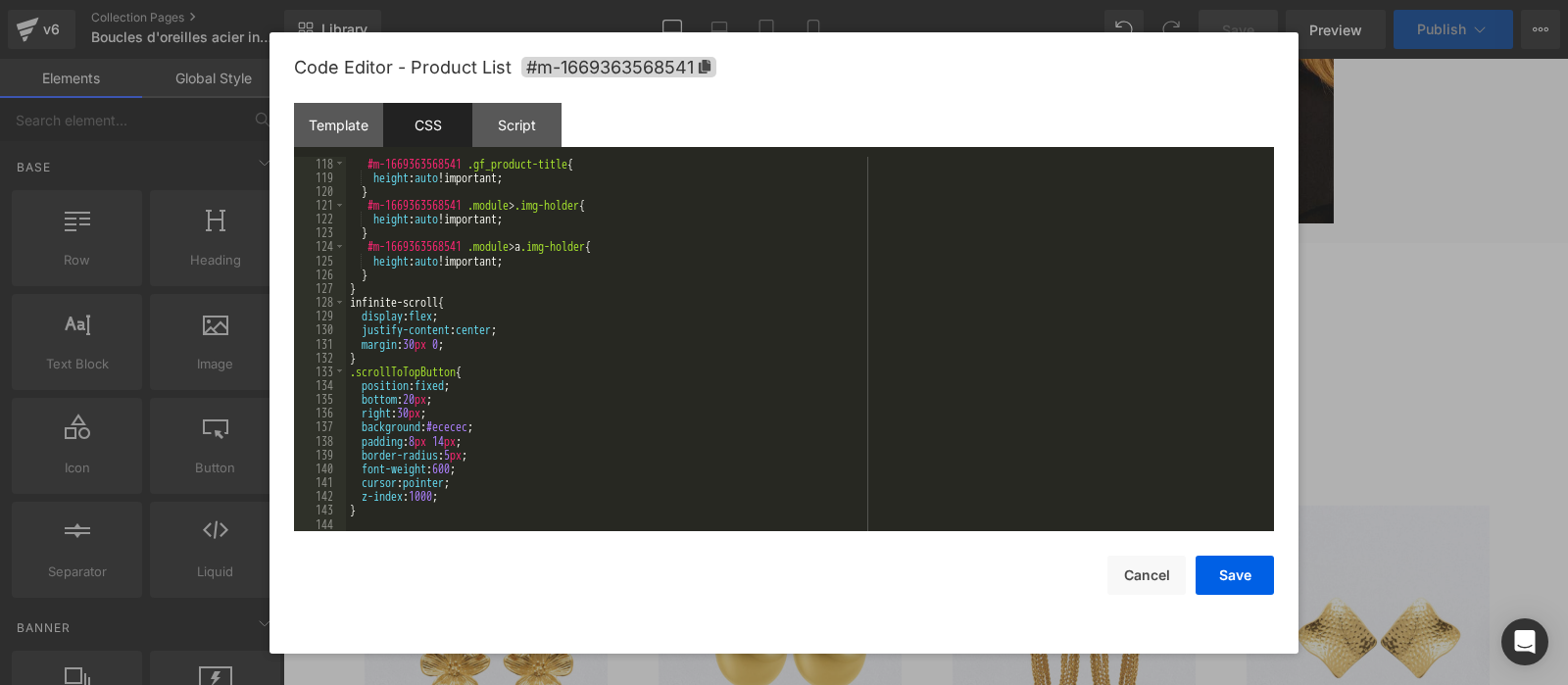 scroll, scrollTop: 1624, scrollLeft: 0, axis: vertical 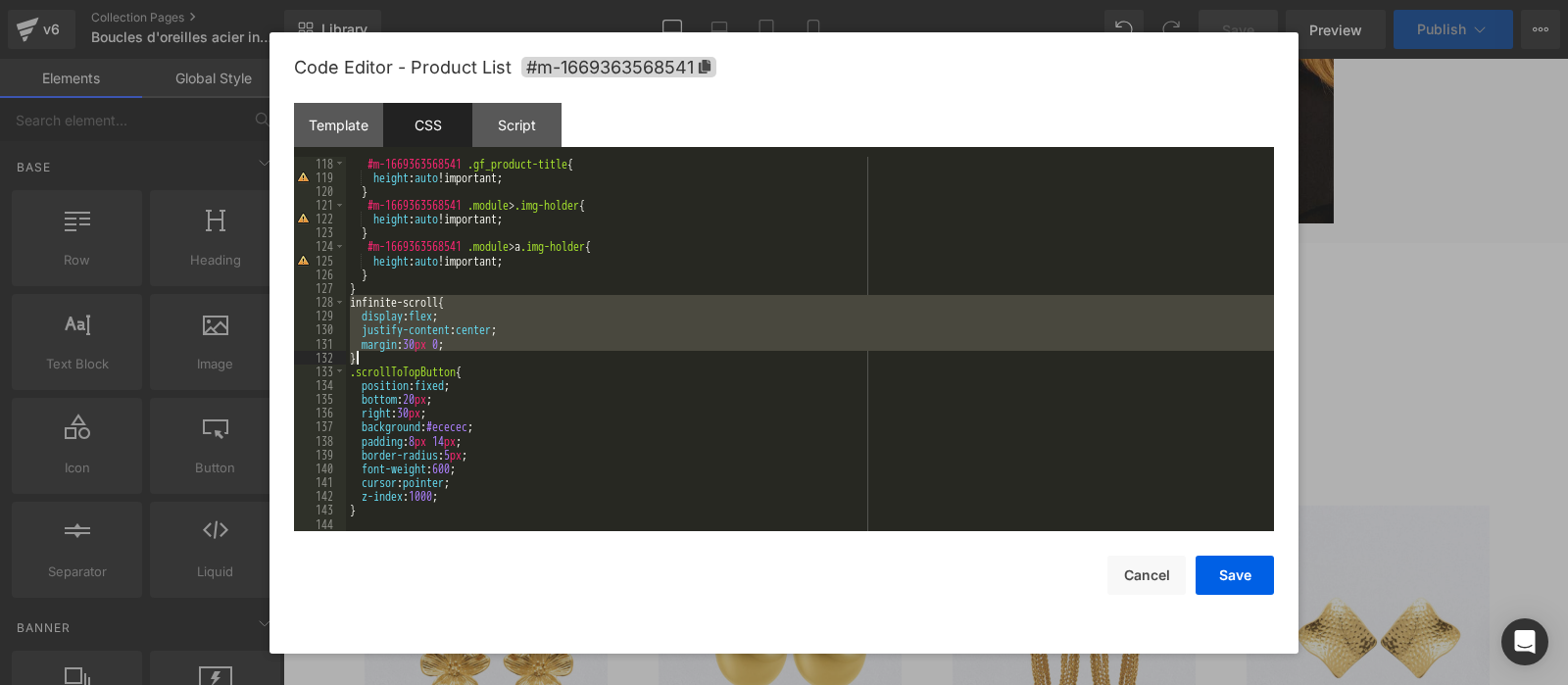 drag, startPoint x: 351, startPoint y: 303, endPoint x: 444, endPoint y: 534, distance: 249.01807 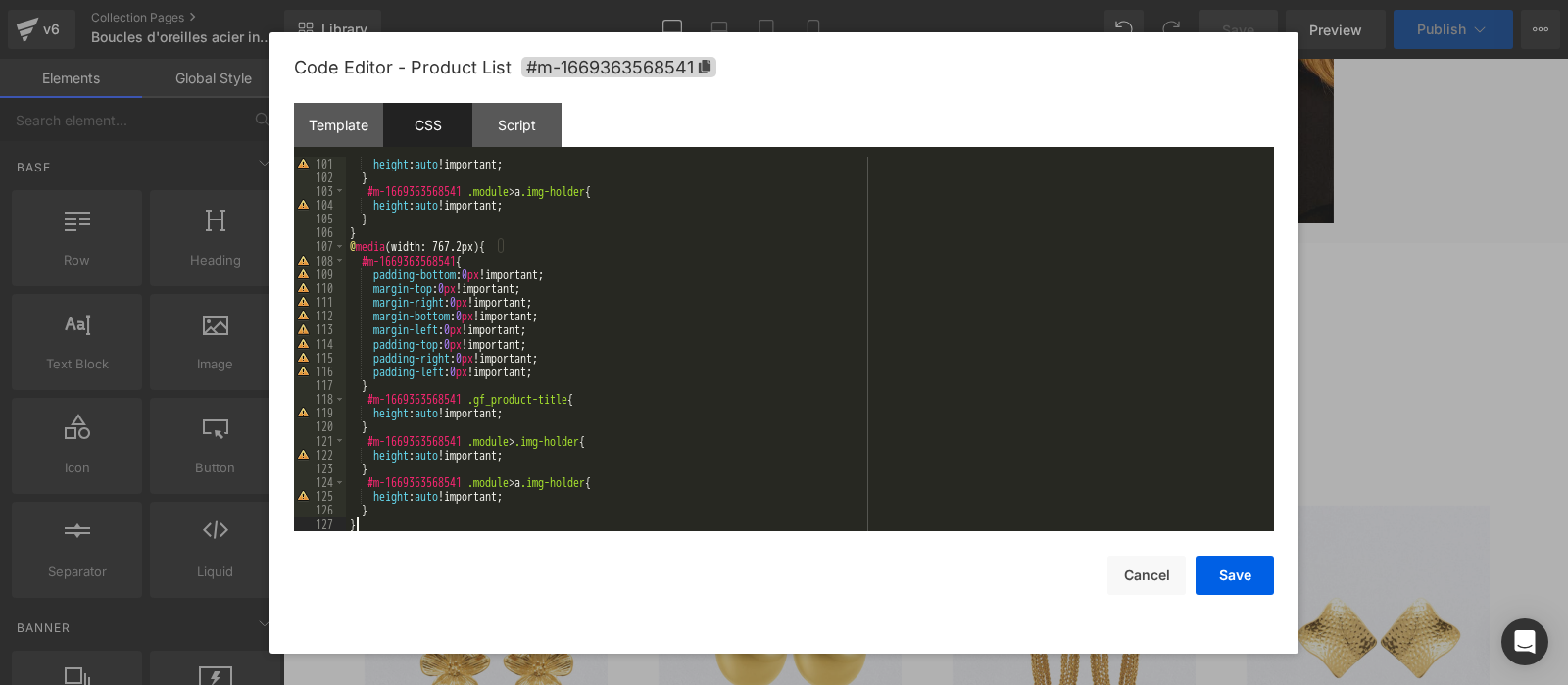 scroll, scrollTop: 1388, scrollLeft: 0, axis: vertical 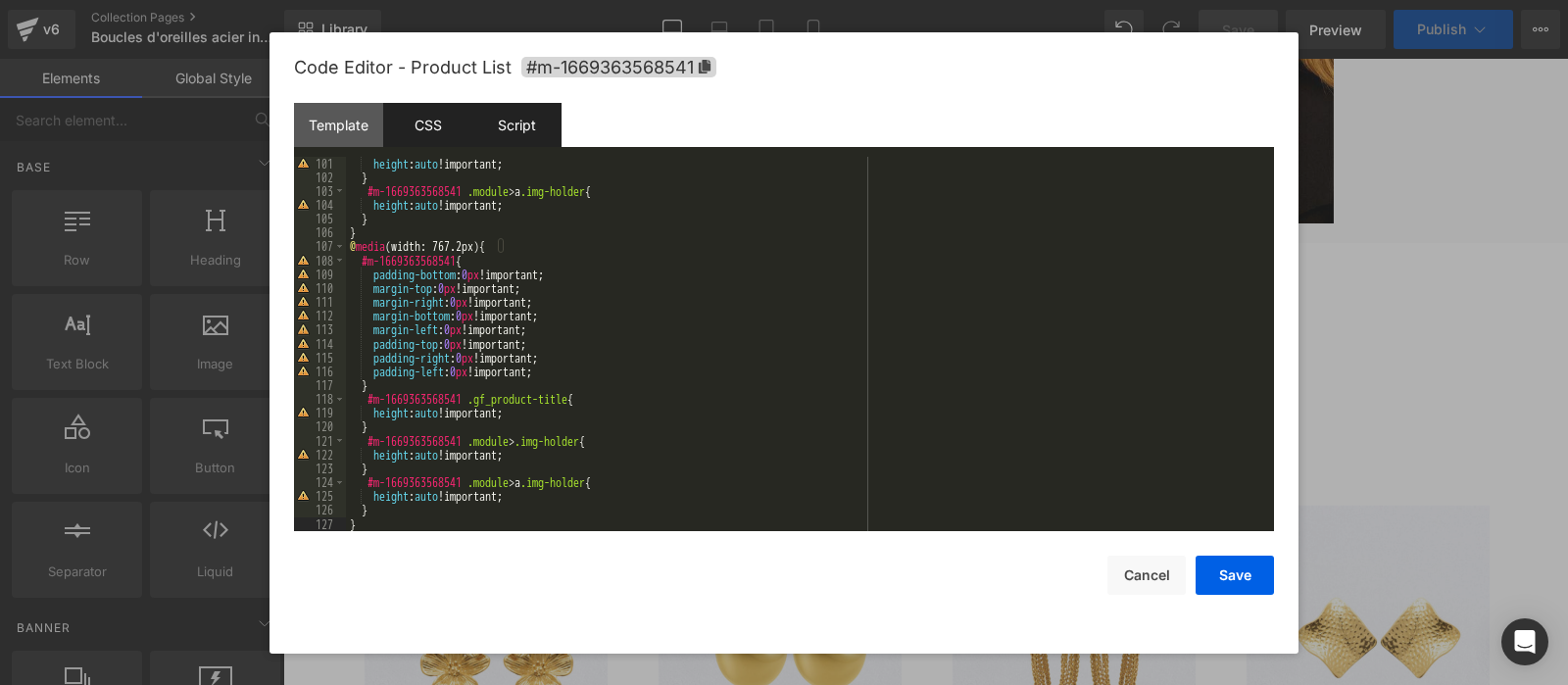 click on "Script" at bounding box center (516, 124) 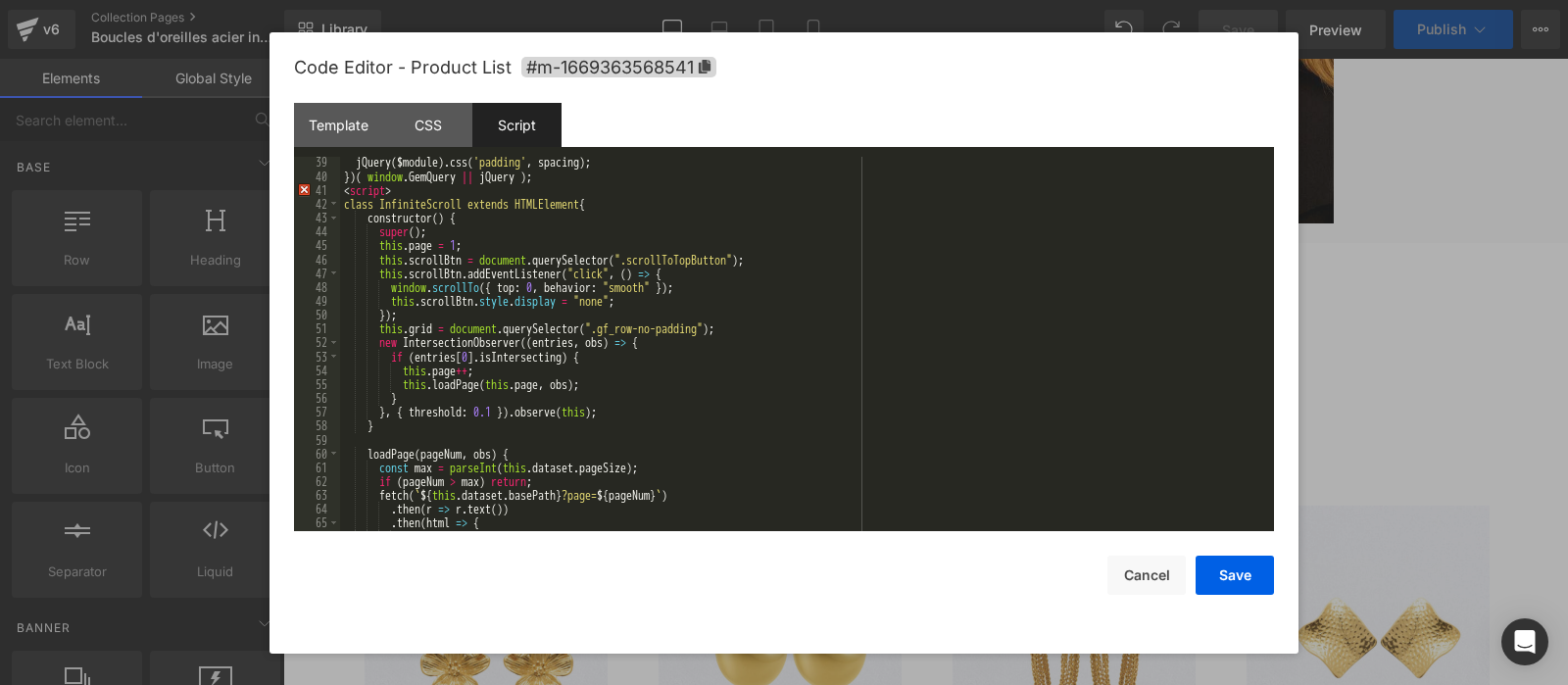 scroll, scrollTop: 528, scrollLeft: 0, axis: vertical 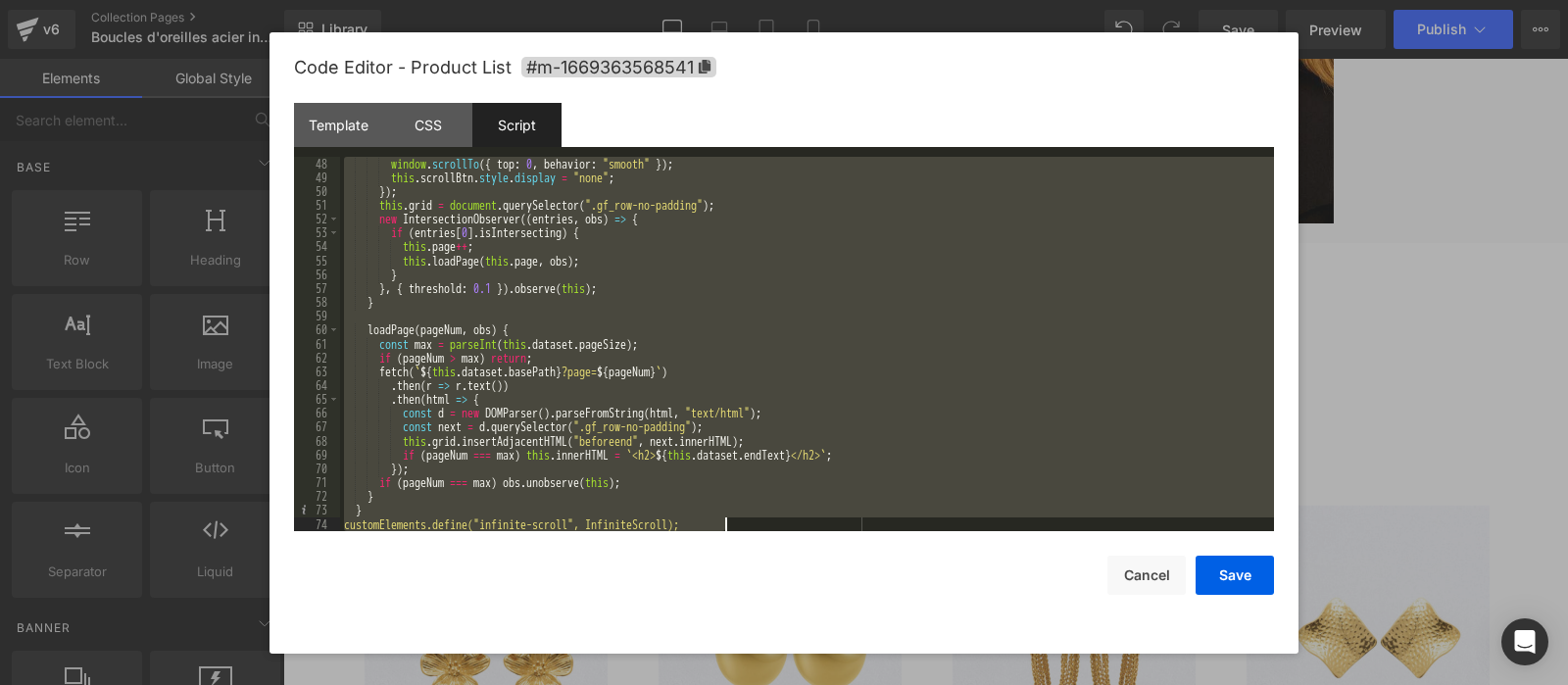 drag, startPoint x: 344, startPoint y: 193, endPoint x: 447, endPoint y: 626, distance: 445.08201 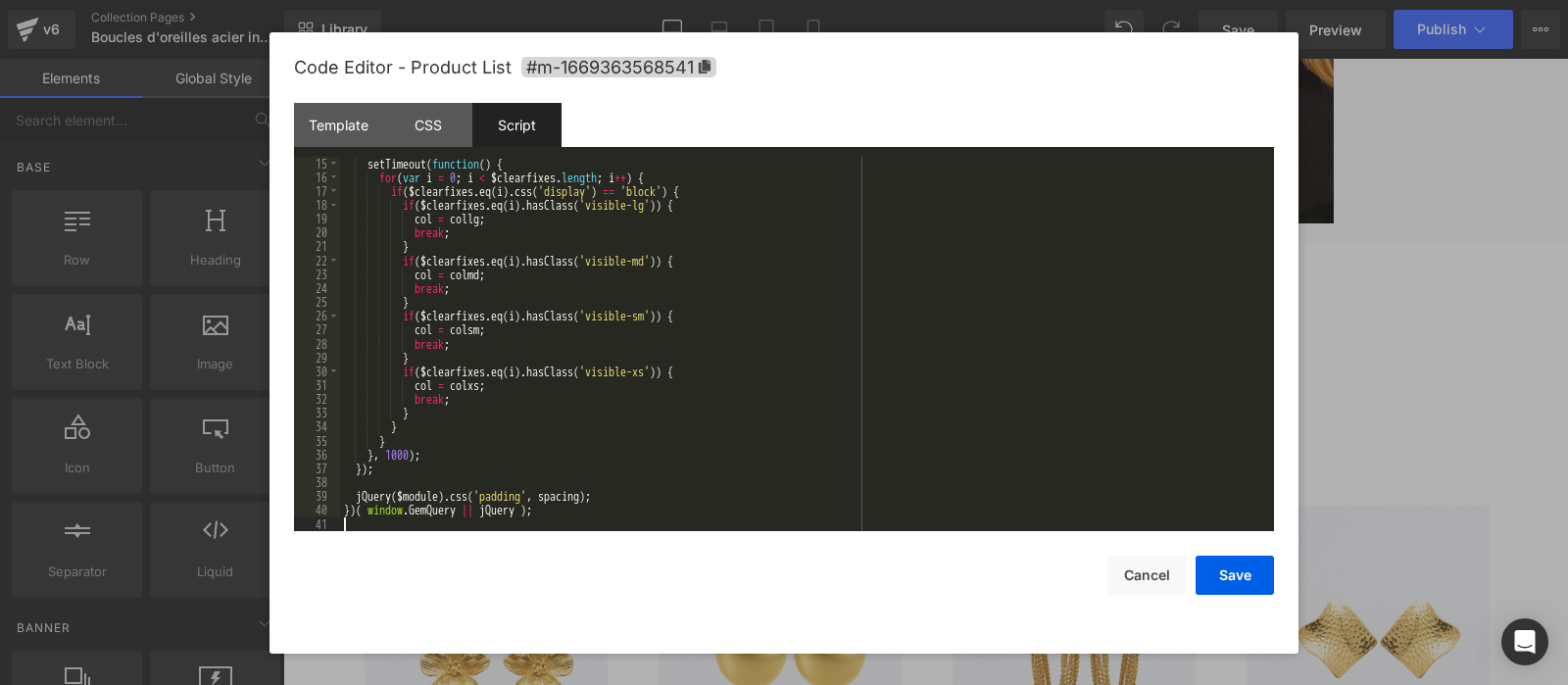 scroll, scrollTop: 180, scrollLeft: 0, axis: vertical 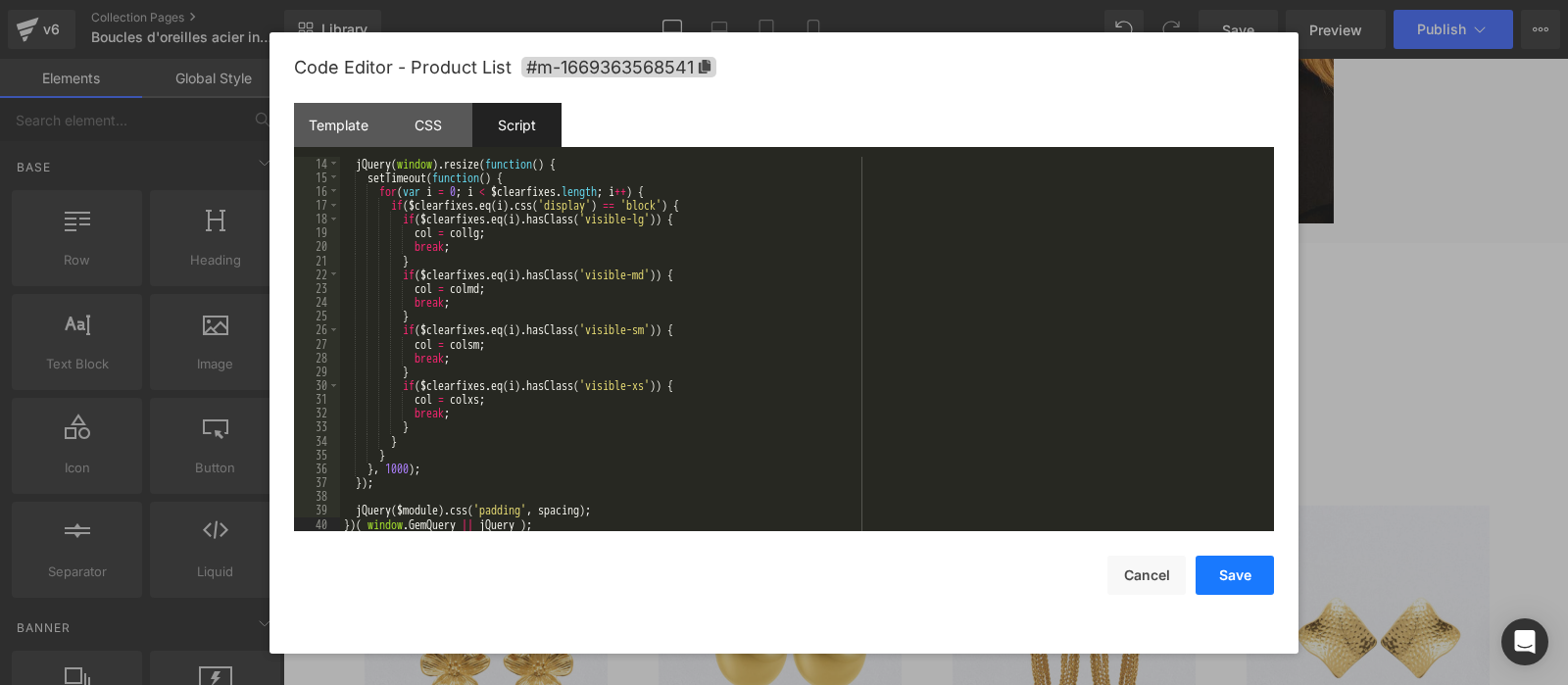 click on "Save" at bounding box center [1235, 575] 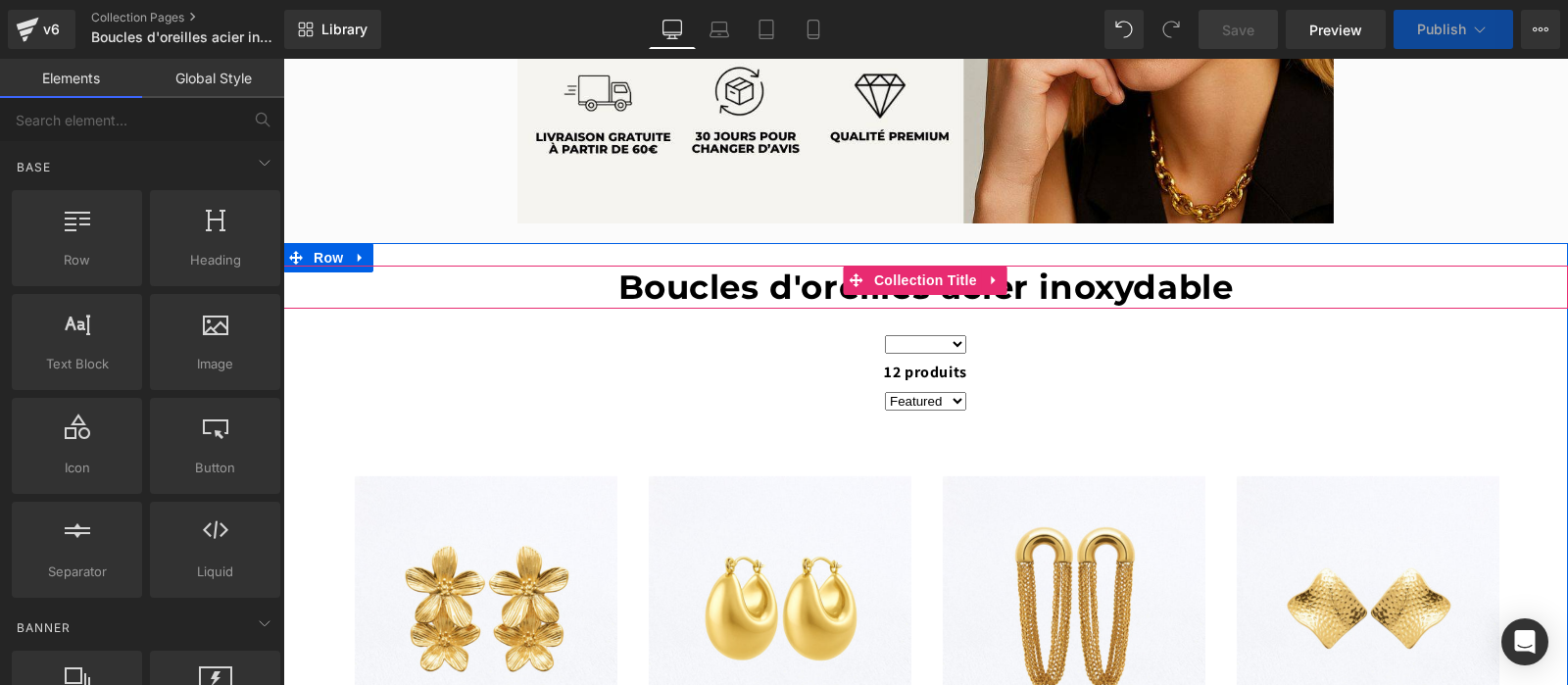 click on "Boucles d'oreilles acier inoxydable" at bounding box center [925, 287] 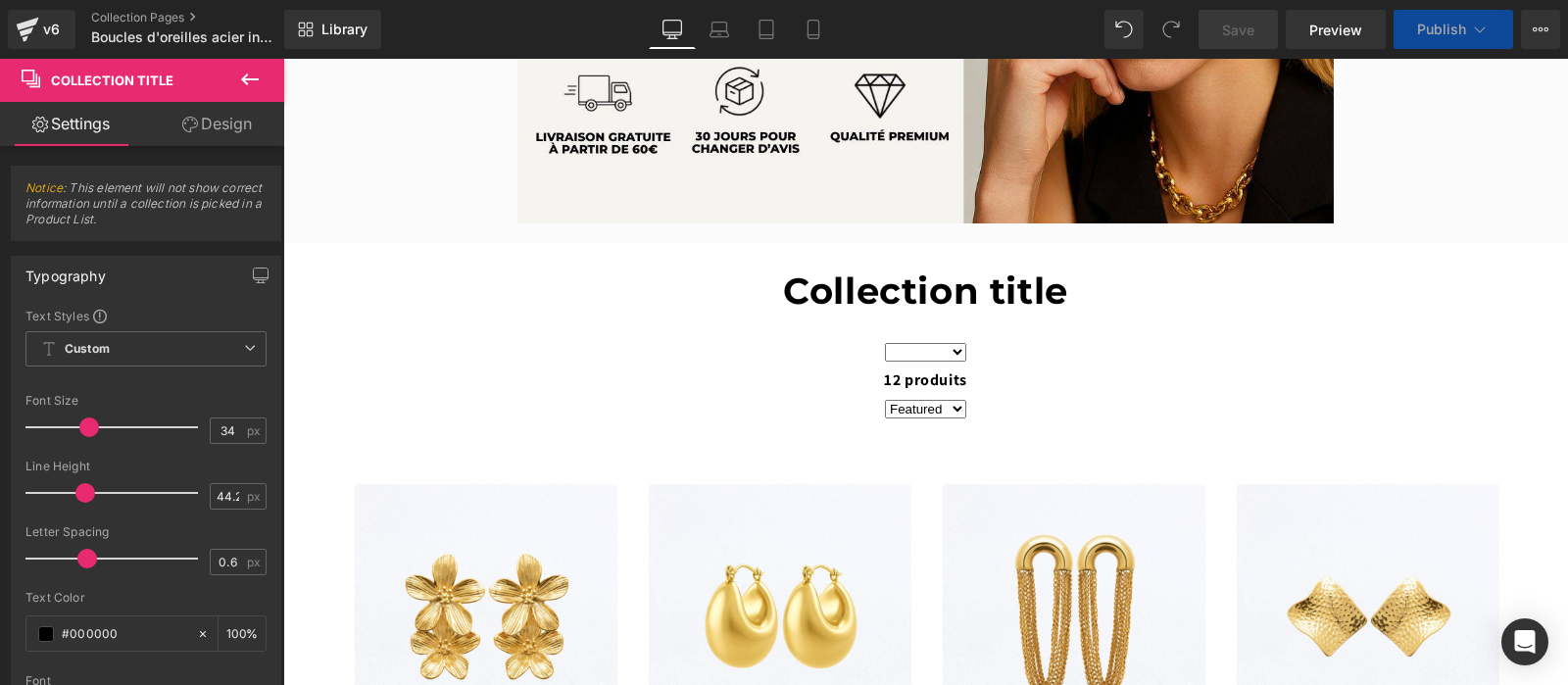 click at bounding box center (89, 427) 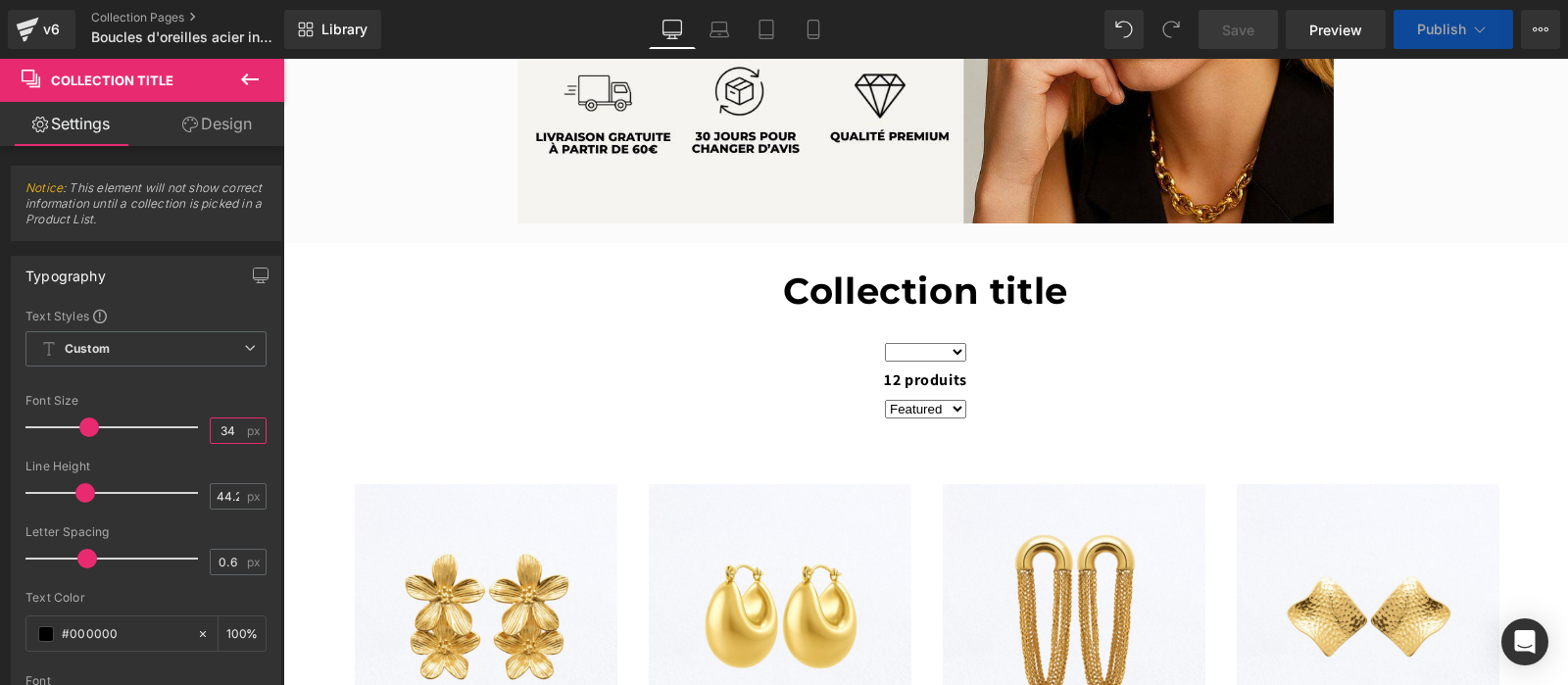 click on "34" at bounding box center (227, 430) 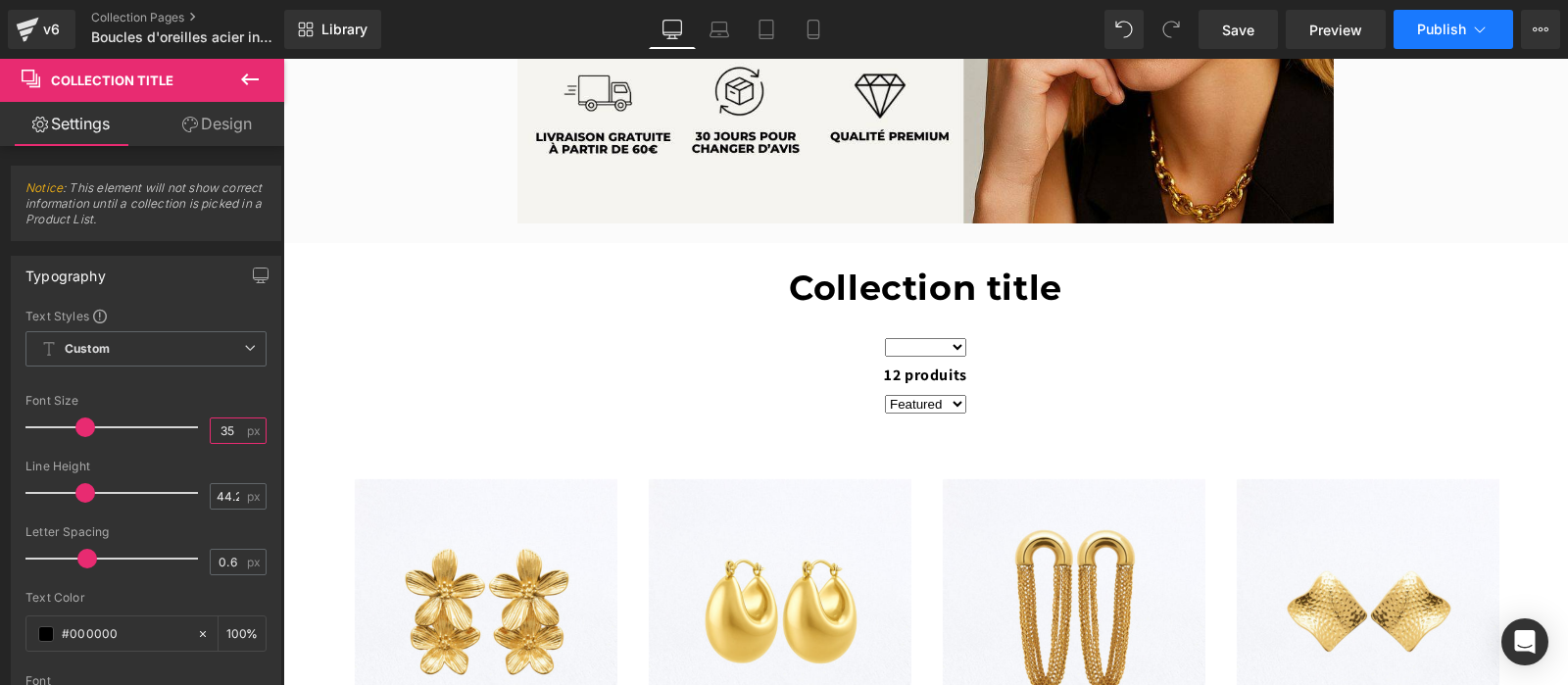 type on "35" 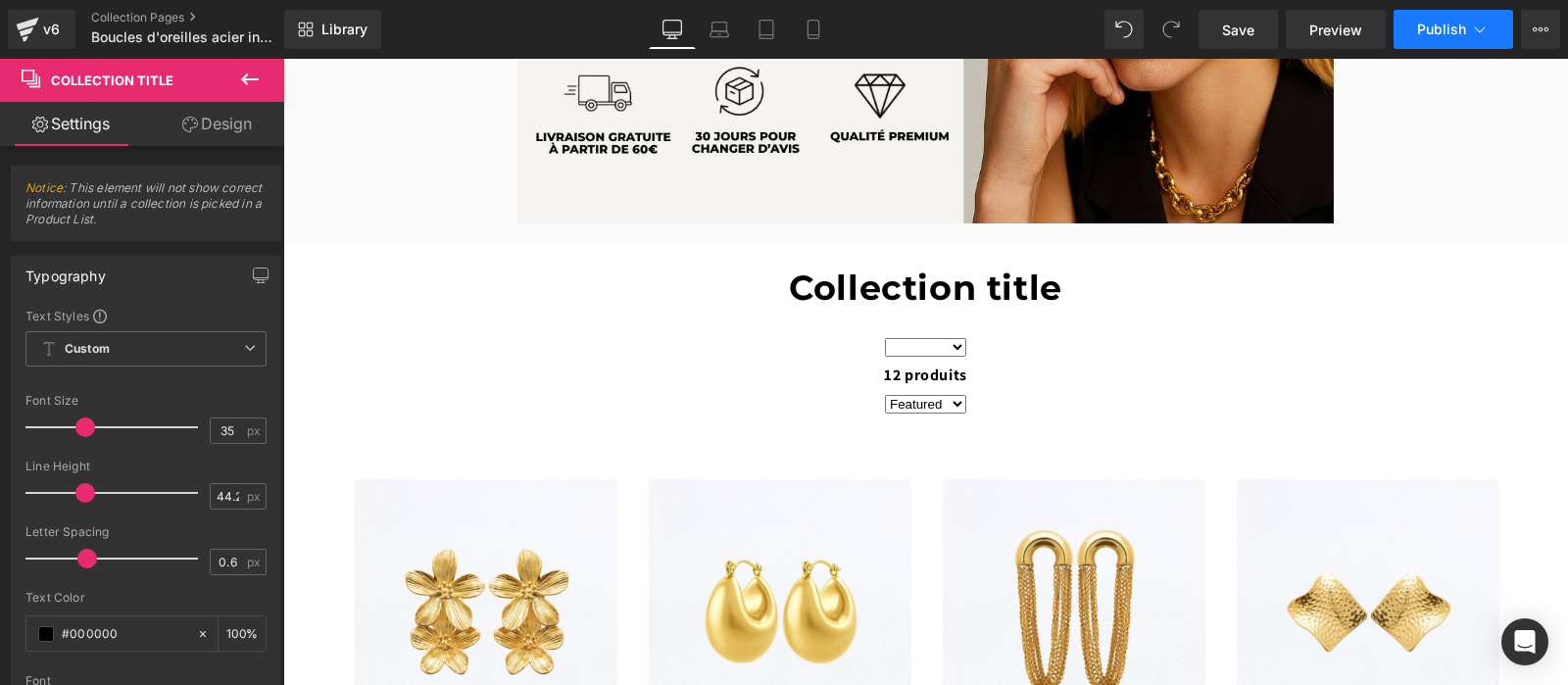 click on "Publish" at bounding box center (1442, 29) 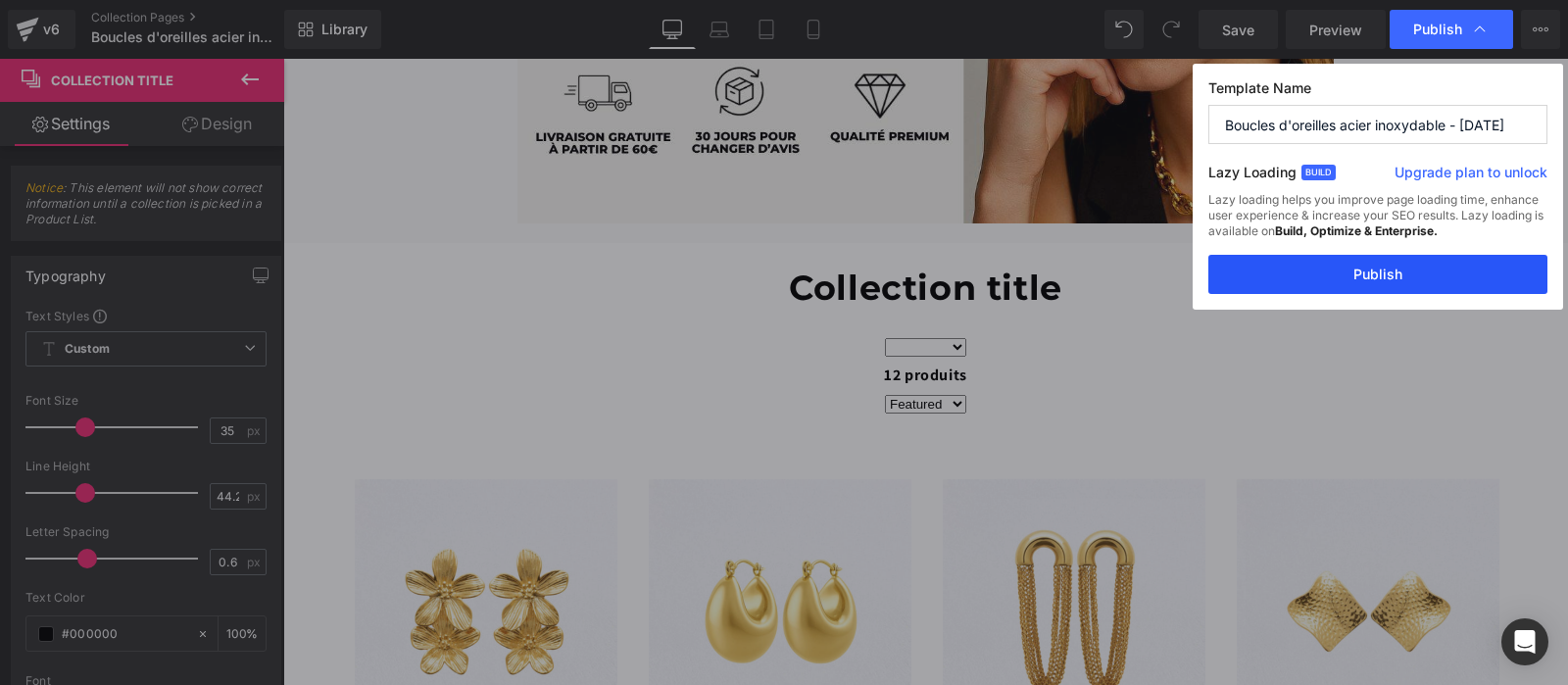 click on "Publish" at bounding box center [1378, 274] 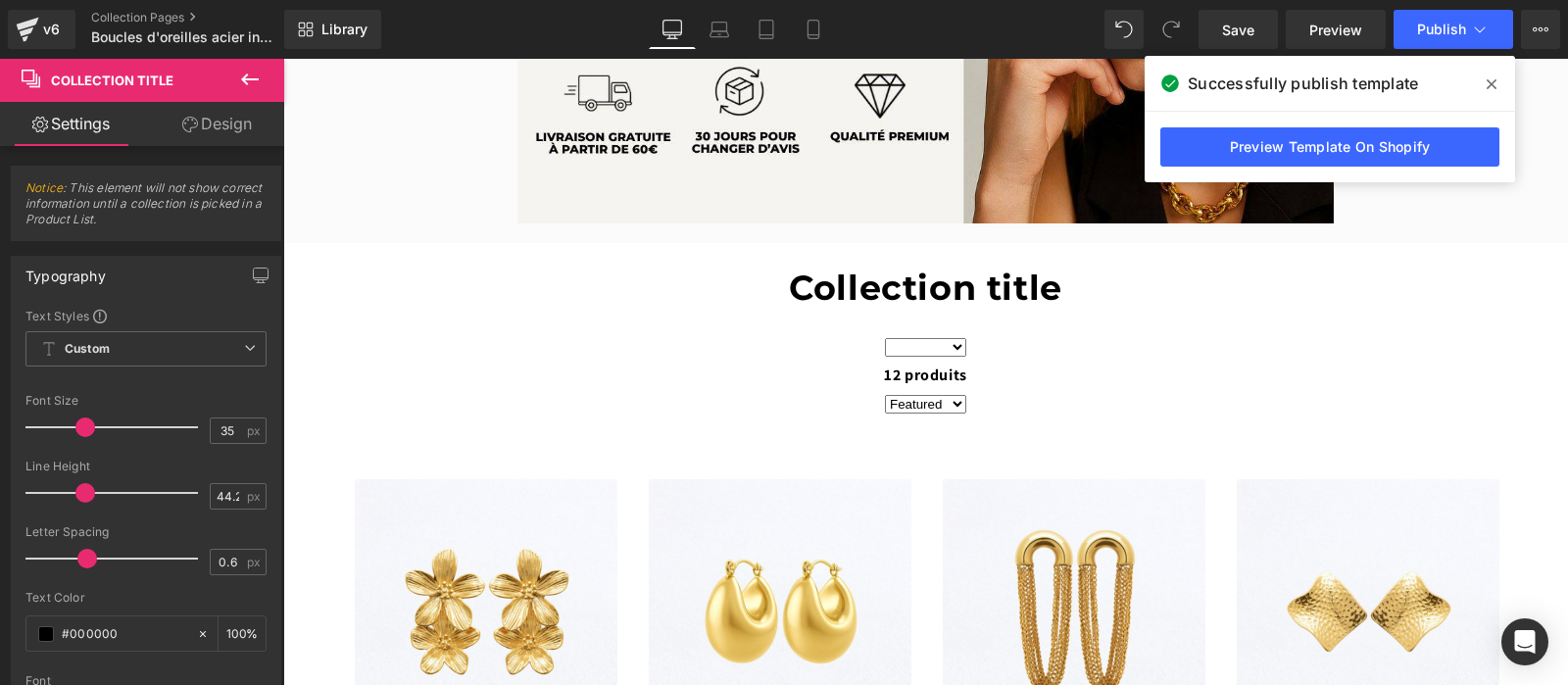 click 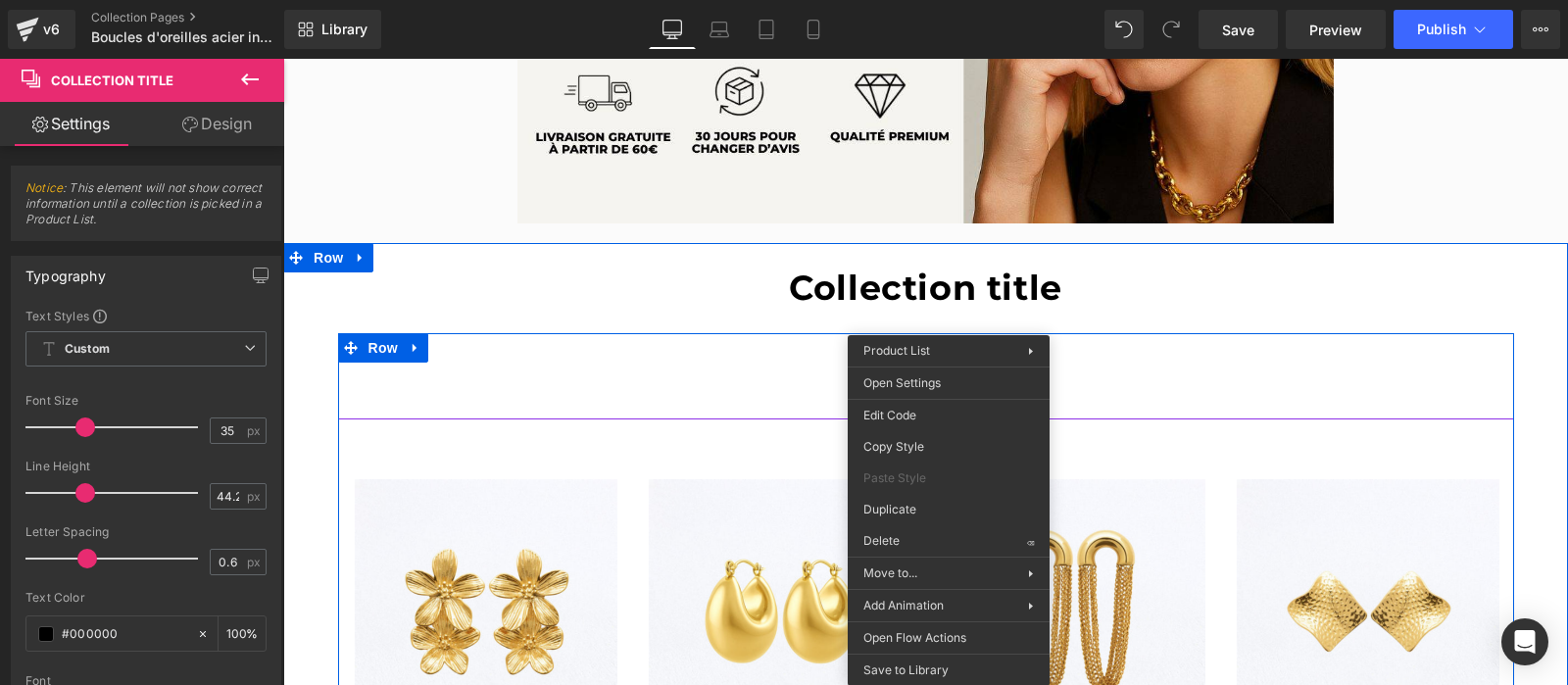 click at bounding box center (926, 3780) 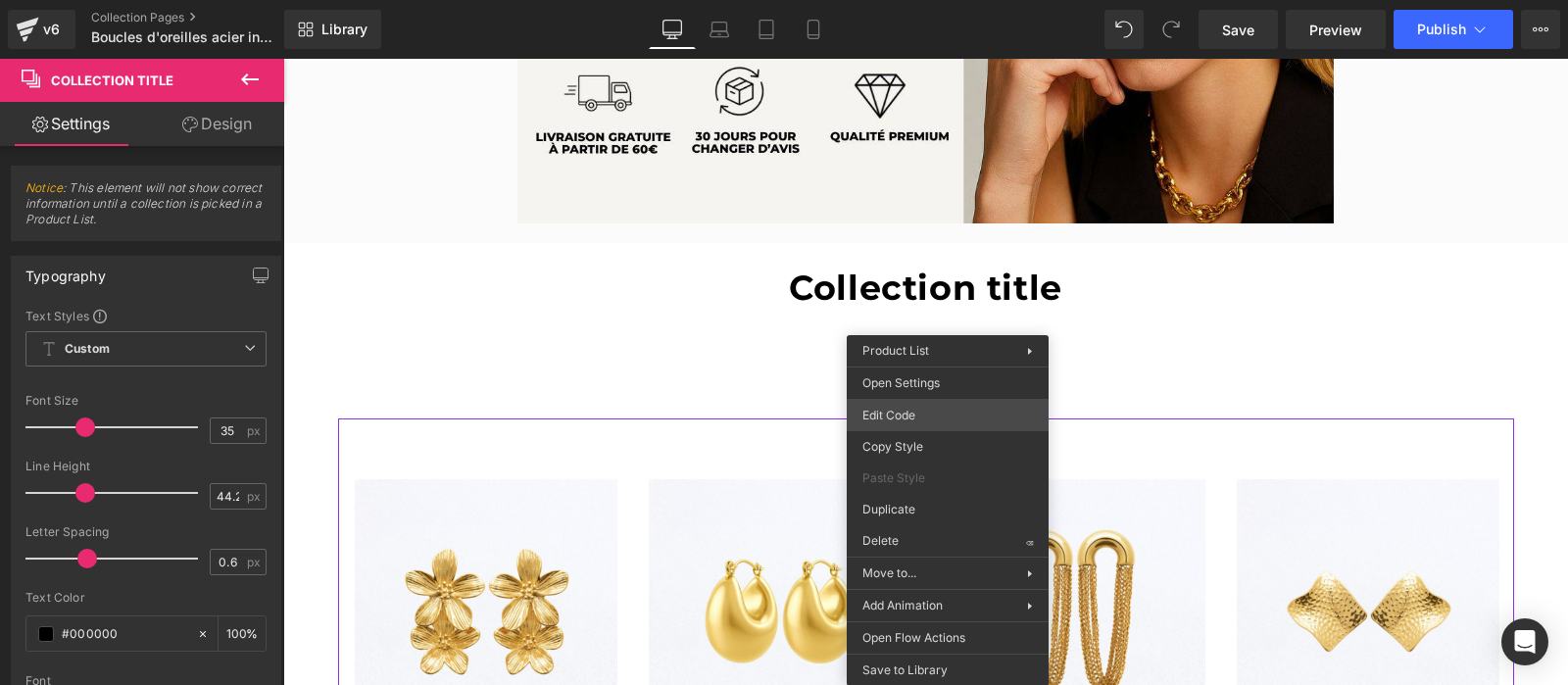 click on "You are previewing how the   will restyle your page. You can not edit Elements in Preset Preview Mode.  v6 Collection Pages Boucles d'oreilles acier inoxydable - [DATE] Library Desktop Desktop Laptop Tablet Mobile Save Preview Publish Scheduled Upgrade Plan View Live Page View with current Template Save Template to Library Schedule Publish  Optimize  Publish Settings Shortcuts  Your page can’t be published   You've reached the maximum number of published pages on your plan  (1/1).  You need to upgrade your plan or unpublish all your pages to get 1 publish slot.   Unpublish pages   Upgrade plan  Elements Global Style Base Row  rows, columns, layouts, div Heading  headings, titles, h1,h2,h3,h4,h5,h6 Text Block  texts, paragraphs, contents, blocks Image  images, photos, alts, uploads Icon  icons, symbols Button  button, call to action, cta Separator  separators, dividers, horizontal lines Liquid  liquid, custom code, html, javascript, css, reviews, apps, applications, embeded, iframe Banner Parallax  List" at bounding box center [784, 0] 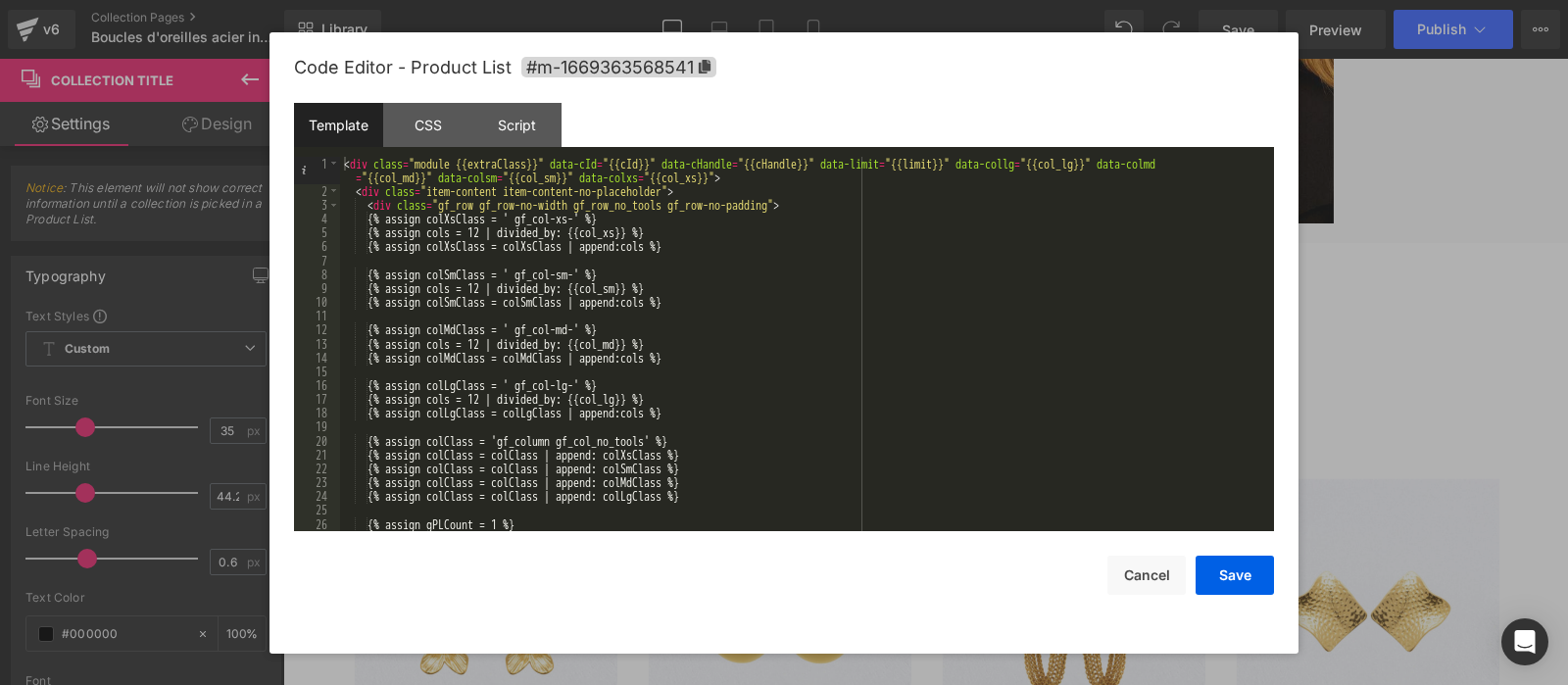 scroll, scrollTop: 416, scrollLeft: 0, axis: vertical 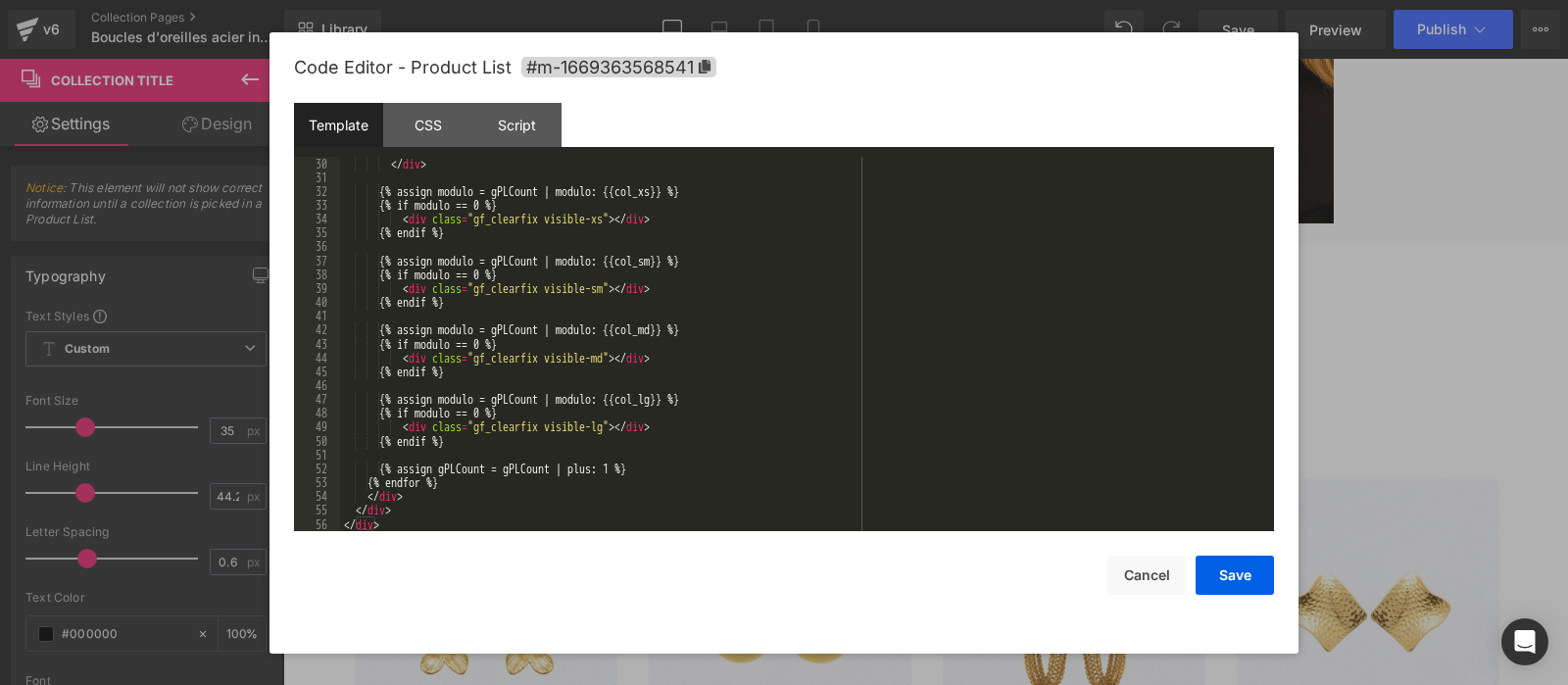 click on "</ div >            {% assign modulo = gPLCount | modulo: {{col_xs}} %}            {% if modulo == 0 %}                < div   class = "gf_clearfix visible-xs" > </ div >            {% endif %}            {% assign modulo = gPLCount | modulo: {{col_sm}} %}            {% if modulo == 0 %}                < div   class = "gf_clearfix visible-sm" > </ div >            {% endif %}            {% assign modulo = gPLCount | modulo: {{col_md}} %}            {% if modulo == 0 %}                < div   class = "gf_clearfix visible-md" > </ div >            {% endif %}            {% assign modulo = gPLCount | modulo: {{col_lg}} %}            {% if modulo == 0 %}                < div   class = "gf_clearfix visible-lg" > </ div >            {% endif %}            {% assign gPLCount = gPLCount | plus: 1 %}         {% endfor %}       </ div >    </ div > </ div >" at bounding box center [807, 358] 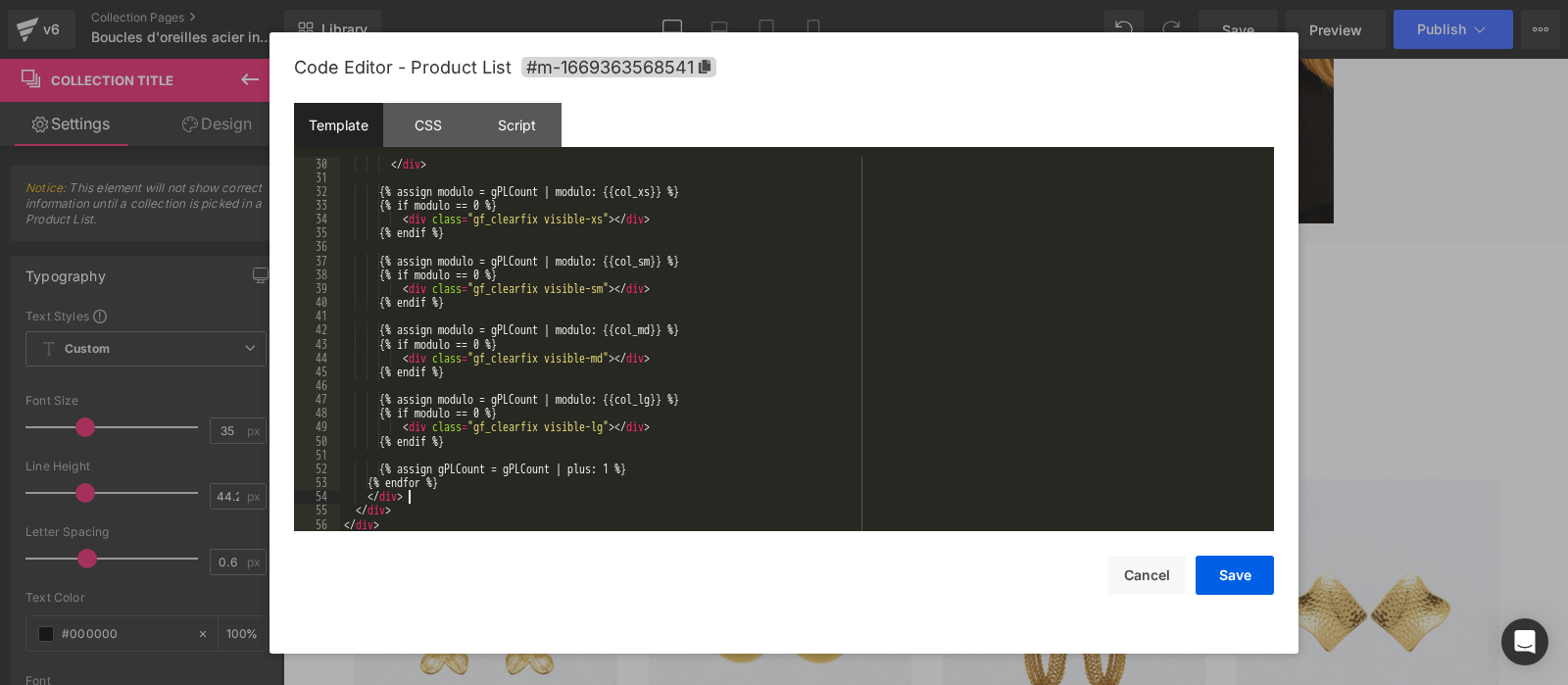 type 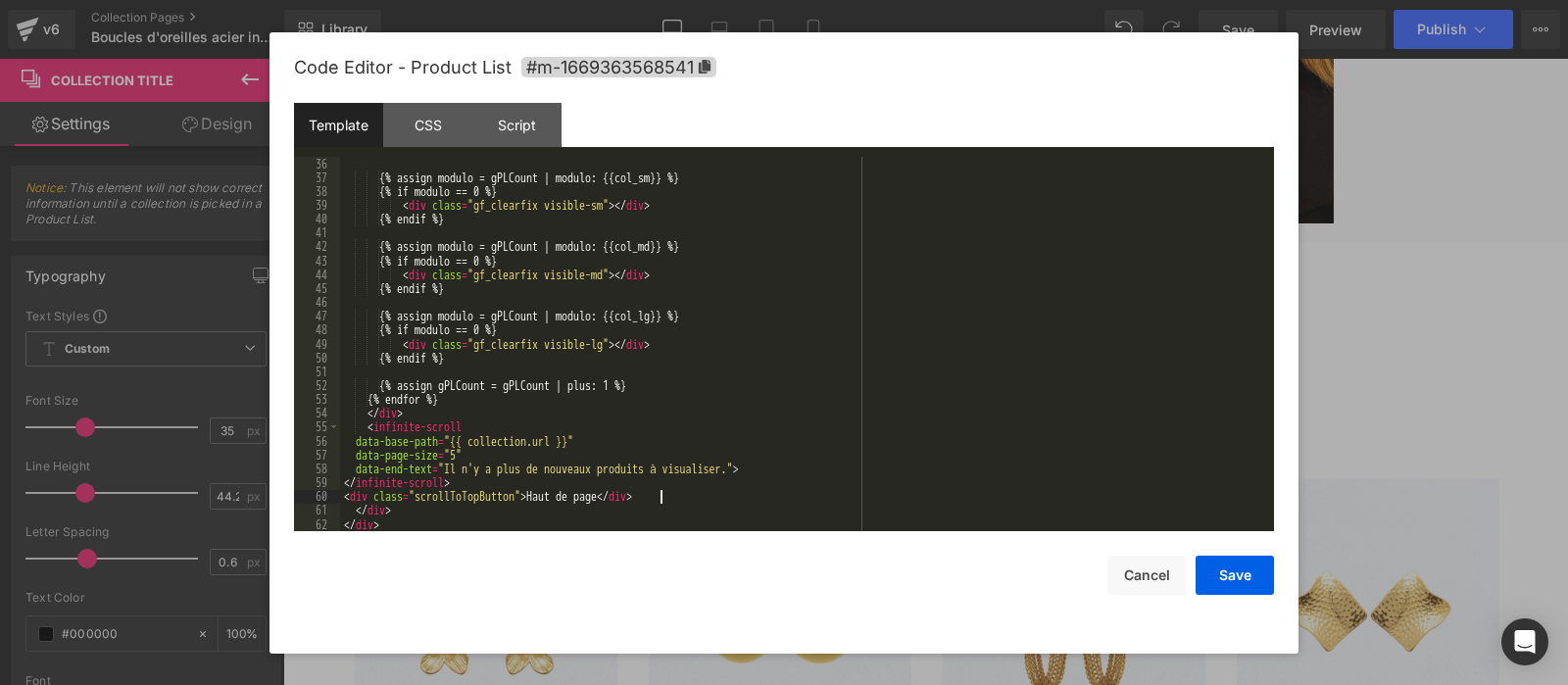 scroll, scrollTop: 499, scrollLeft: 0, axis: vertical 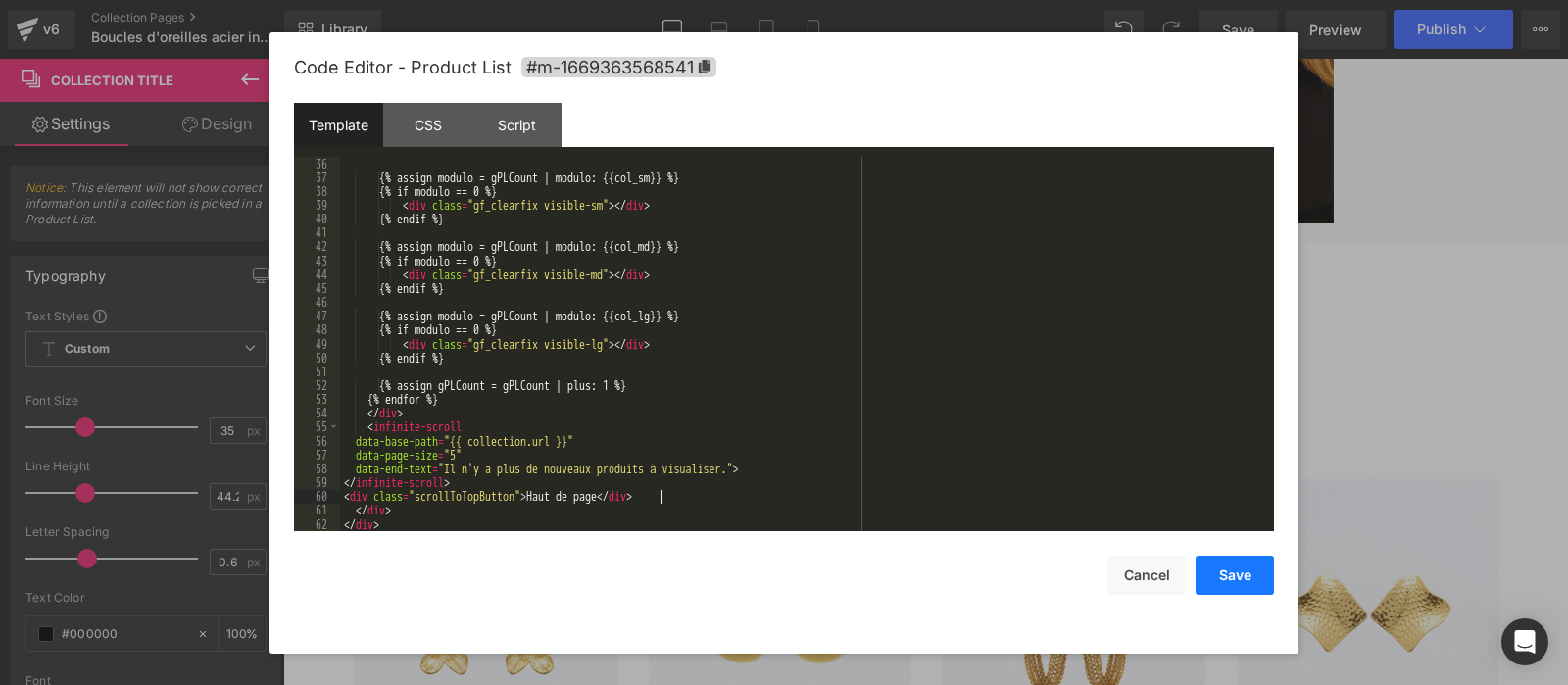 click on "Save" at bounding box center (1235, 575) 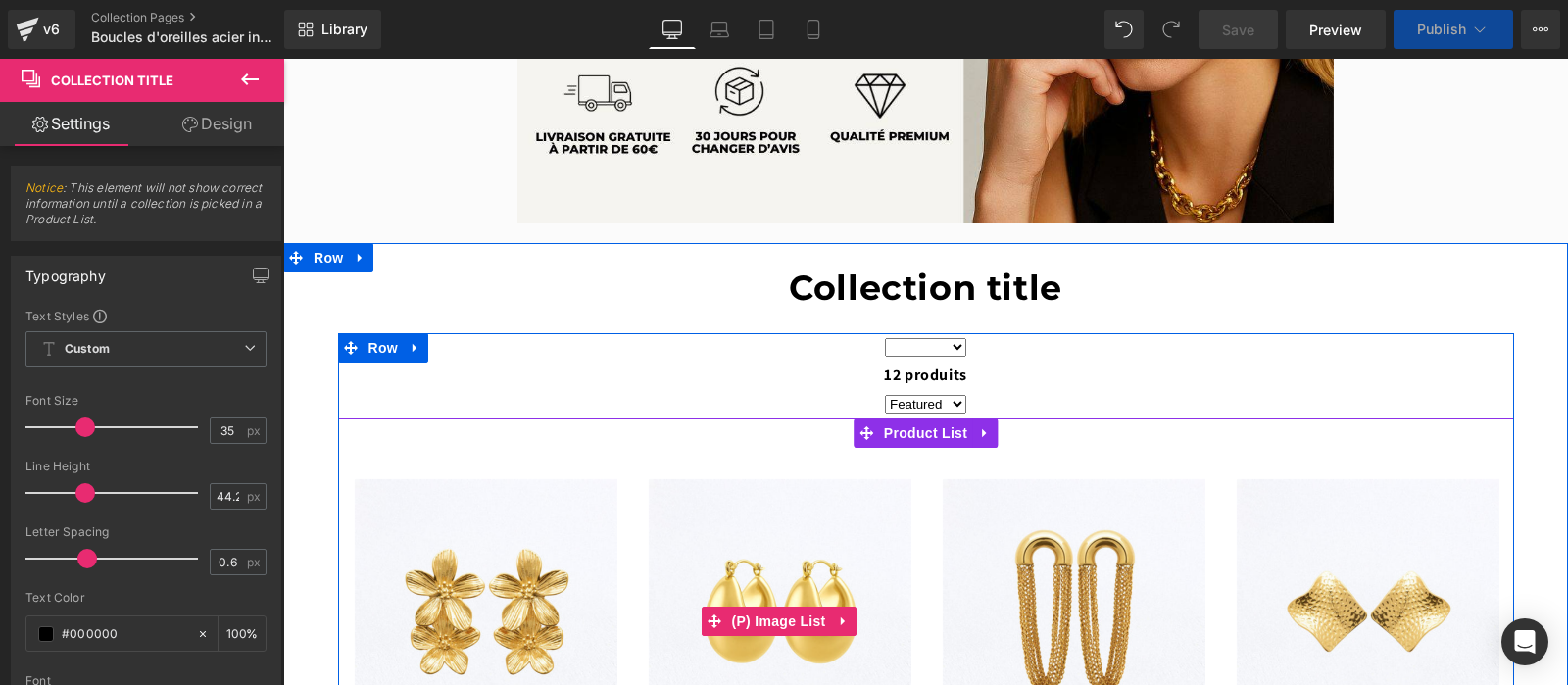 click on "‹" at bounding box center (926, 2079) 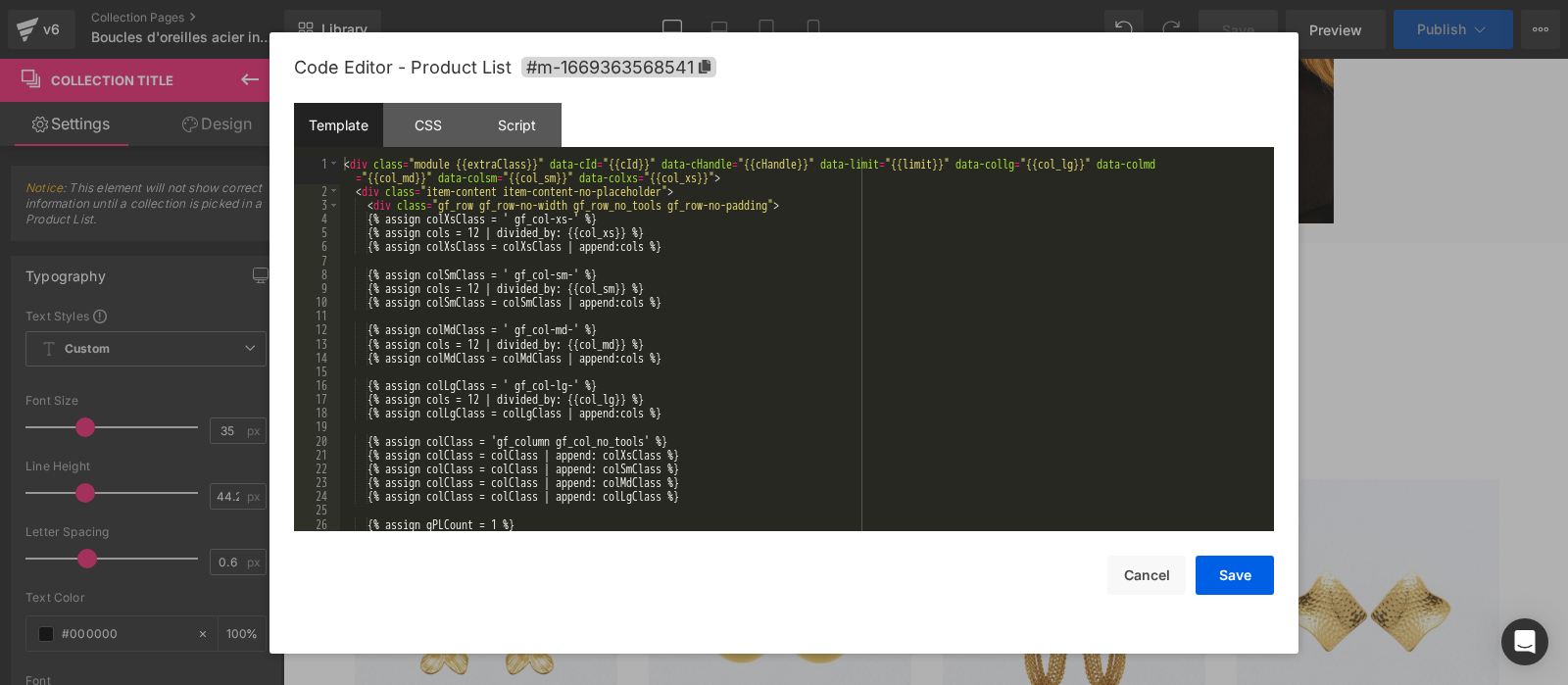 click on "You are previewing how the   will restyle your page. You can not edit Elements in Preset Preview Mode.  v6 Collection Pages Boucles d'oreilles acier inoxydable - [DATE] Library Desktop Desktop Laptop Tablet Mobile Save Preview Publish Scheduled Upgrade Plan View Live Page View with current Template Save Template to Library Schedule Publish  Optimize  Publish Settings Shortcuts  Your page can’t be published   You've reached the maximum number of published pages on your plan  (1/1).  You need to upgrade your plan or unpublish all your pages to get 1 publish slot.   Unpublish pages   Upgrade plan  Elements Global Style Base Row  rows, columns, layouts, div Heading  headings, titles, h1,h2,h3,h4,h5,h6 Text Block  texts, paragraphs, contents, blocks Image  images, photos, alts, uploads Icon  icons, symbols Button  button, call to action, cta Separator  separators, dividers, horizontal lines Liquid  liquid, custom code, html, javascript, css, reviews, apps, applications, embeded, iframe Banner Parallax  List" at bounding box center (784, 0) 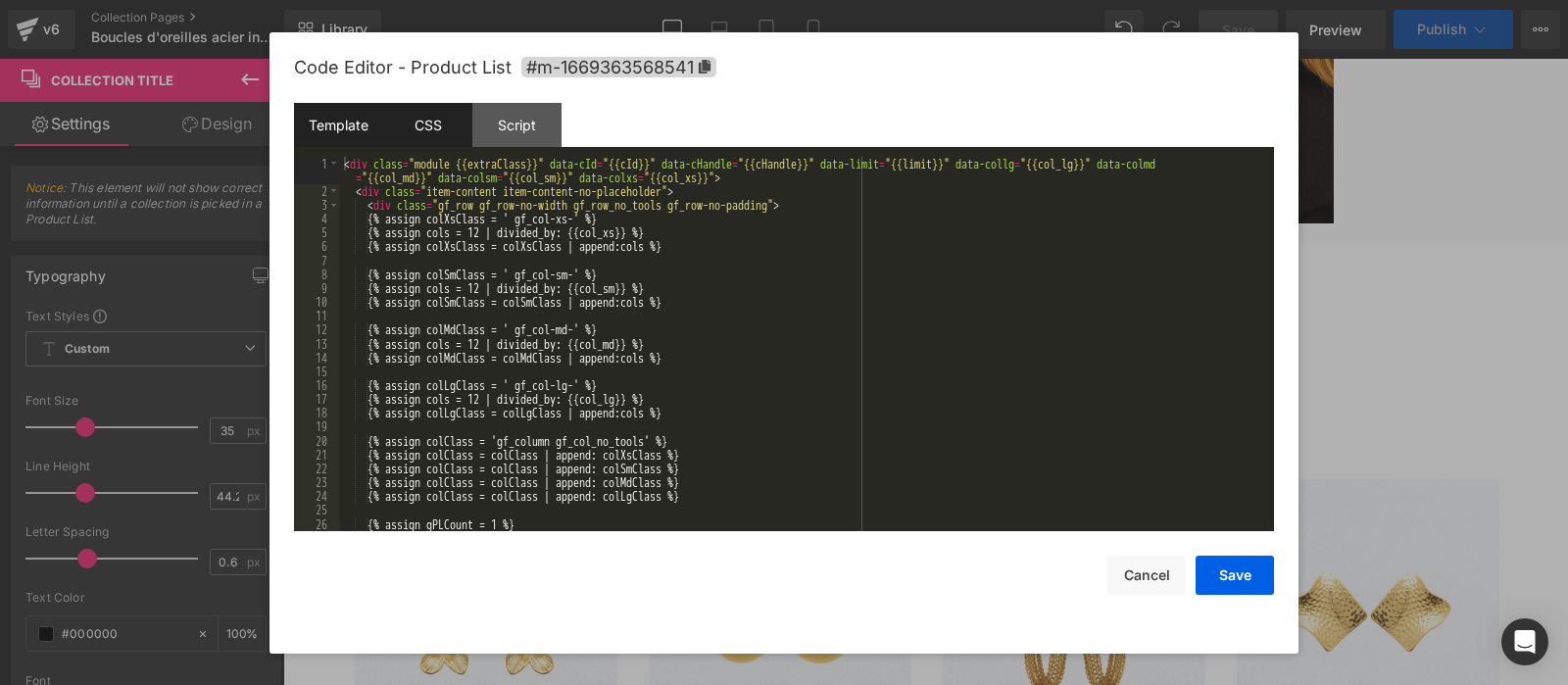 click on "CSS" at bounding box center (427, 124) 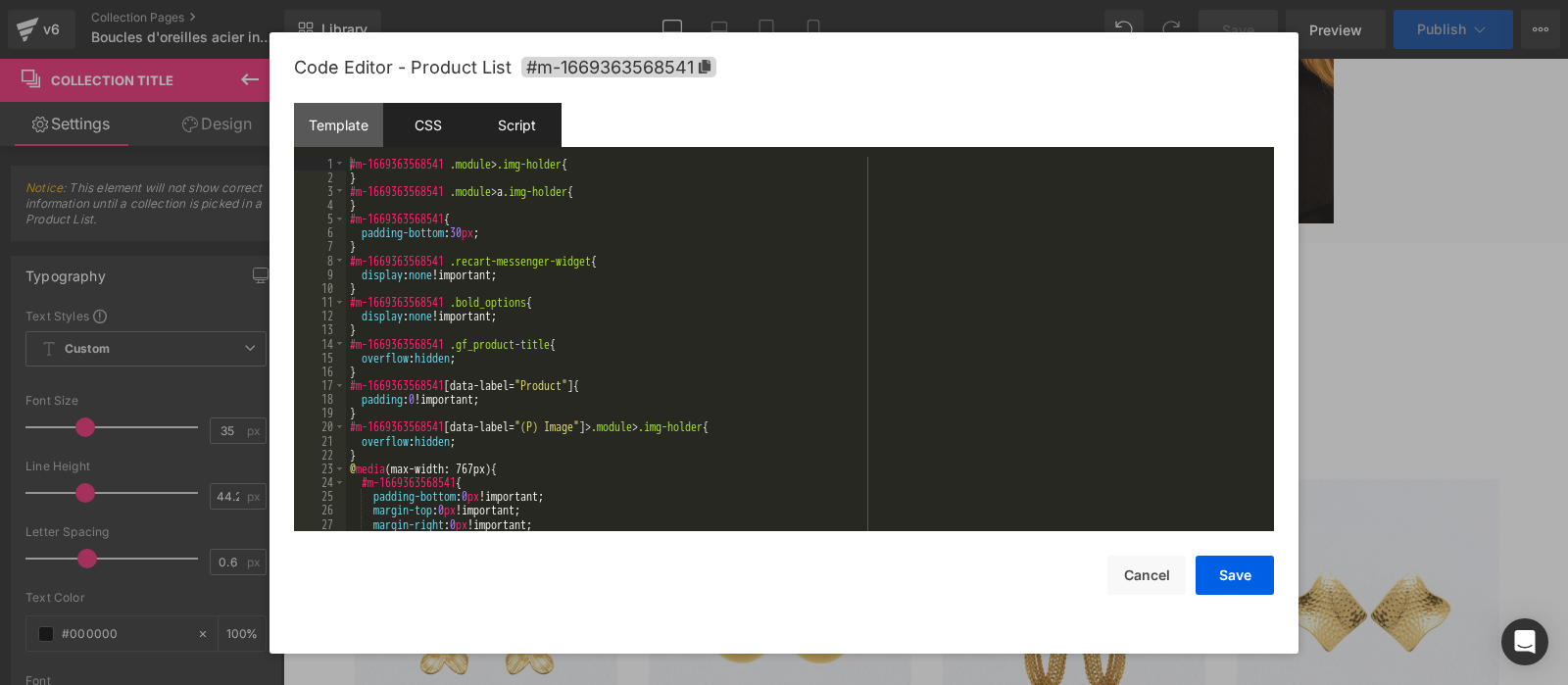 click on "Script" at bounding box center (516, 124) 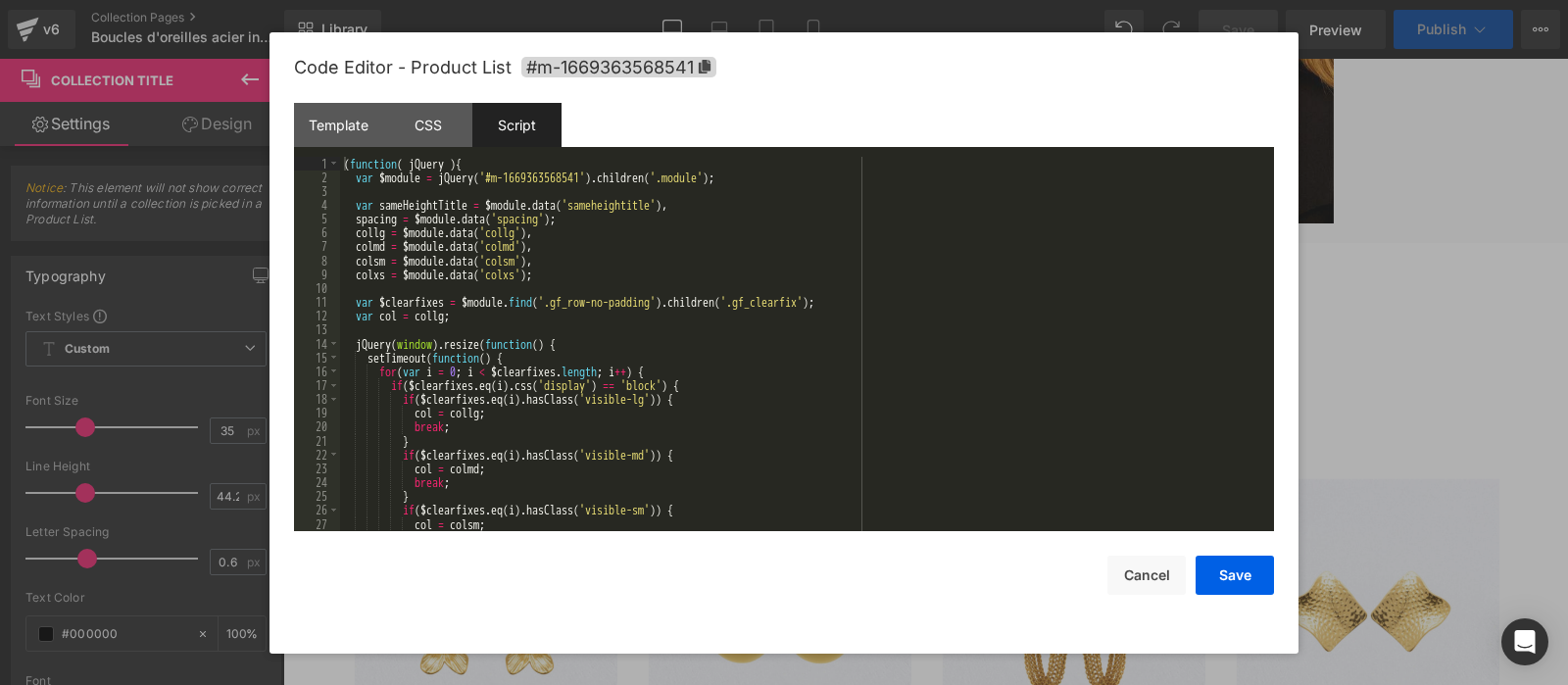 scroll, scrollTop: 0, scrollLeft: 0, axis: both 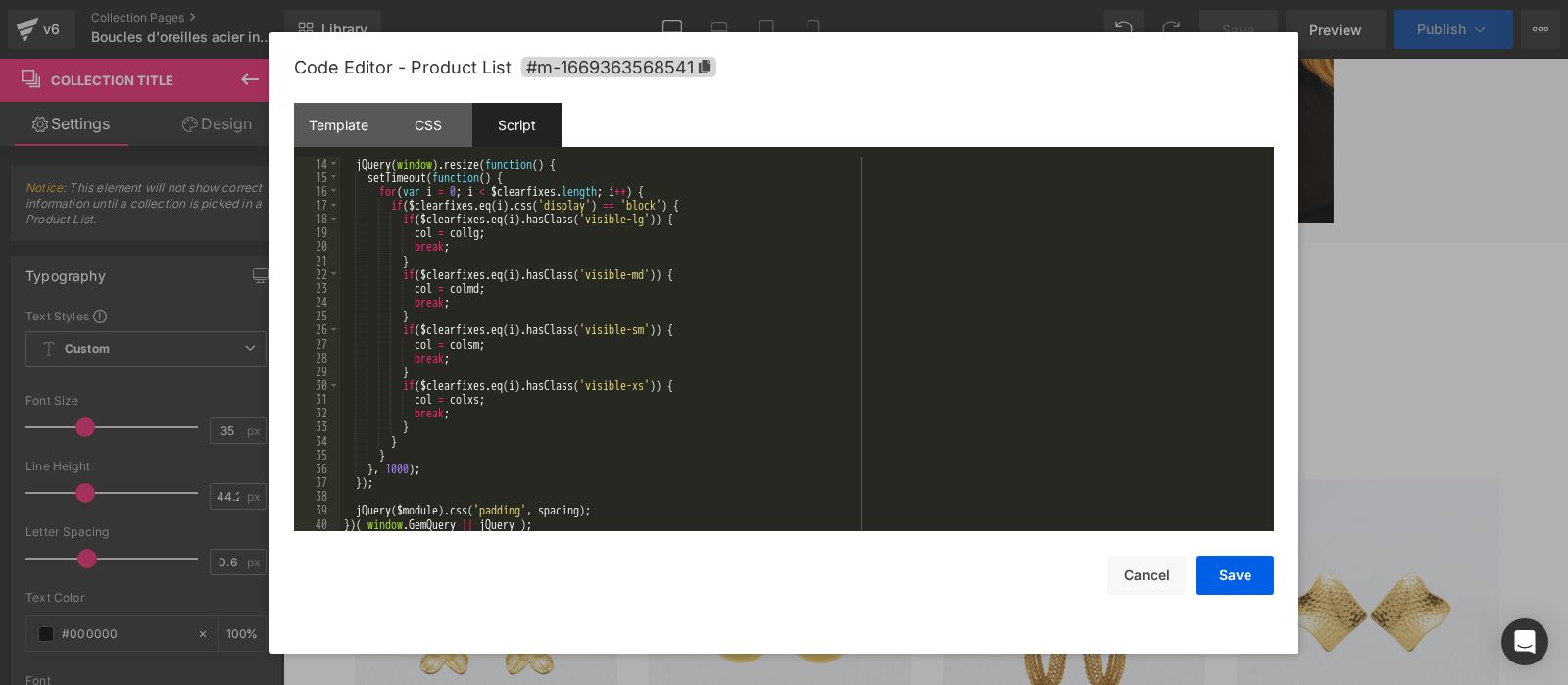 click on "jQuery ( window ) . resize ( function ( )   {       setTimeout ( function ( )   {          for ( var   i   =   0 ;   i   <   $clearfixes . length ;   i ++ )   {             if ( $clearfixes . eq ( i ) . css ( 'display' )   ==   'block' )   {                if ( $clearfixes . eq ( i ) . hasClass ( 'visible-lg' ))   {                   col   =   collg ;                   break ;                }                if ( $clearfixes . eq ( i ) . hasClass ( 'visible-md' ))   {                   col   =   colmd ;                   break ;                }                if ( $clearfixes . eq ( i ) . hasClass ( 'visible-sm' ))   {                   col   =   colsm ;                   break ;                }                if ( $clearfixes . eq ( i ) . hasClass ( 'visible-xs' ))   {                   col   =   colxs ;                   break ;                }             }          }       } ,   1000 ) ;    }) ;    jQuery ( $module ) . css ( 'padding' ,   spacing ) ; }) (   window . GemQuery   ||   jQuery   ) ;" at bounding box center [807, 358] 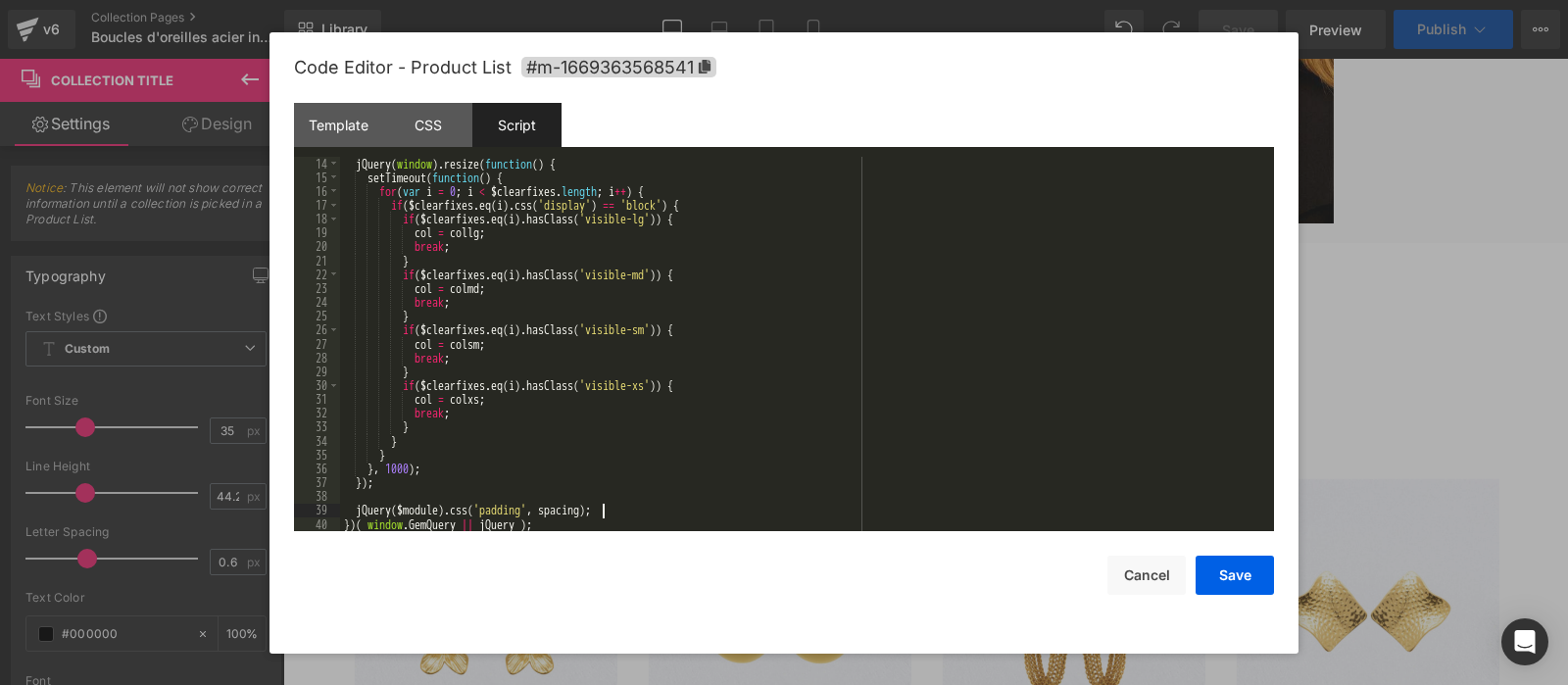 click on "jQuery ( window ) . resize ( function ( )   {       setTimeout ( function ( )   {          for ( var   i   =   0 ;   i   <   $clearfixes . length ;   i ++ )   {             if ( $clearfixes . eq ( i ) . css ( 'display' )   ==   'block' )   {                if ( $clearfixes . eq ( i ) . hasClass ( 'visible-lg' ))   {                   col   =   collg ;                   break ;                }                if ( $clearfixes . eq ( i ) . hasClass ( 'visible-md' ))   {                   col   =   colmd ;                   break ;                }                if ( $clearfixes . eq ( i ) . hasClass ( 'visible-sm' ))   {                   col   =   colsm ;                   break ;                }                if ( $clearfixes . eq ( i ) . hasClass ( 'visible-xs' ))   {                   col   =   colxs ;                   break ;                }             }          }       } ,   1000 ) ;    }) ;    jQuery ( $module ) . css ( 'padding' ,   spacing ) ; }) (   window . GemQuery   ||   jQuery   ) ;" at bounding box center [807, 358] 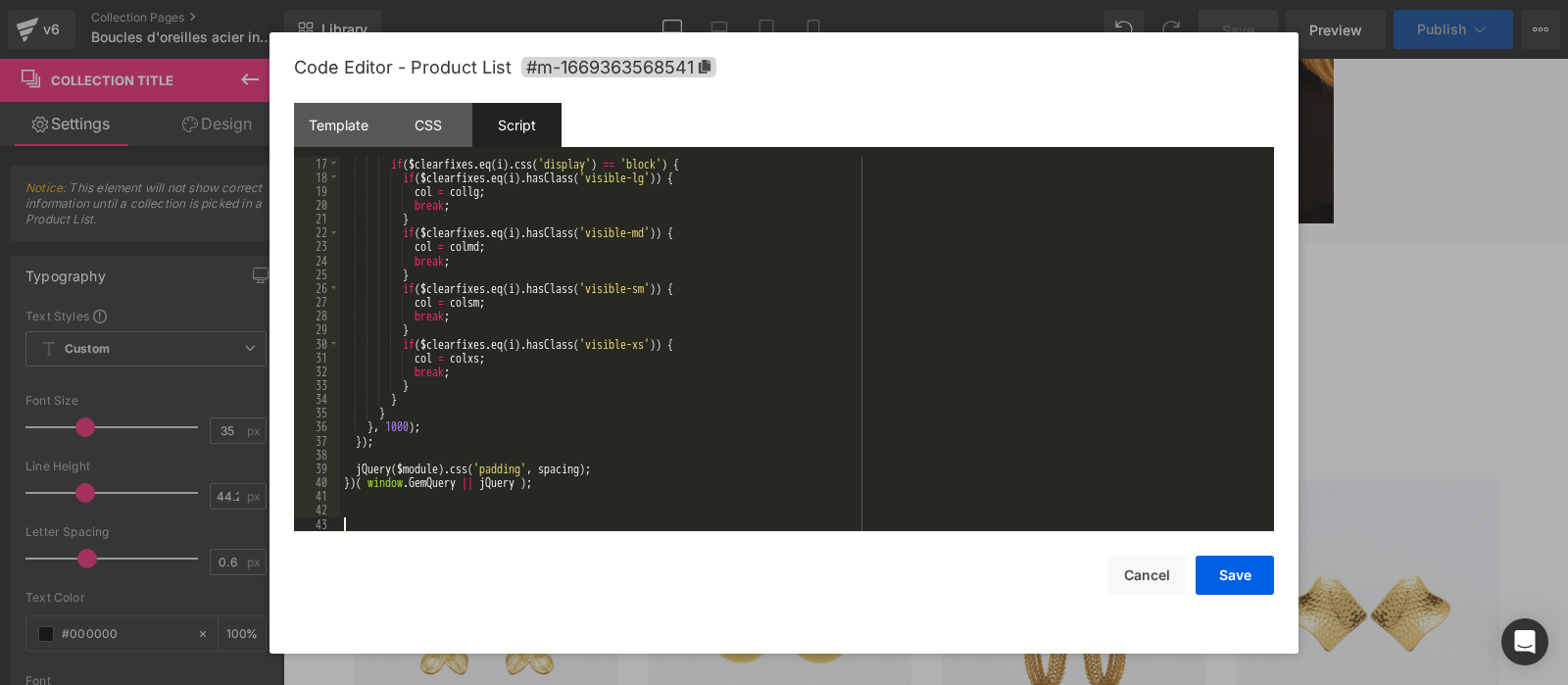 type 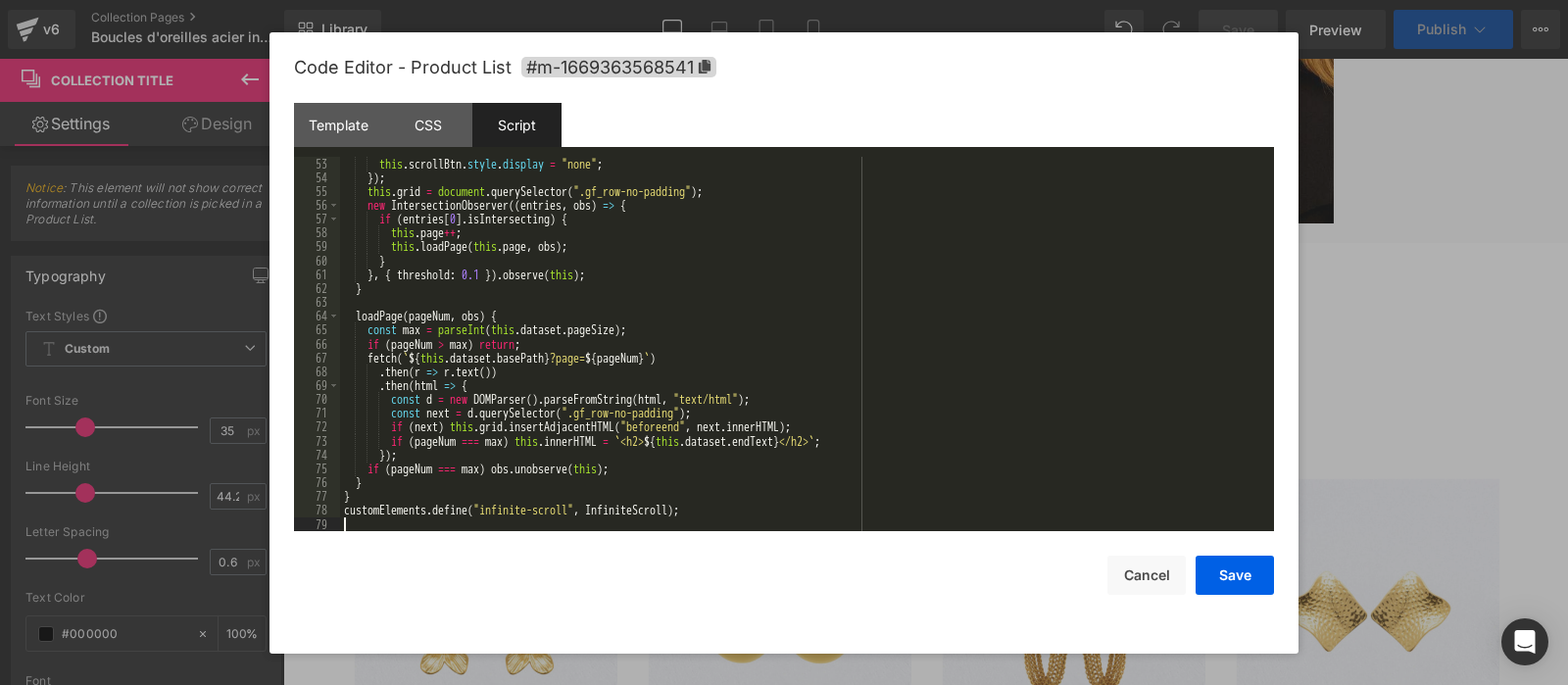 scroll, scrollTop: 721, scrollLeft: 0, axis: vertical 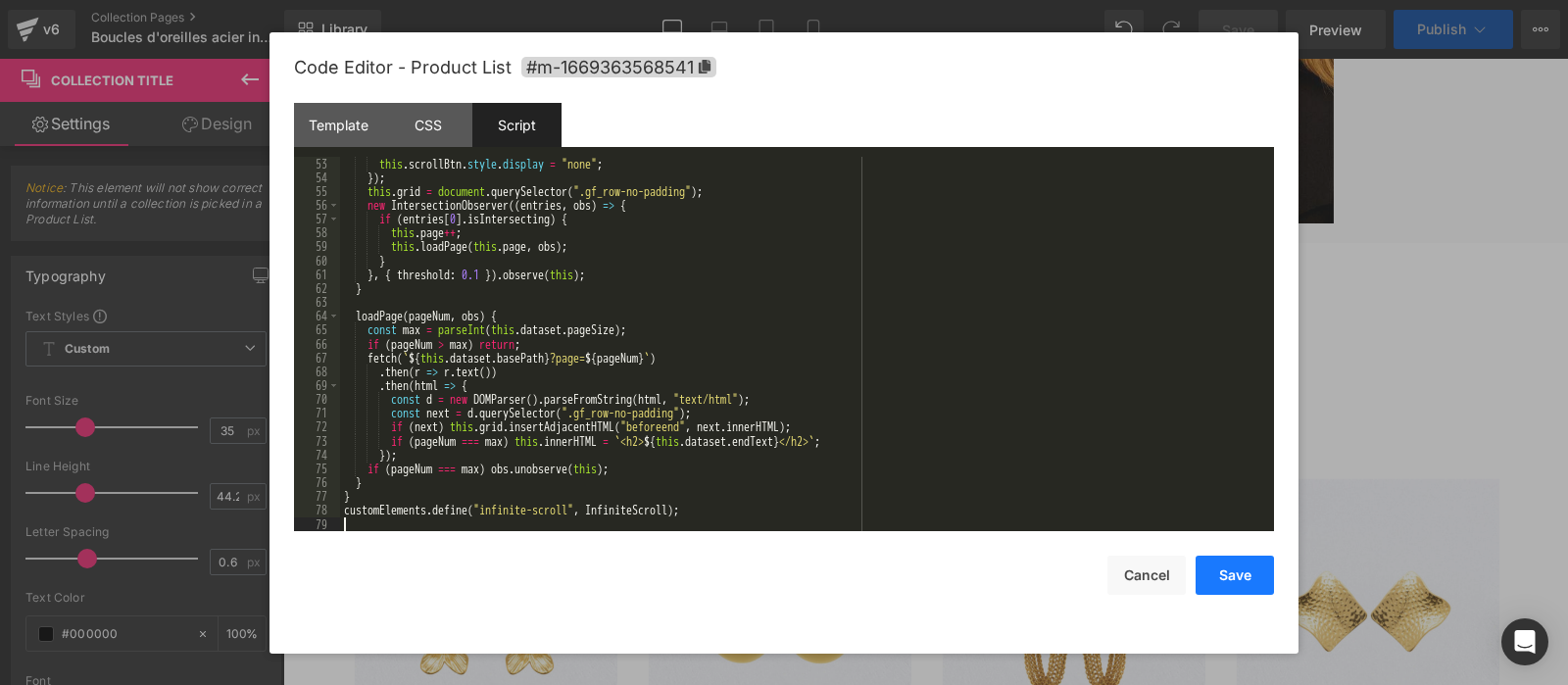 click on "Save" at bounding box center [1235, 575] 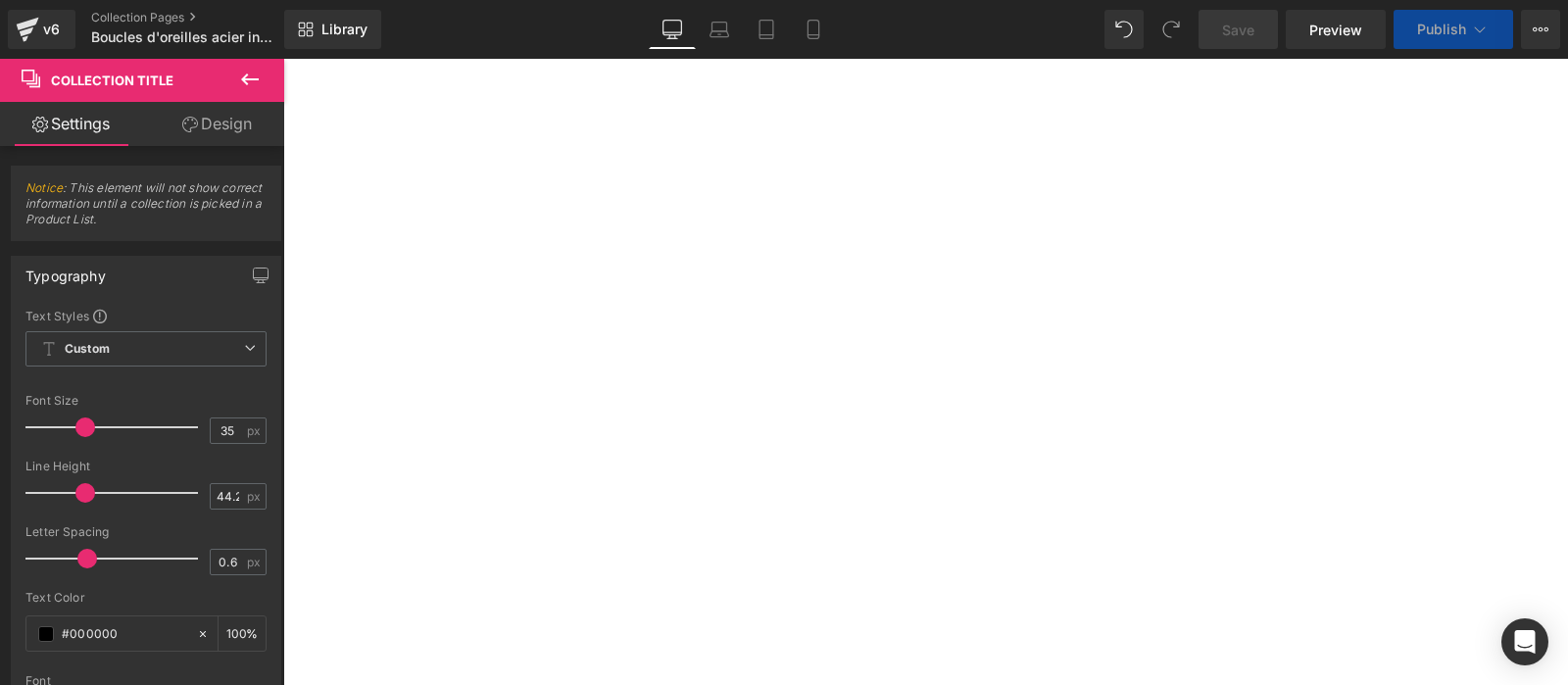 scroll, scrollTop: 0, scrollLeft: 0, axis: both 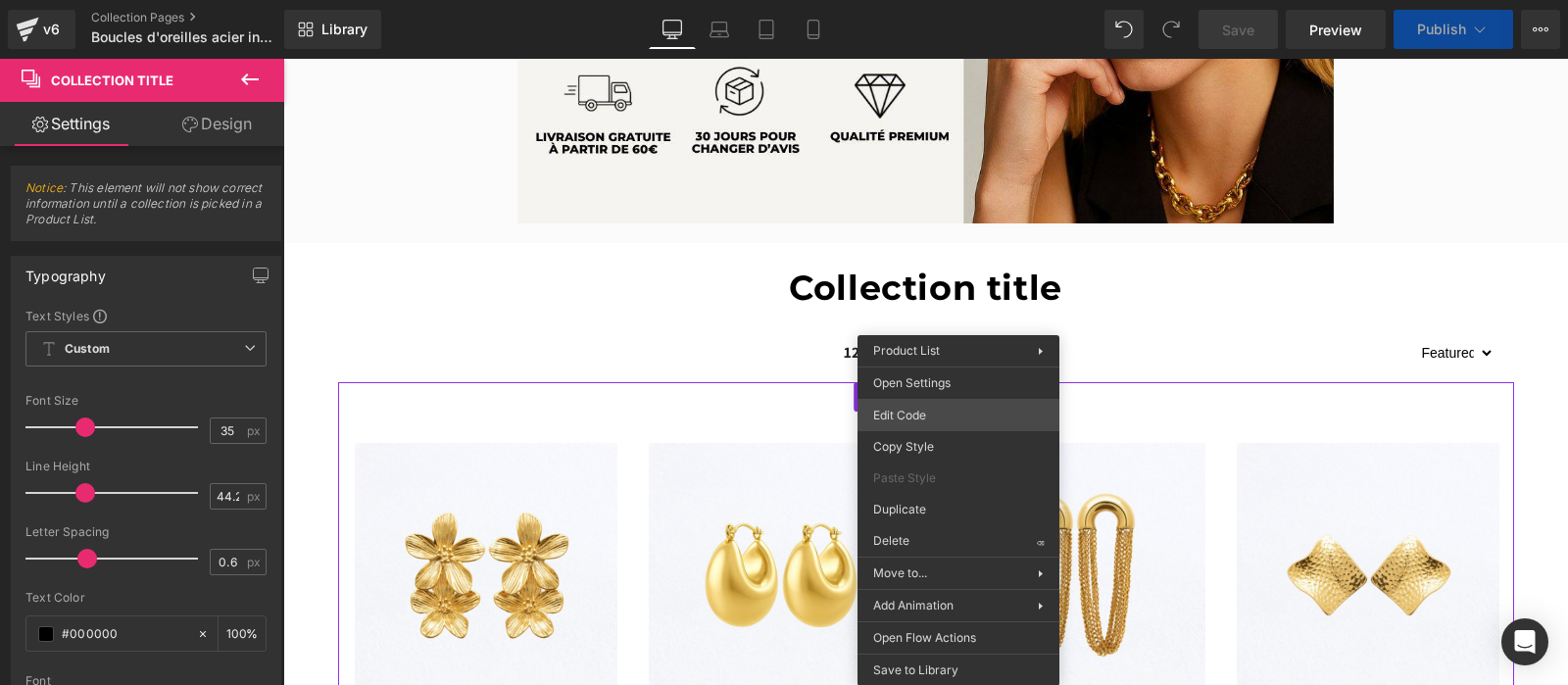 click on "You are previewing how the   will restyle your page. You can not edit Elements in Preset Preview Mode.  v6 Collection Pages Boucles d'oreilles acier inoxydable - [DATE] Library Desktop Desktop Laptop Tablet Mobile Save Preview Publish Scheduled Upgrade Plan View Live Page View with current Template Save Template to Library Schedule Publish  Optimize  Publish Settings Shortcuts  Your page can’t be published   You've reached the maximum number of published pages on your plan  (1/1).  You need to upgrade your plan or unpublish all your pages to get 1 publish slot.   Unpublish pages   Upgrade plan  Elements Global Style Base Row  rows, columns, layouts, div Heading  headings, titles, h1,h2,h3,h4,h5,h6 Text Block  texts, paragraphs, contents, blocks Image  images, photos, alts, uploads Icon  icons, symbols Button  button, call to action, cta Separator  separators, dividers, horizontal lines Liquid  liquid, custom code, html, javascript, css, reviews, apps, applications, embeded, iframe Banner Parallax  List" at bounding box center [784, 0] 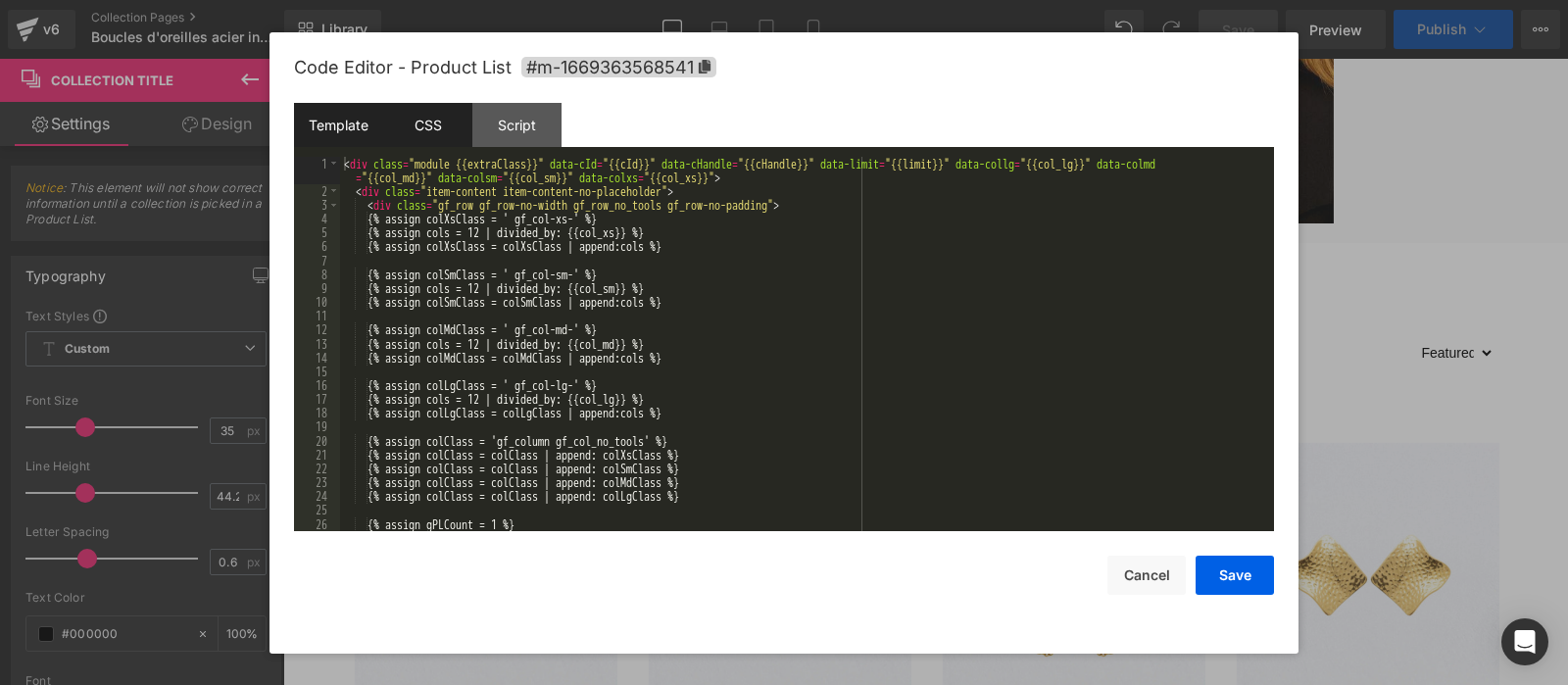 click on "CSS" at bounding box center (427, 124) 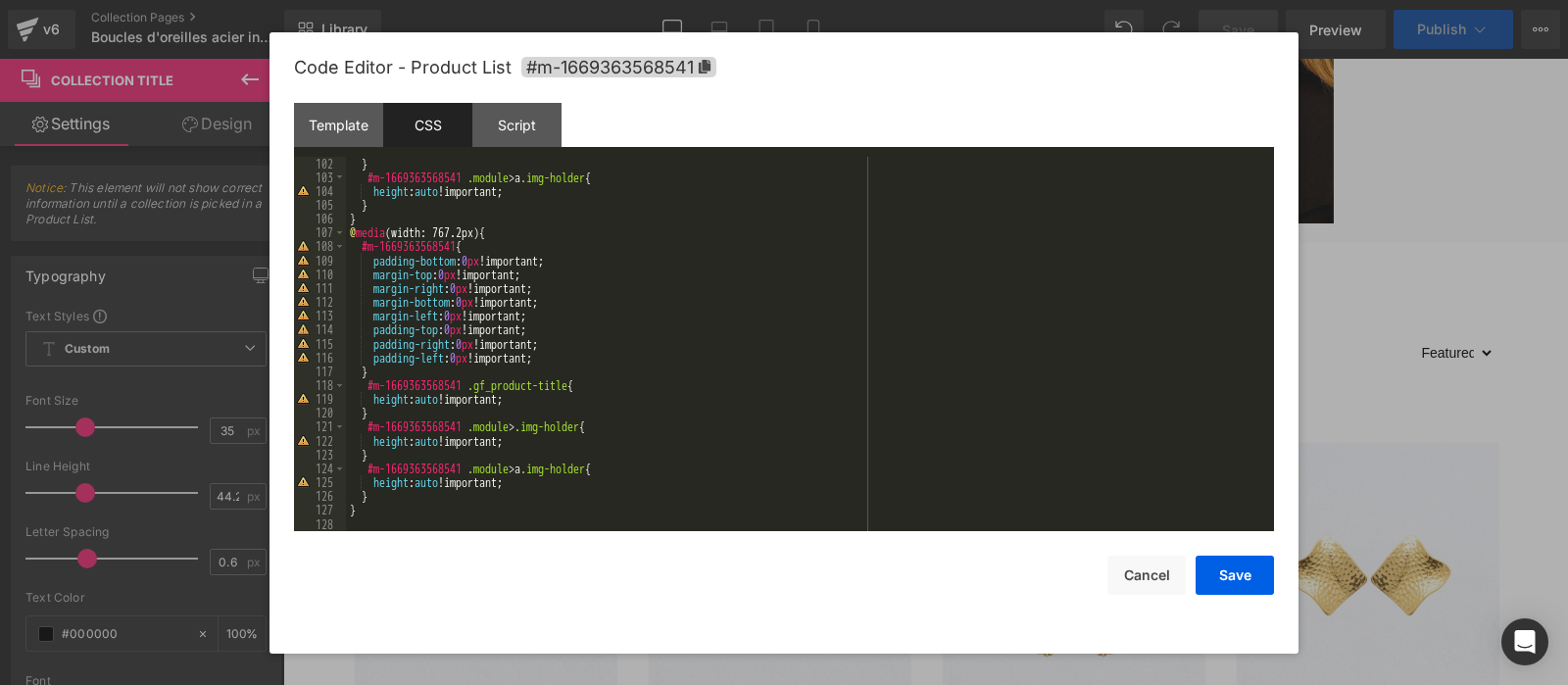 scroll, scrollTop: 1401, scrollLeft: 0, axis: vertical 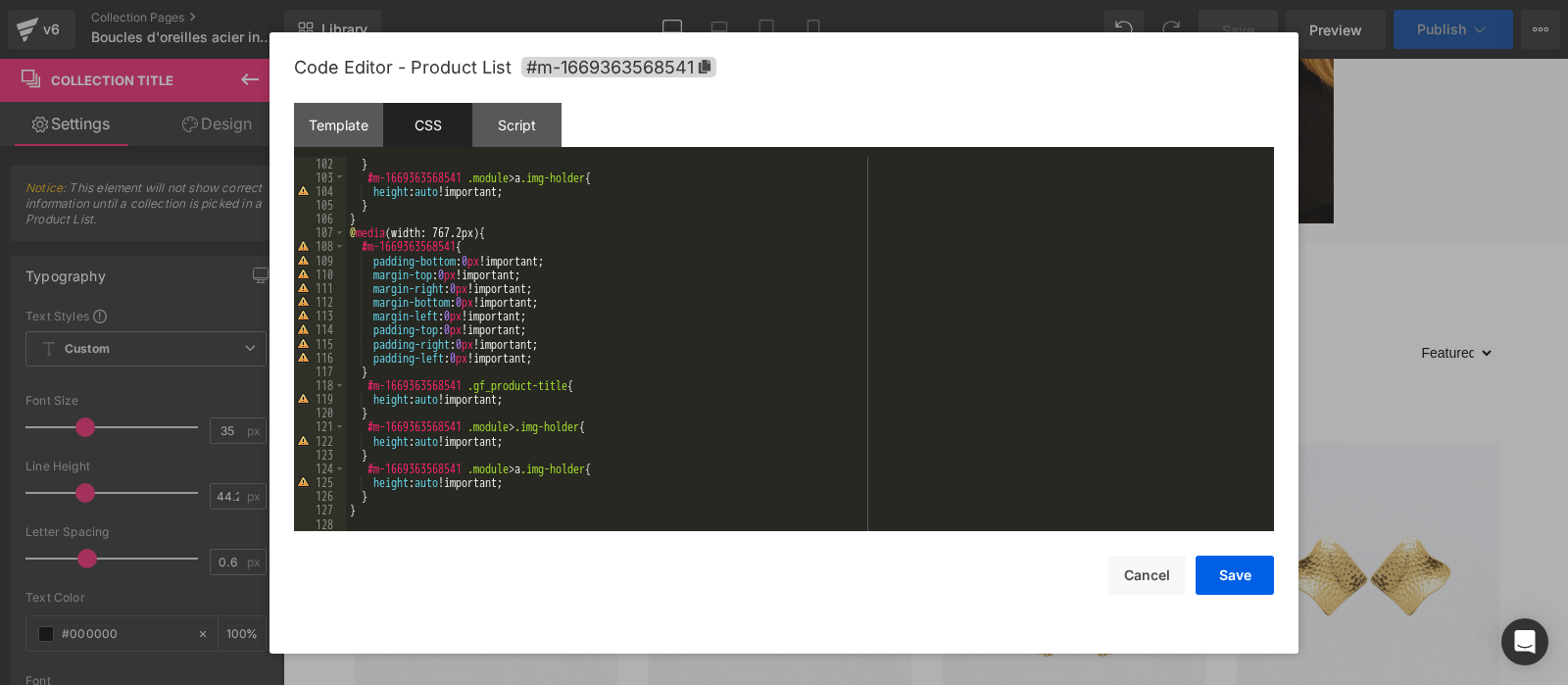 click on "}     #m-1669363568541   .module > a .img-holder {       height :  auto !important;    } } @ media  (width: 767.2px) {    #m-1669363568541 {       padding-bottom :  0 px !important;       margin-top :  0 px !important;       margin-right :  0 px !important;       margin-bottom :  0 px !important;       margin-left :  0 px !important;       padding-top :  0 px !important;       padding-right :  0 px !important;       padding-left :  0 px !important;    }     #m-1669363568541   .gf_product-title {       height :  auto !important;    }     #m-1669363568541   .module > .img-holder {       height :  auto !important;    }     #m-1669363568541   .module > a .img-holder {       height :  auto !important;    } }" at bounding box center (809, 358) 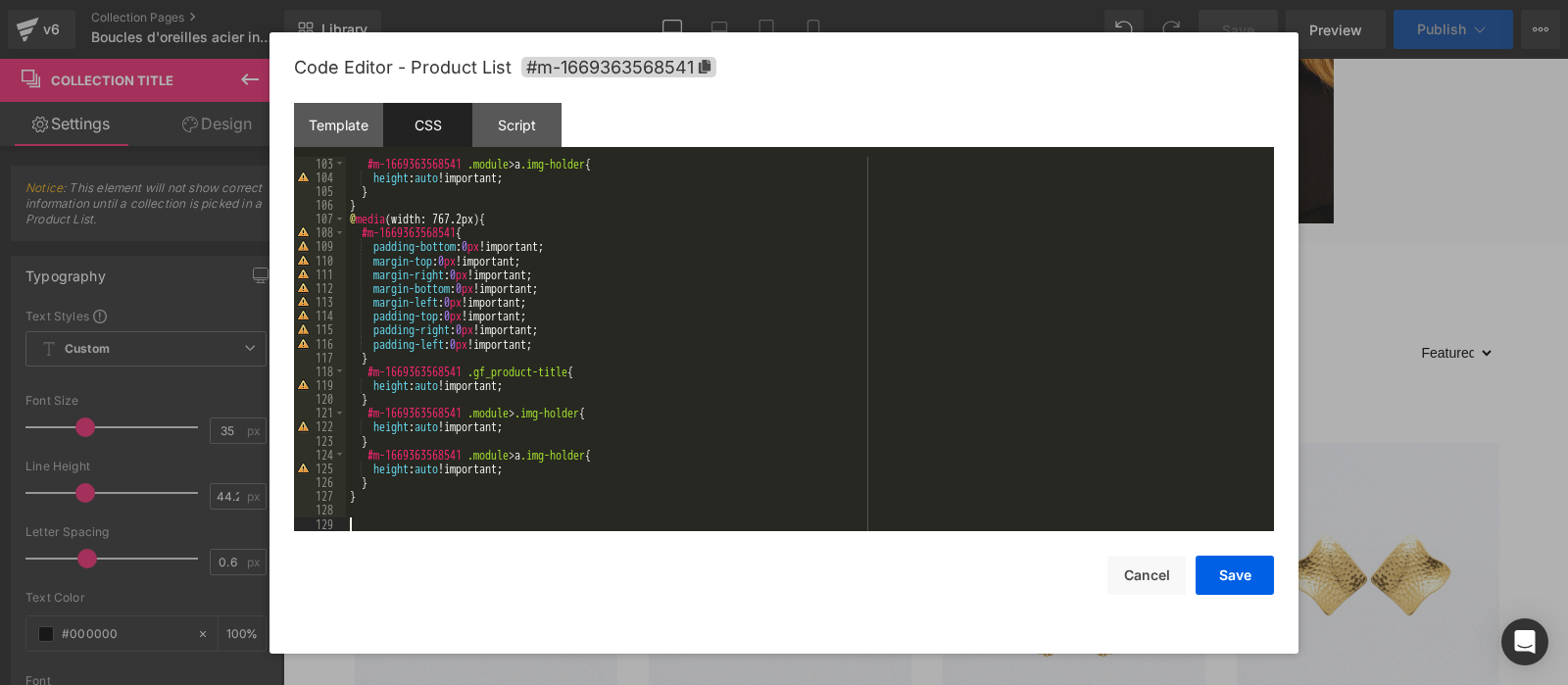type 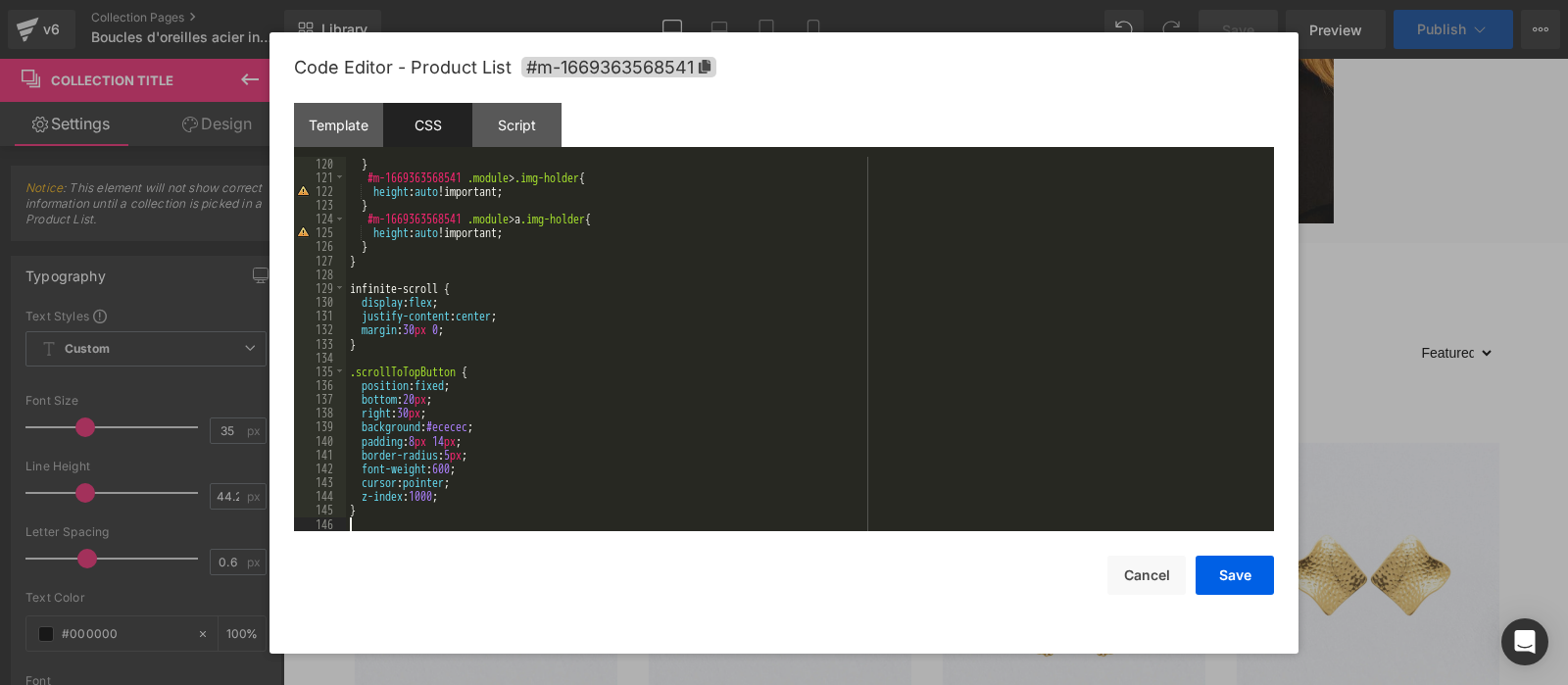 scroll, scrollTop: 1651, scrollLeft: 0, axis: vertical 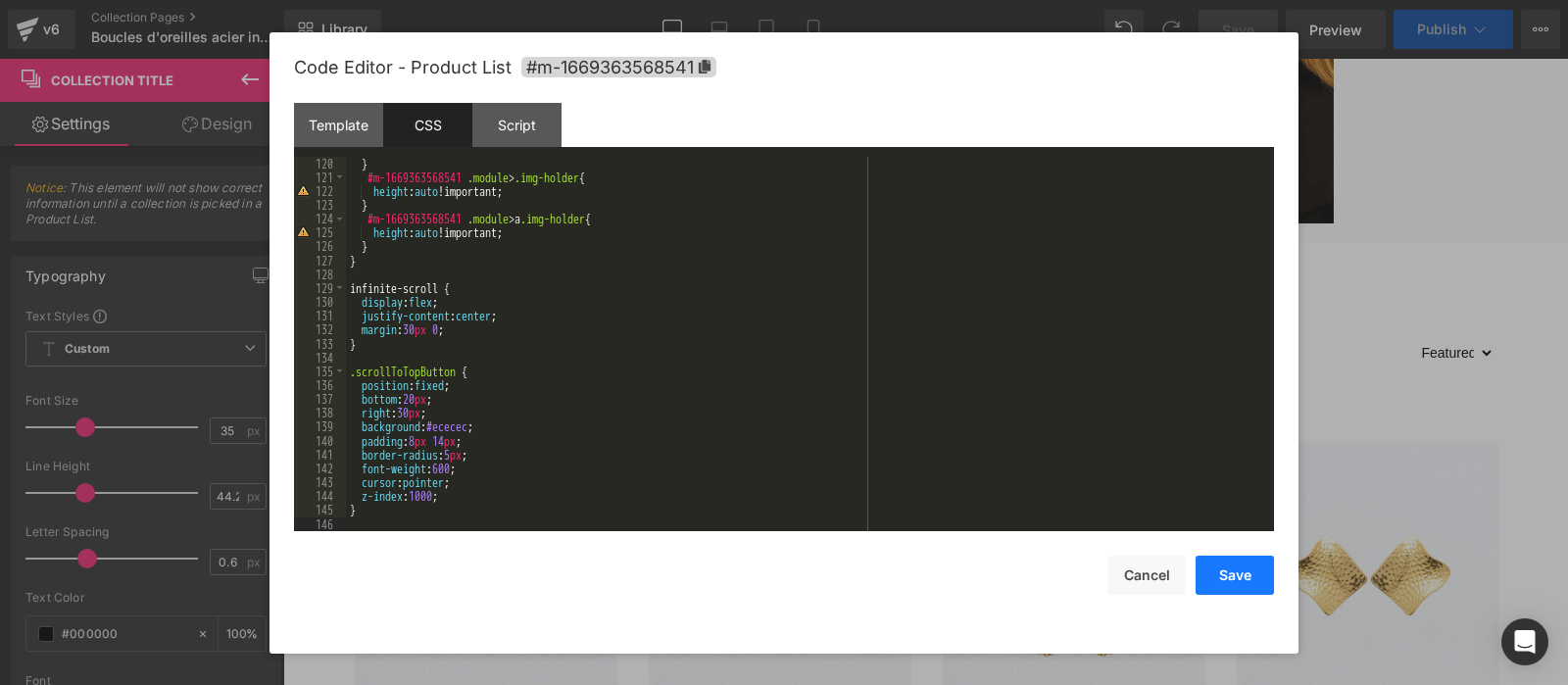 click on "Save" at bounding box center (1235, 575) 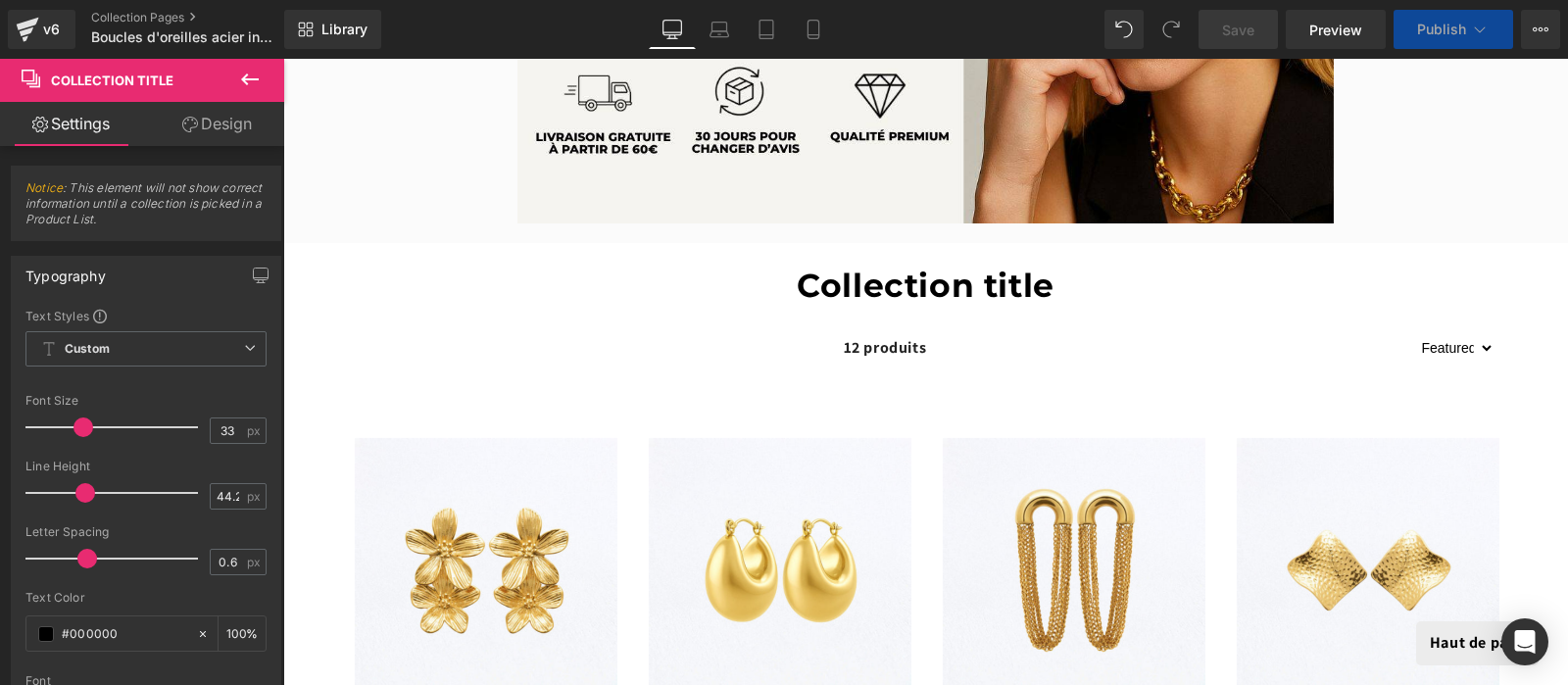 click at bounding box center [117, 427] 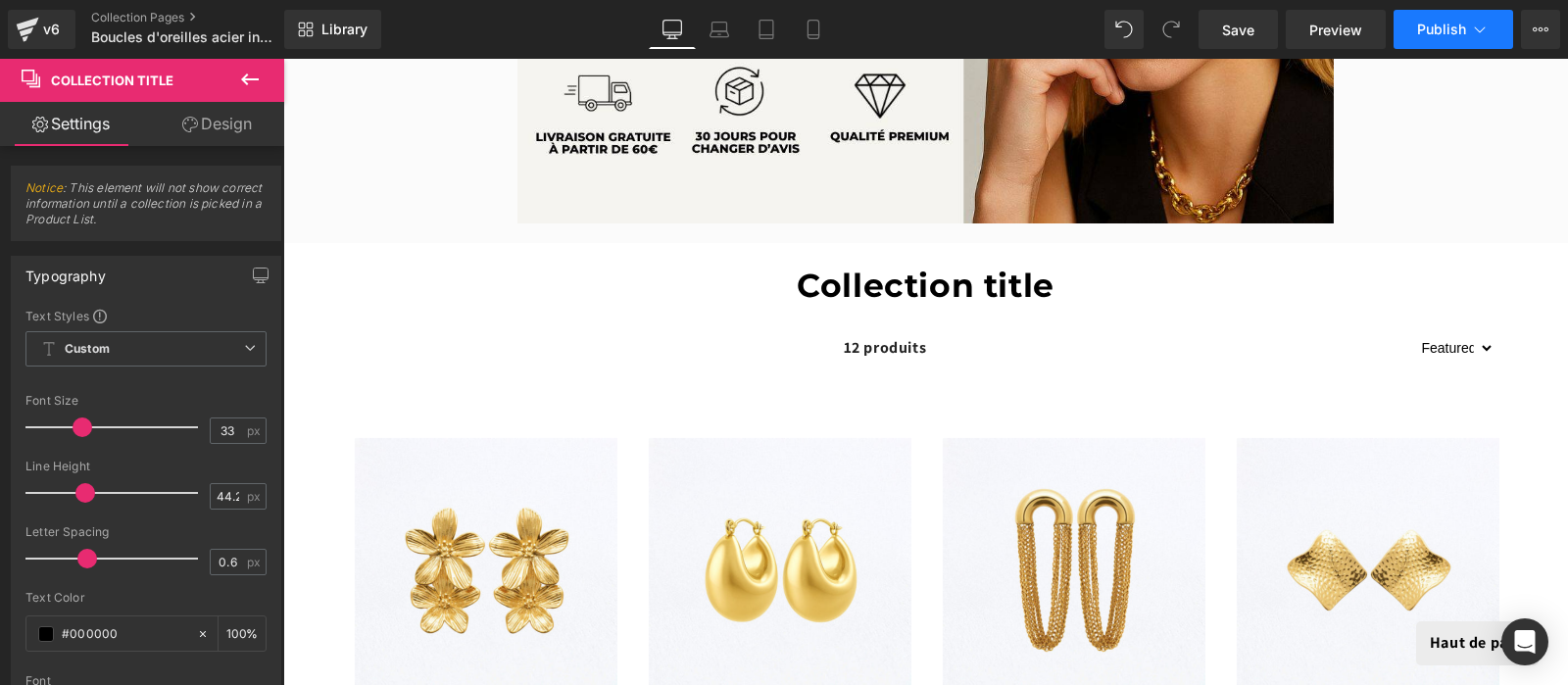 click on "Publish" at bounding box center (1442, 29) 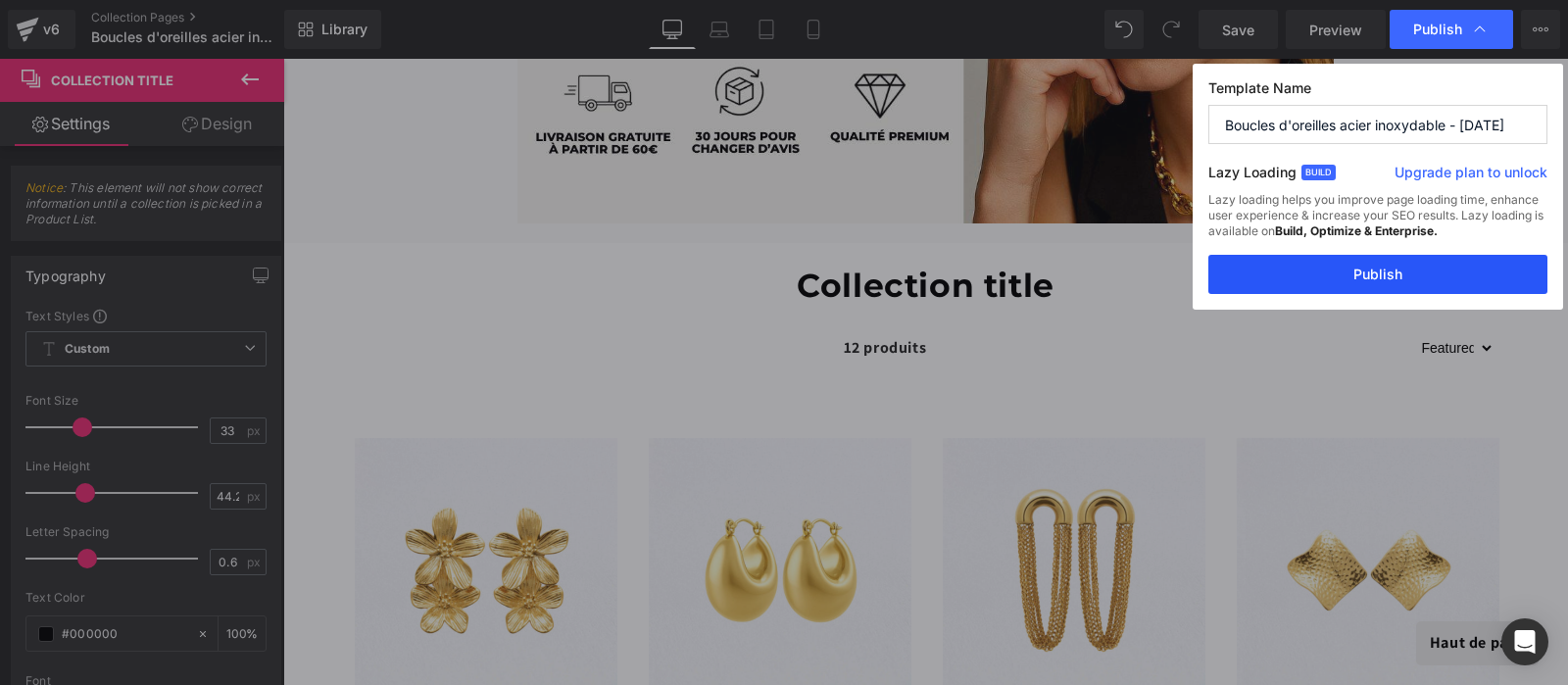 click on "Publish" at bounding box center (1378, 274) 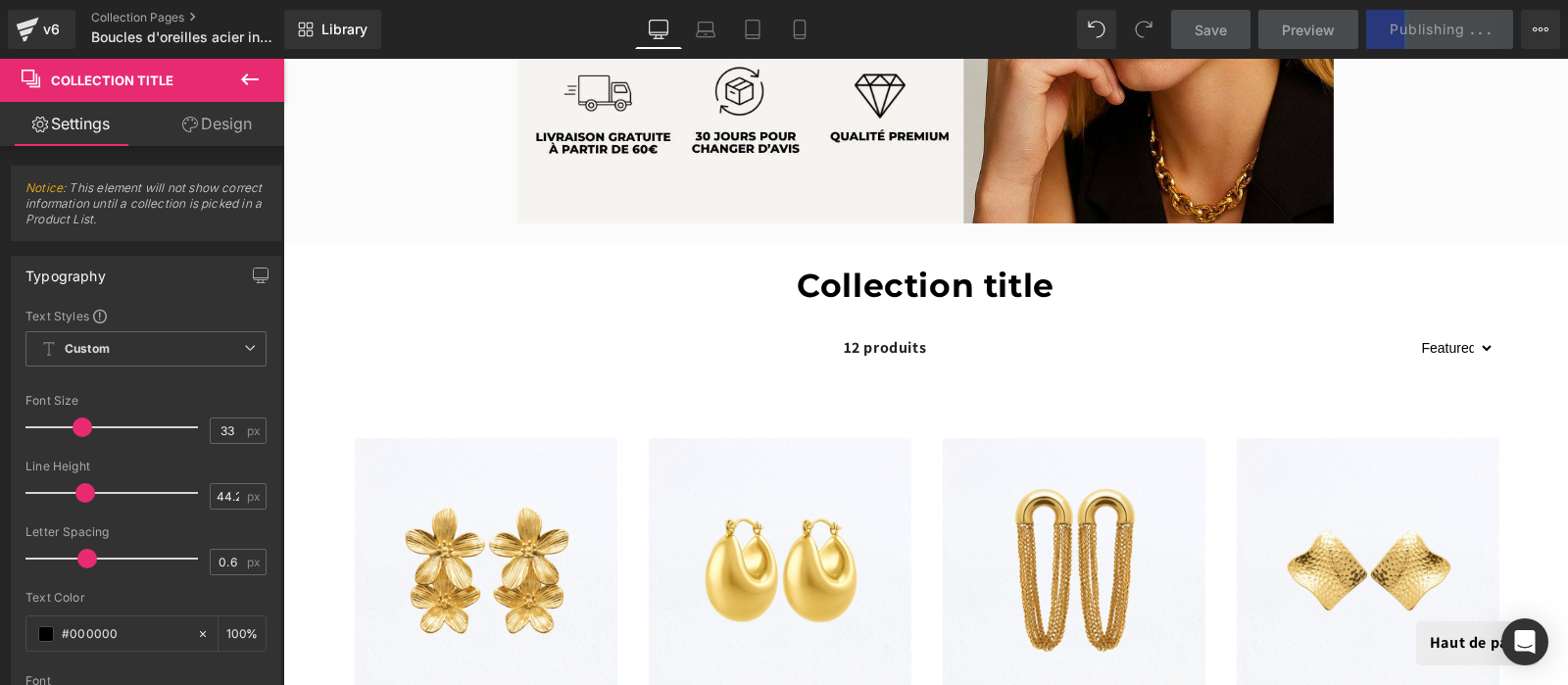 click on "Save Preview   Publishing   .   .   .   Scheduled Upgrade Plan View Live Page View with current Template Save Template to Library Schedule Publish  Optimize  Publish Settings Shortcuts  Your page can’t be published   You've reached the maximum number of published pages on your plan  (1/1).  You need to upgrade your plan or unpublish all your pages to get 1 publish slot.   Unpublish pages   Upgrade plan" at bounding box center (1366, 29) 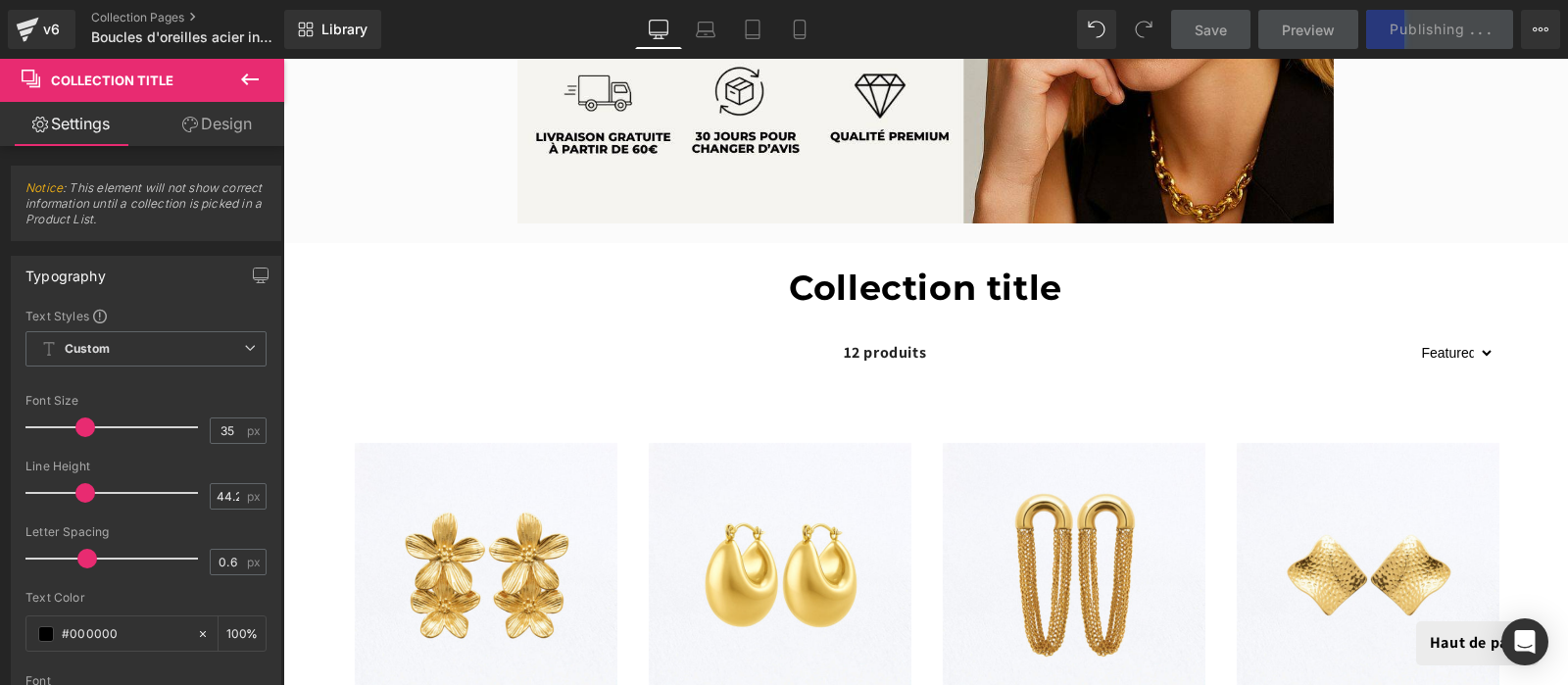 click at bounding box center (85, 427) 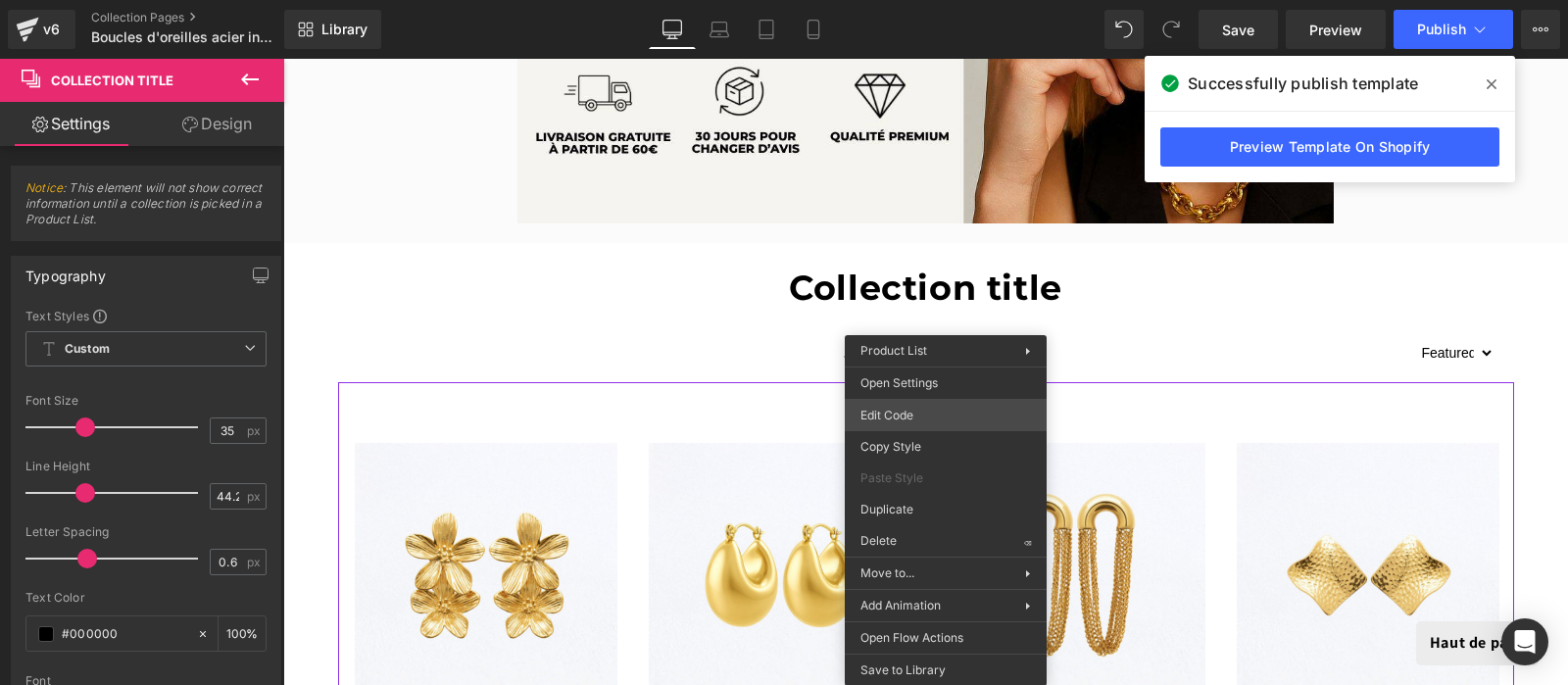 click on "You are previewing how the   will restyle your page. You can not edit Elements in Preset Preview Mode.  v6 Collection Pages Boucles d'oreilles acier inoxydable - [DATE] Library Desktop Desktop Laptop Tablet Mobile Save Preview Publish Scheduled Upgrade Plan View Live Page View with current Template Save Template to Library Schedule Publish  Optimize  Publish Settings Shortcuts  Your page can’t be published   You've reached the maximum number of published pages on your plan  (1/1).  You need to upgrade your plan or unpublish all your pages to get 1 publish slot.   Unpublish pages   Upgrade plan  Elements Global Style Base Row  rows, columns, layouts, div Heading  headings, titles, h1,h2,h3,h4,h5,h6 Text Block  texts, paragraphs, contents, blocks Image  images, photos, alts, uploads Icon  icons, symbols Button  button, call to action, cta Separator  separators, dividers, horizontal lines Liquid  liquid, custom code, html, javascript, css, reviews, apps, applications, embeded, iframe Banner Parallax  List" at bounding box center (784, 0) 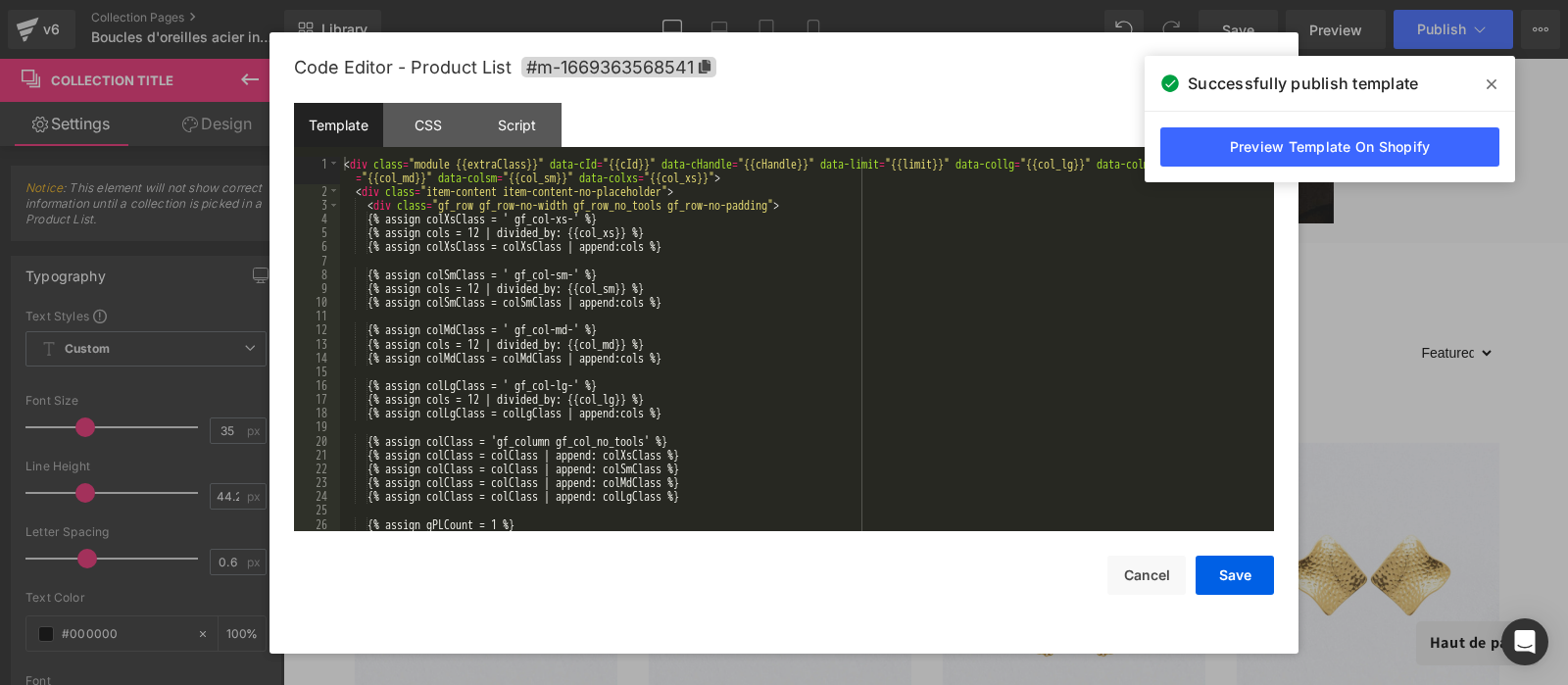 scroll, scrollTop: 499, scrollLeft: 0, axis: vertical 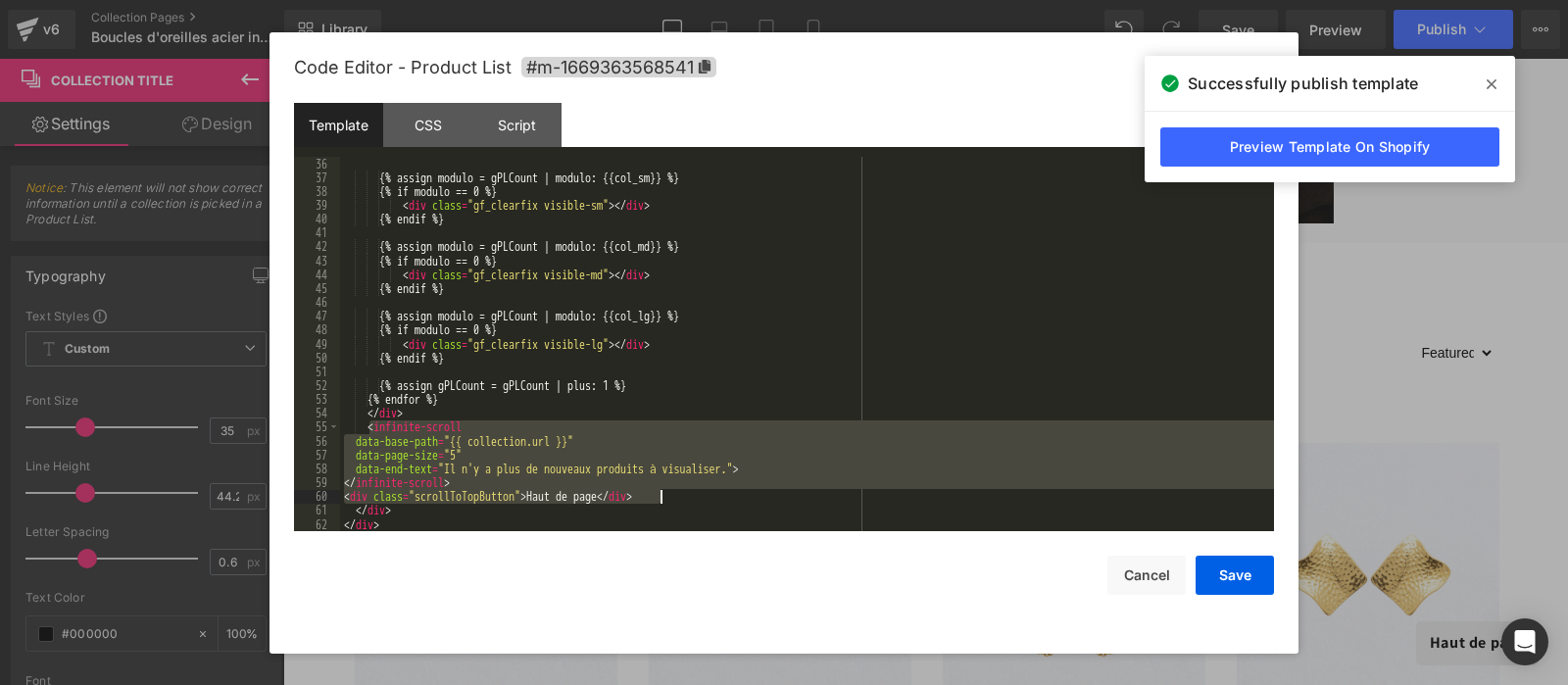 drag, startPoint x: 370, startPoint y: 430, endPoint x: 690, endPoint y: 494, distance: 326.3372 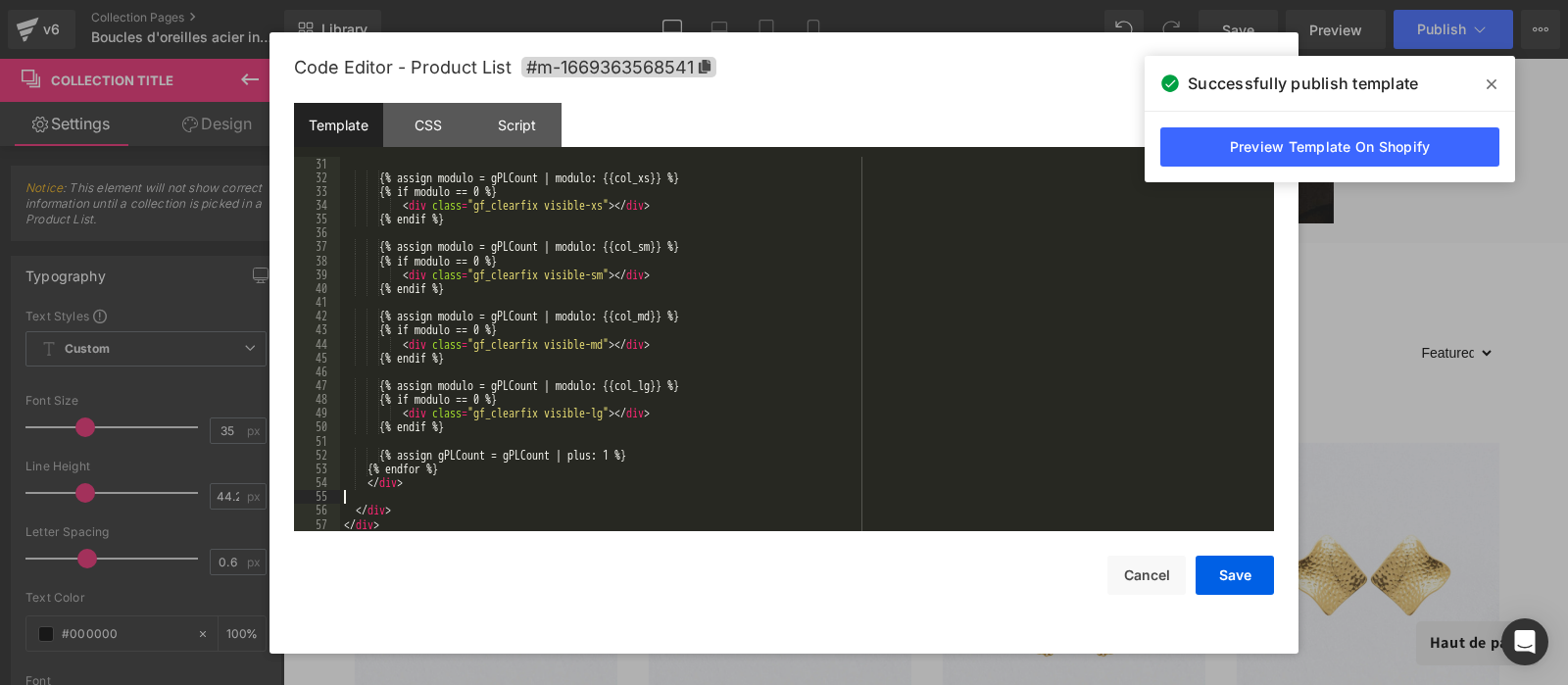 scroll, scrollTop: 416, scrollLeft: 0, axis: vertical 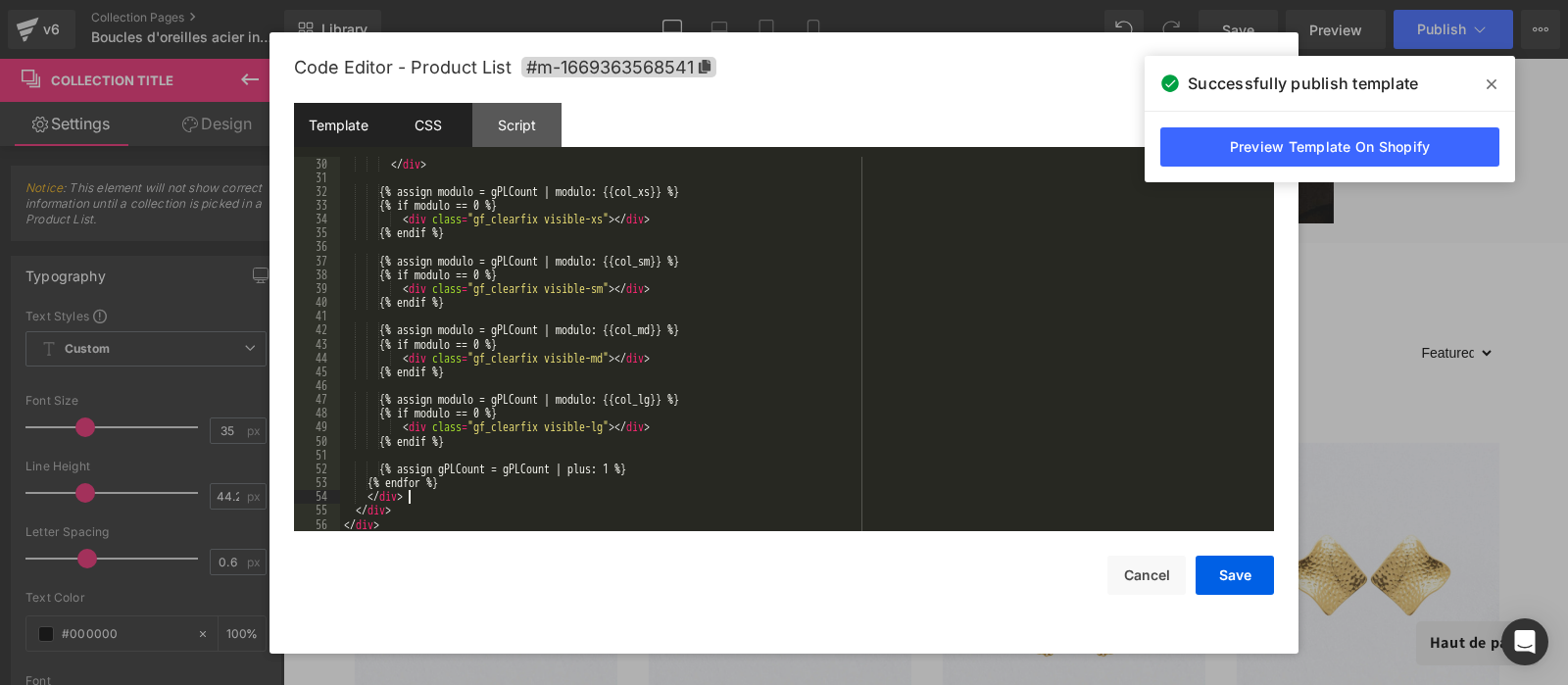 click on "CSS" at bounding box center [427, 124] 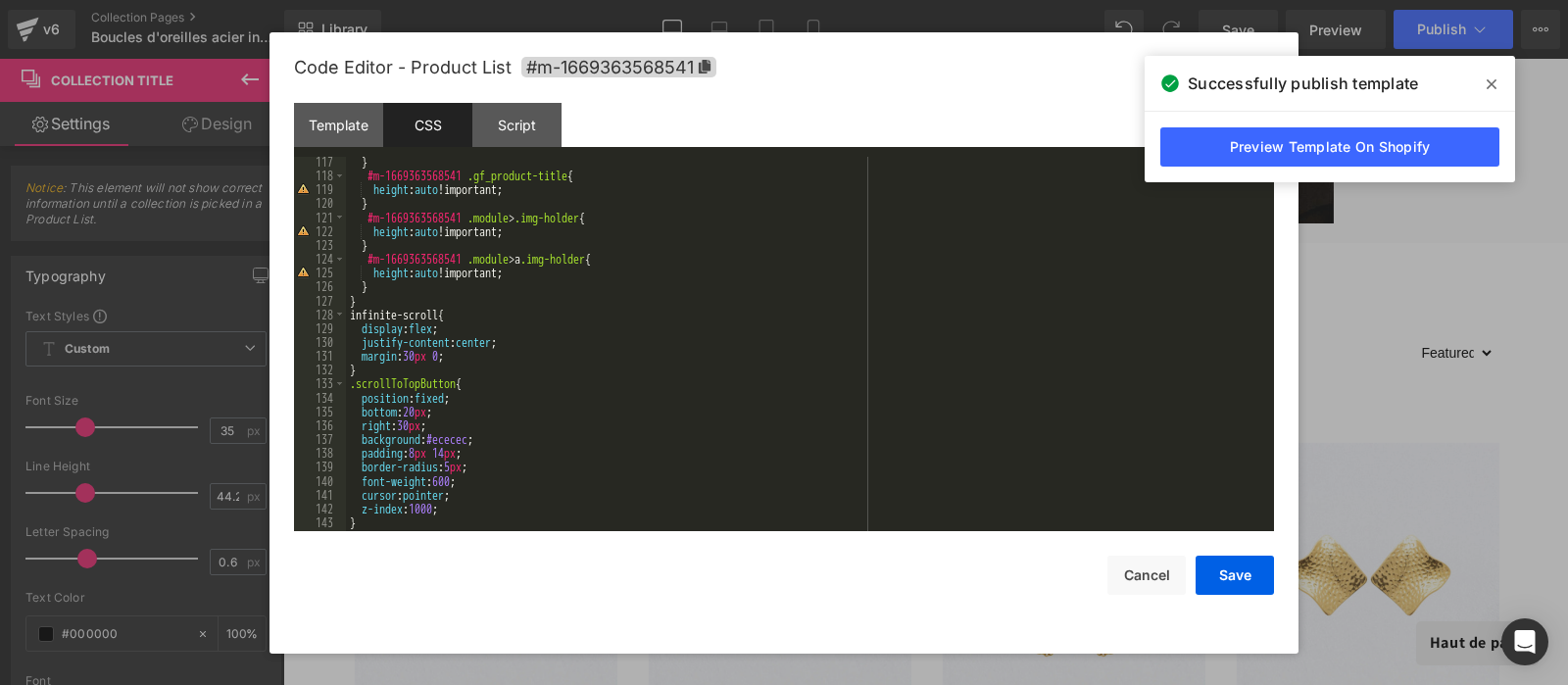 scroll, scrollTop: 1624, scrollLeft: 0, axis: vertical 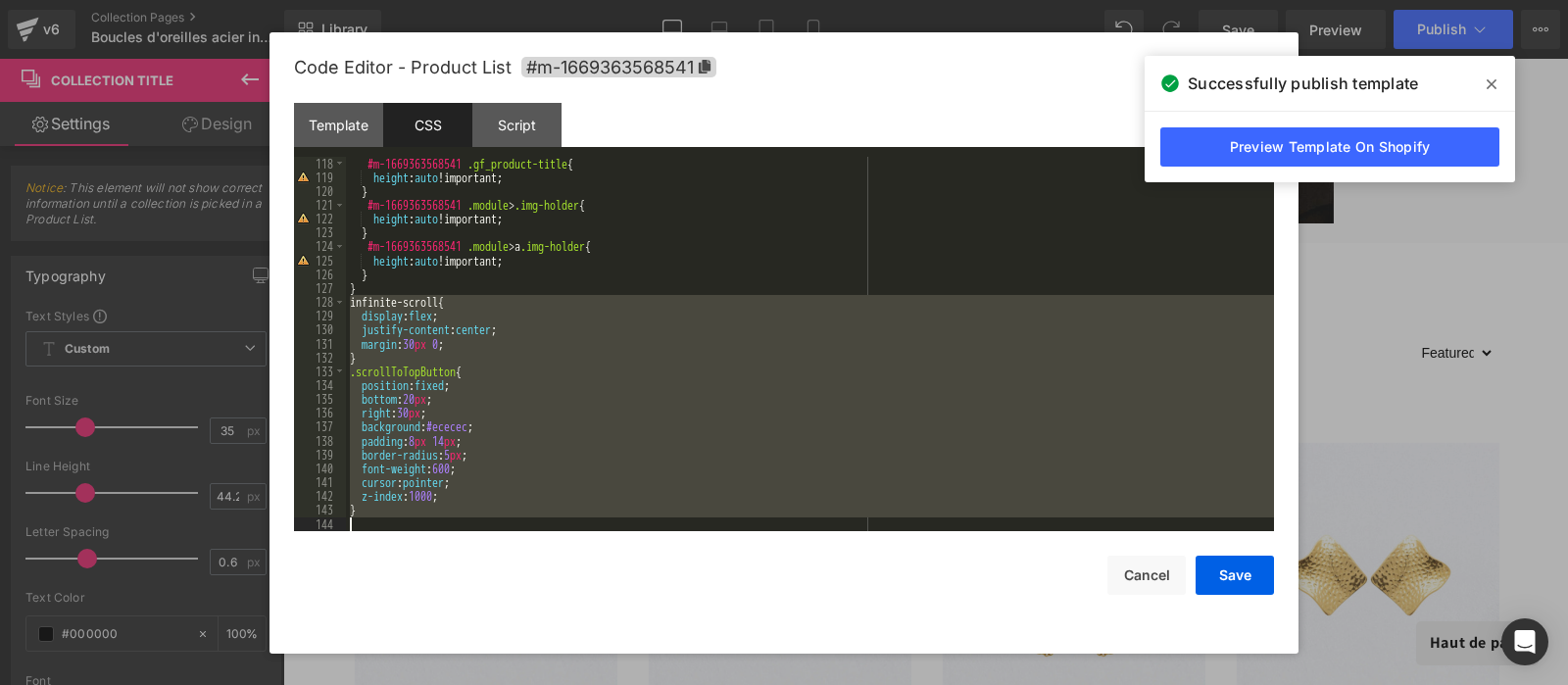 drag, startPoint x: 351, startPoint y: 302, endPoint x: 418, endPoint y: 521, distance: 229.01965 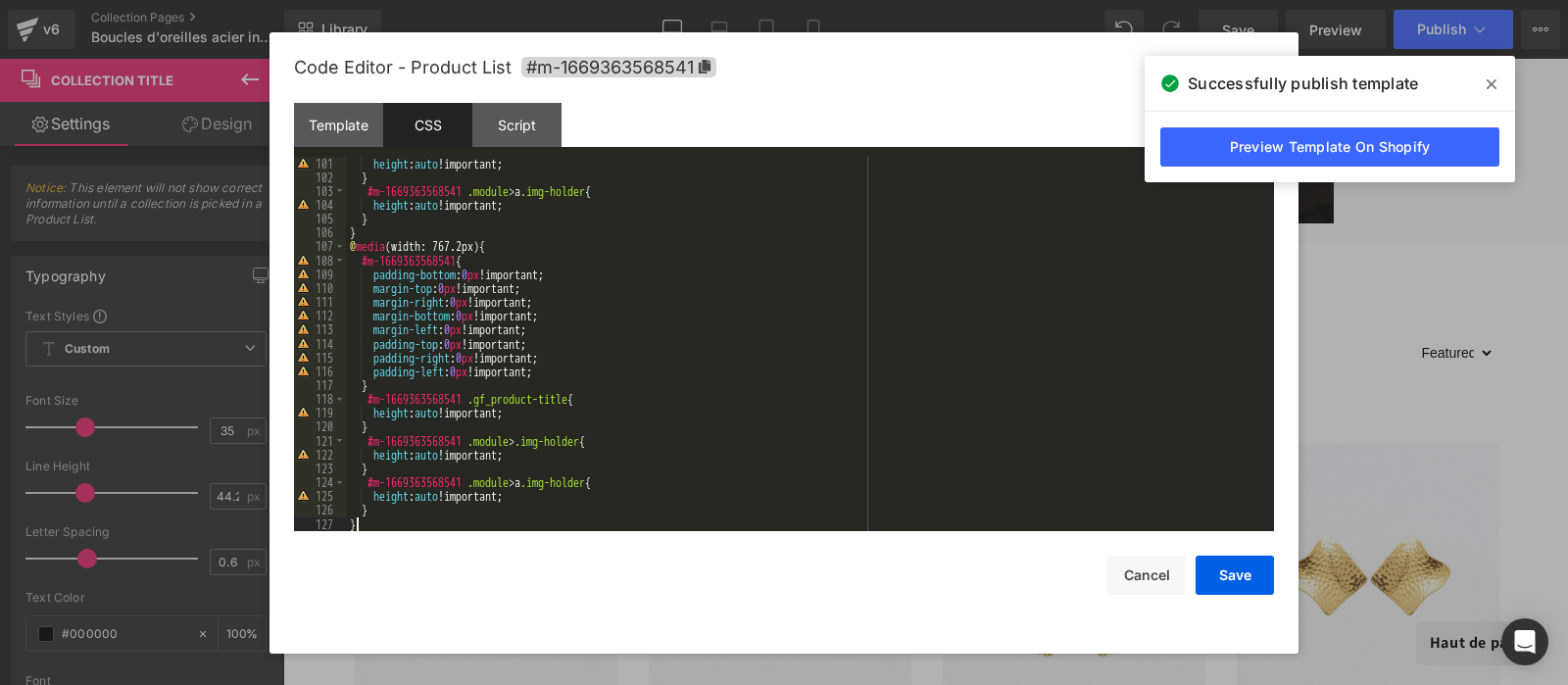 scroll, scrollTop: 1388, scrollLeft: 0, axis: vertical 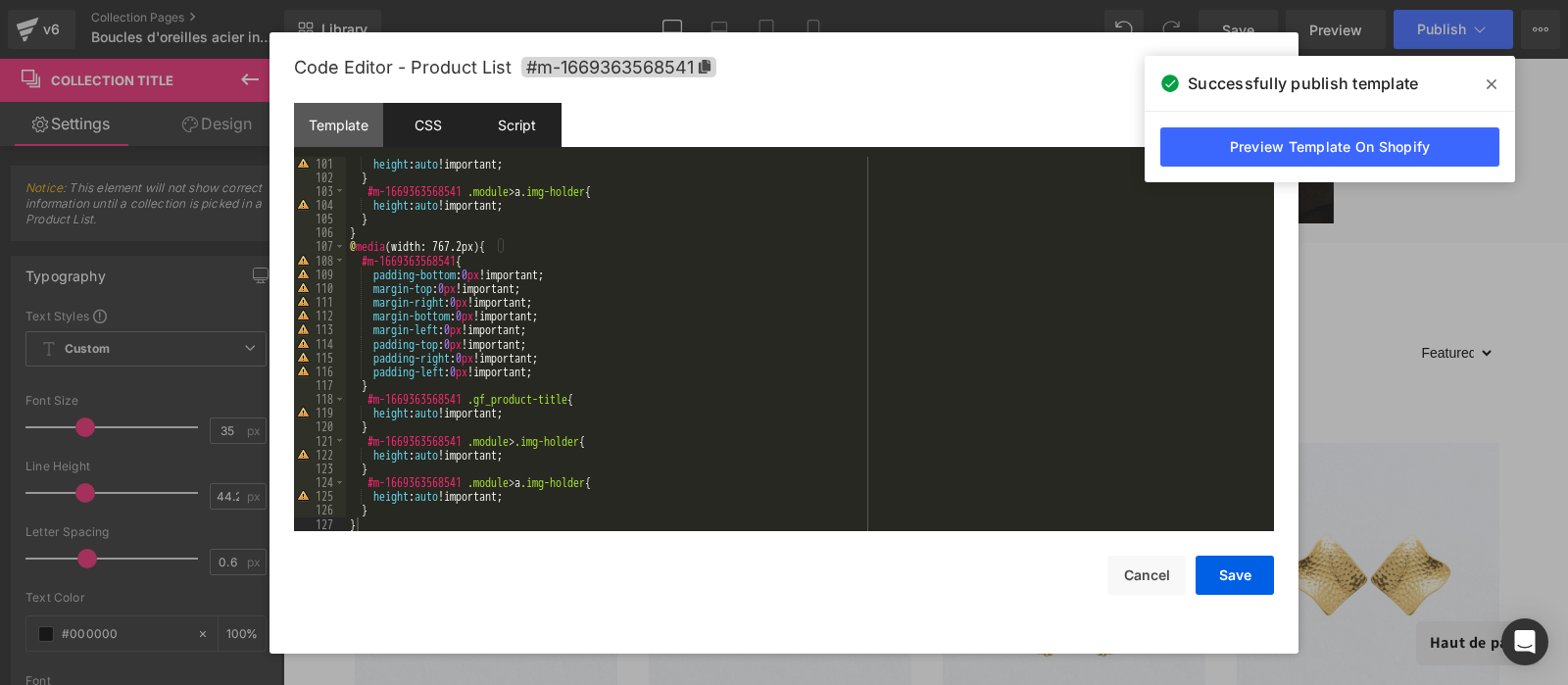 click on "Script" at bounding box center [516, 124] 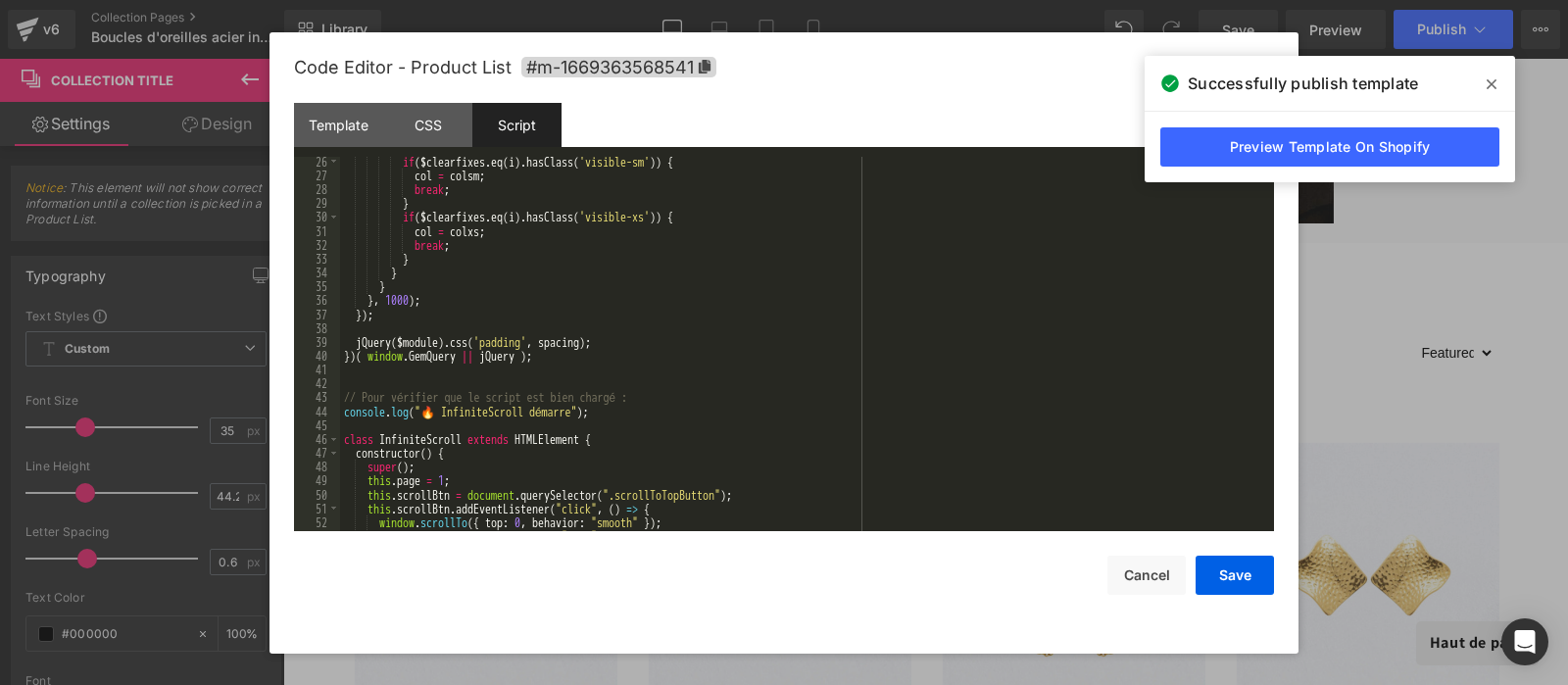 scroll, scrollTop: 348, scrollLeft: 0, axis: vertical 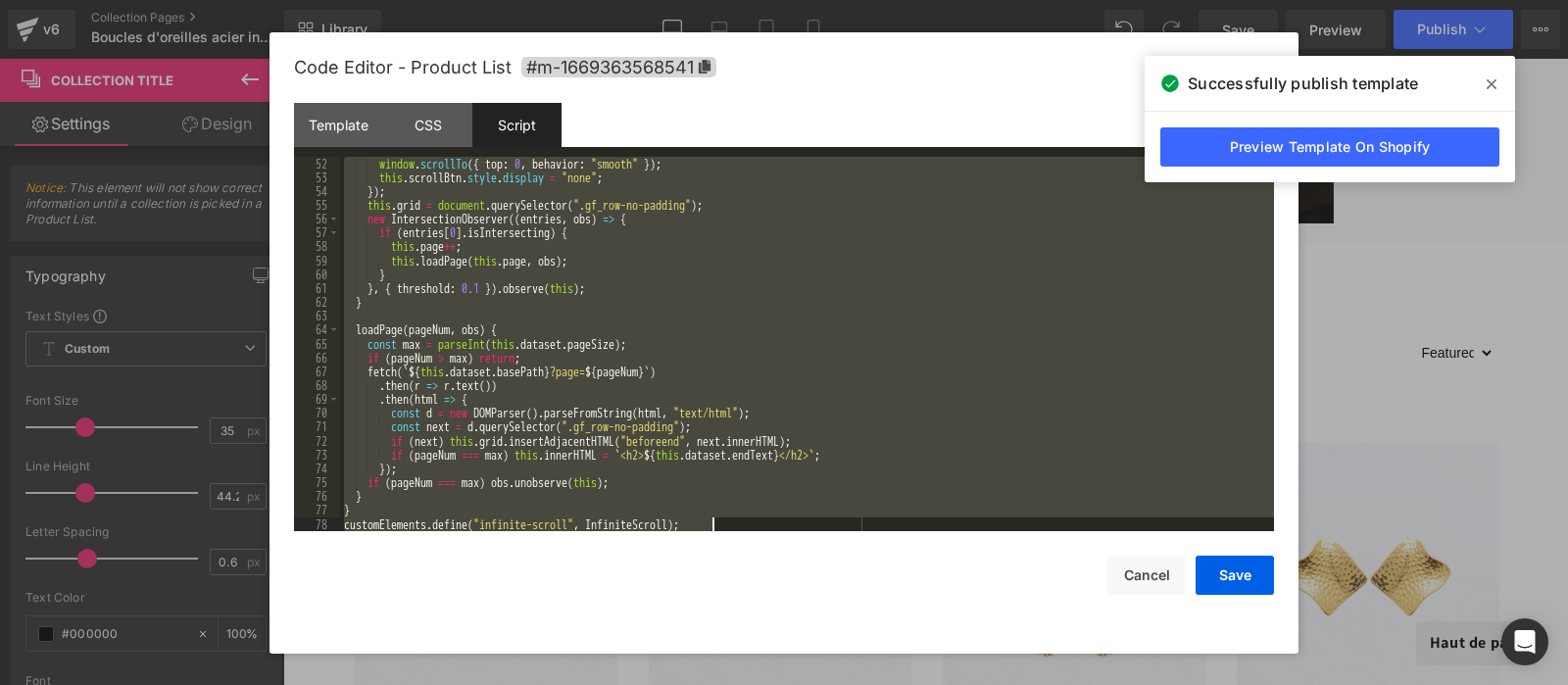 drag, startPoint x: 347, startPoint y: 399, endPoint x: 634, endPoint y: 618, distance: 361.01247 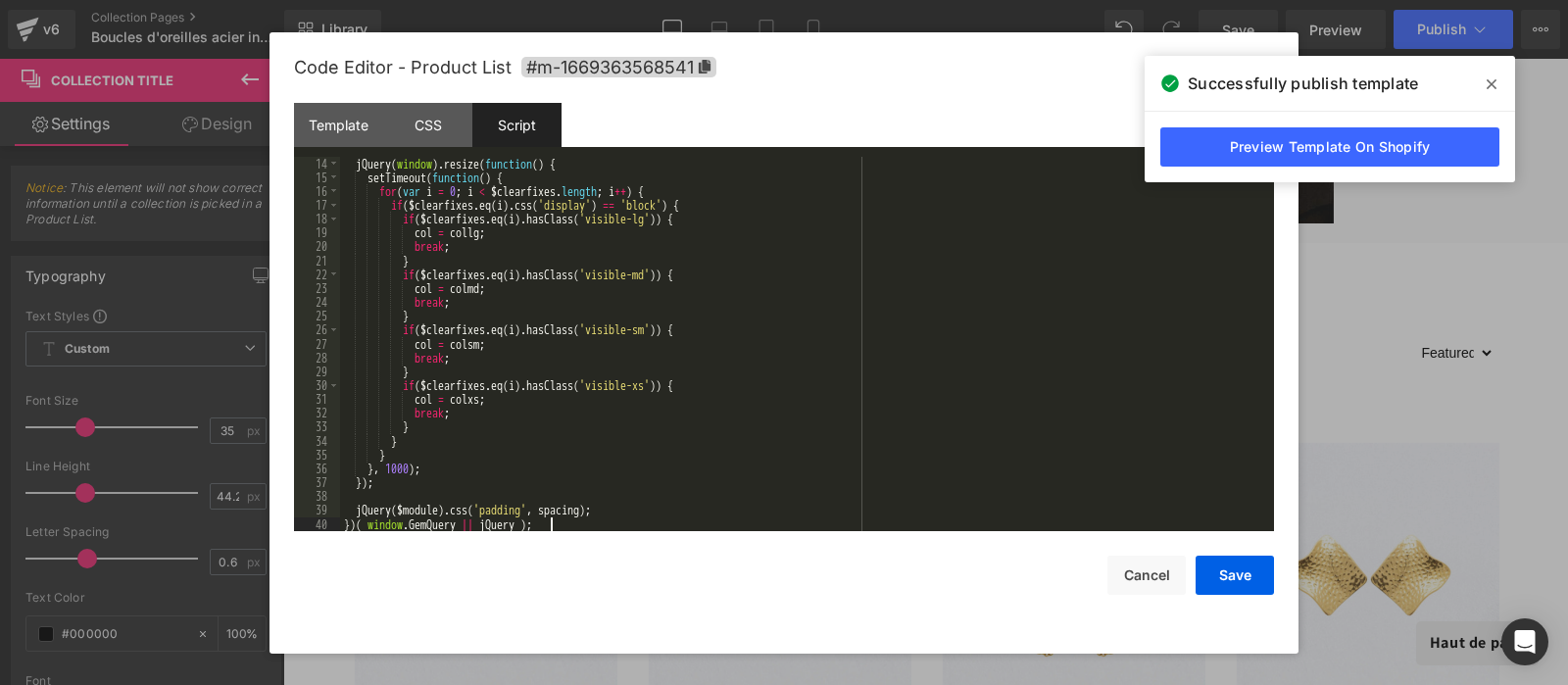scroll, scrollTop: 180, scrollLeft: 0, axis: vertical 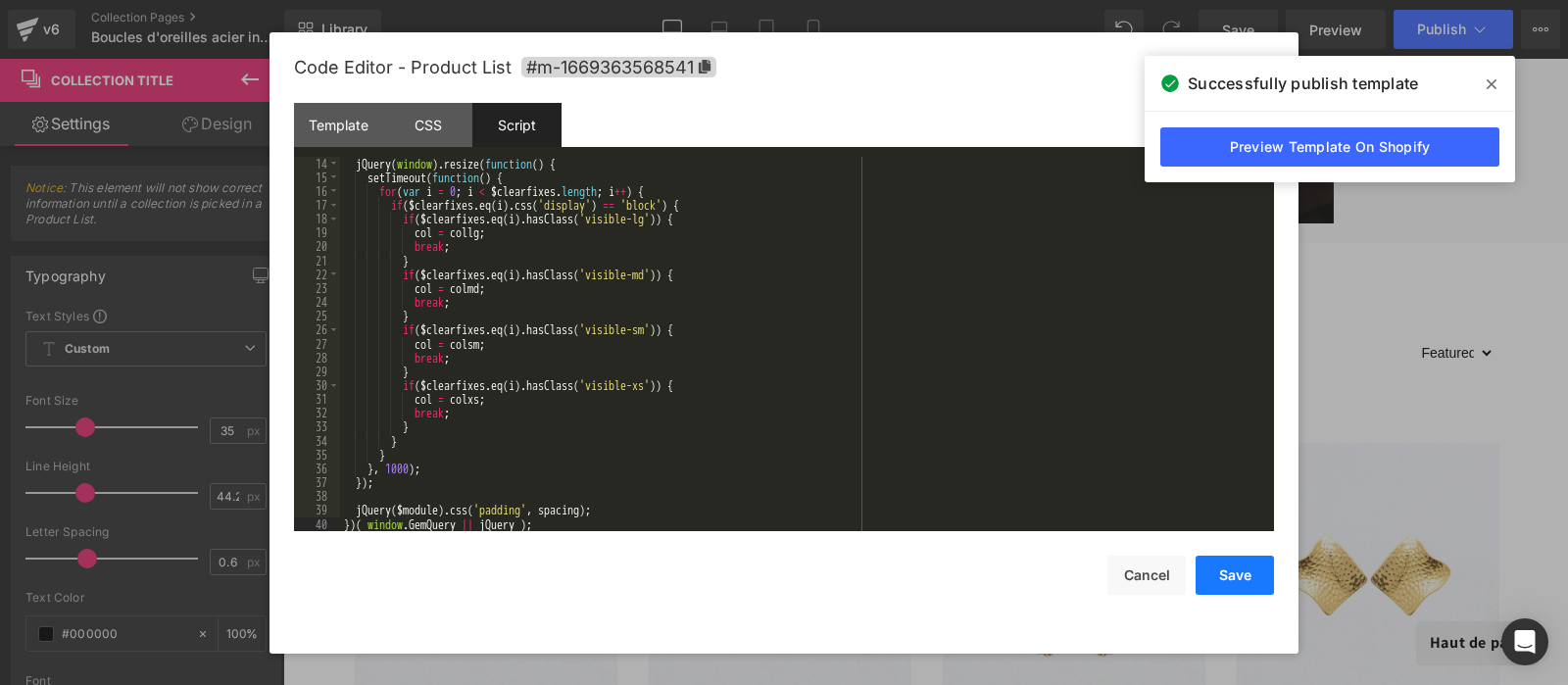 click on "Save" at bounding box center [1235, 575] 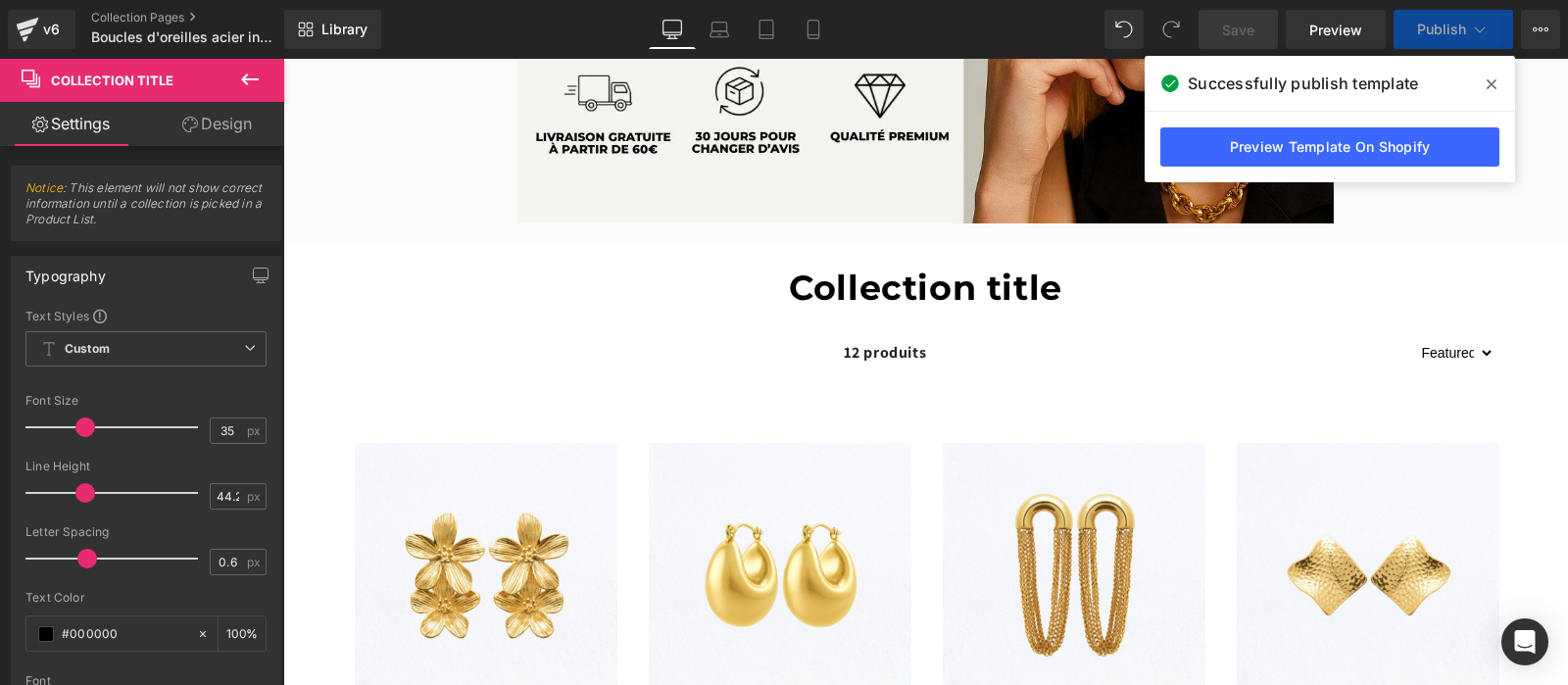 click at bounding box center [1492, 84] 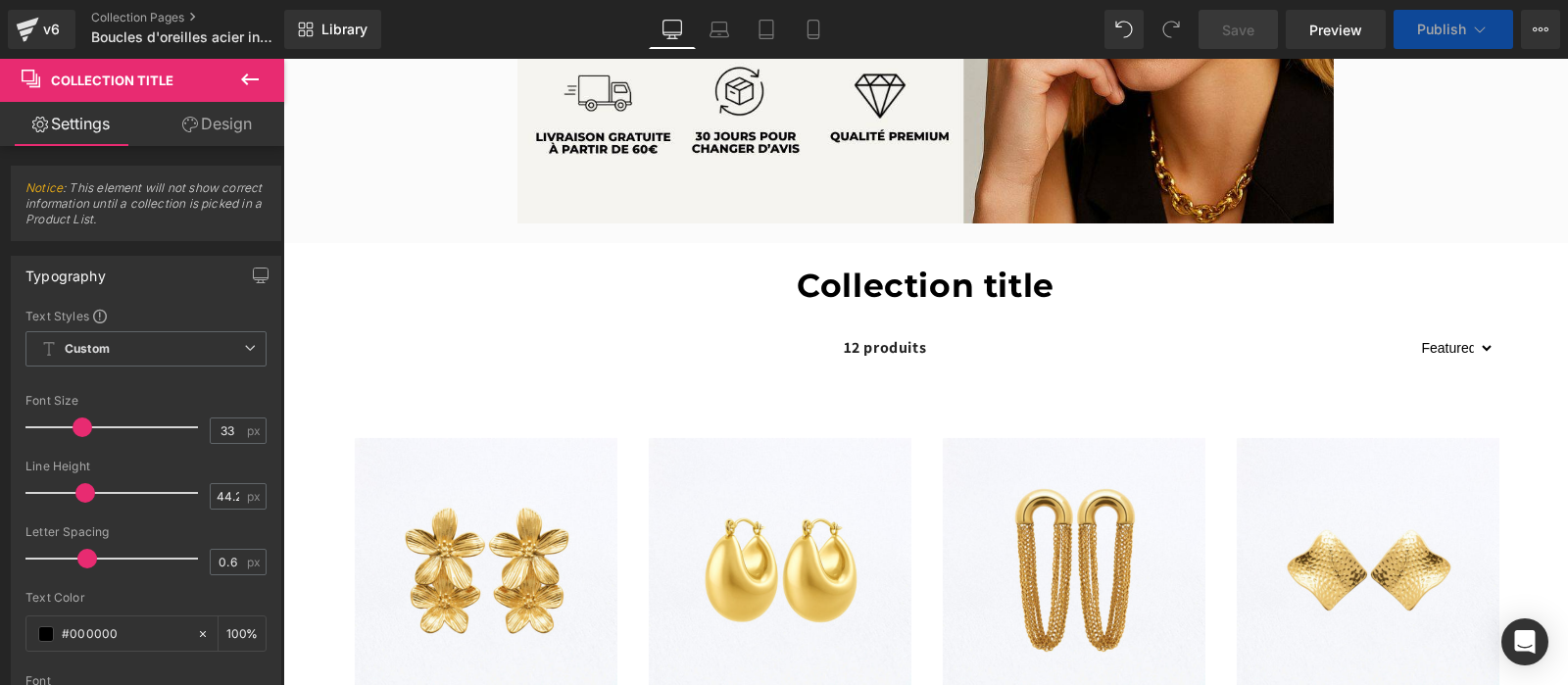 click at bounding box center [82, 427] 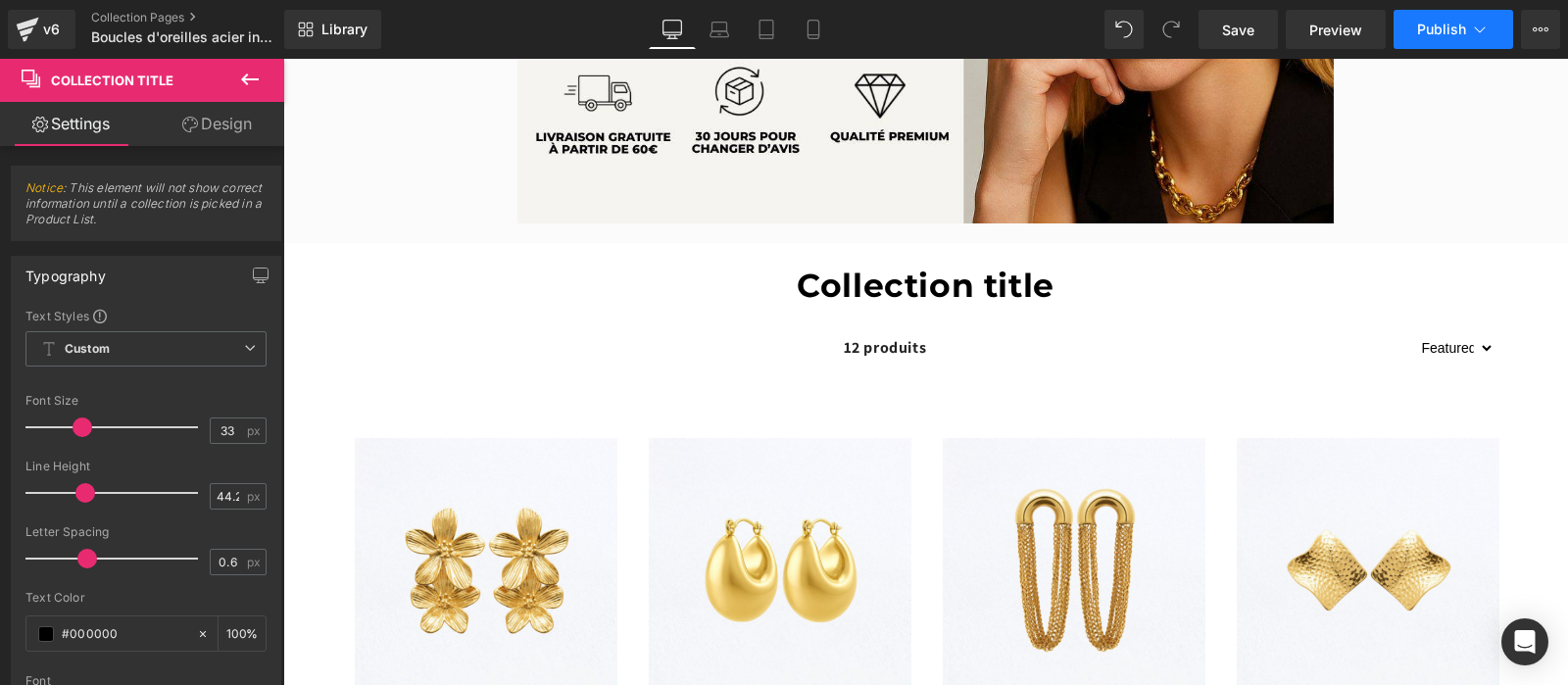 click on "Publish" at bounding box center (1442, 29) 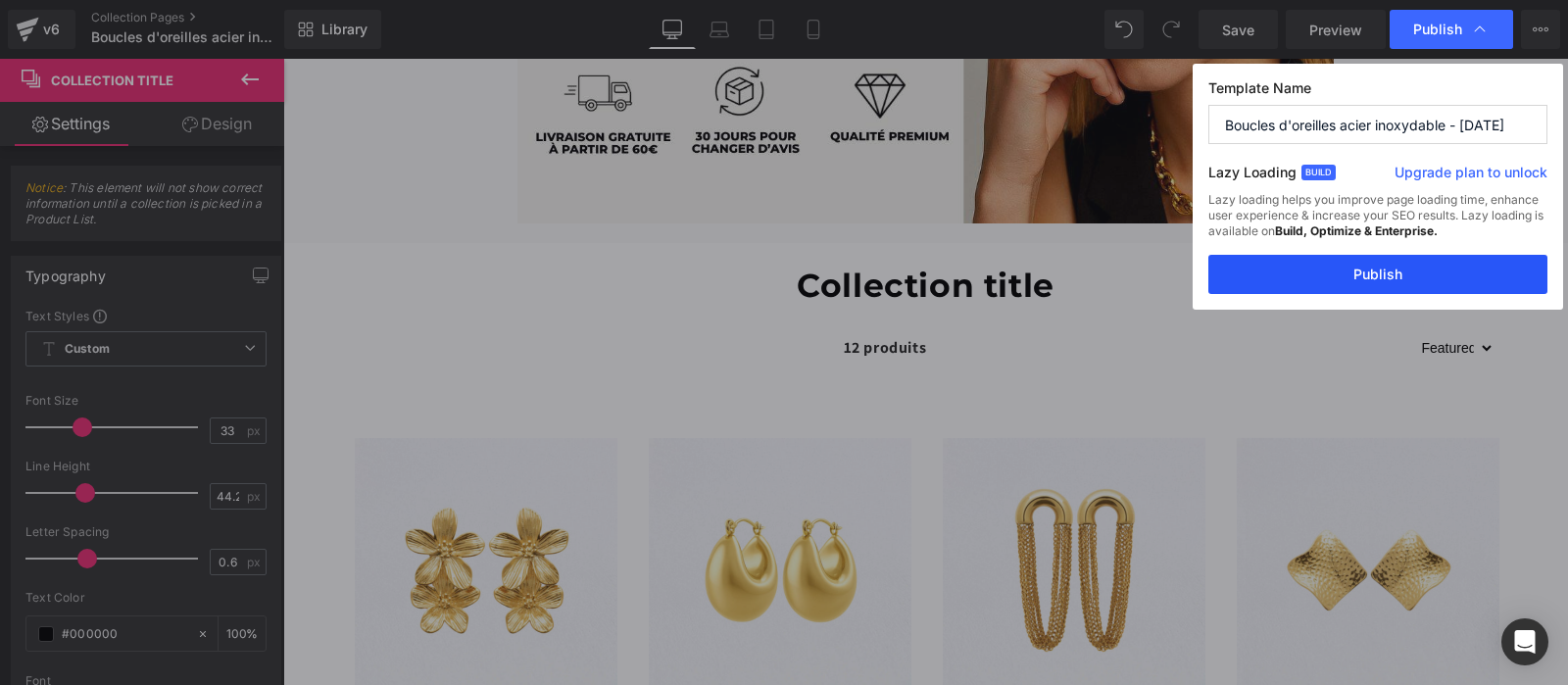 click on "Publish" at bounding box center (1378, 274) 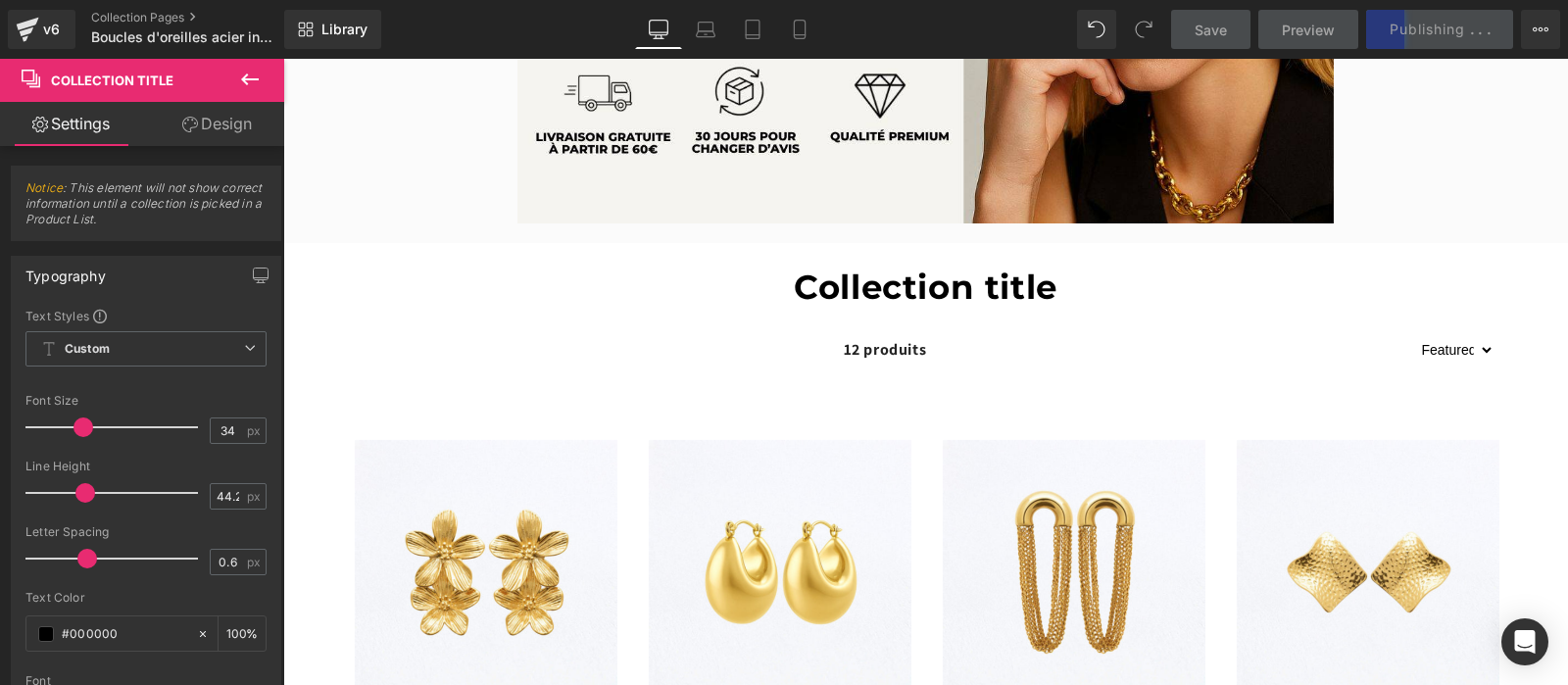 click at bounding box center (83, 427) 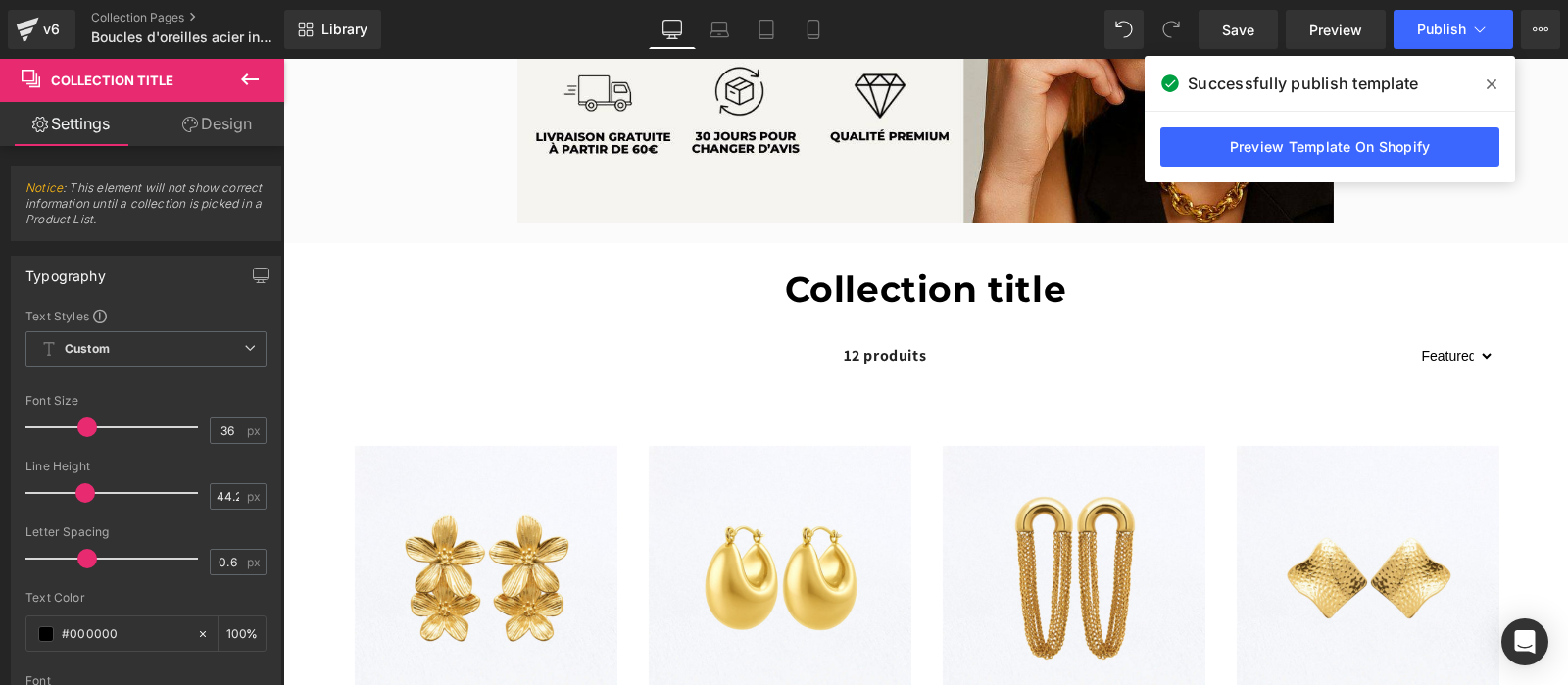 type on "35" 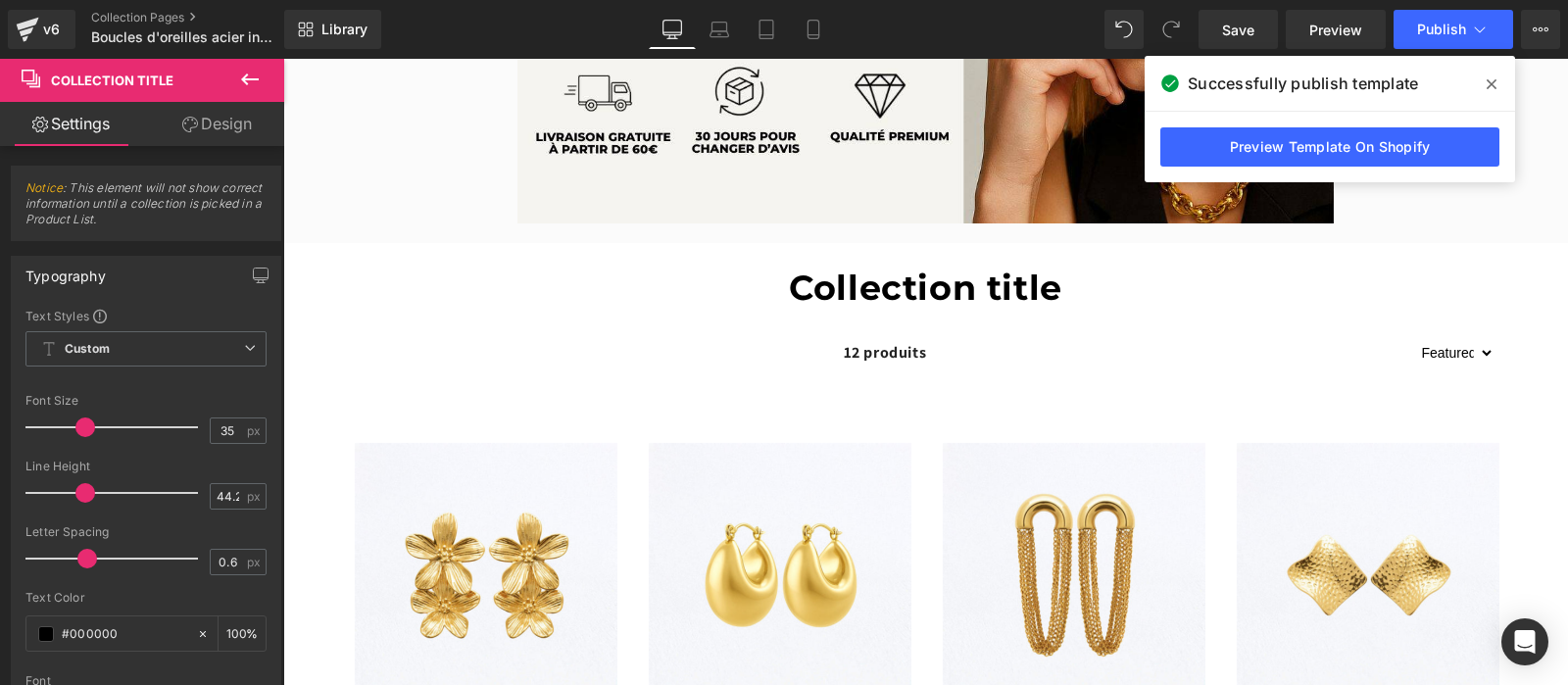 click at bounding box center (85, 427) 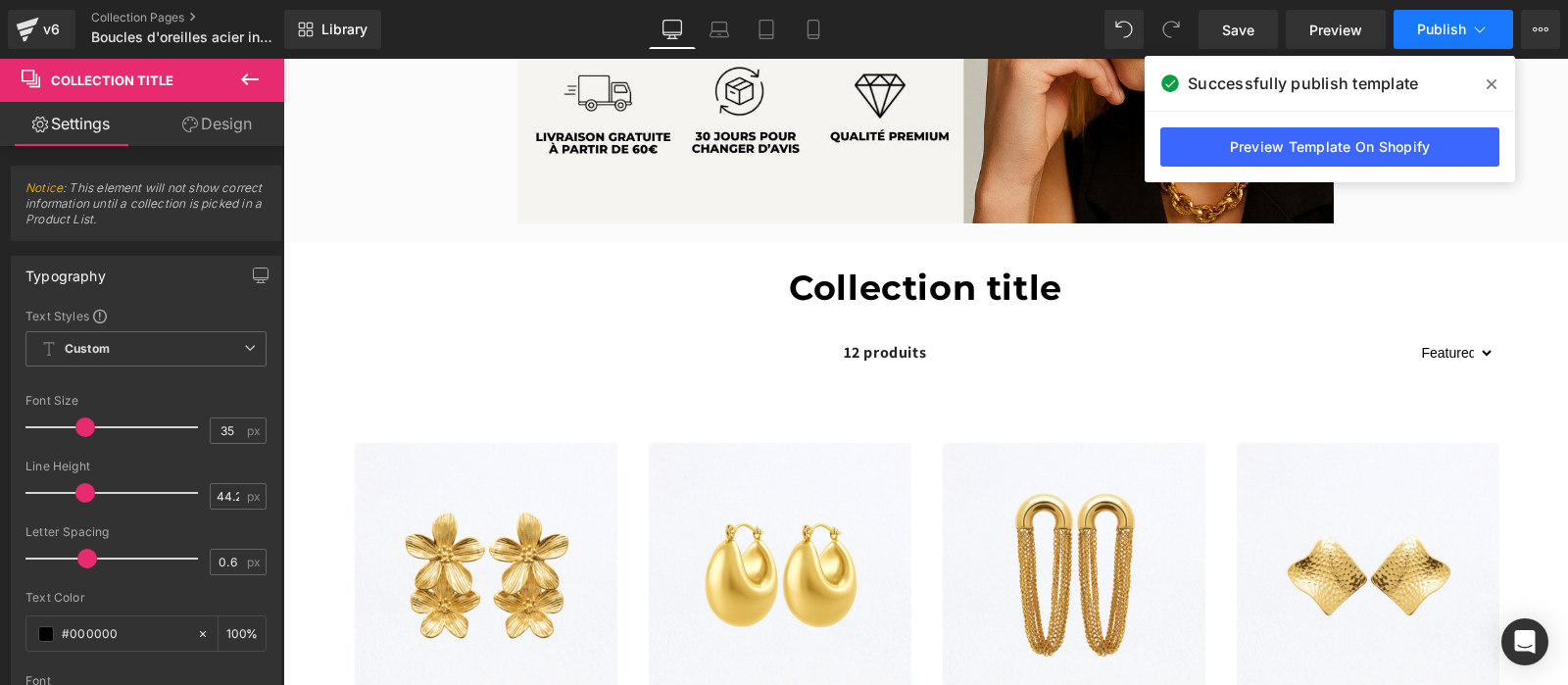 click on "Publish" at bounding box center [1442, 29] 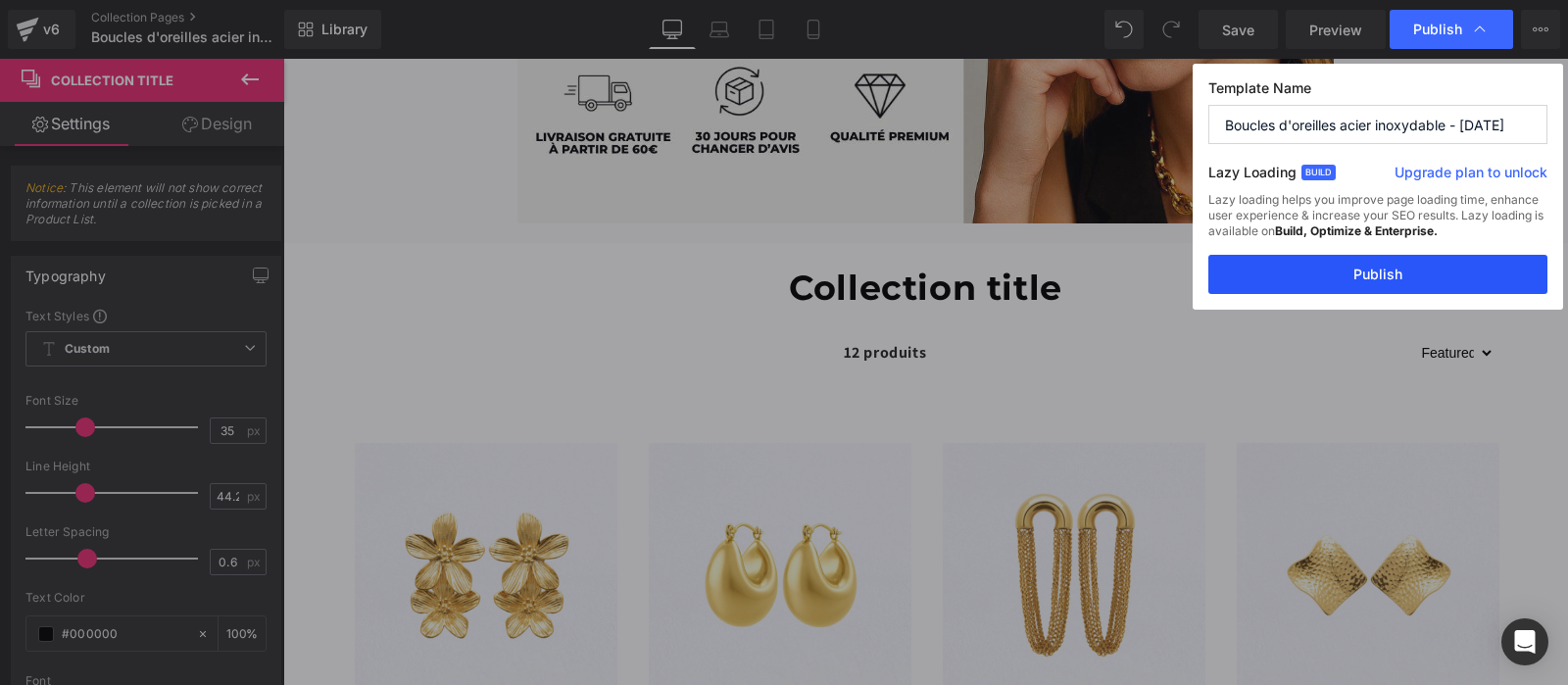 click on "Publish" at bounding box center [1378, 274] 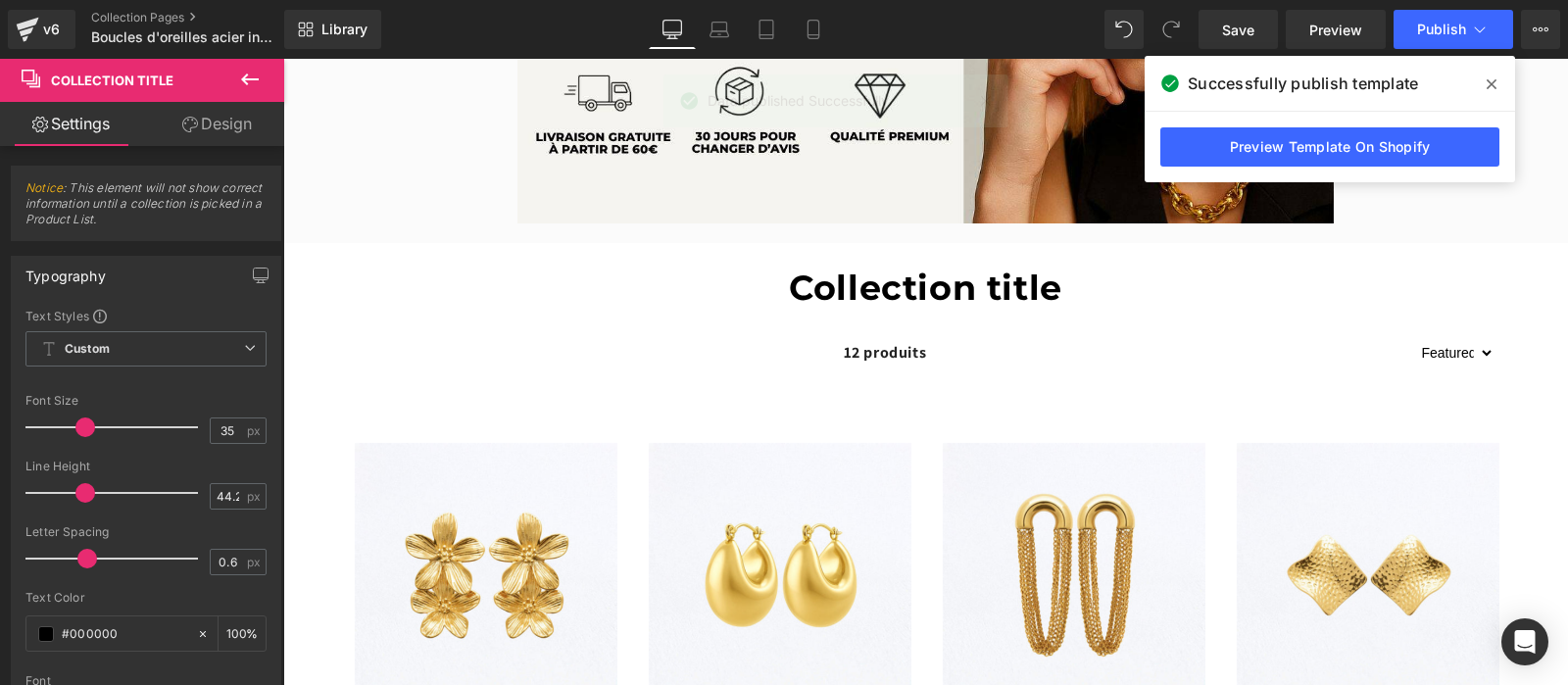 click at bounding box center [1492, 84] 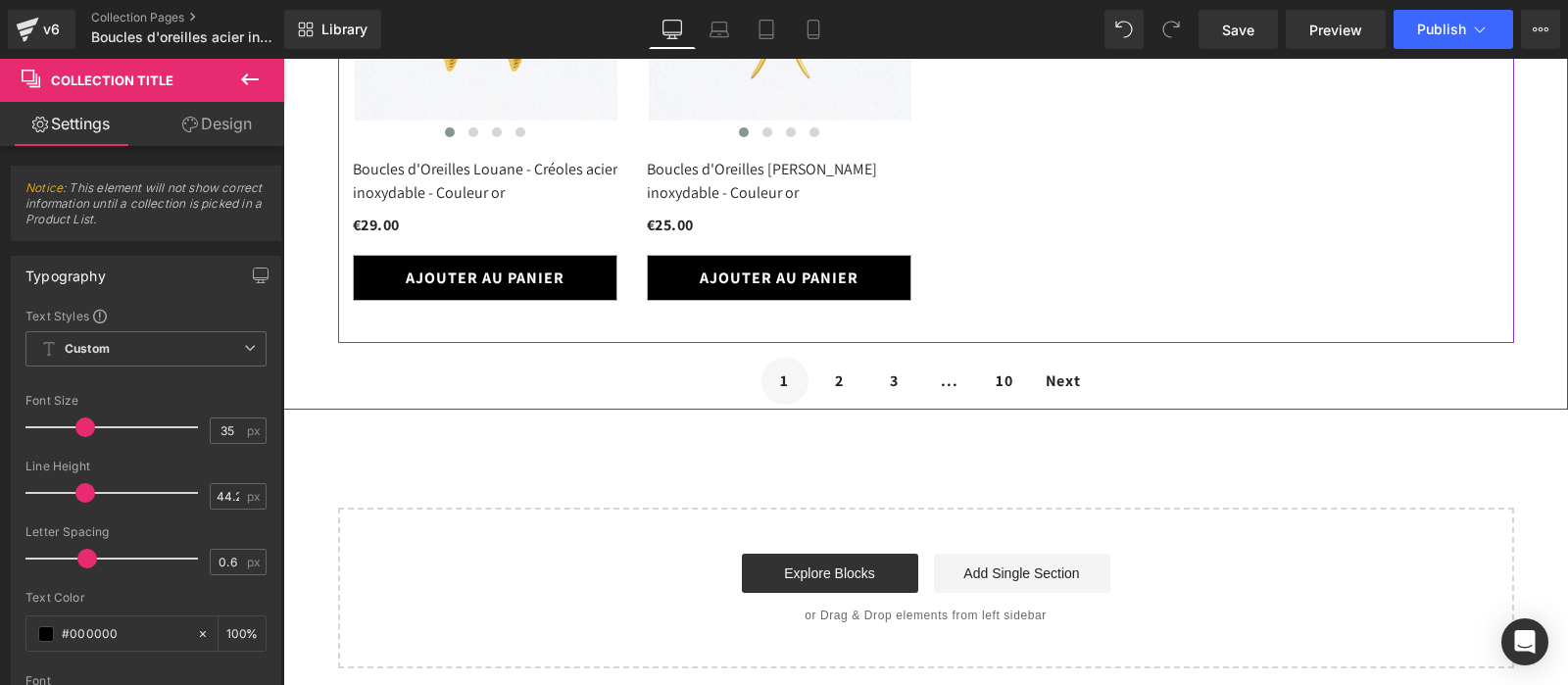 scroll, scrollTop: 7158, scrollLeft: 0, axis: vertical 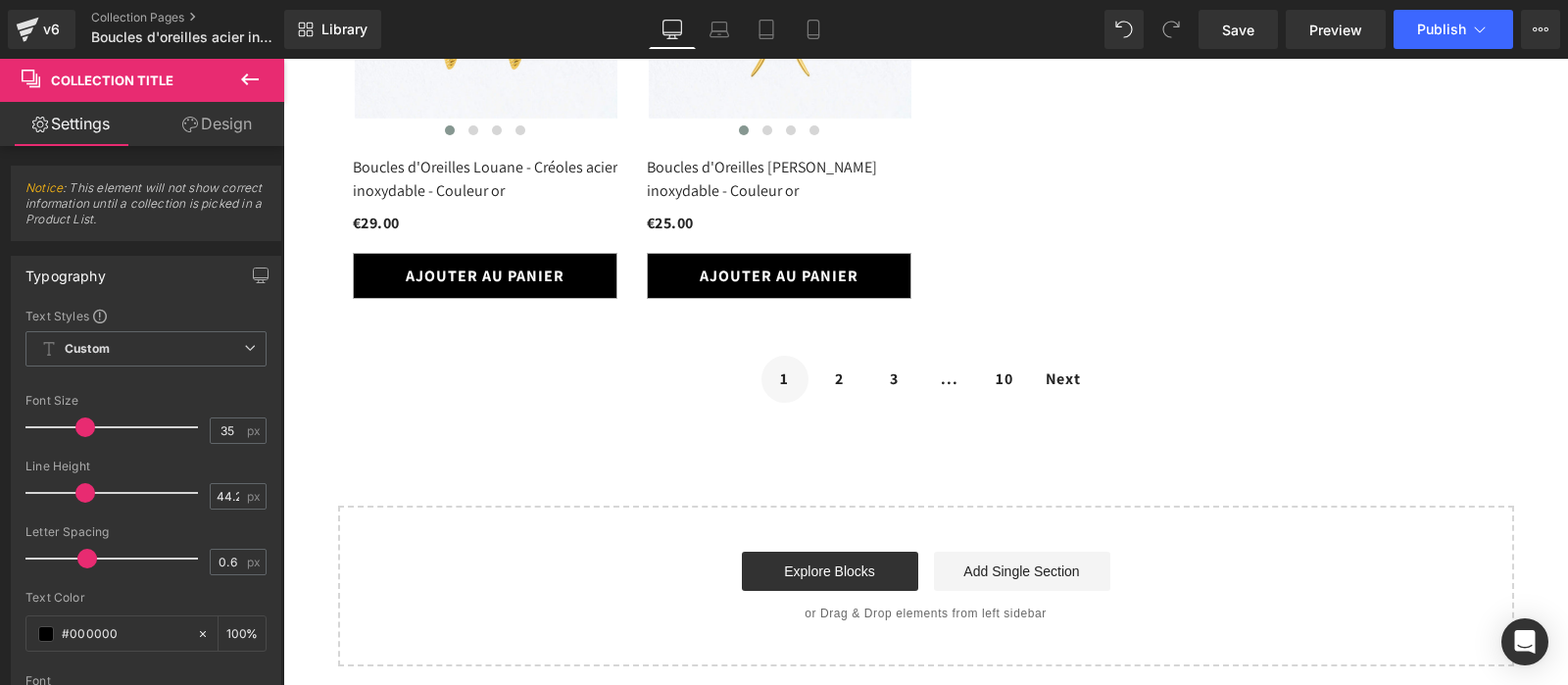 click 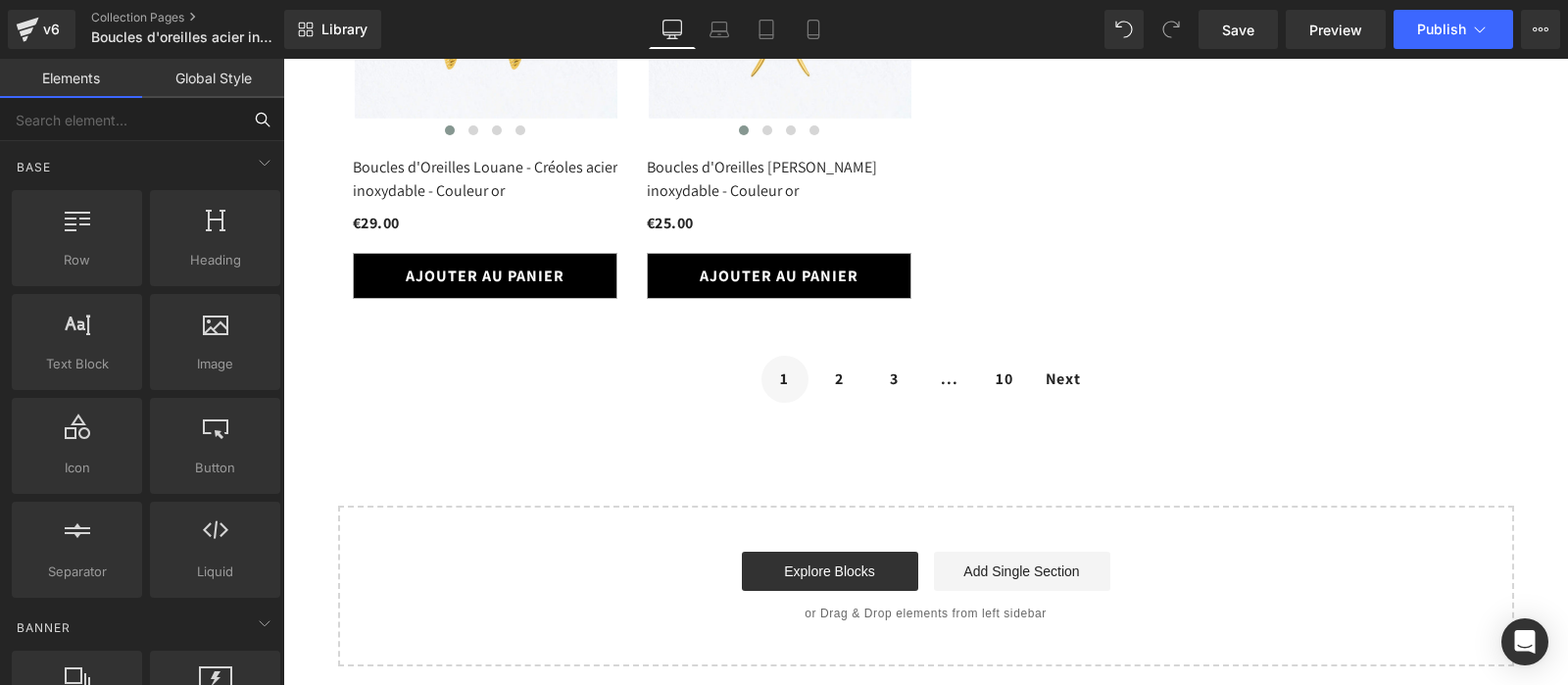 click at bounding box center [121, 120] 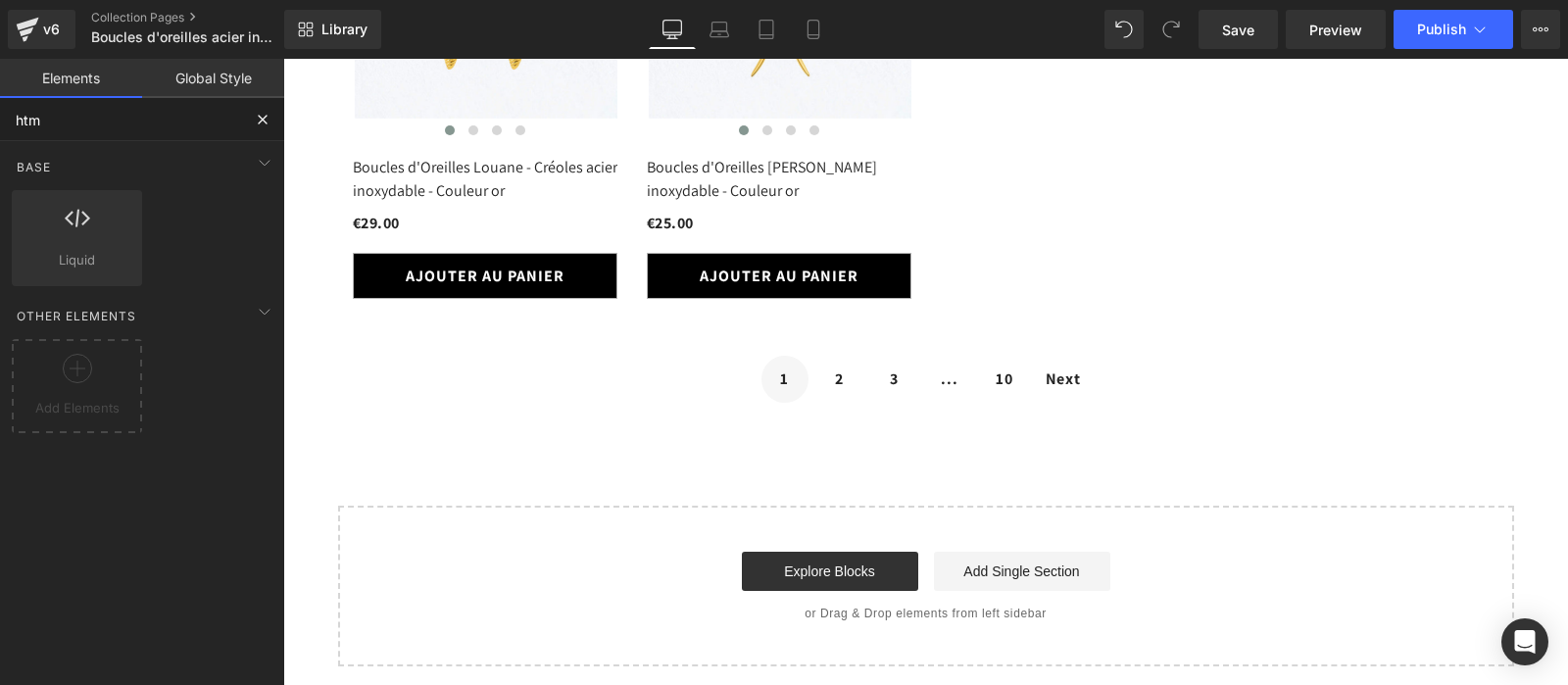 type on "html" 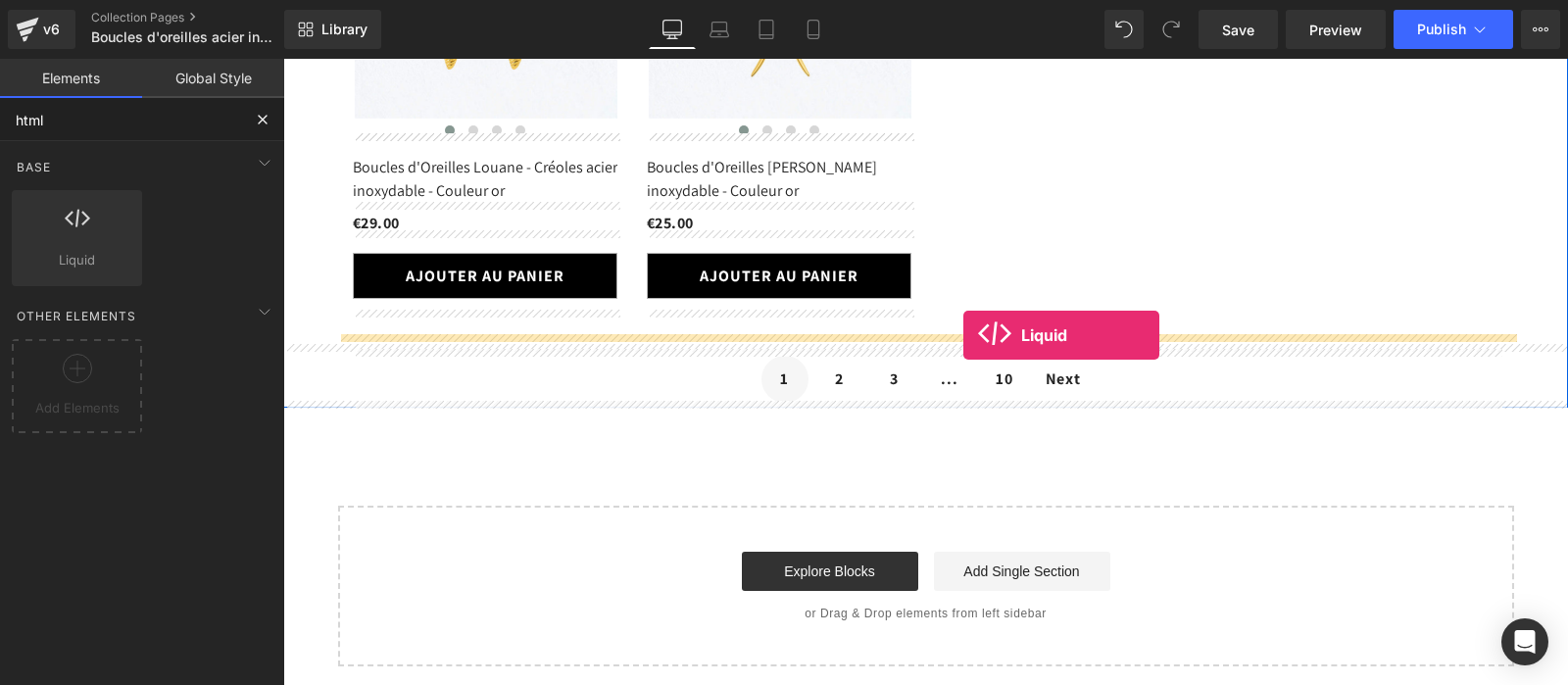 drag, startPoint x: 325, startPoint y: 287, endPoint x: 963, endPoint y: 335, distance: 639.8031 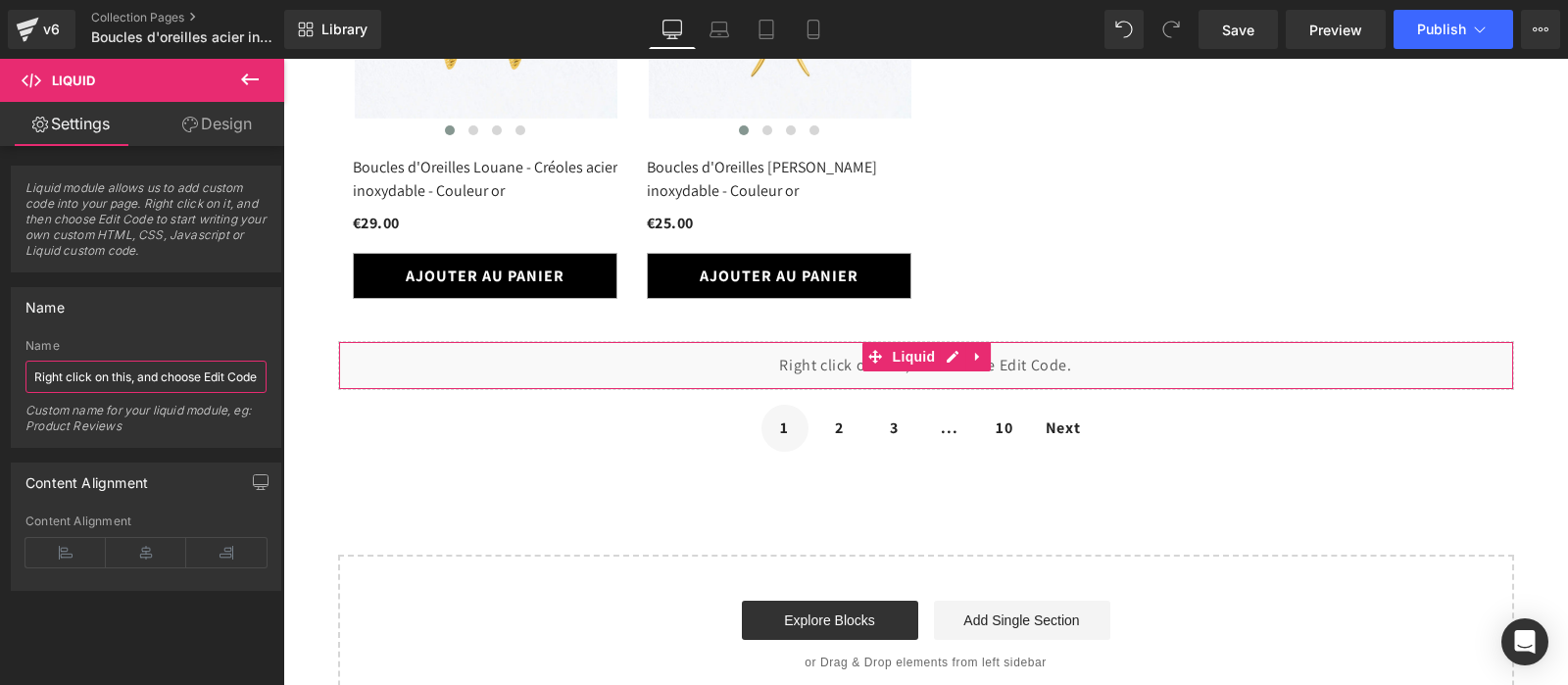 click on "Right click on this, and choose Edit Code." at bounding box center [146, 376] 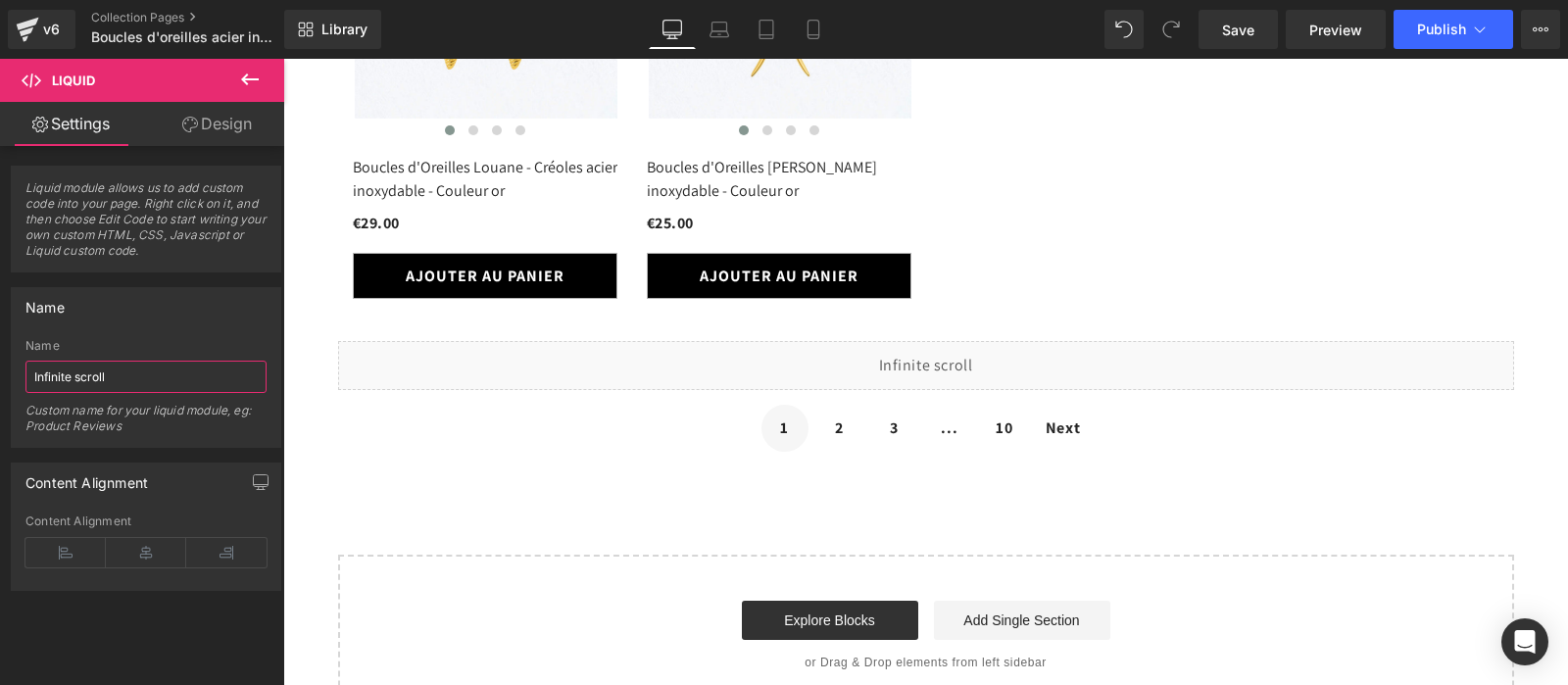 type on "Infinite scroll" 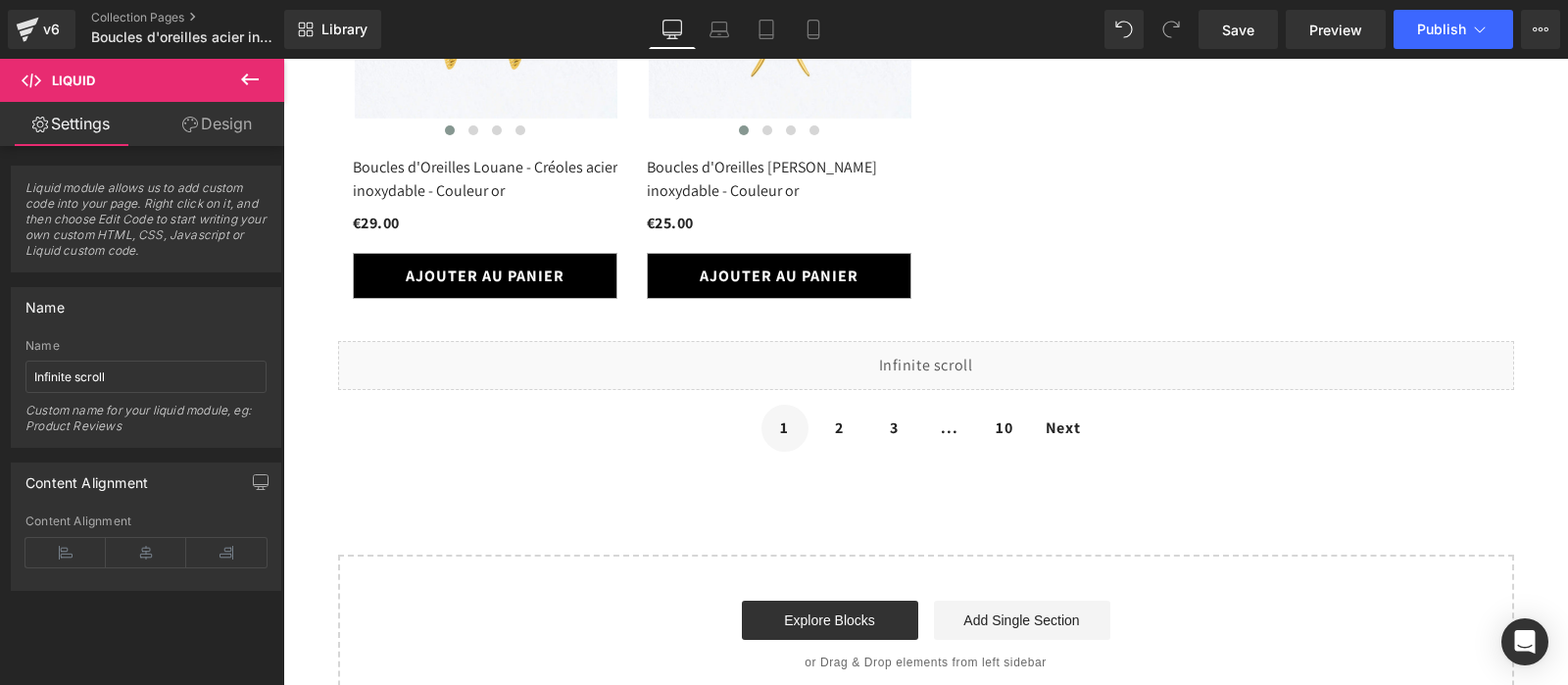 click on "Custom name for your liquid module, eg: Product Reviews" at bounding box center (146, 424) 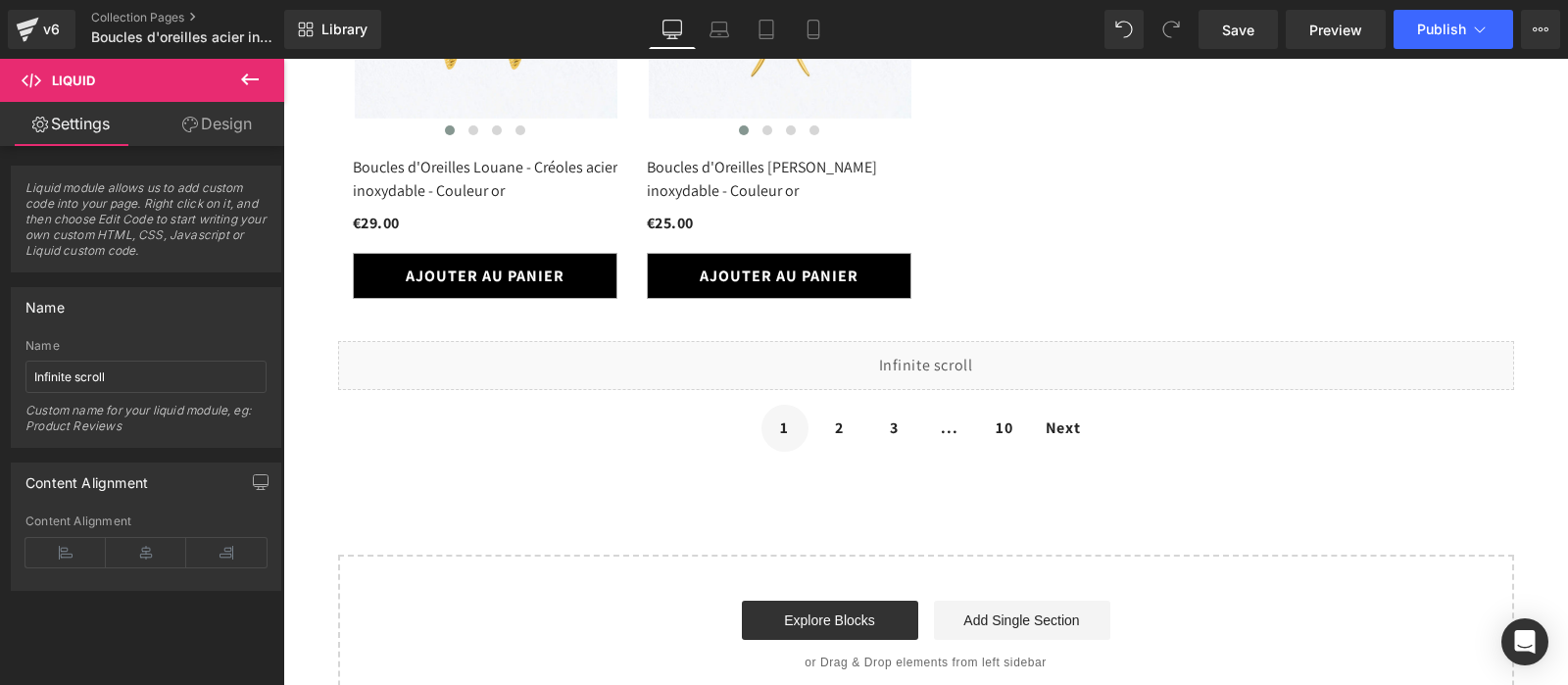 click on "Custom name for your liquid module, eg: Product Reviews" at bounding box center (146, 424) 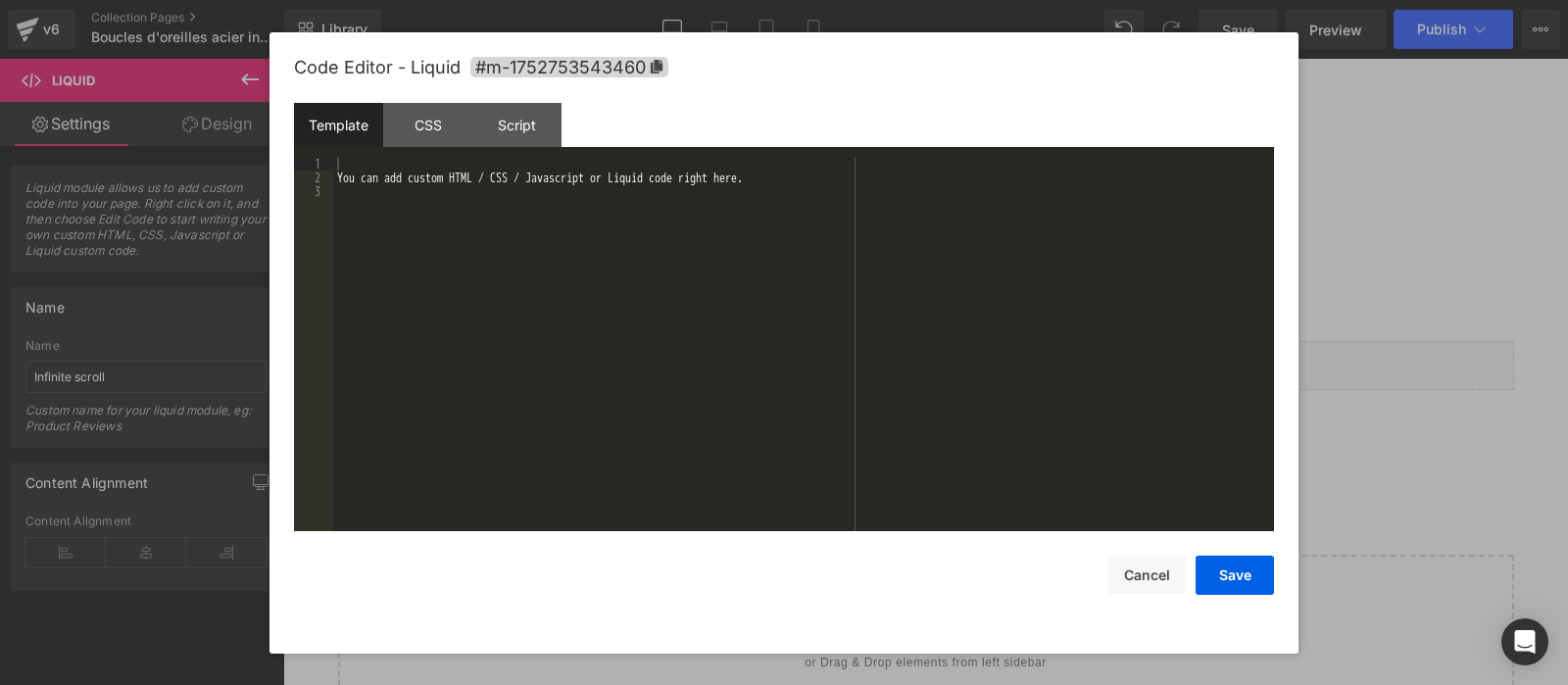 scroll, scrollTop: 14, scrollLeft: 0, axis: vertical 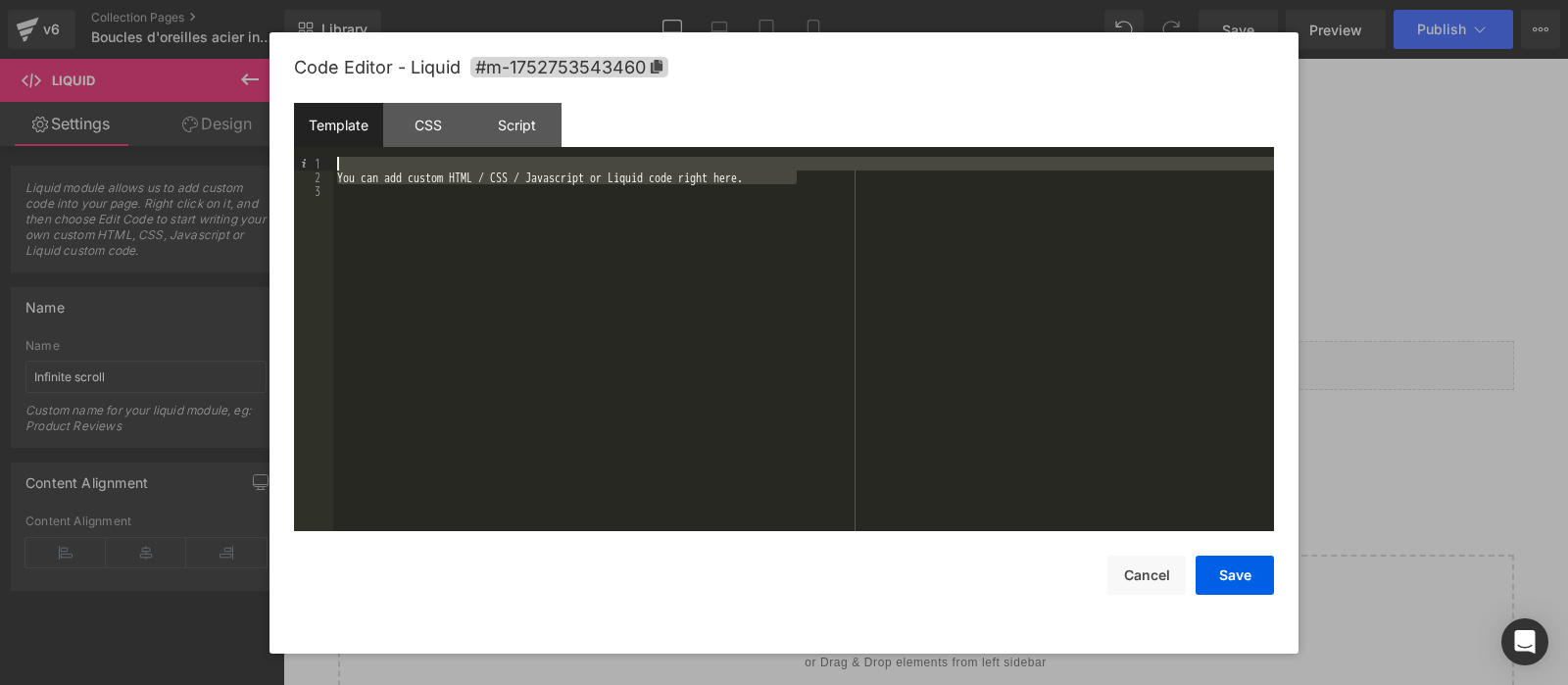 drag, startPoint x: 801, startPoint y: 176, endPoint x: 233, endPoint y: 88, distance: 574.77648 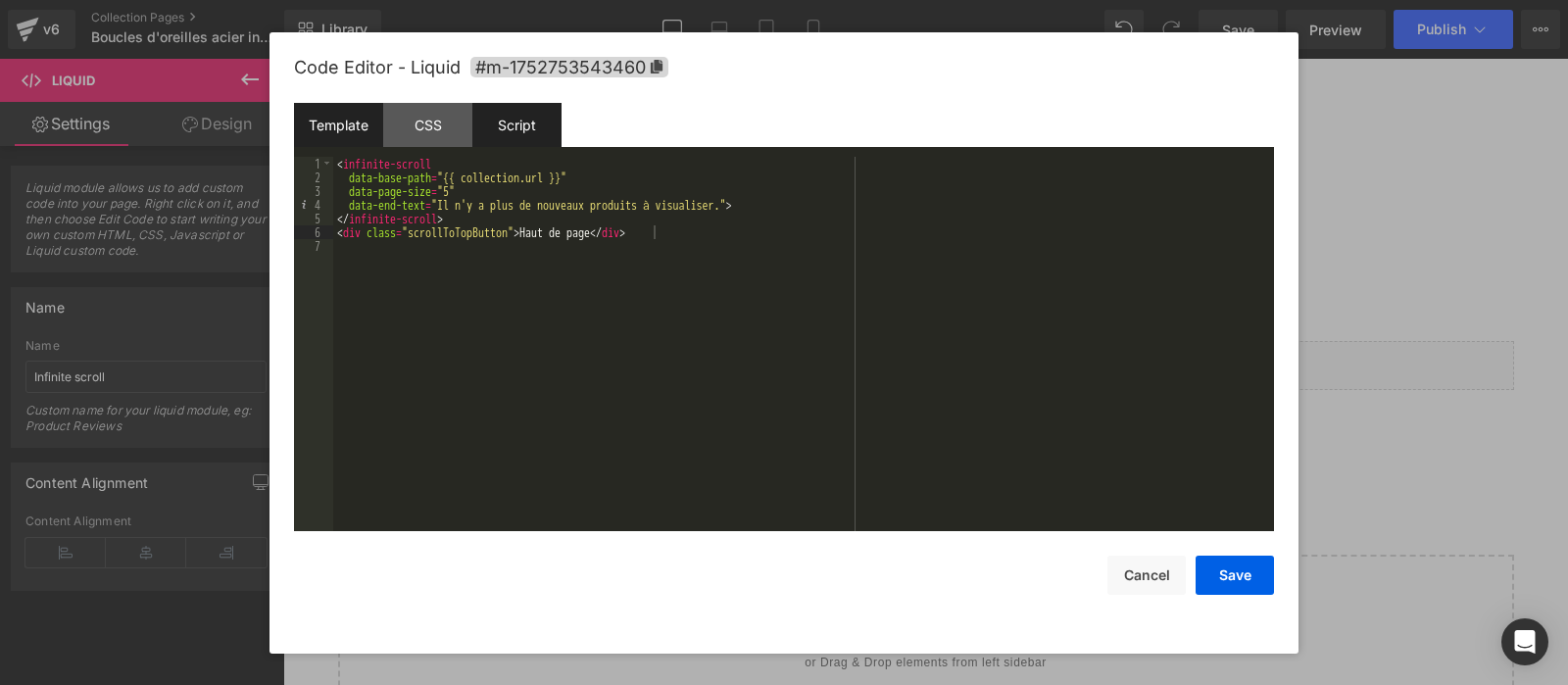 click on "Script" at bounding box center (516, 124) 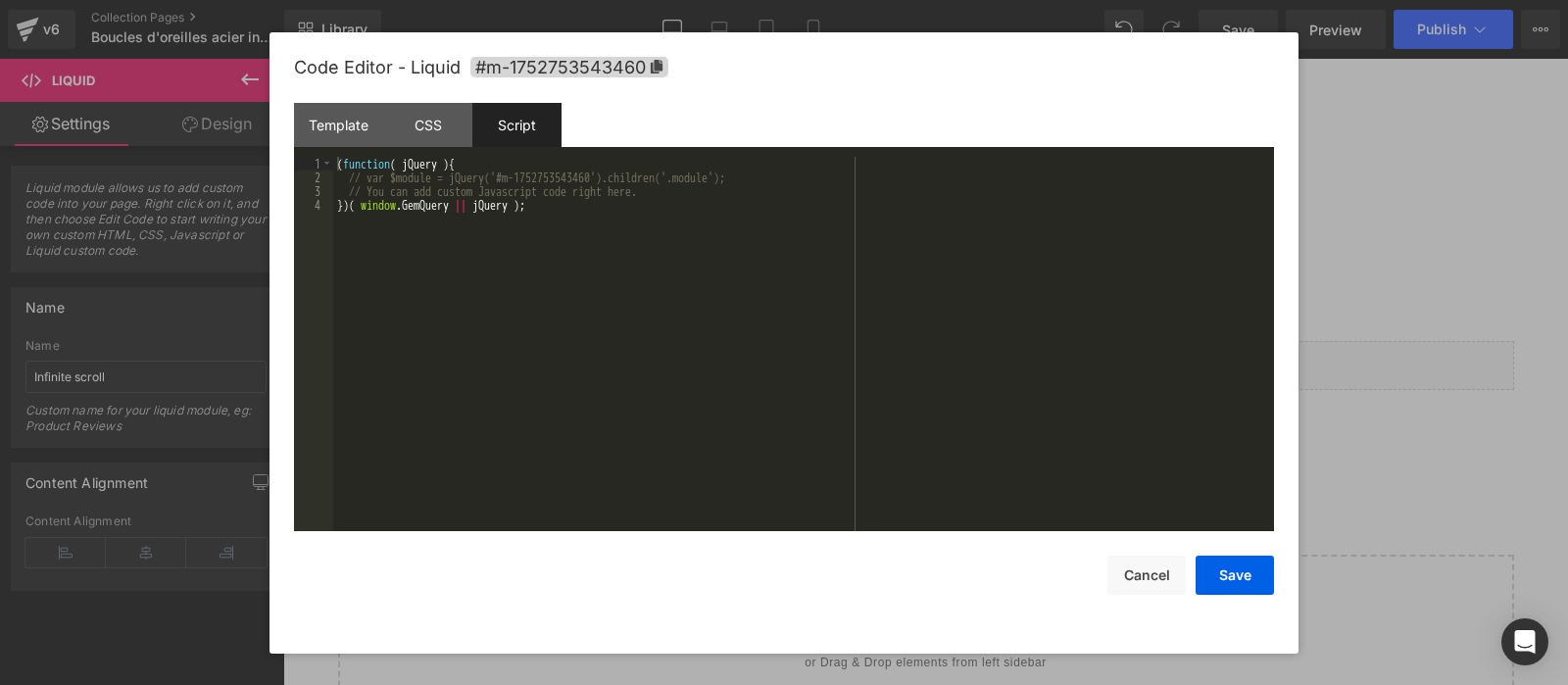 drag, startPoint x: 579, startPoint y: 222, endPoint x: 165, endPoint y: 61, distance: 444.20378 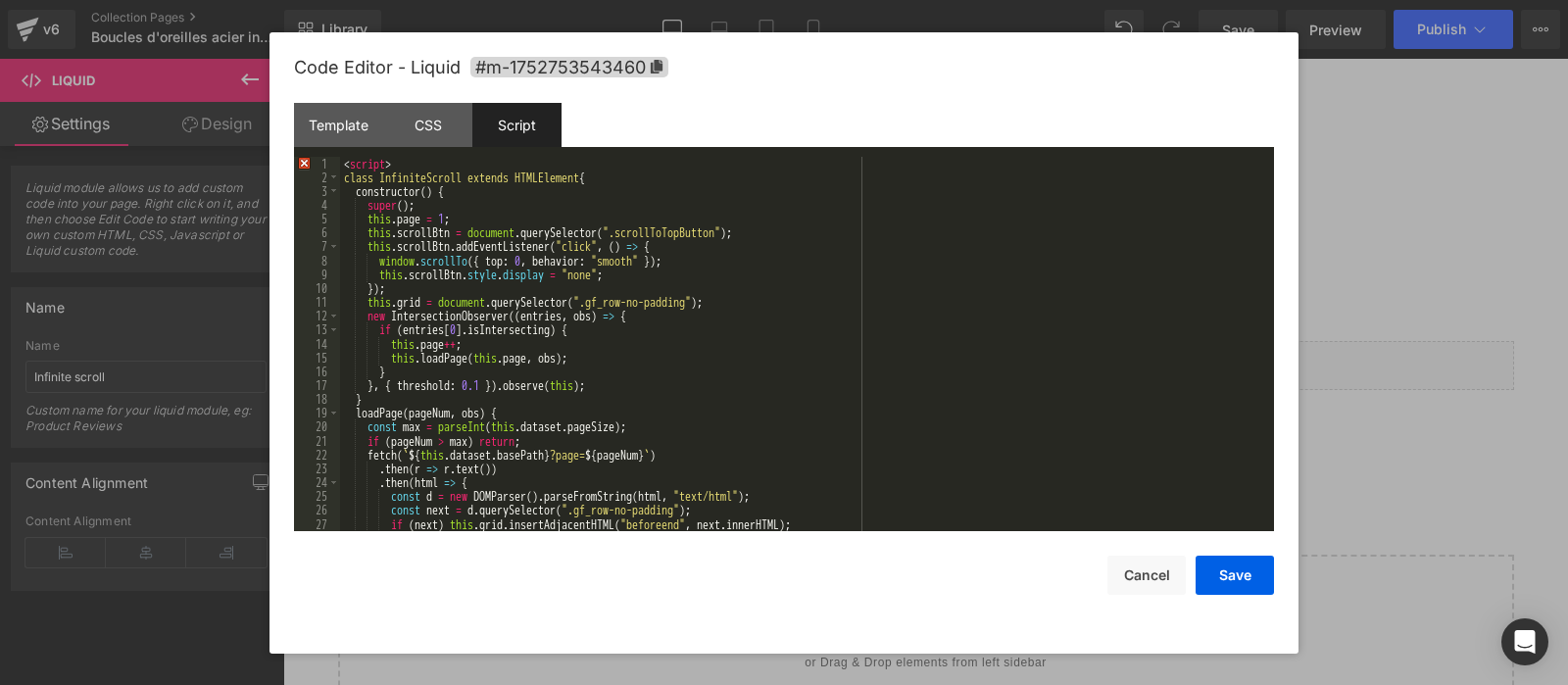 scroll, scrollTop: 0, scrollLeft: 0, axis: both 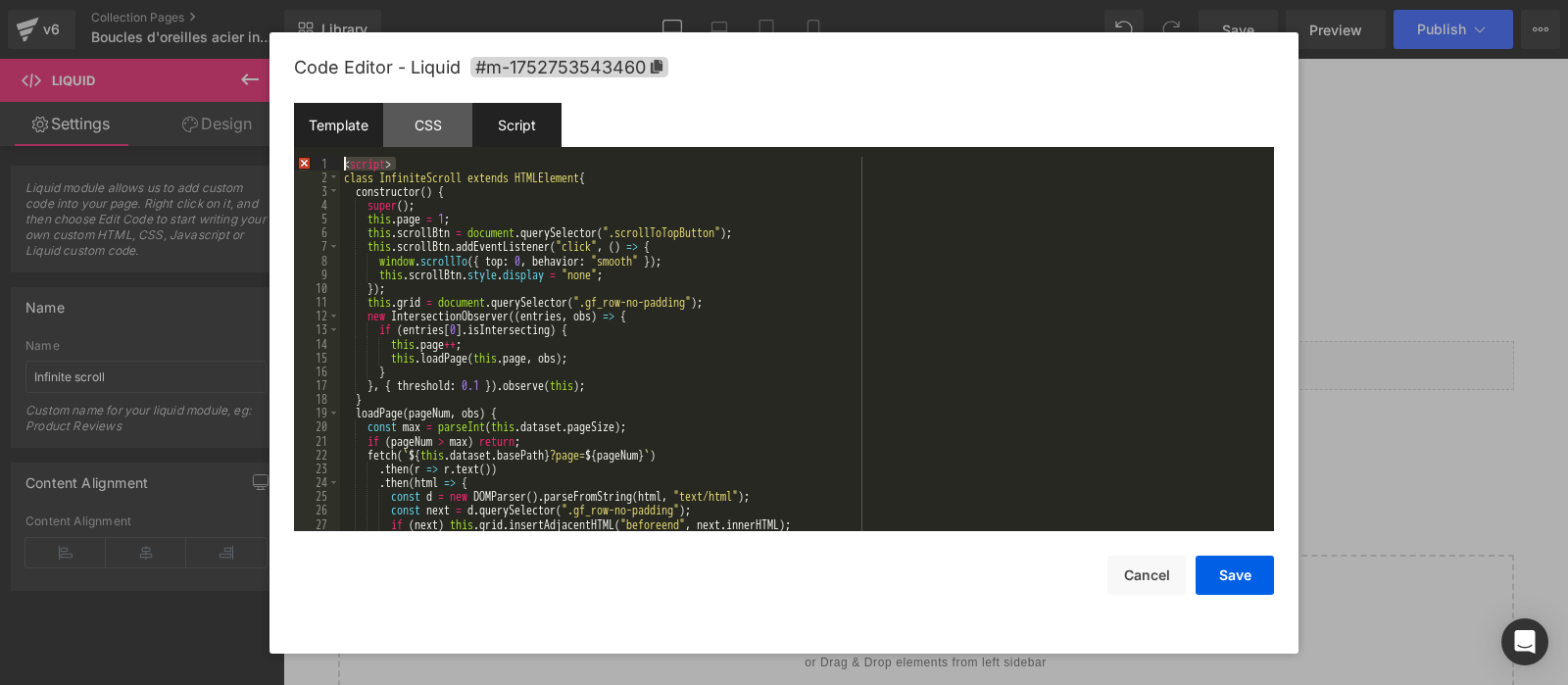 drag, startPoint x: 419, startPoint y: 168, endPoint x: 330, endPoint y: 140, distance: 93.3006 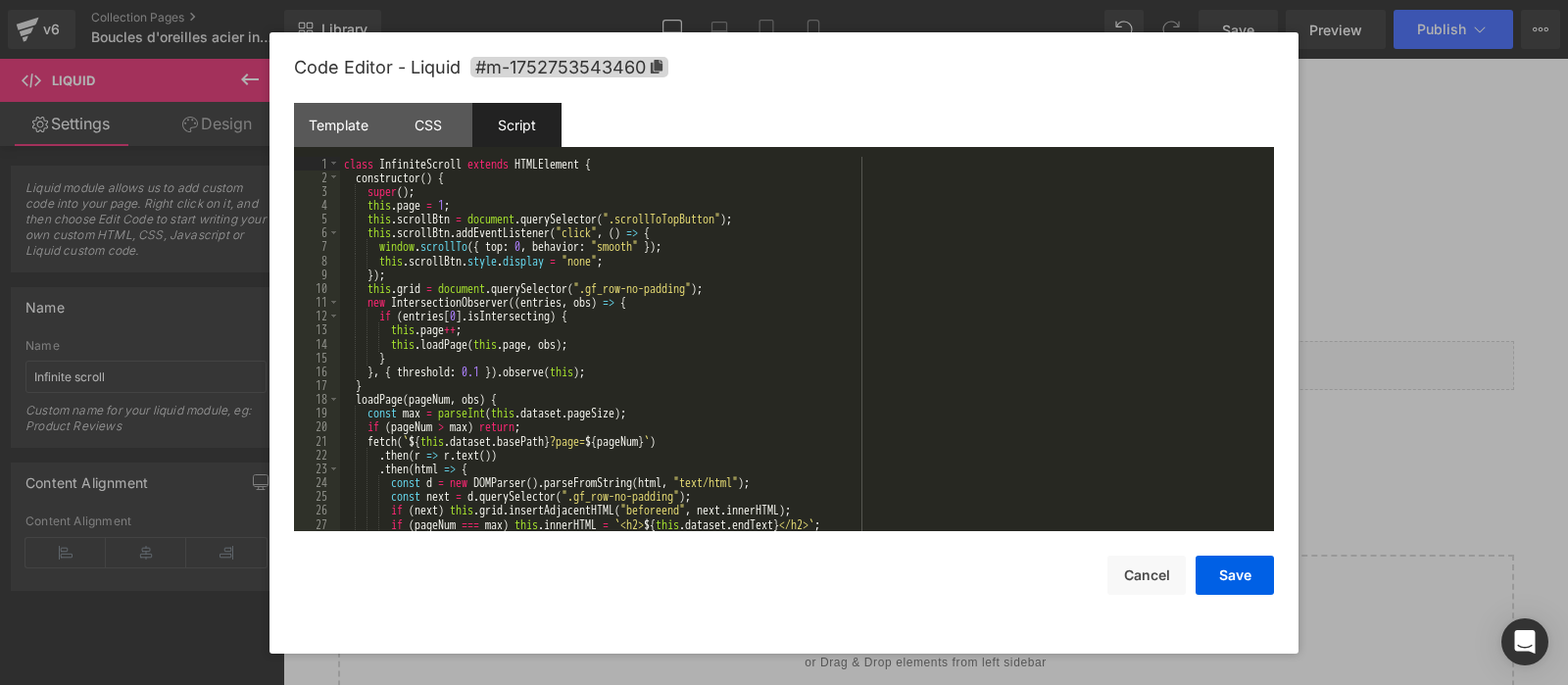 scroll, scrollTop: 97, scrollLeft: 0, axis: vertical 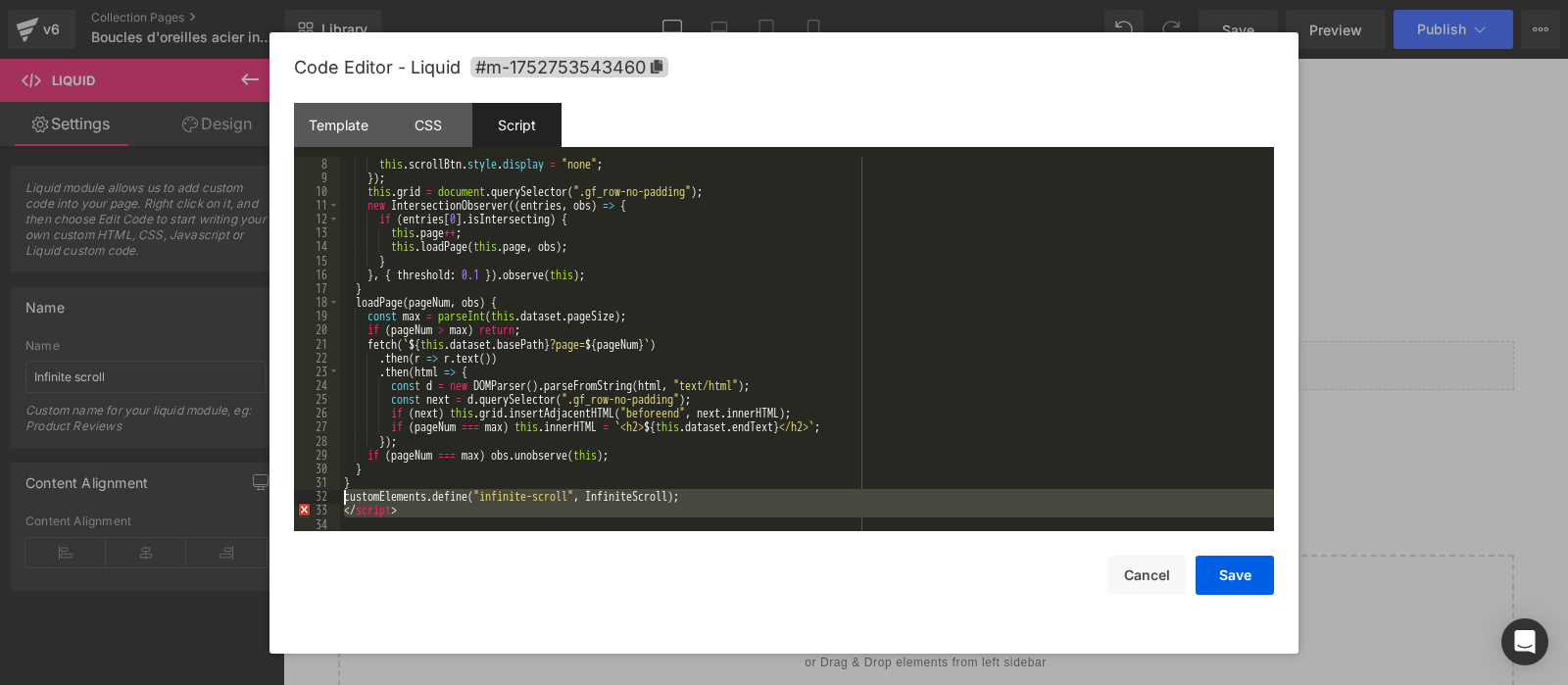 drag, startPoint x: 426, startPoint y: 522, endPoint x: 318, endPoint y: 503, distance: 109.6586 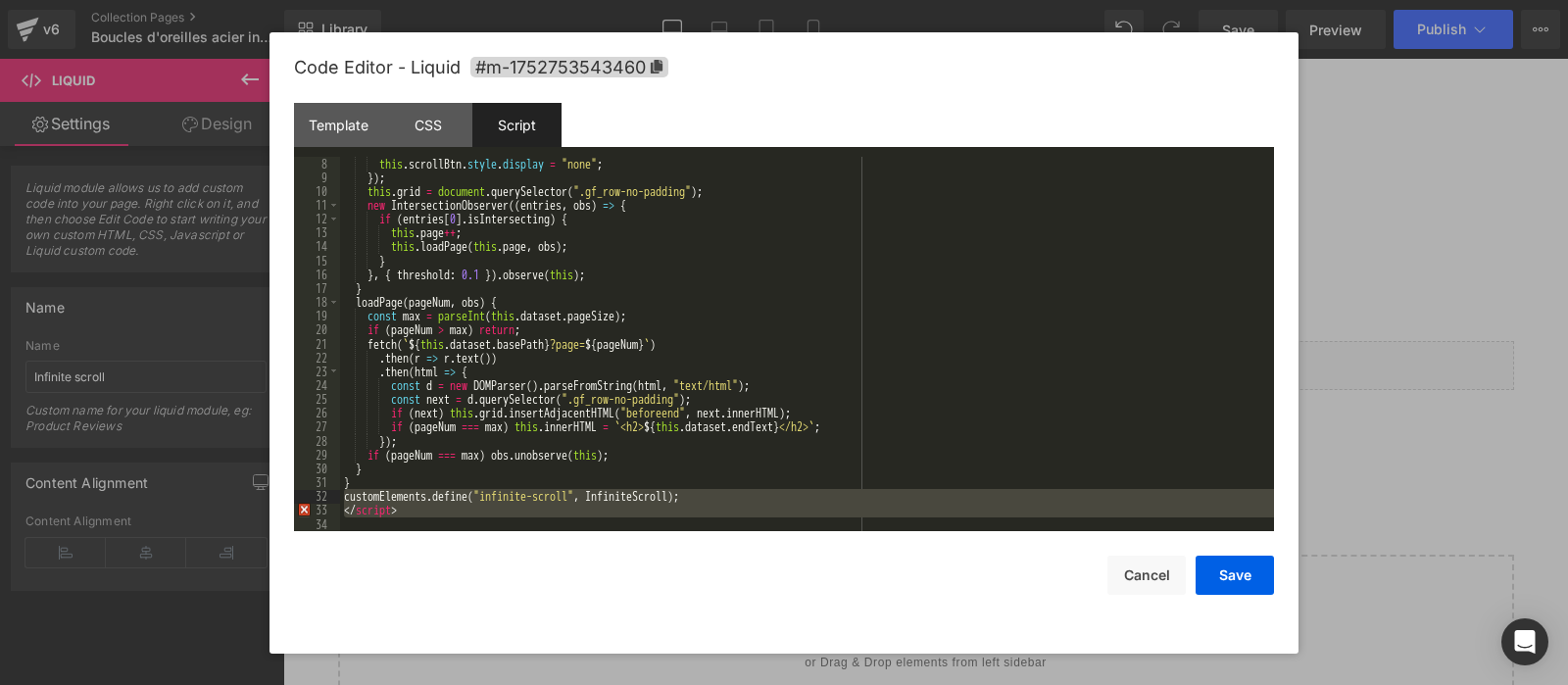 click on "this . scrollBtn . style . display   =   "none" ;       }) ;       this . grid   =   document . querySelector ( ".gf_row-no-padding" ) ;       new   IntersectionObserver (( entries ,   obs )   =>   {          if   ( entries [ 0 ] . isIntersecting )   {             this . page ++ ;             this . loadPage ( this . page ,   obs ) ;          }       } ,   {   threshold :   0.1   }) . observe ( this ) ;    }    loadPage ( pageNum ,   obs )   {       const   max   =   parseInt ( this . dataset . pageSize ) ;       if   ( pageNum   >   max )   return ;       fetch ( ` ${ this . dataset . basePath } ?page= ${ pageNum } ` )          . then ( r   =>   r . text ( ))          . then ( html   =>   {             const   d   =   new   DOMParser ( ) . parseFromString ( html ,   "text/html" ) ;             const   next   =   d . querySelector ( ".gf_row-no-padding" ) ;             if   ( next )   this . grid . insertAdjacentHTML ( "beforeend" ,   next . innerHTML ) ;             if   ( pageNum   ===   max )   ." at bounding box center [807, 344] 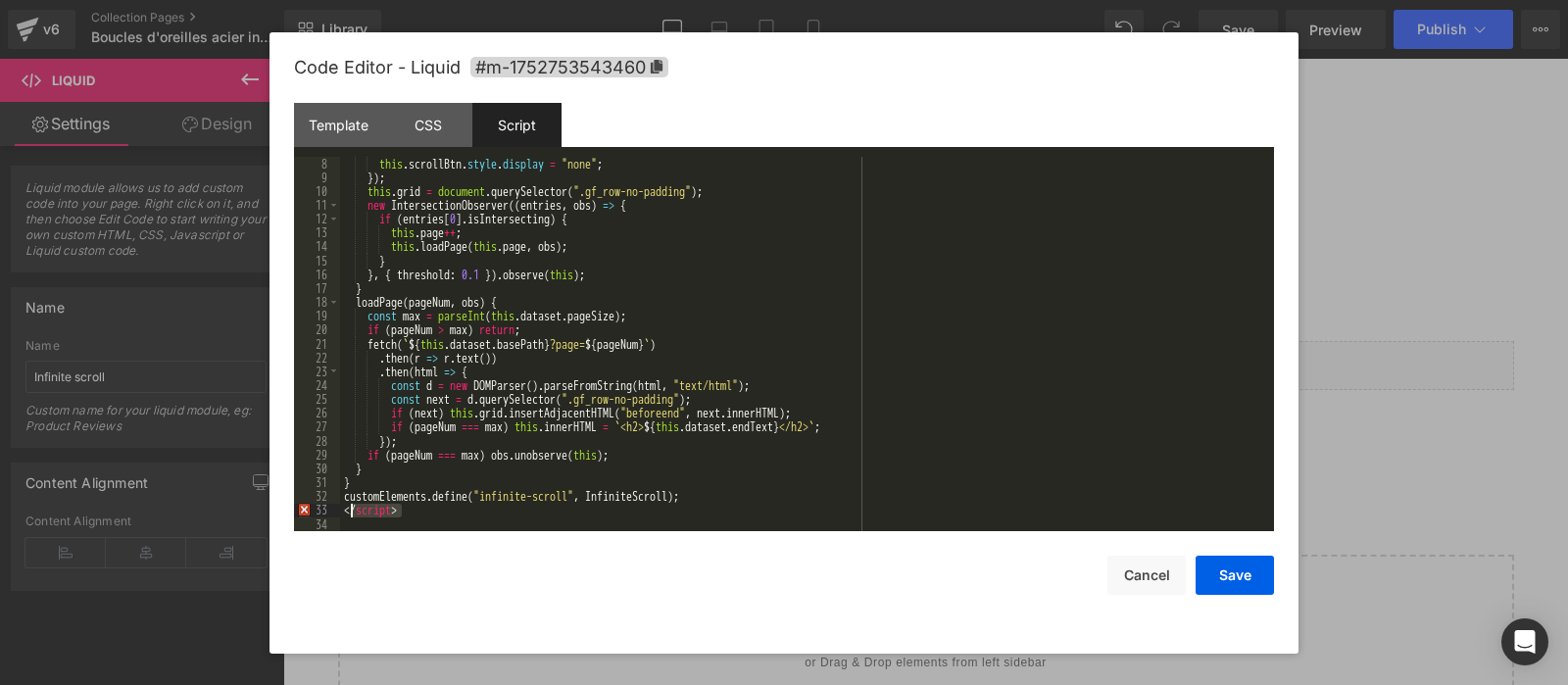drag, startPoint x: 420, startPoint y: 517, endPoint x: 337, endPoint y: 517, distance: 83 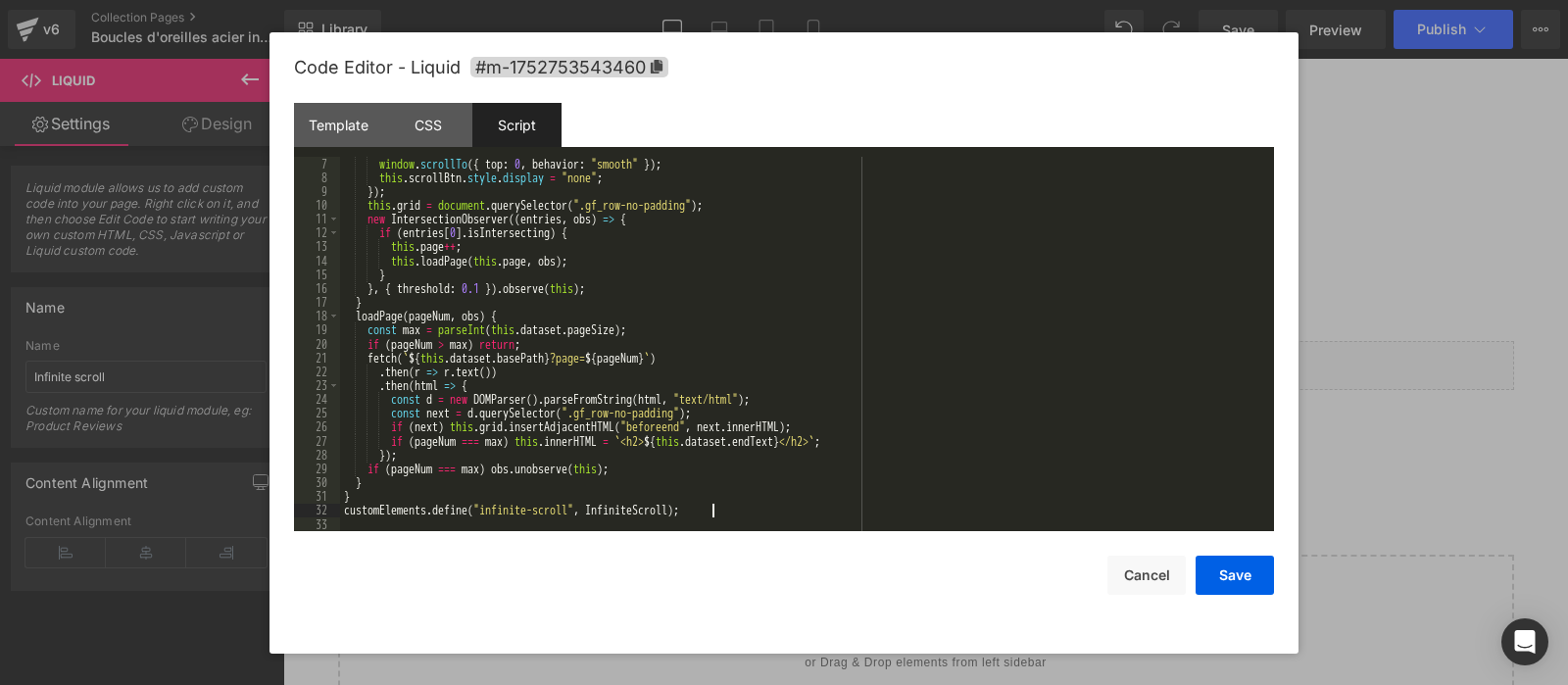 scroll, scrollTop: 82, scrollLeft: 0, axis: vertical 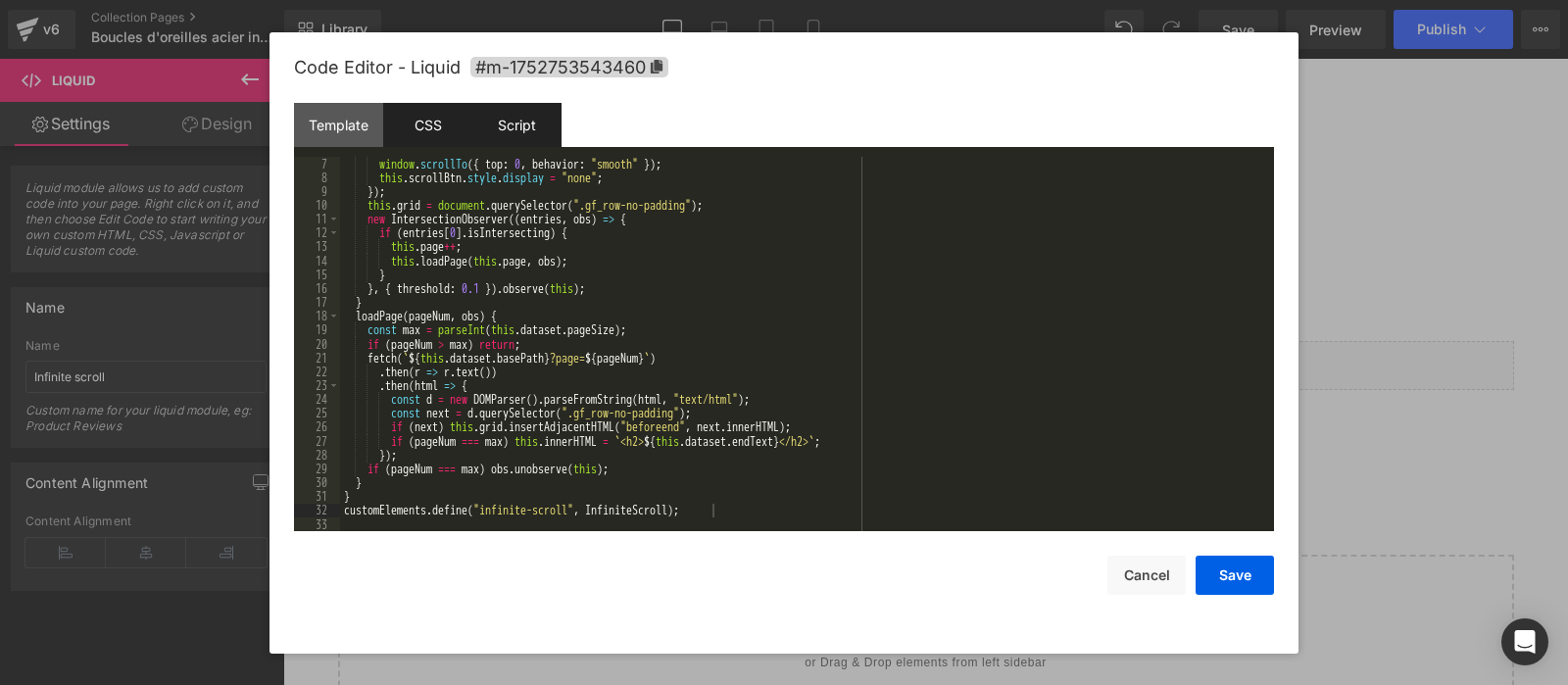 click on "CSS" at bounding box center (427, 124) 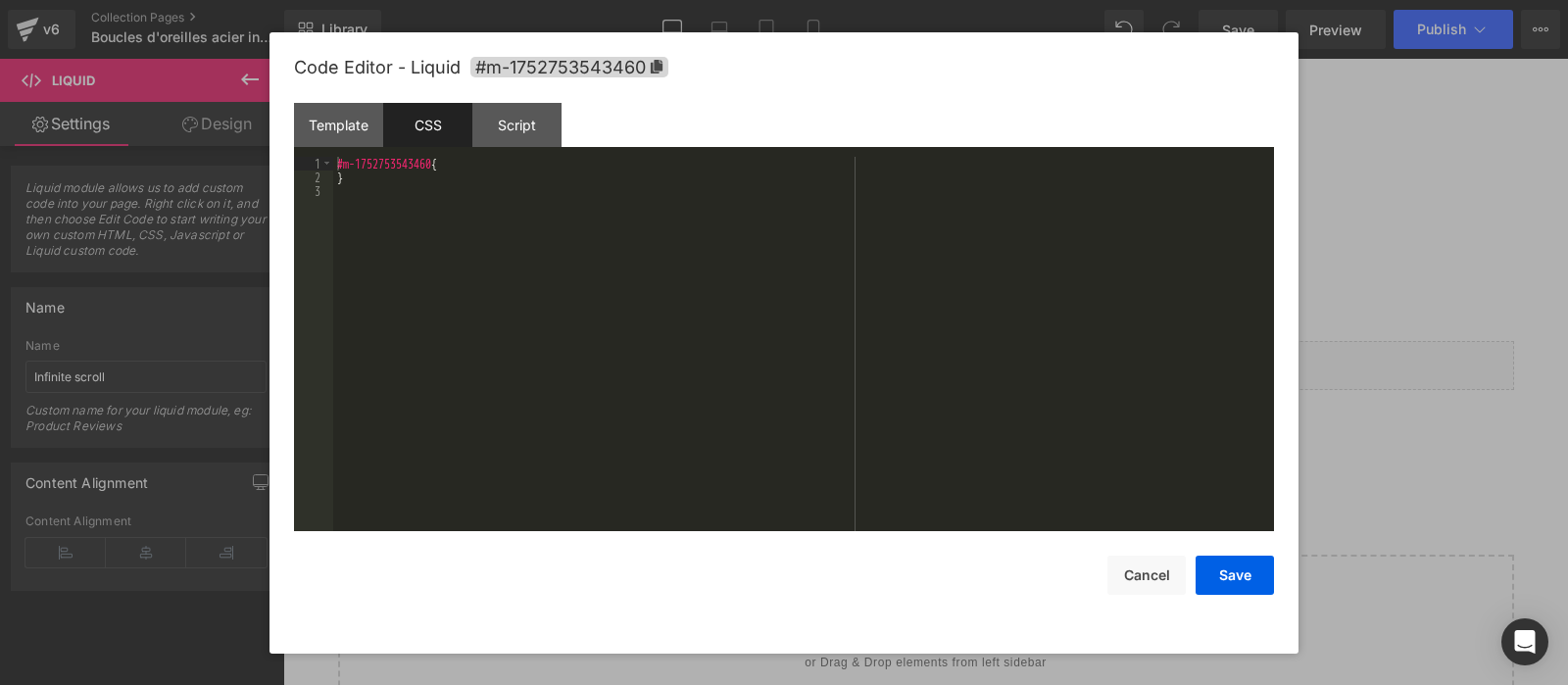 scroll, scrollTop: 14, scrollLeft: 0, axis: vertical 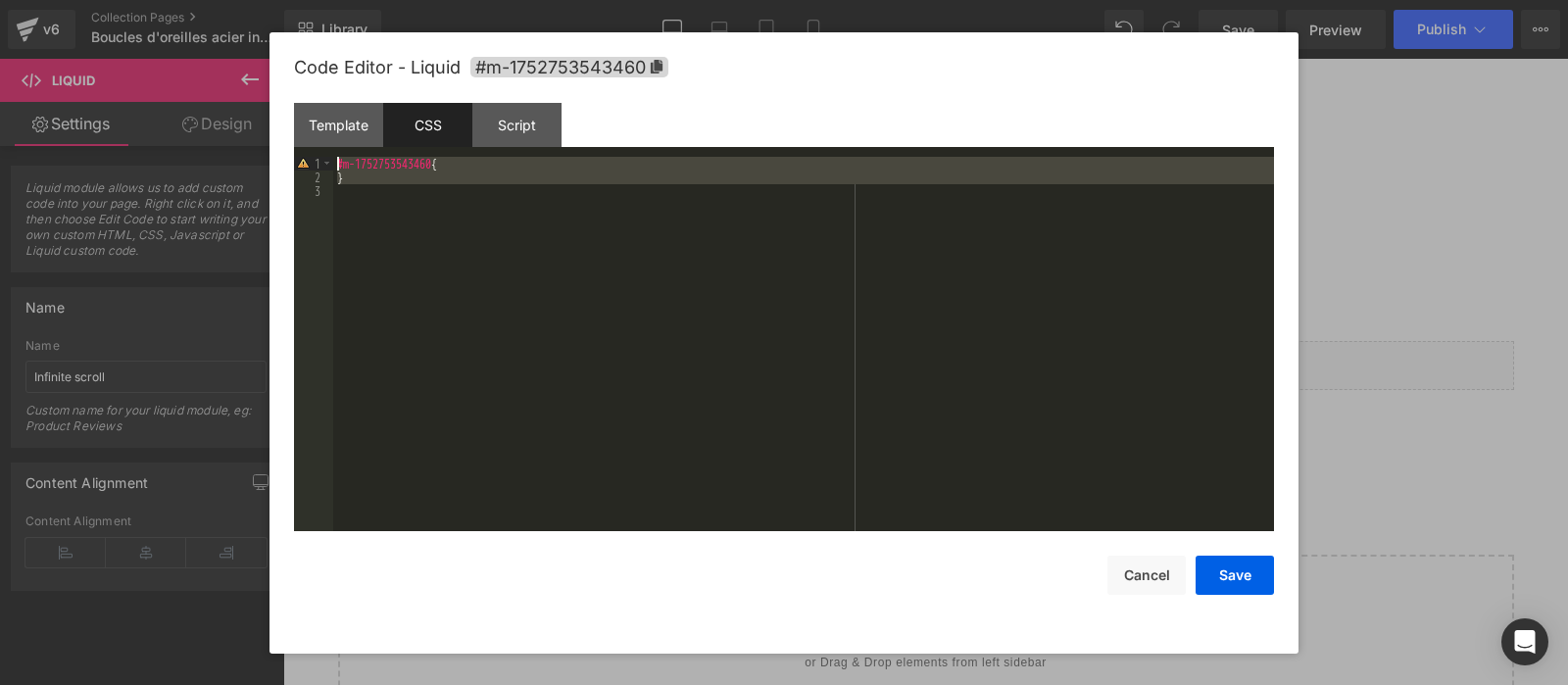 drag, startPoint x: 442, startPoint y: 205, endPoint x: 409, endPoint y: 162, distance: 54.203321 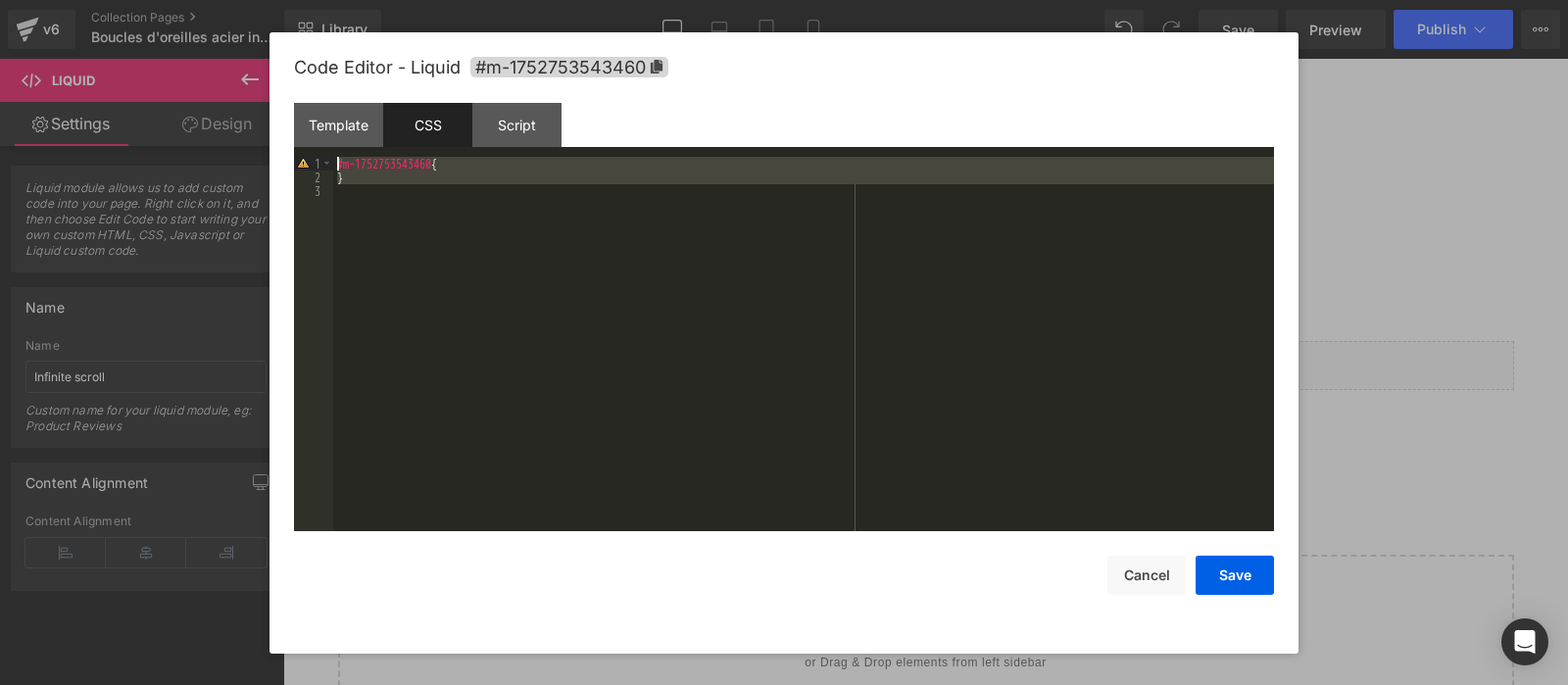 click on "#m-1752753543460 { }" at bounding box center (804, 344) 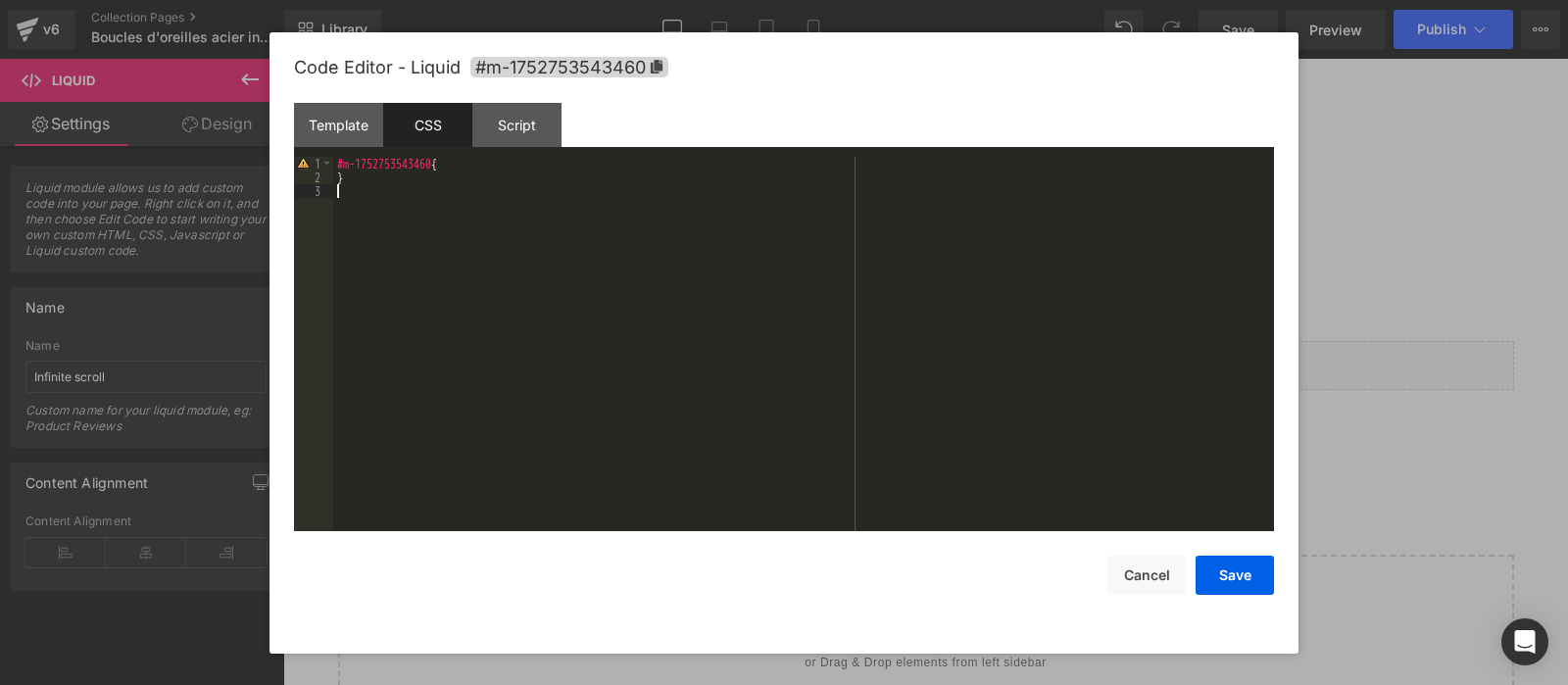 click on "#m-1752753543460 { }" at bounding box center [804, 358] 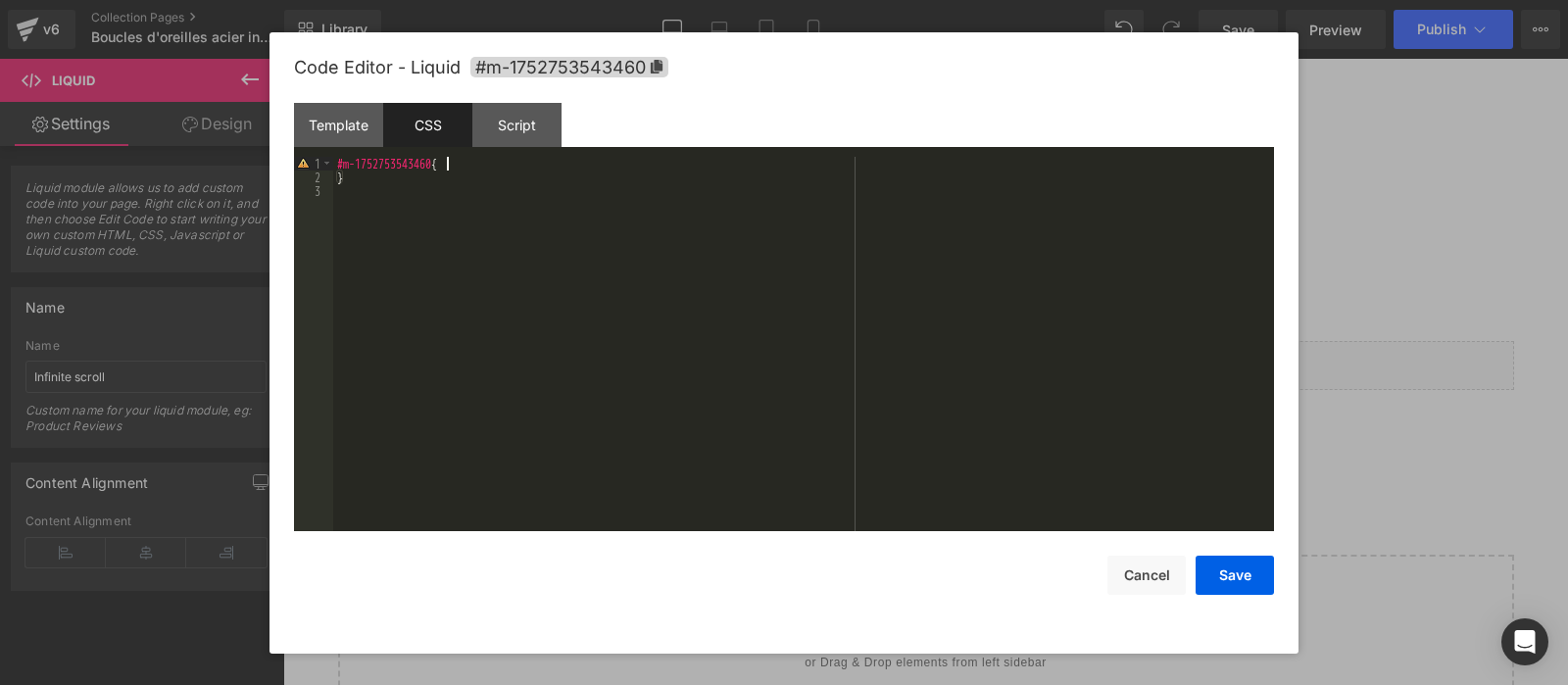 type 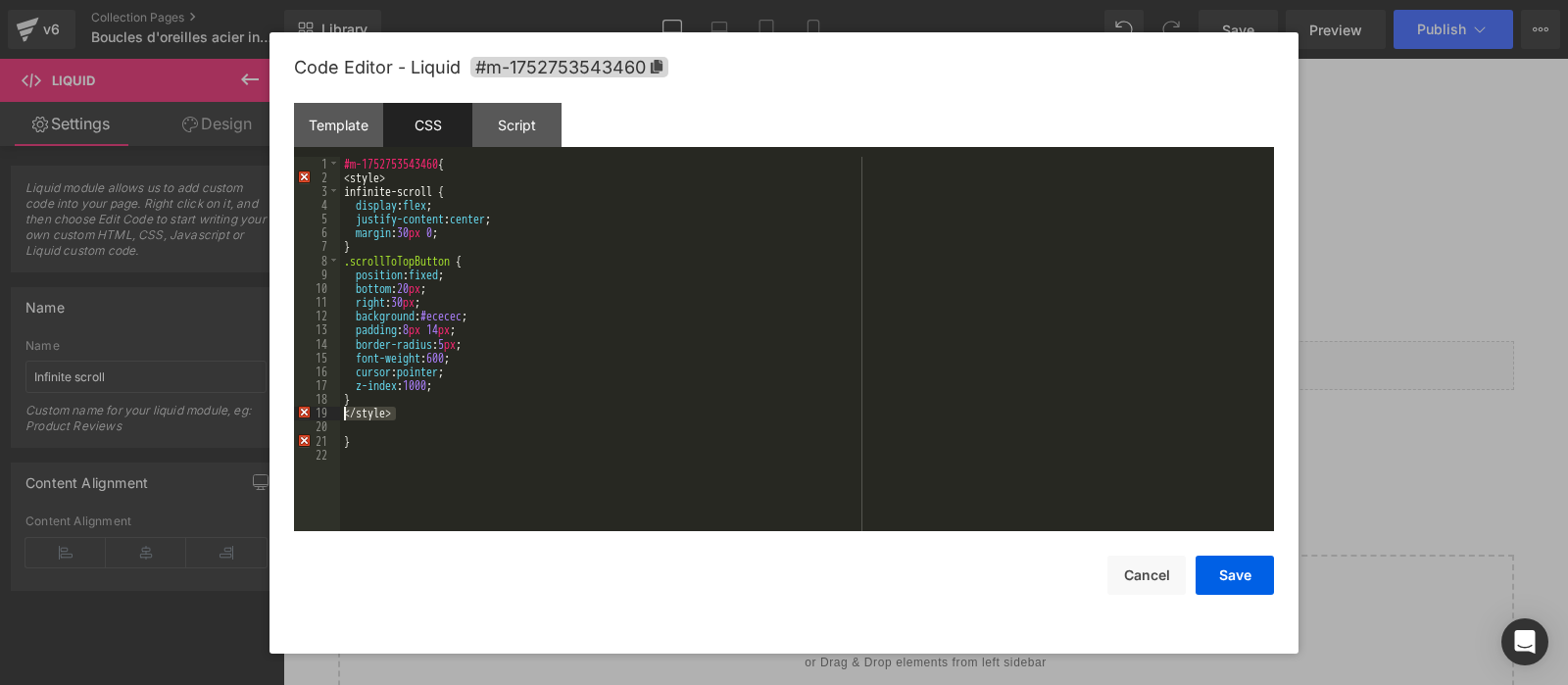 drag, startPoint x: 407, startPoint y: 412, endPoint x: 331, endPoint y: 415, distance: 76.05919 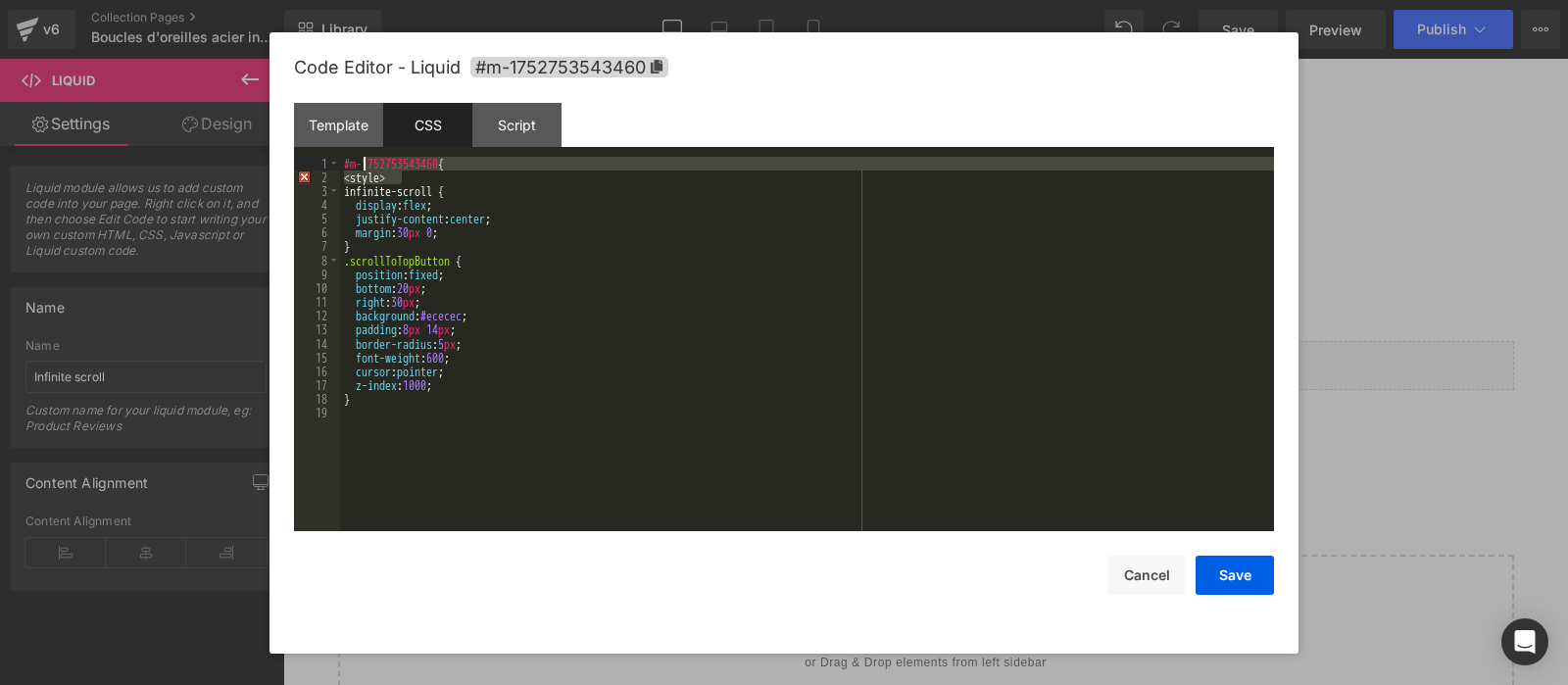 drag, startPoint x: 430, startPoint y: 179, endPoint x: 343, endPoint y: 171, distance: 87.367042 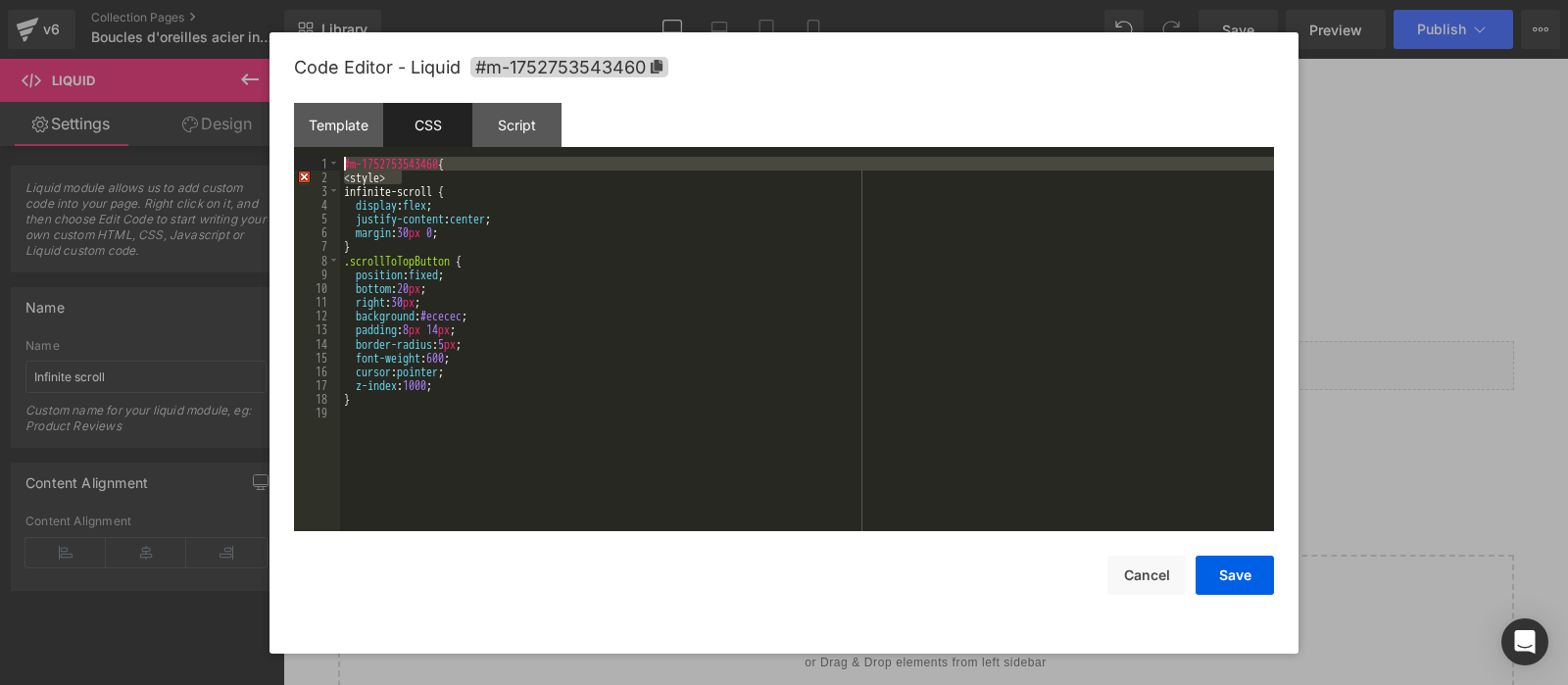 click on "#m-1752753543460 {   <style> infinite-scroll {    display :  flex ;    justify-content :  center ;    margin :  30 px   0 ; } .scrollToTopButton   {    position :  fixed ;    bottom :  20 px ;    right :  30 px ;    background :  #ececec ;    padding :  8 px   14 px ;    border-radius :  5 px ;    font-weight :  600 ;    cursor :  pointer ;    z-index :  1000 ; }" at bounding box center (807, 344) 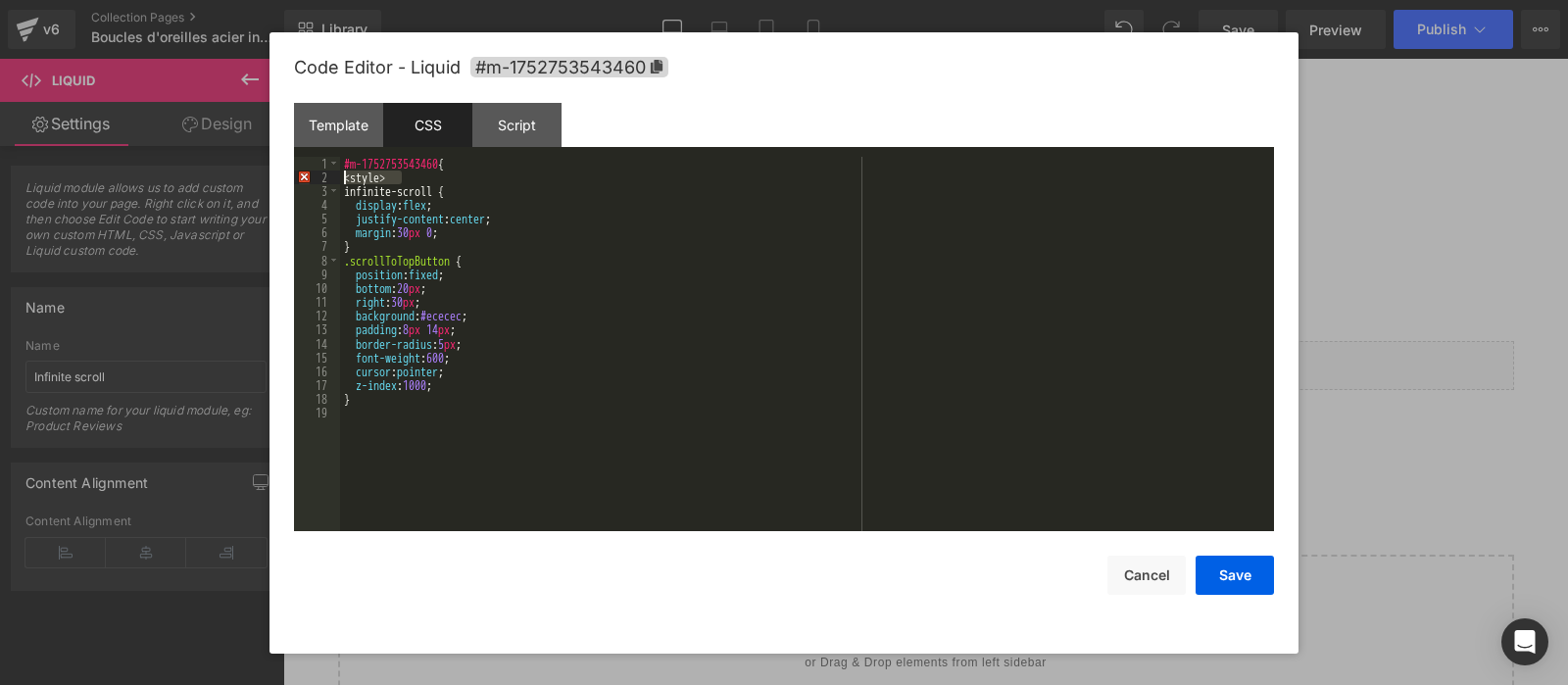 drag, startPoint x: 403, startPoint y: 179, endPoint x: 337, endPoint y: 176, distance: 66.06815 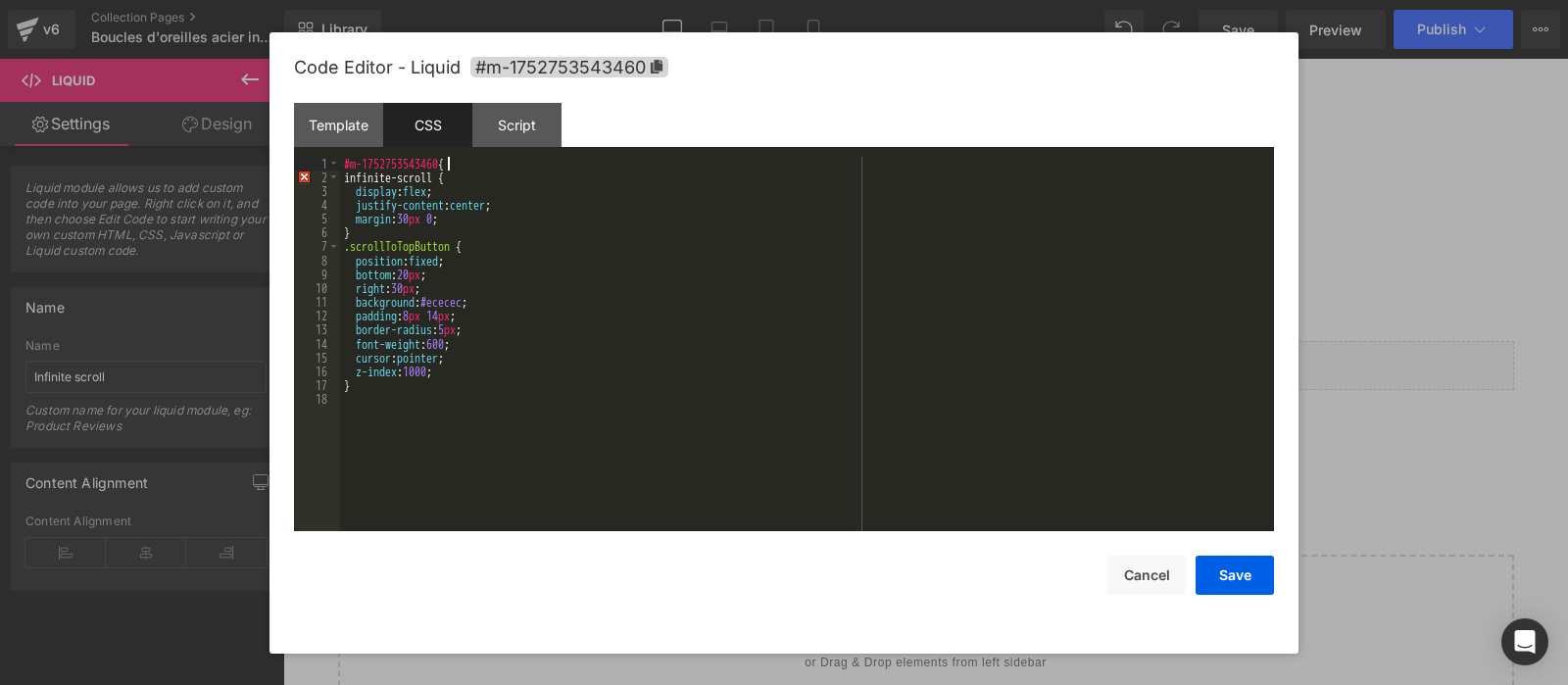 click on "#m-1752753543460 { infinite-scroll {    display :  flex ;    justify-content :  center ;    margin :  30 px   0 ; } .scrollToTopButton   {    position :  fixed ;    bottom :  20 px ;    right :  30 px ;    background :  #ececec ;    padding :  8 px   14 px ;    border-radius :  5 px ;    font-weight :  600 ;    cursor :  pointer ;    z-index :  1000 ; }" at bounding box center (807, 358) 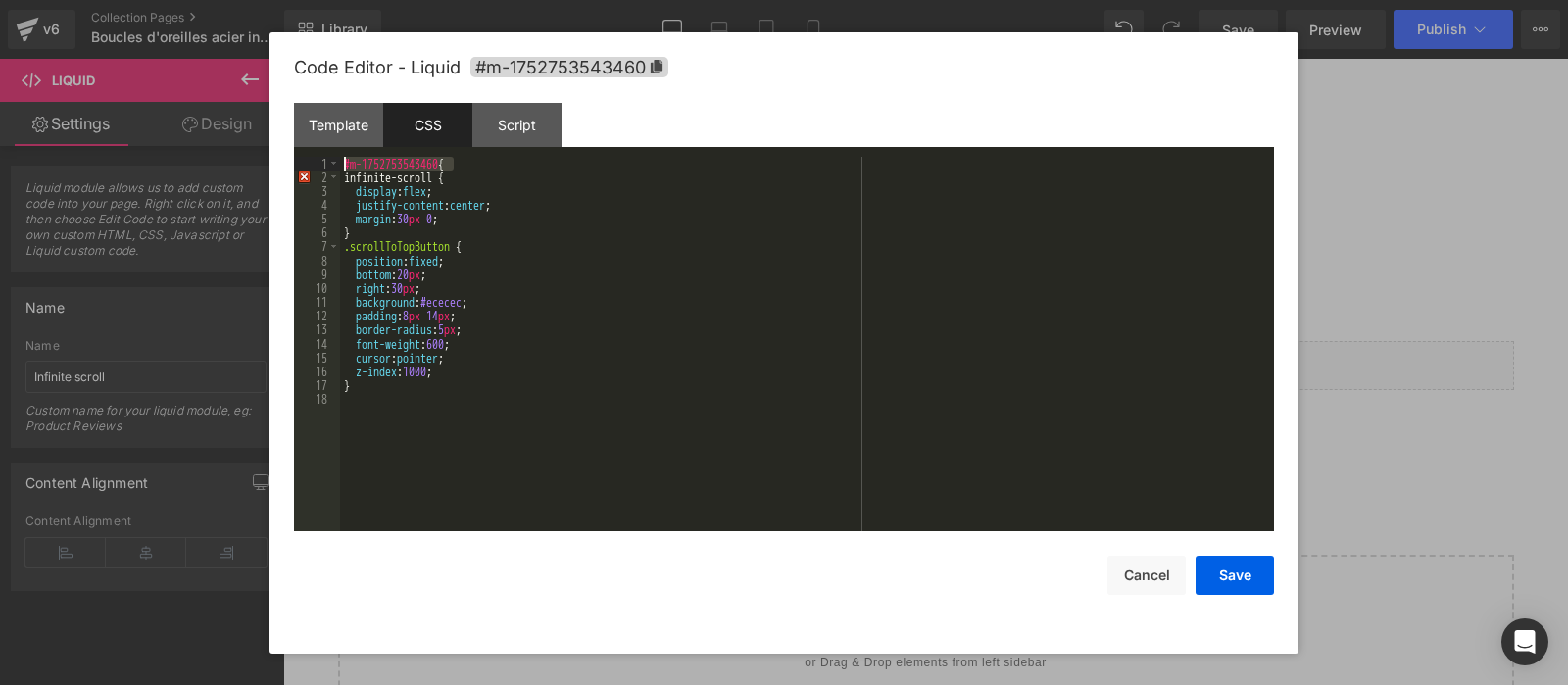 drag, startPoint x: 474, startPoint y: 164, endPoint x: 271, endPoint y: 128, distance: 206.16741 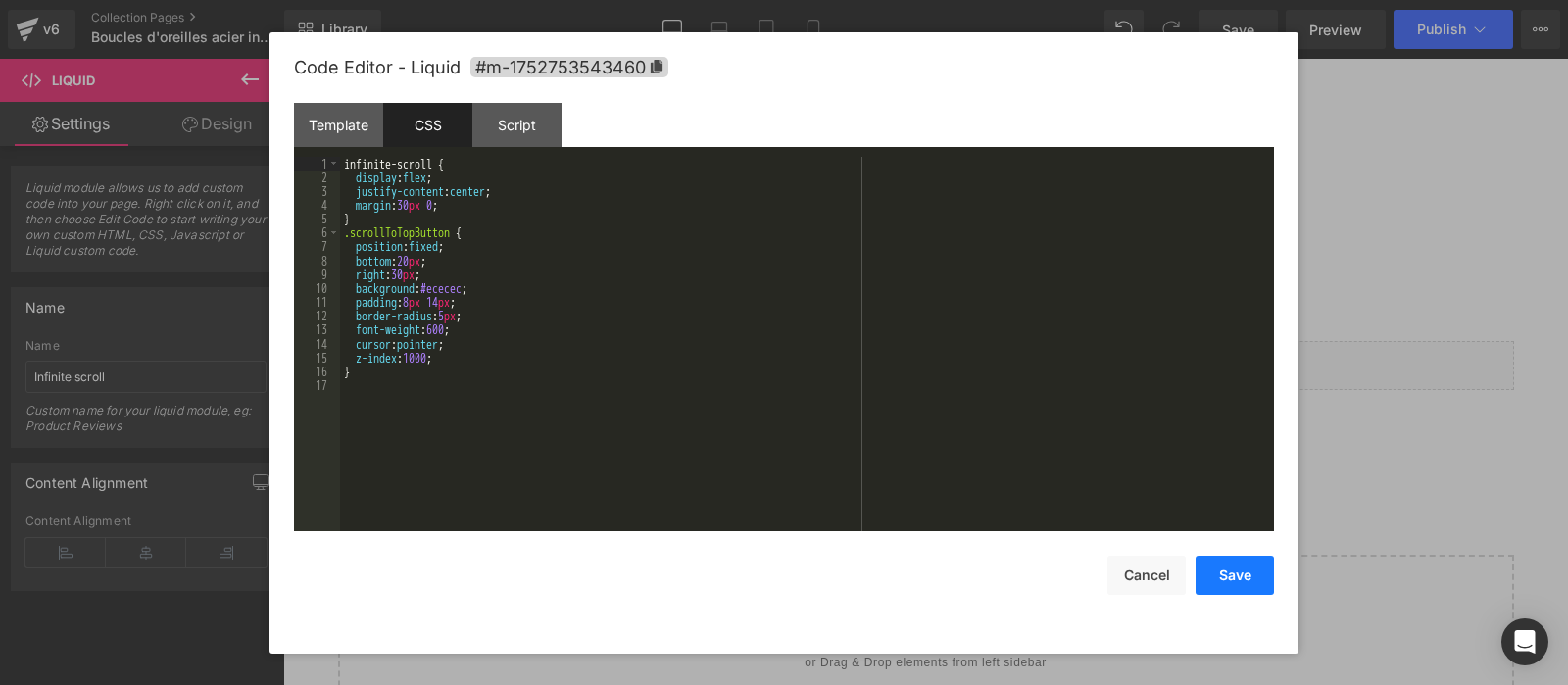 click on "Save" at bounding box center [1235, 575] 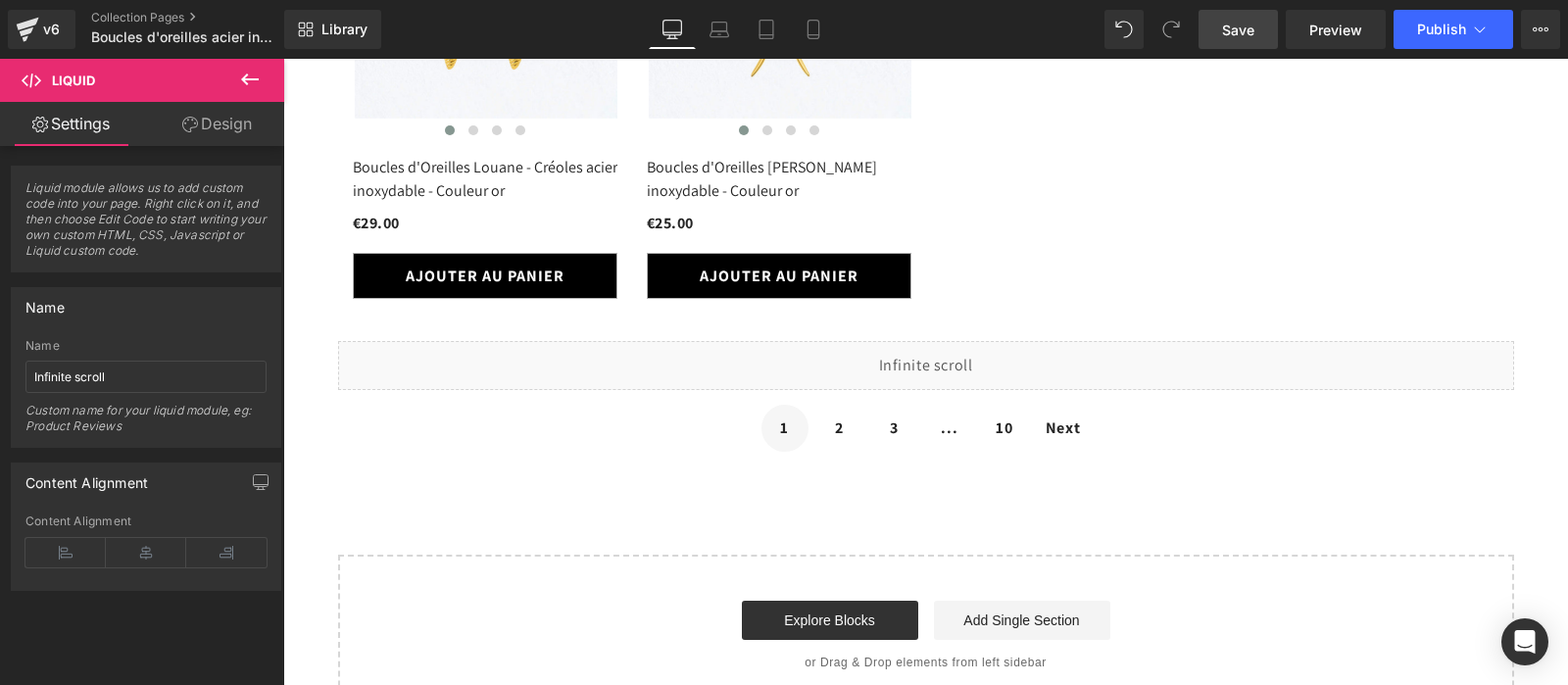 click on "Save" at bounding box center (1238, 29) 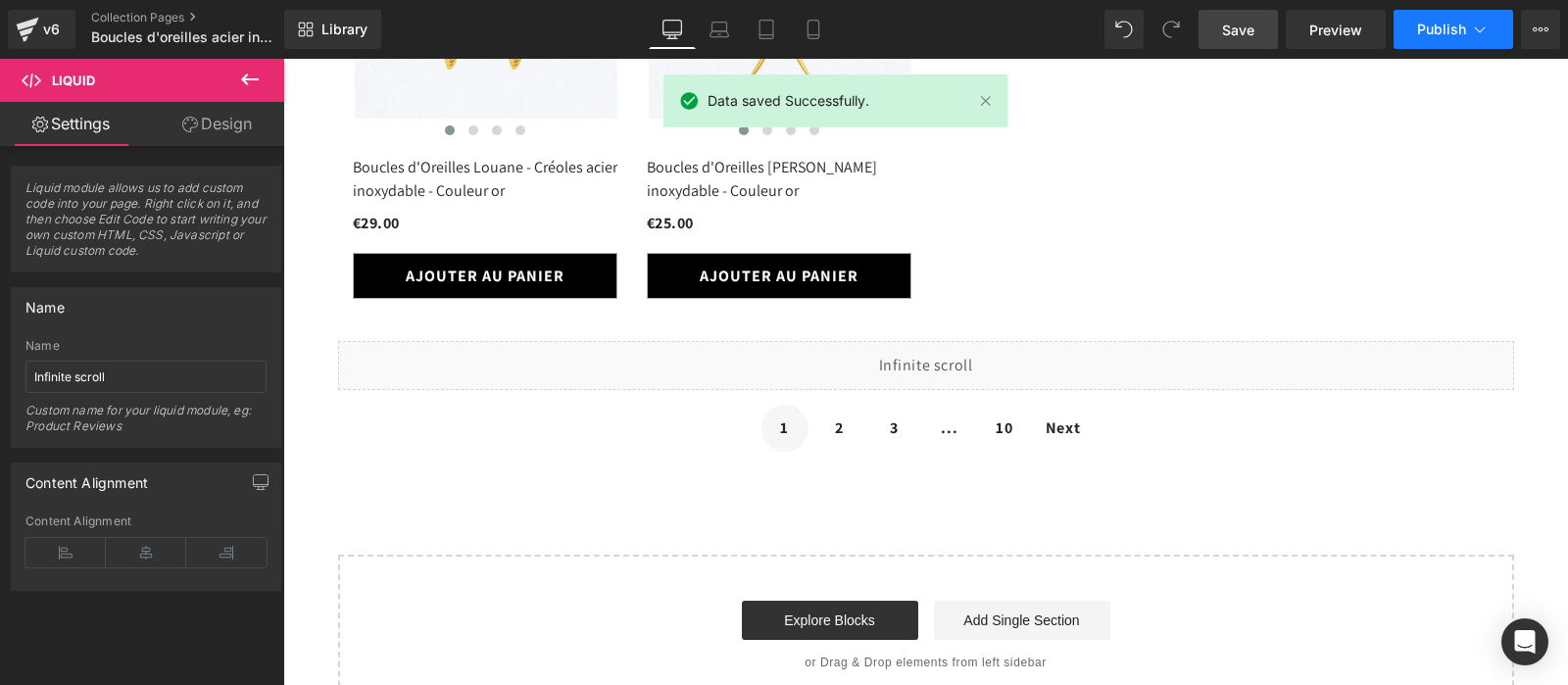 click on "Publish" at bounding box center (1453, 29) 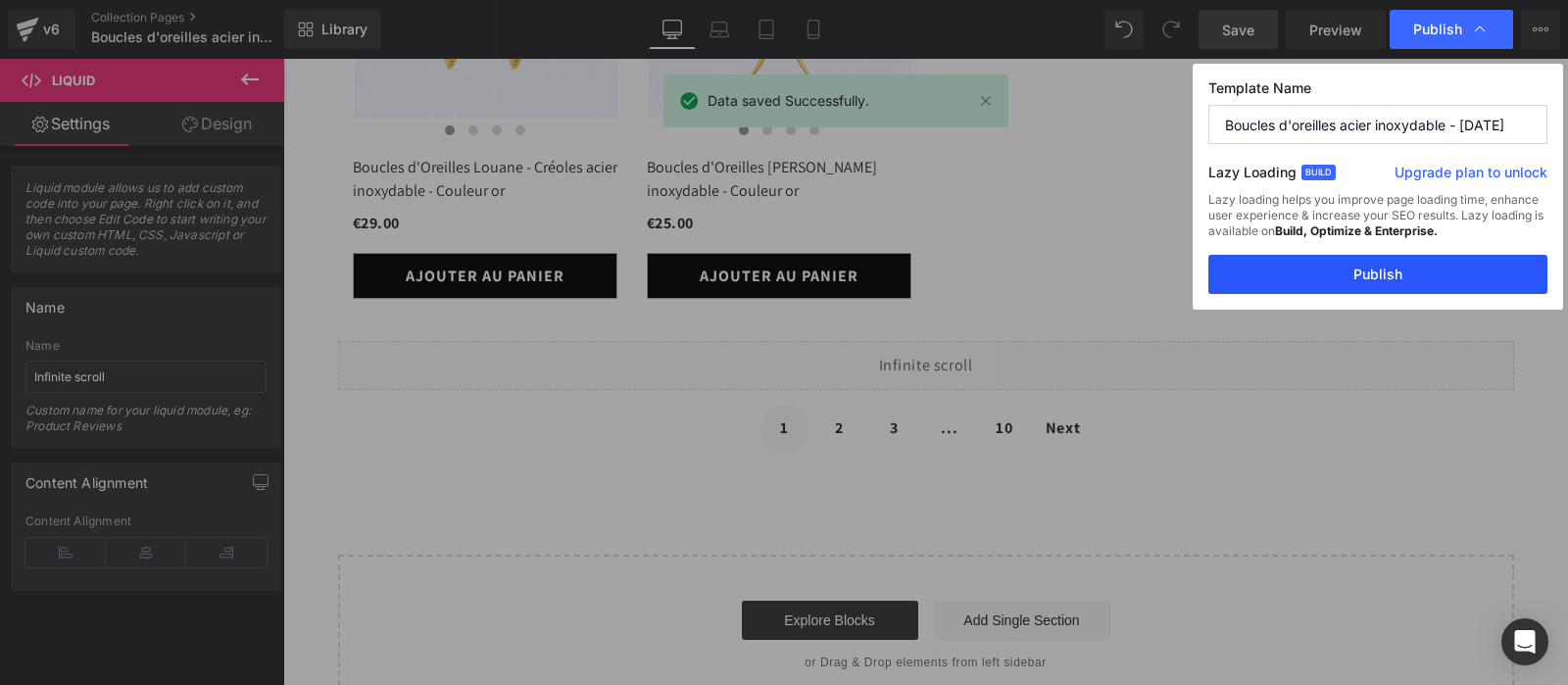 click on "Publish" at bounding box center (1378, 274) 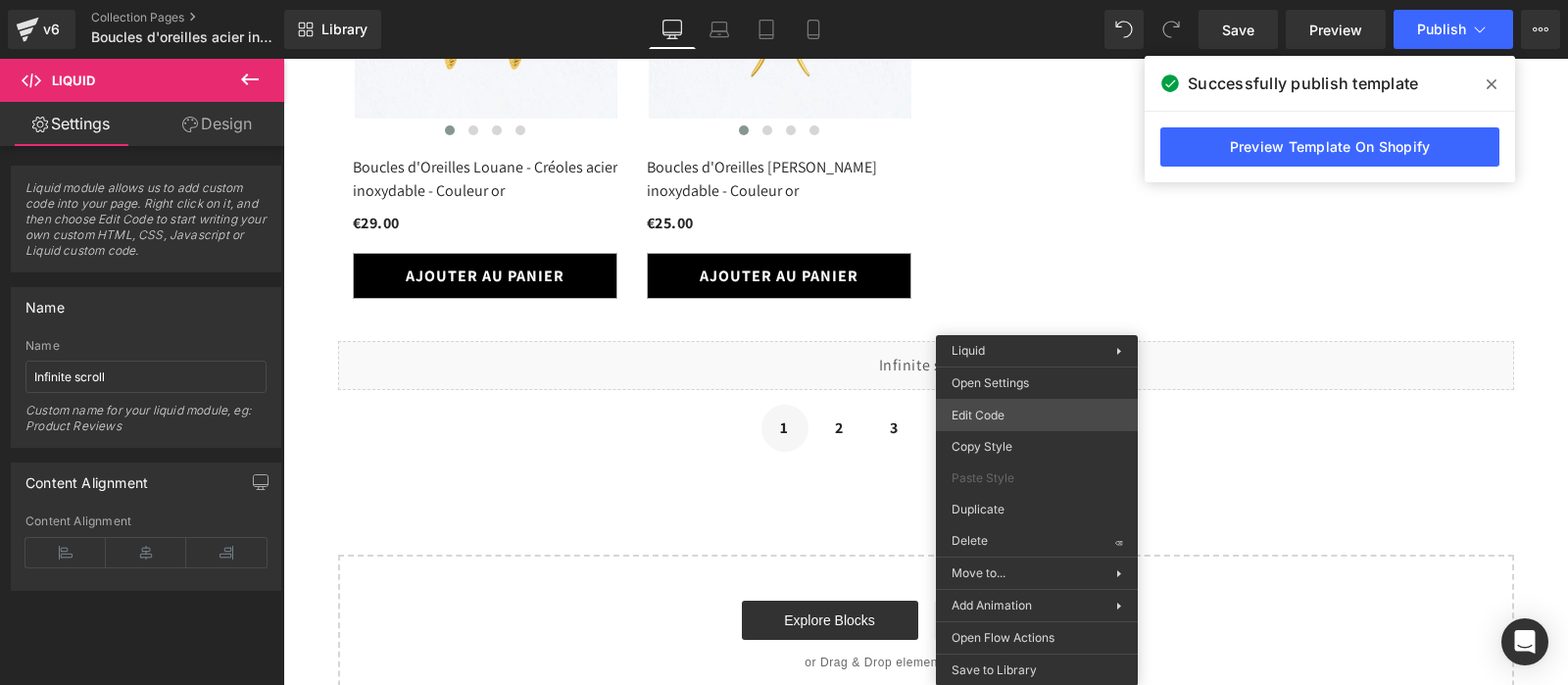 click on "Liquid  You are previewing how the   will restyle your page. You can not edit Elements in Preset Preview Mode.  v6 Collection Pages Boucles d'oreilles acier inoxydable - [DATE] Library Desktop Desktop Laptop Tablet Mobile Save Preview Publish Scheduled Upgrade Plan View Live Page View with current Template Save Template to Library Schedule Publish  Optimize  Publish Settings Shortcuts  Your page can’t be published   You've reached the maximum number of published pages on your plan  (1/1).  You need to upgrade your plan or unpublish all your pages to get 1 publish slot.   Unpublish pages   Upgrade plan  Elements Global Style html Base Row  rows, columns, layouts, div Heading  headings, titles, h1,h2,h3,h4,h5,h6 Text Block  texts, paragraphs, contents, blocks Image  images, photos, alts, uploads Icon  icons, symbols Button  button, call to action, cta Separator  separators, dividers, horizontal lines Liquid  liquid, custom code, html, javascript, css, reviews, apps, applications, embeded, iframe Banner" at bounding box center [784, 0] 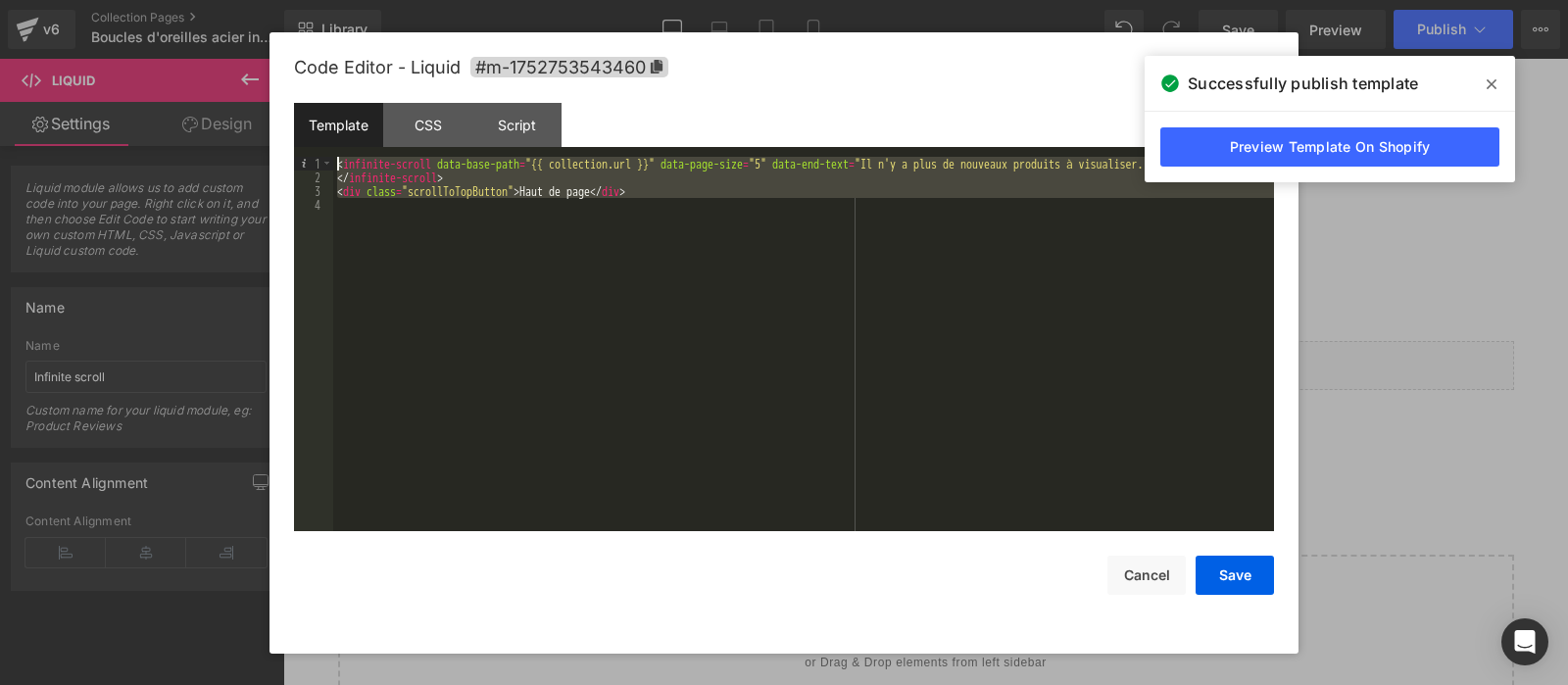 drag, startPoint x: 563, startPoint y: 169, endPoint x: 48, endPoint y: -17, distance: 547.5591 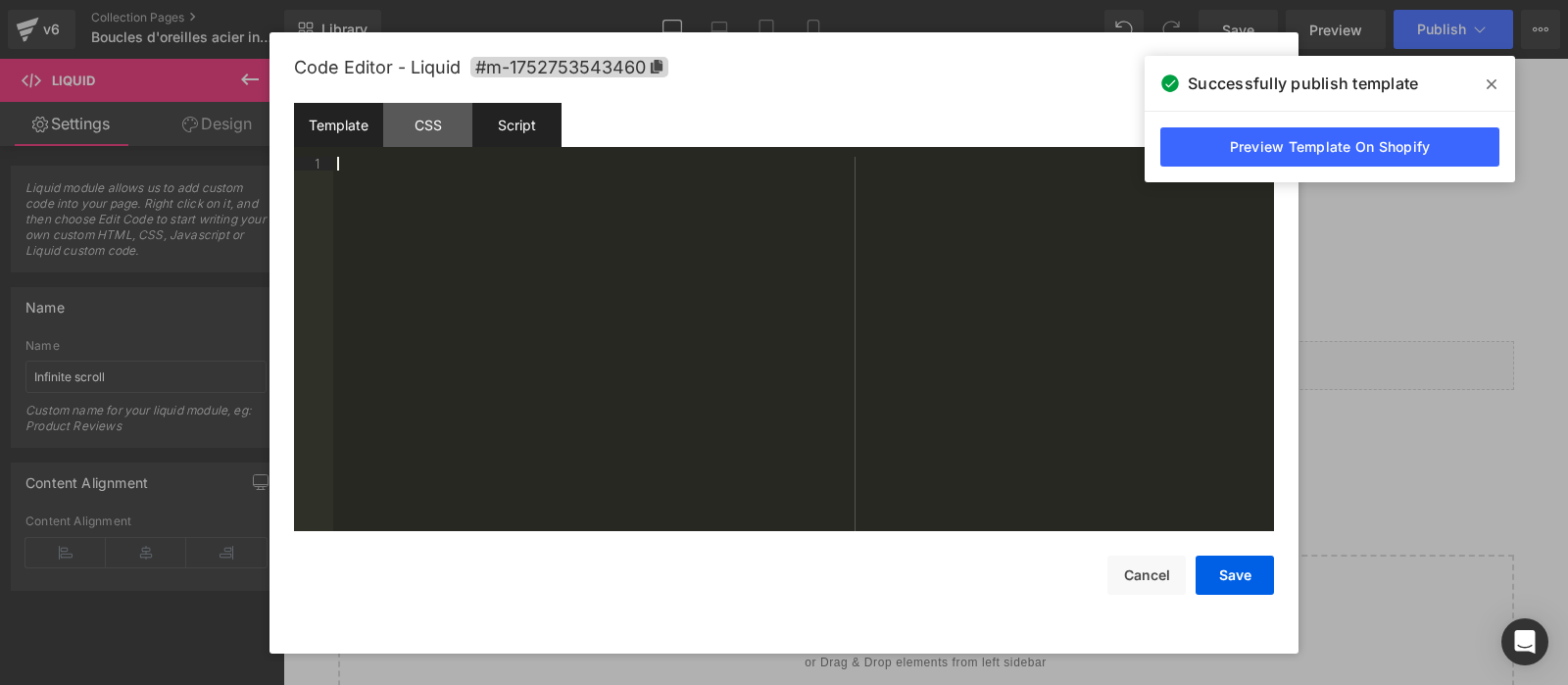 click on "Script" at bounding box center [516, 124] 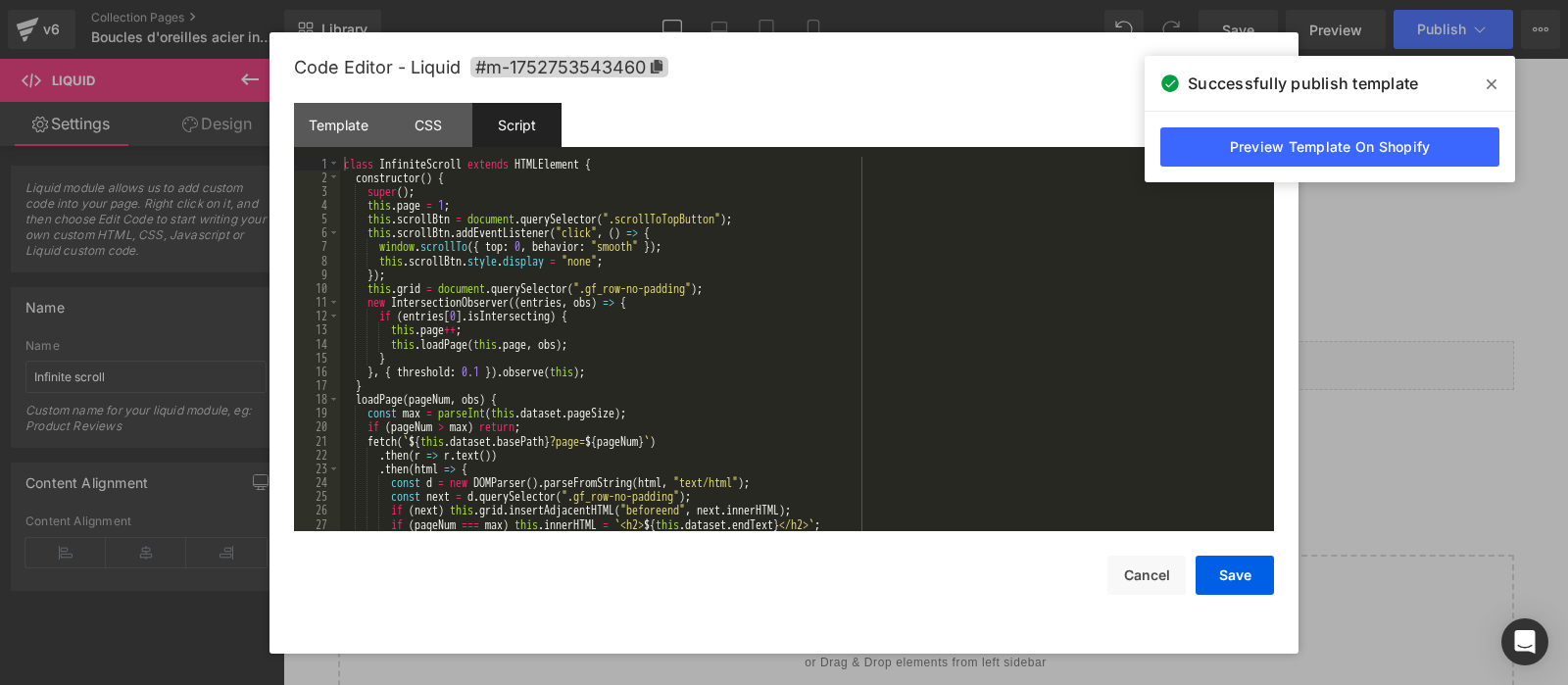 scroll, scrollTop: 14, scrollLeft: 0, axis: vertical 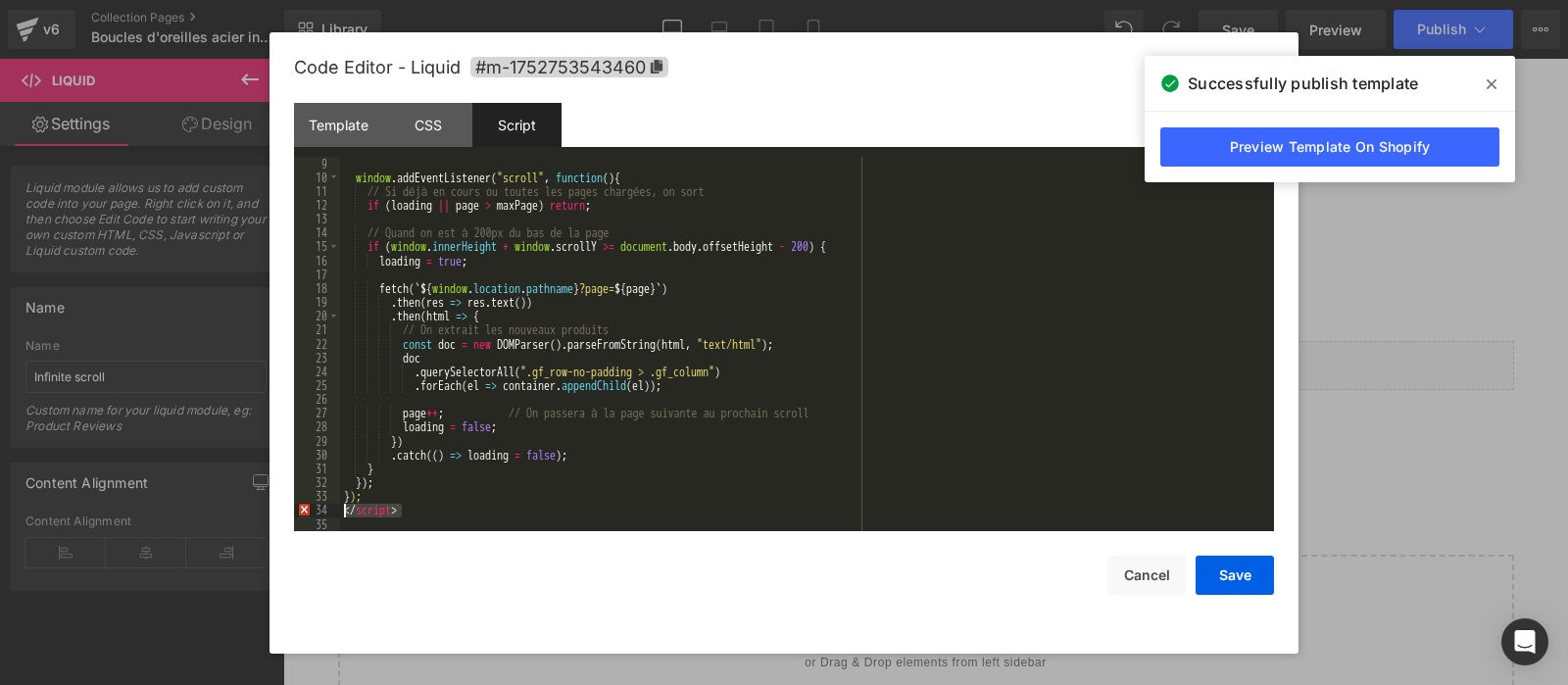 drag, startPoint x: 410, startPoint y: 514, endPoint x: 317, endPoint y: 513, distance: 93.00538 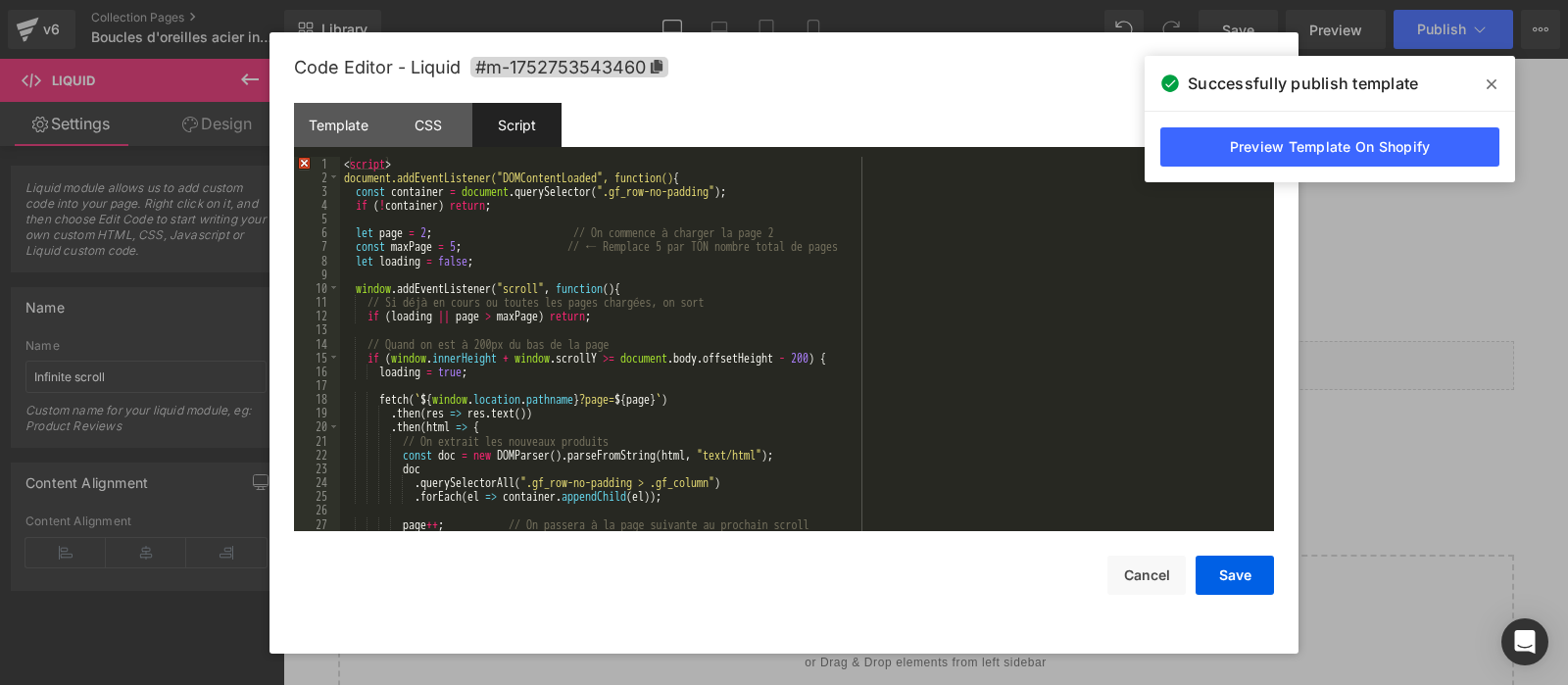 scroll, scrollTop: 0, scrollLeft: 0, axis: both 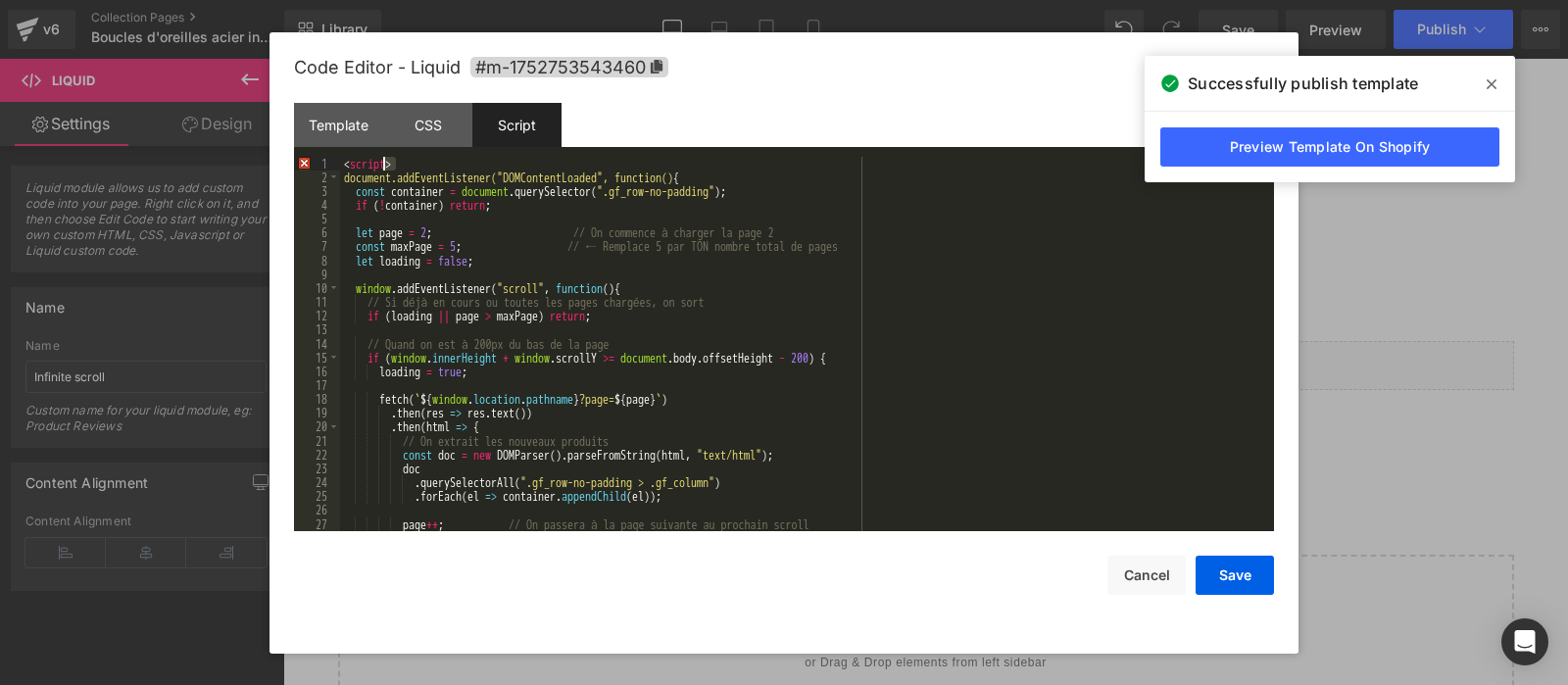 drag, startPoint x: 405, startPoint y: 164, endPoint x: 400, endPoint y: 154, distance: 11.18034 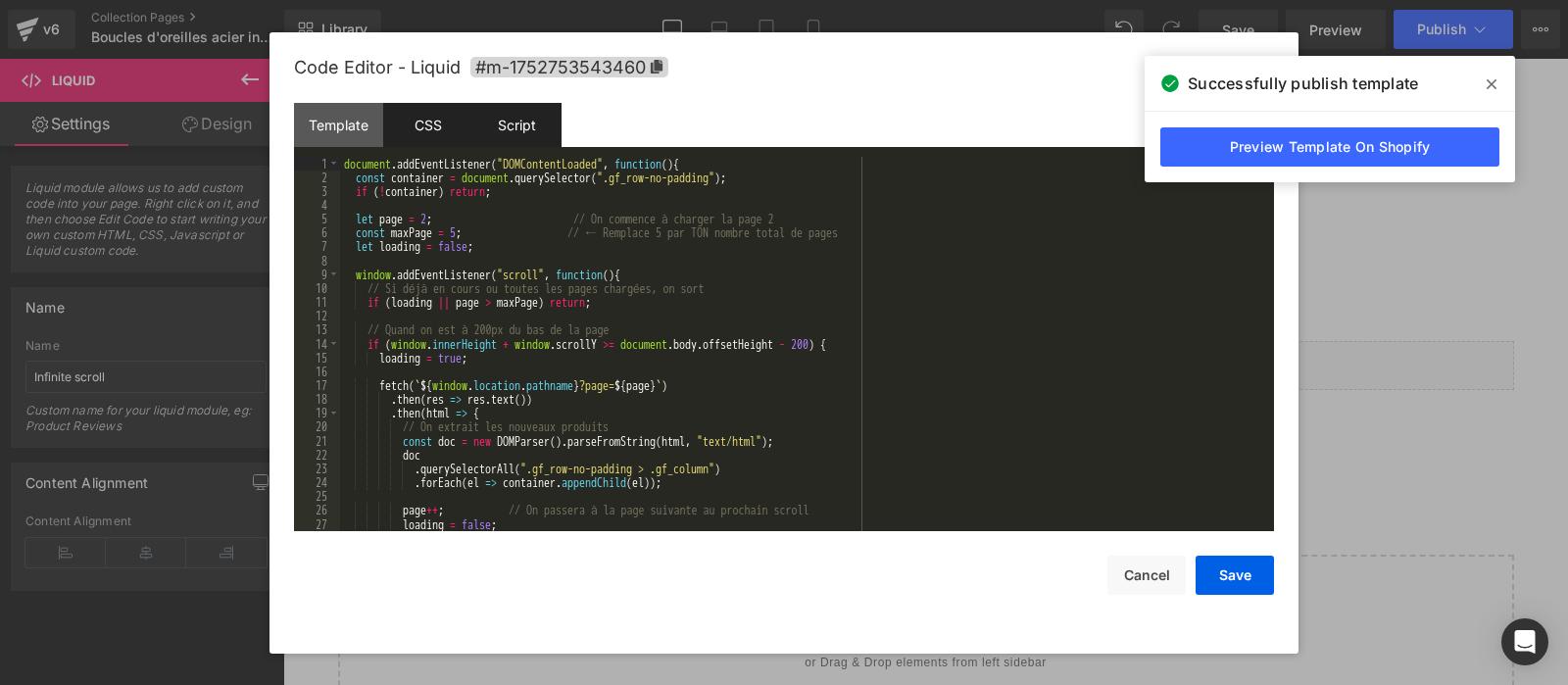 click on "CSS" at bounding box center (427, 124) 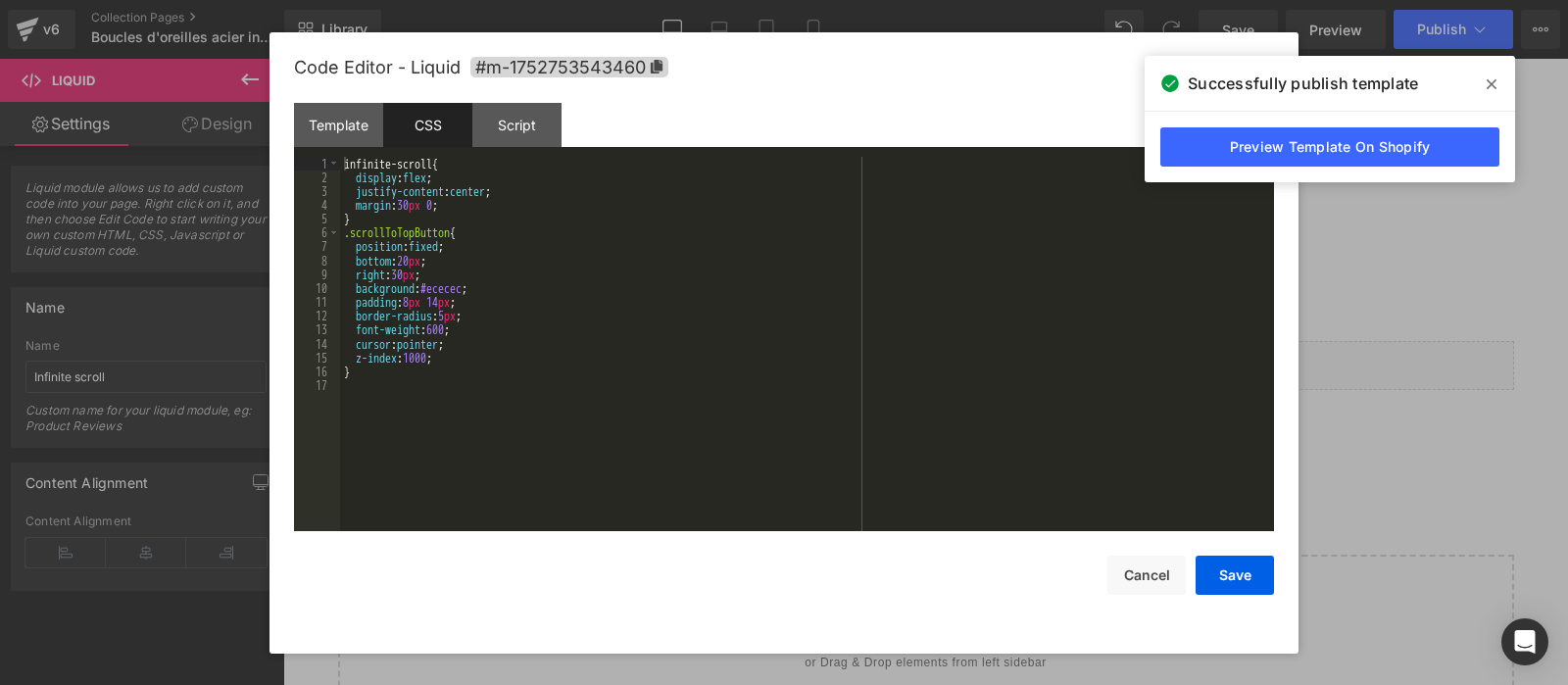 click on "infinite-scroll {    display :  flex ;    justify-content :  center ;    margin :  30 px   0 ; } .scrollToTopButton {    position :  fixed ;    bottom :  20 px ;    right :  30 px ;    background :  #ececec ;    padding :  8 px   14 px ;    border-radius :  5 px ;    font-weight :  600 ;    cursor :  pointer ;    z-index :  1000 ; }" at bounding box center (807, 358) 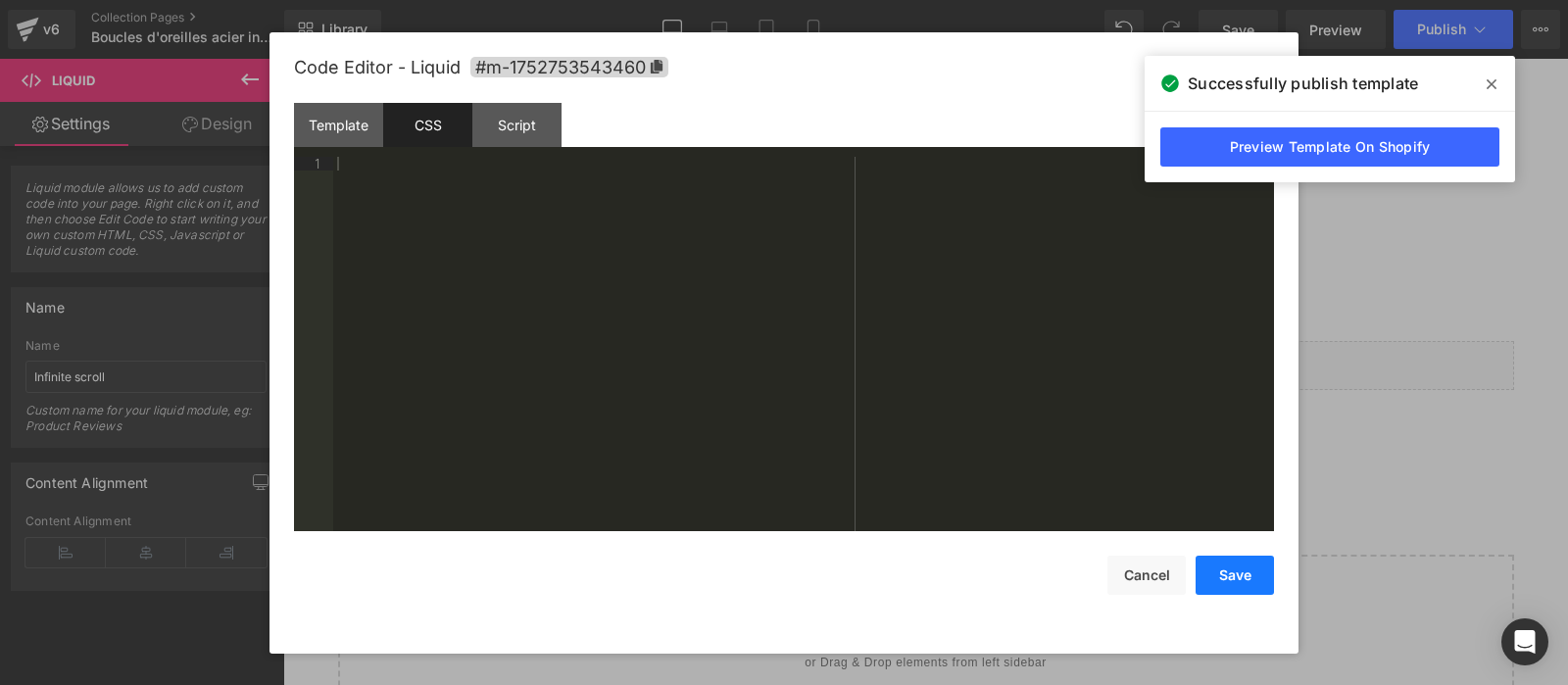 click on "Save" at bounding box center (1235, 575) 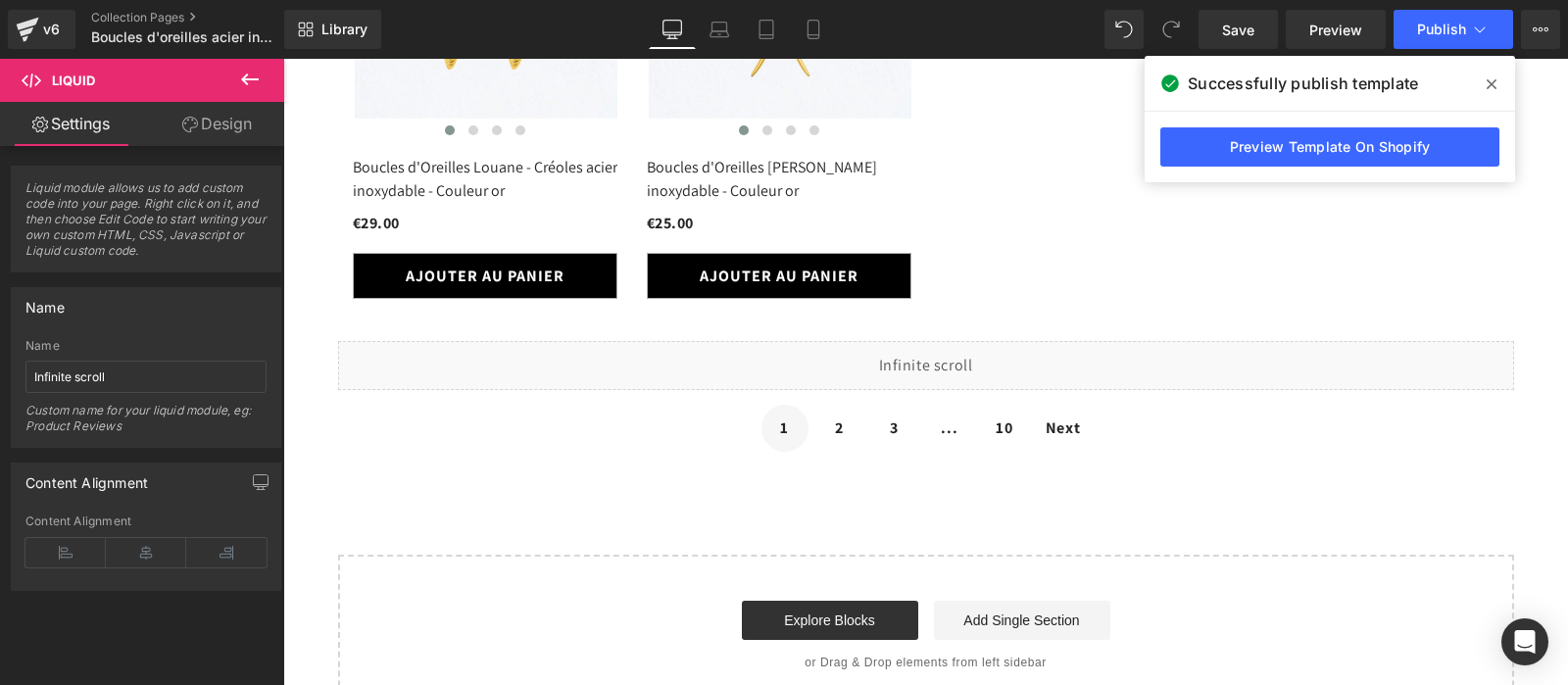 click 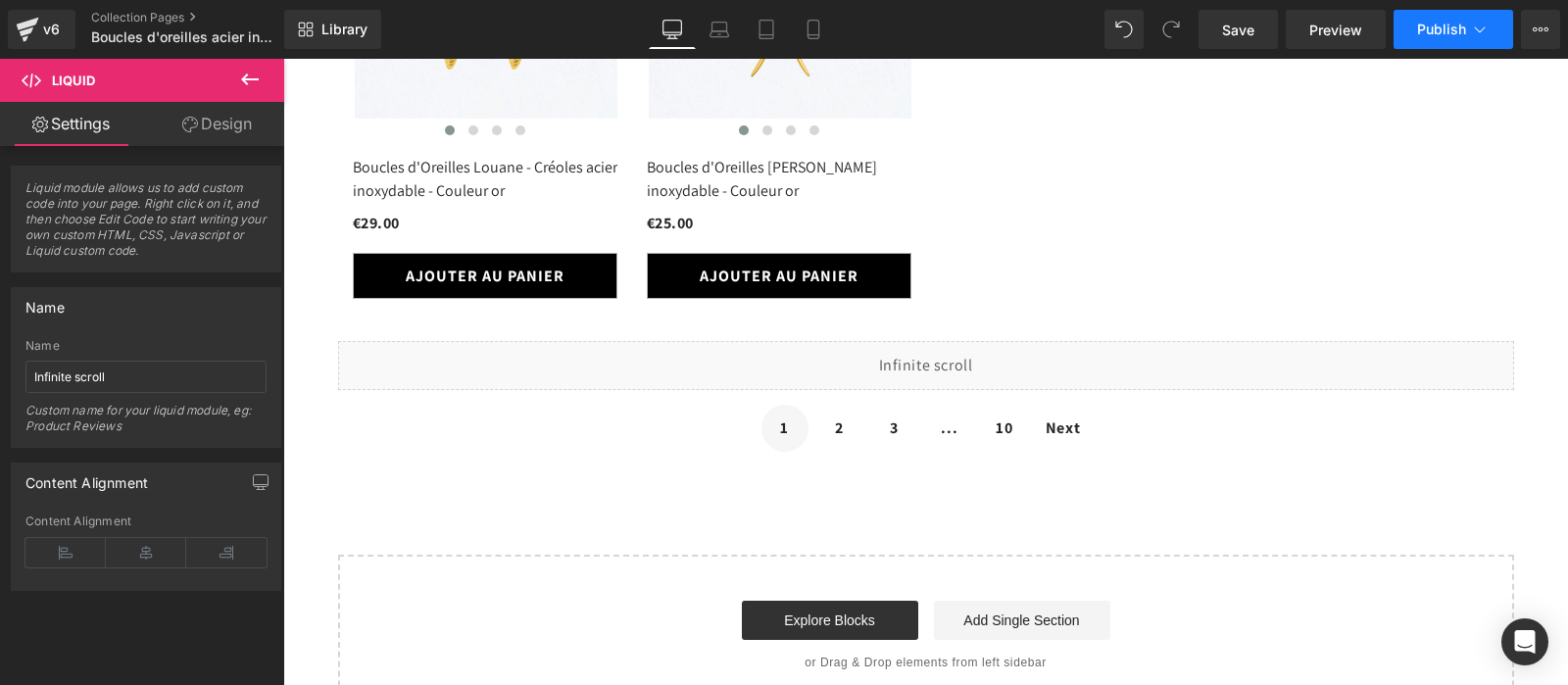 click on "Publish" at bounding box center [1442, 29] 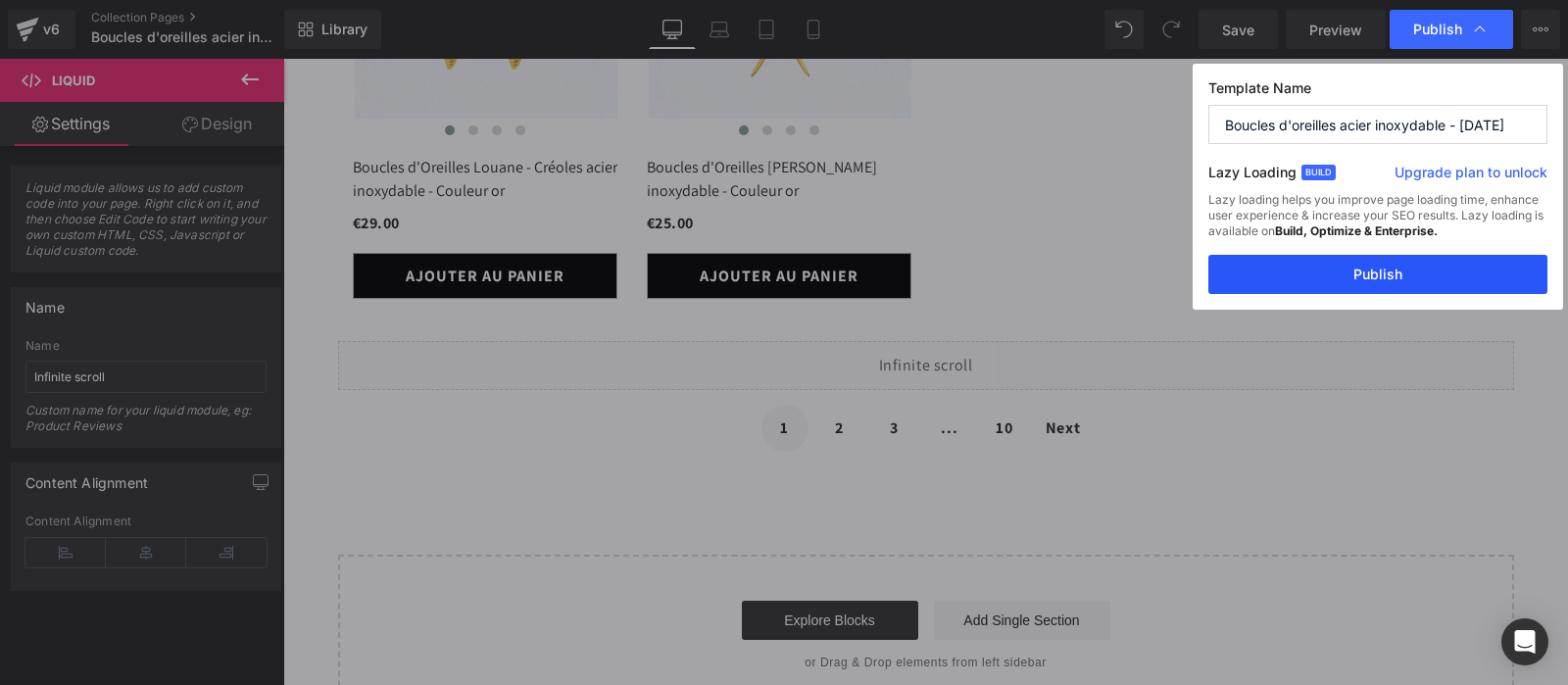 click on "Publish" at bounding box center (1378, 274) 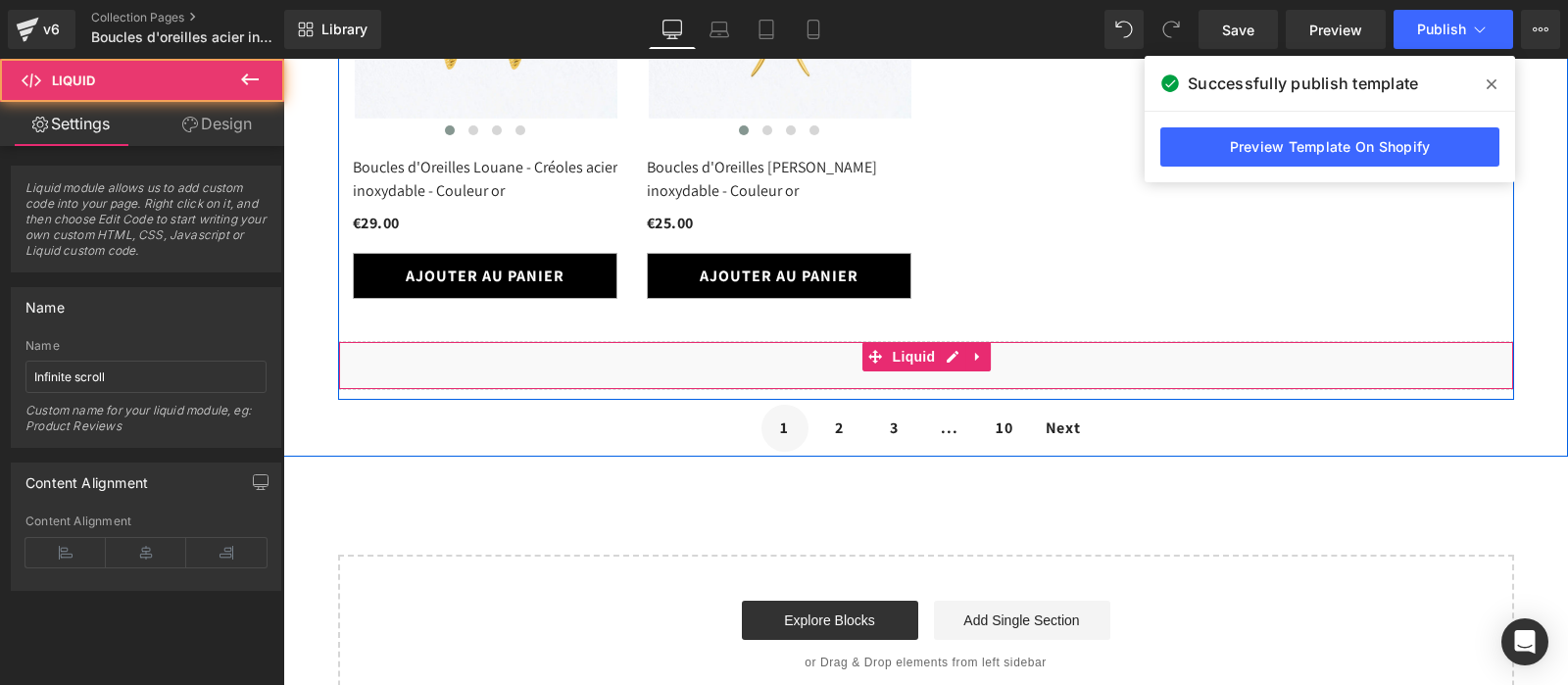 click on "Liquid" at bounding box center (926, 366) 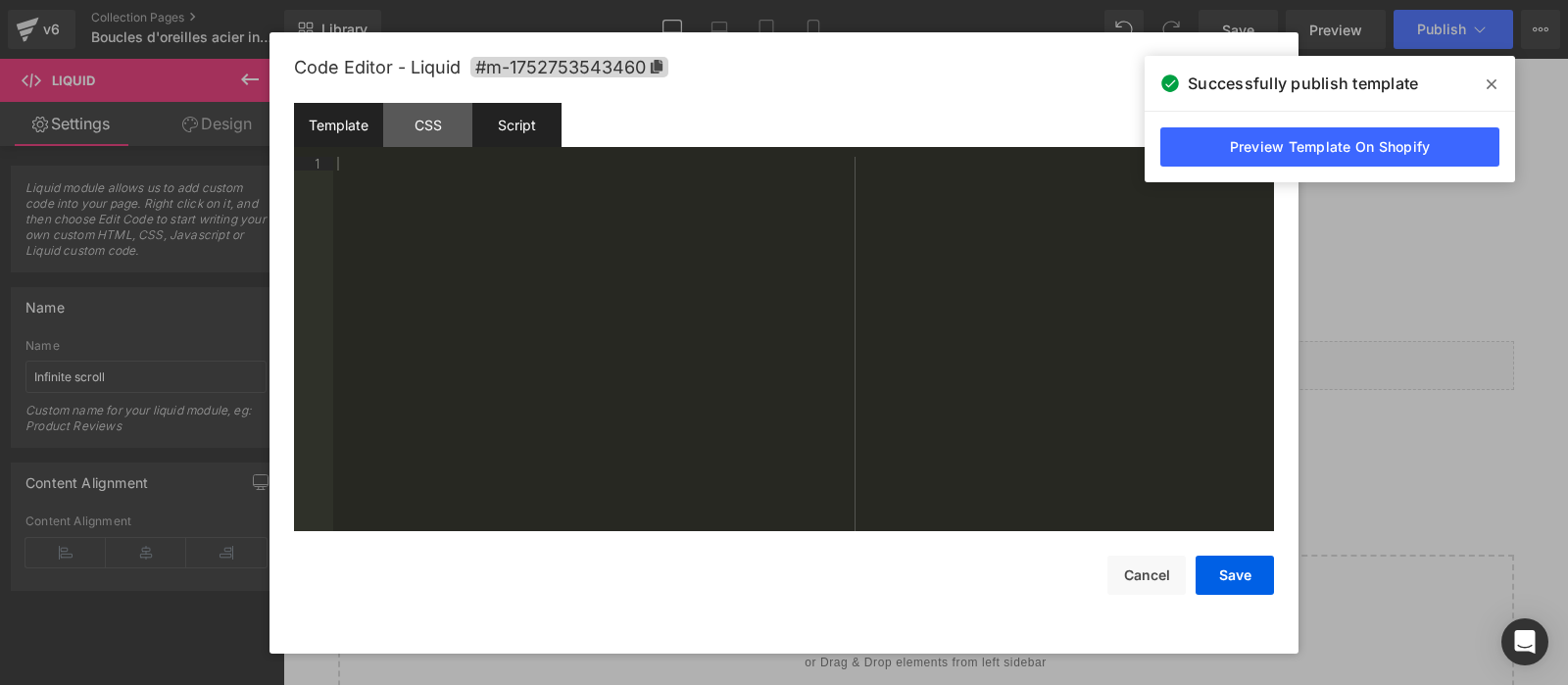 click on "Script" at bounding box center (516, 124) 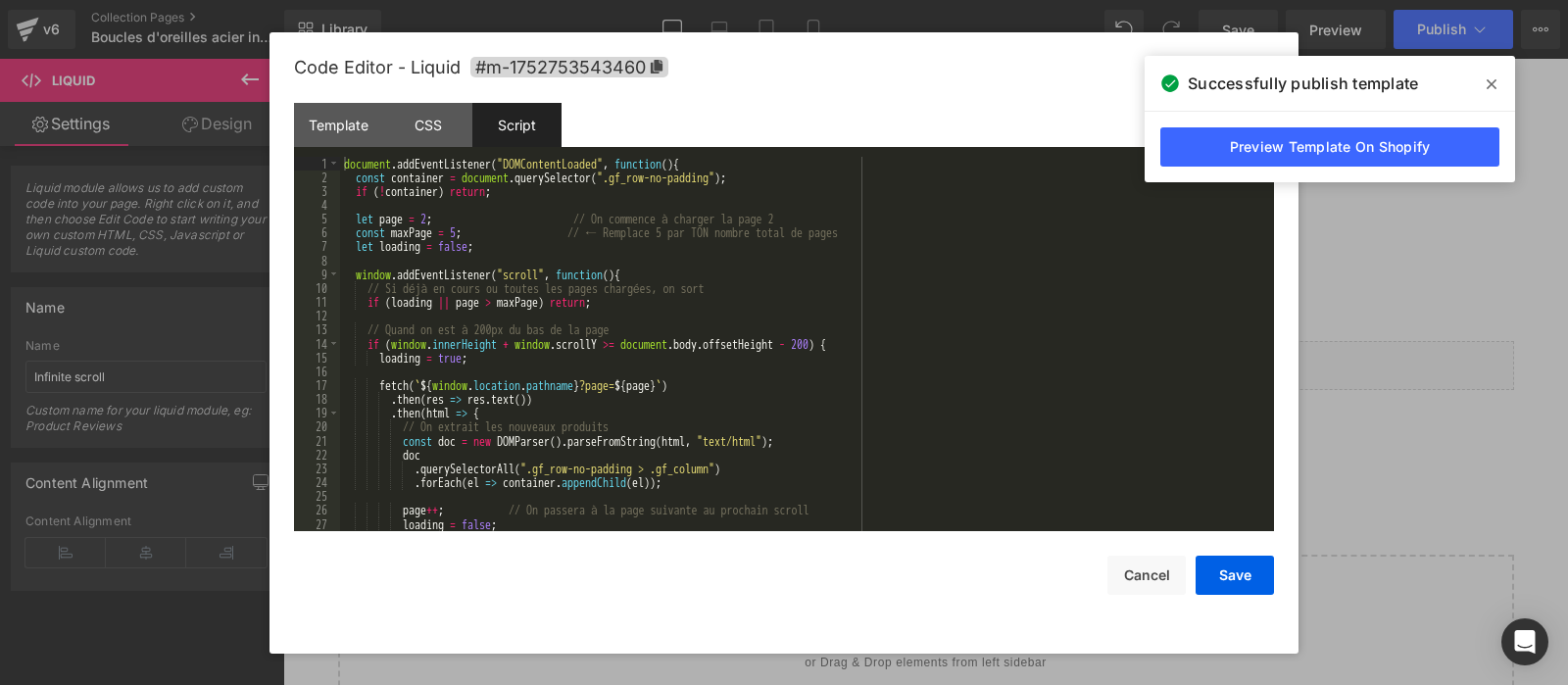 click 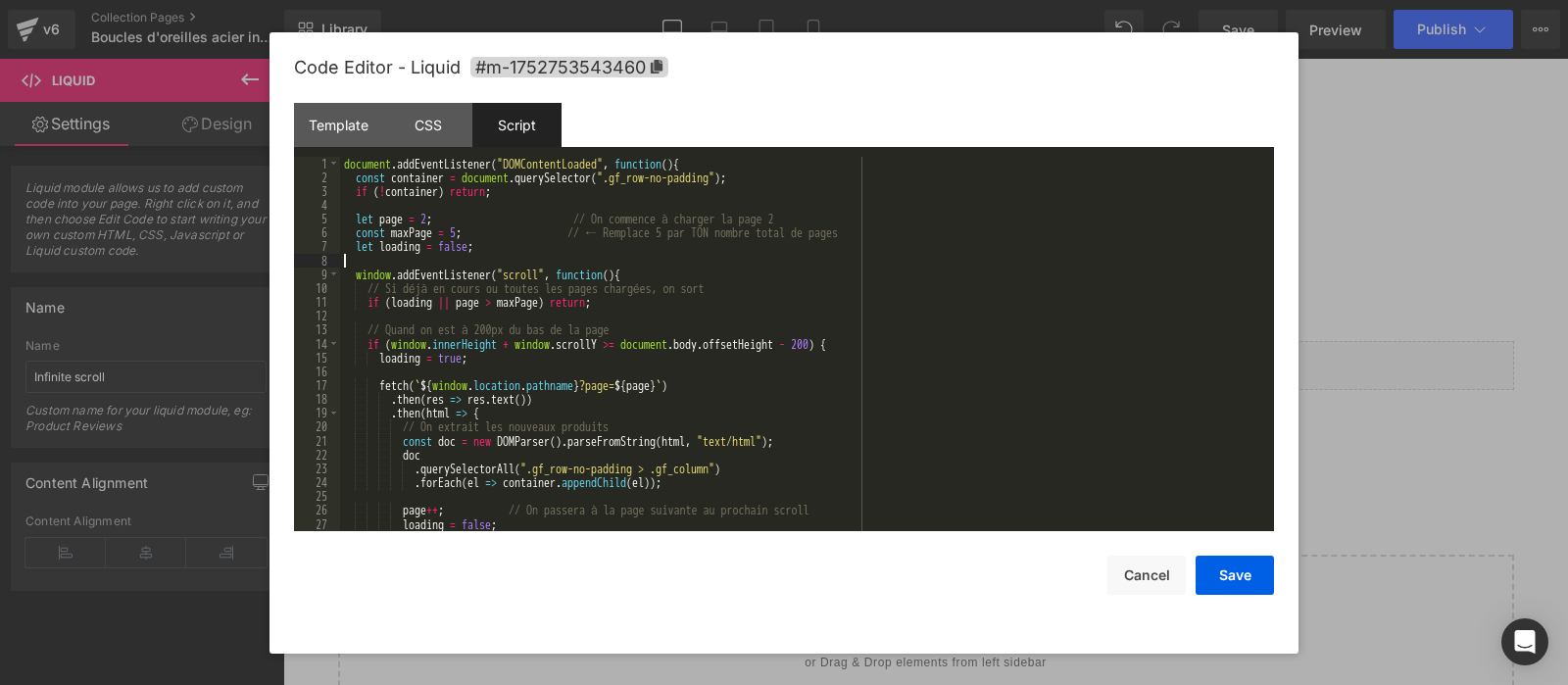 click on "document . addEventListener ( "DOMContentLoaded" ,   function ( ) {    const   container   =   document . querySelector ( ".gf_row-no-padding" ) ;    if   ( ! container )   return ;    let   page   =   2 ;                          // On commence à charger la page 2    const   maxPage   =   5 ;                    // ← Remplace 5 par TON nombre total de pages    let   loading   =   false ;    window . addEventListener ( "scroll" ,   function ( ) {       // Si déjà en cours ou toutes les pages chargées, on sort       if   ( loading   ||   page   >   maxPage )   return ;       // Quand on est à 200px du bas de la page       if   ( window . innerHeight   +   window . scrollY   >=   document . body . offsetHeight   -   200 )   {          loading   =   true ;          fetch ( ` ${ window . location . pathname } ?page= ${ page } ` )             . then ( res   =>   res . text ( ))             . then ( html   =>   {                // On extrait les nouveaux produits                const   doc   =   new   ( ) . (" at bounding box center (807, 358) 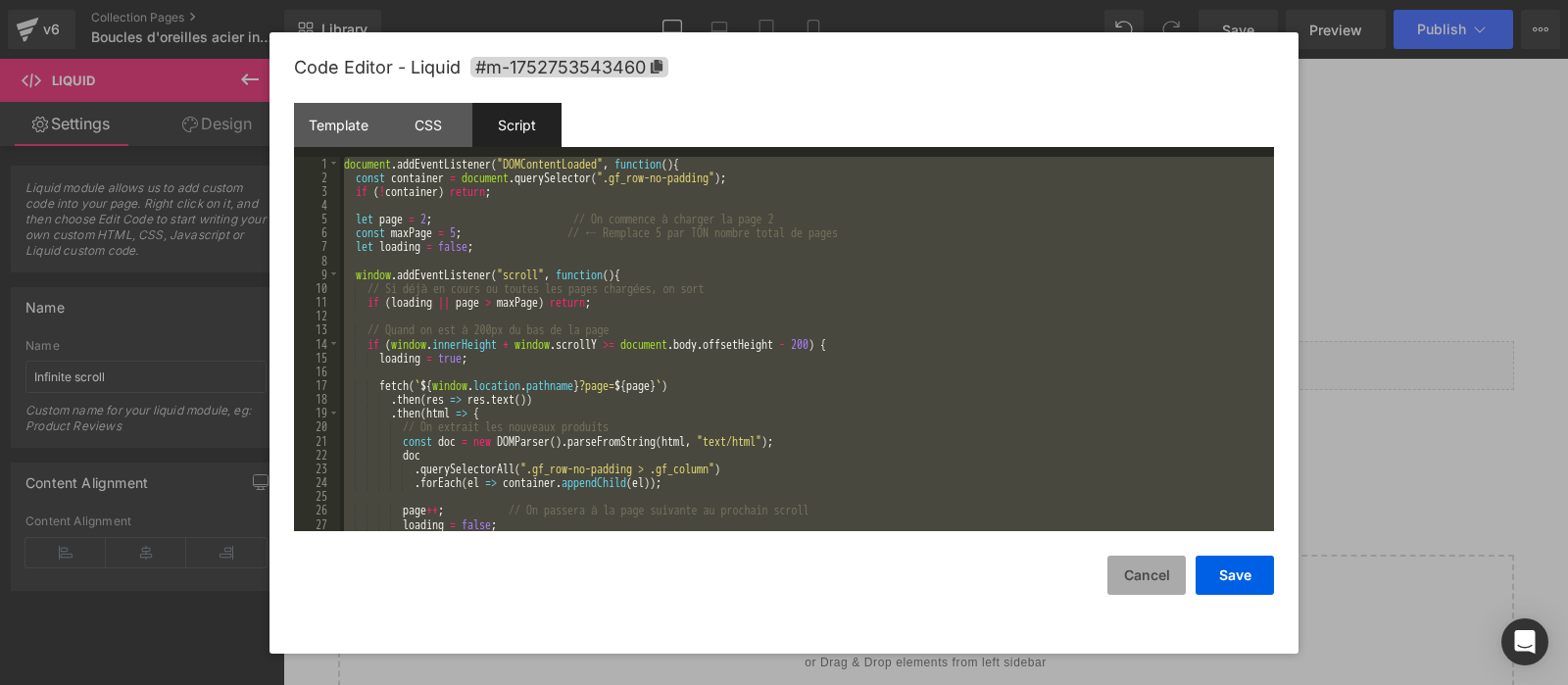 click on "Cancel" at bounding box center [1147, 575] 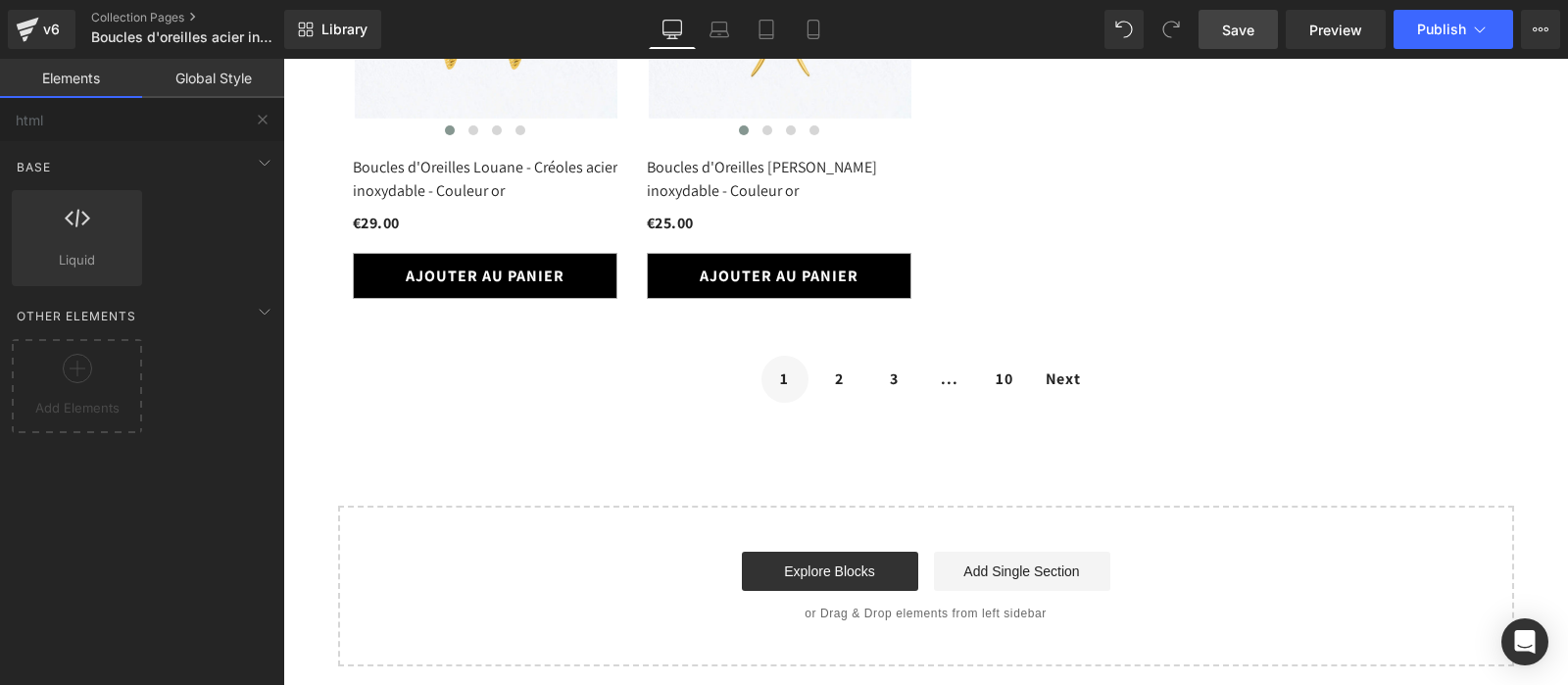 click on "Save" at bounding box center (1238, 29) 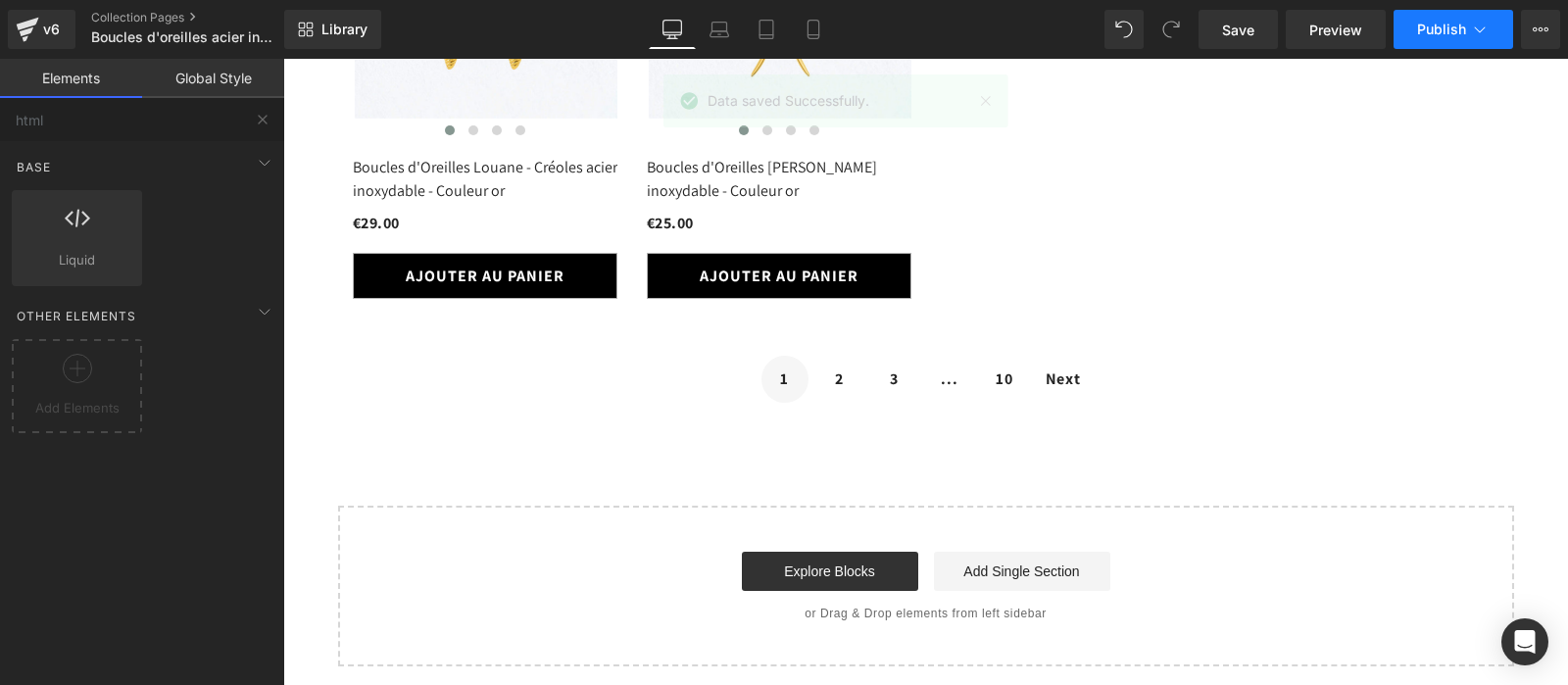 click on "Publish" at bounding box center (1442, 29) 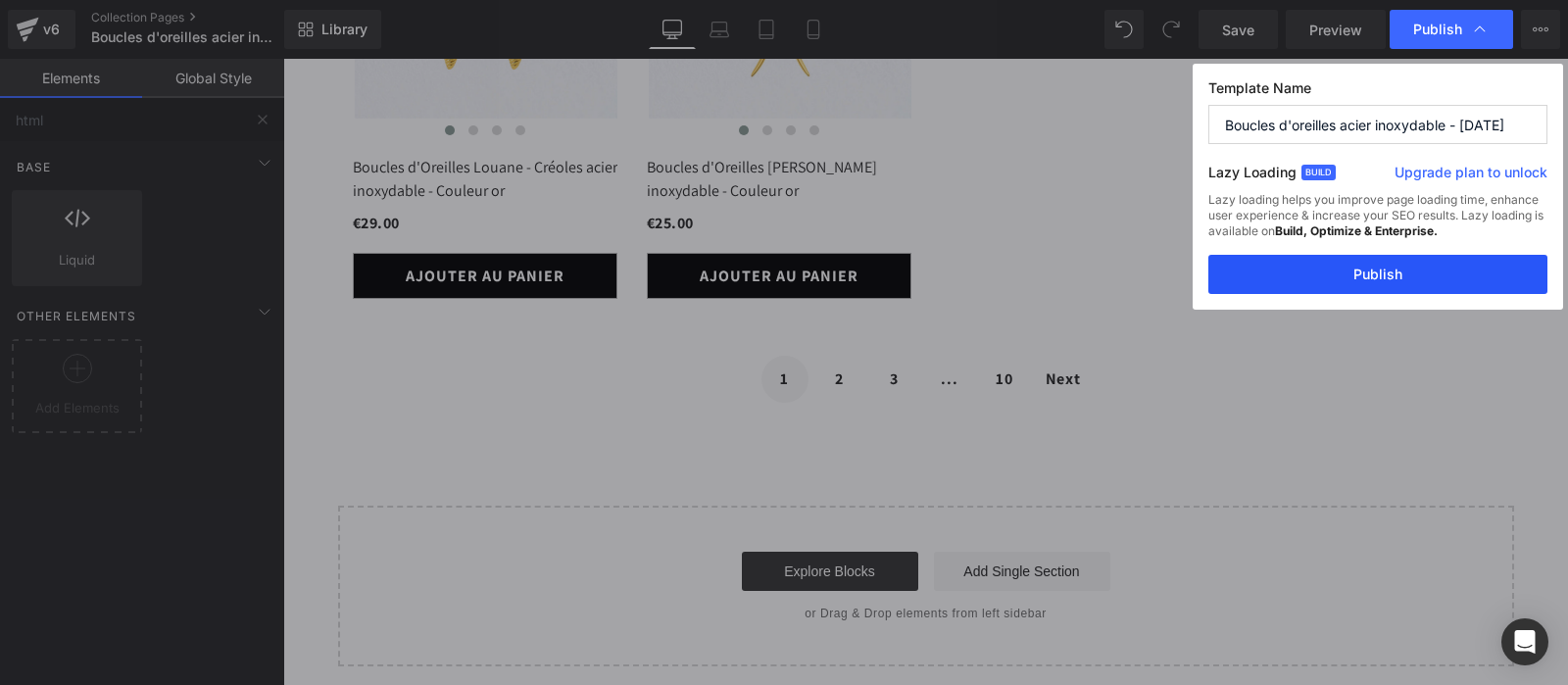 click on "Publish" at bounding box center (1378, 274) 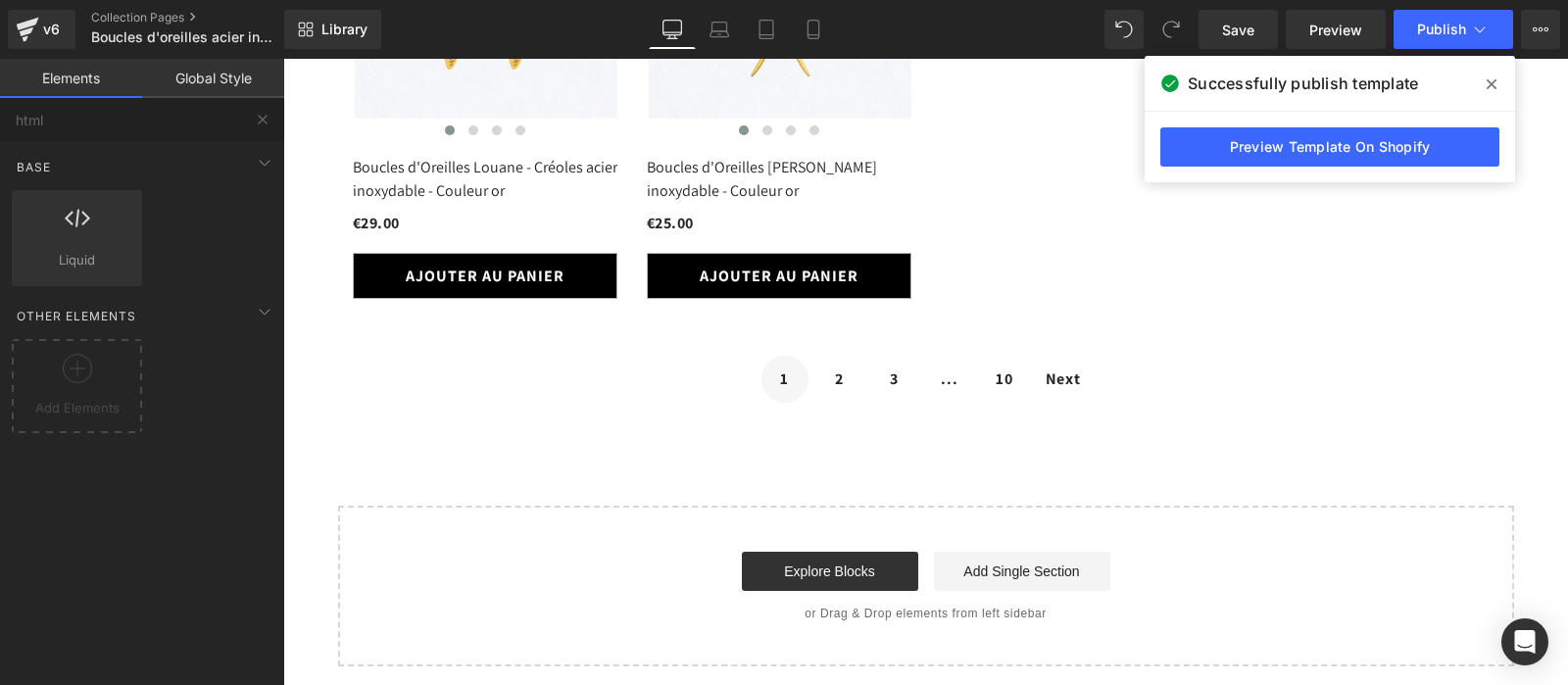 click 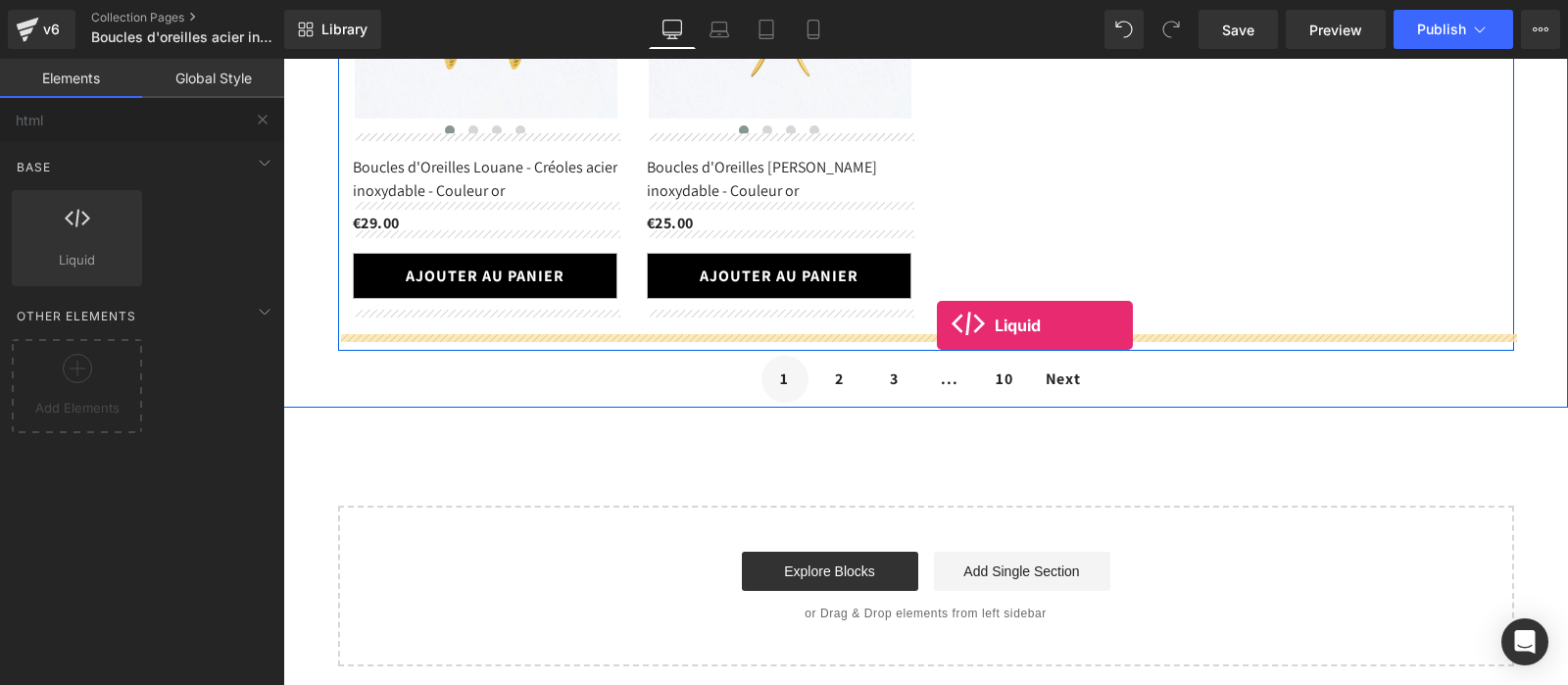 drag, startPoint x: 346, startPoint y: 301, endPoint x: 937, endPoint y: 325, distance: 591.487 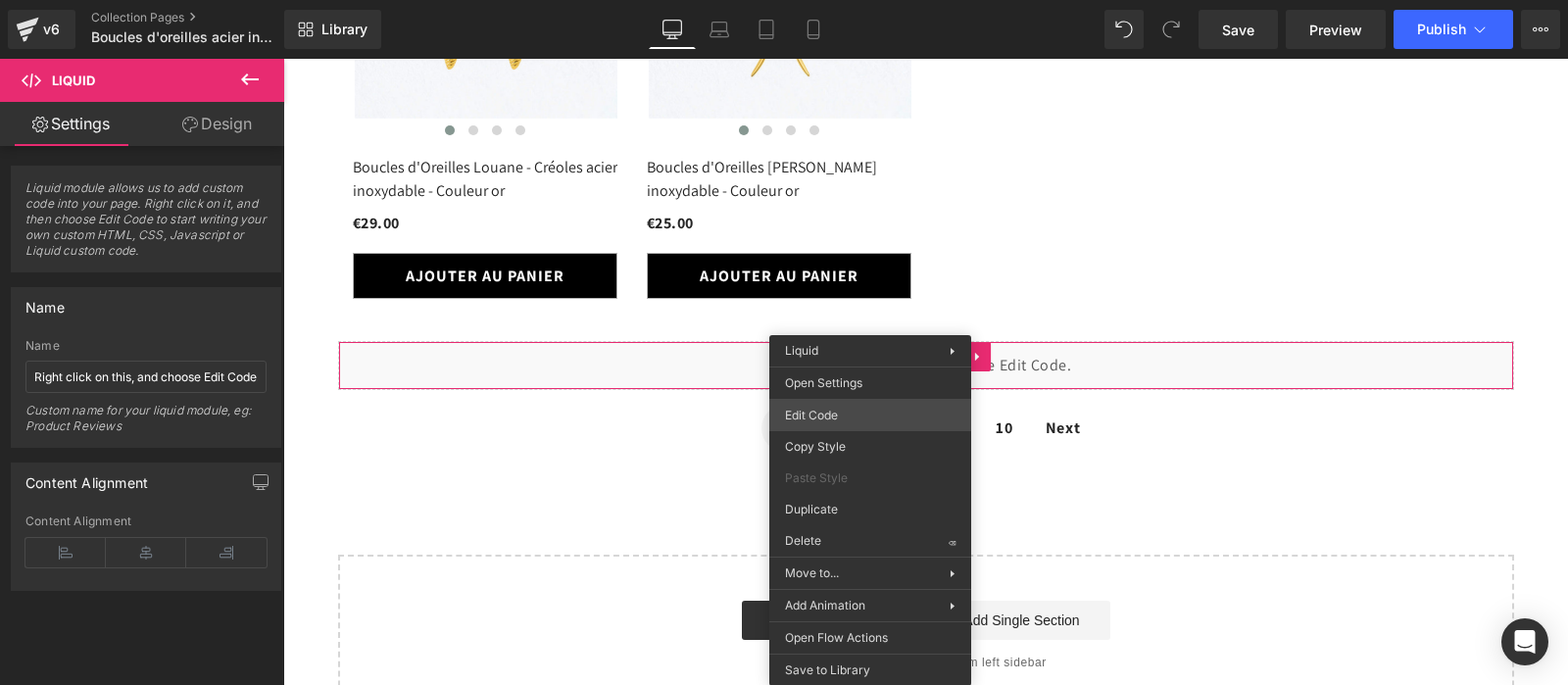 click on "Liquid  You are previewing how the   will restyle your page. You can not edit Elements in Preset Preview Mode.  v6 Collection Pages Boucles d'oreilles acier inoxydable - [DATE] Library Desktop Desktop Laptop Tablet Mobile Save Preview Publish Scheduled Upgrade Plan View Live Page View with current Template Save Template to Library Schedule Publish  Optimize  Publish Settings Shortcuts  Your page can’t be published   You've reached the maximum number of published pages on your plan  (1/1).  You need to upgrade your plan or unpublish all your pages to get 1 publish slot.   Unpublish pages   Upgrade plan  Elements Global Style html Base Row  rows, columns, layouts, div Heading  headings, titles, h1,h2,h3,h4,h5,h6 Text Block  texts, paragraphs, contents, blocks Image  images, photos, alts, uploads Icon  icons, symbols Button  button, call to action, cta Separator  separators, dividers, horizontal lines Liquid  liquid, custom code, html, javascript, css, reviews, apps, applications, embeded, iframe Banner" at bounding box center [784, 0] 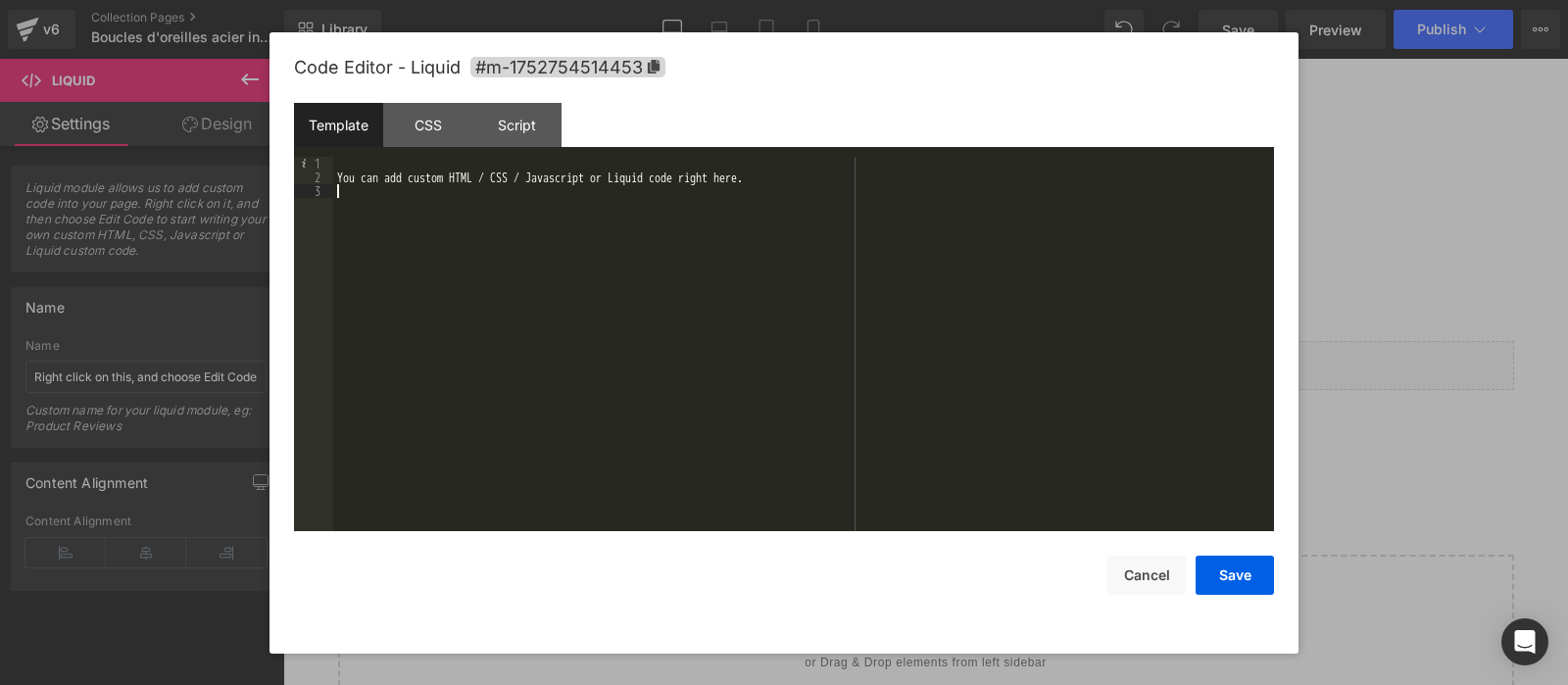click on "You can add custom HTML / CSS / Javascript or Liquid code right here." at bounding box center (804, 358) 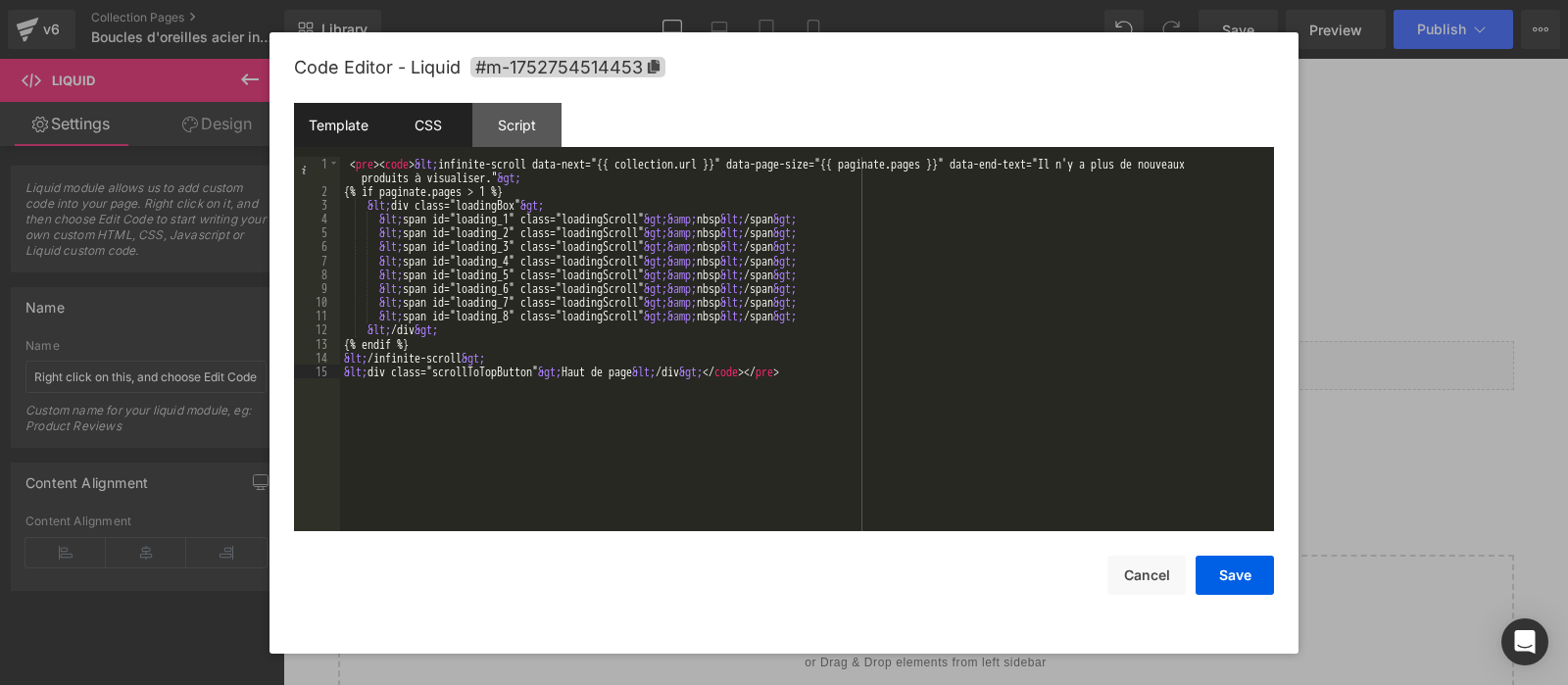 click on "CSS" at bounding box center (427, 124) 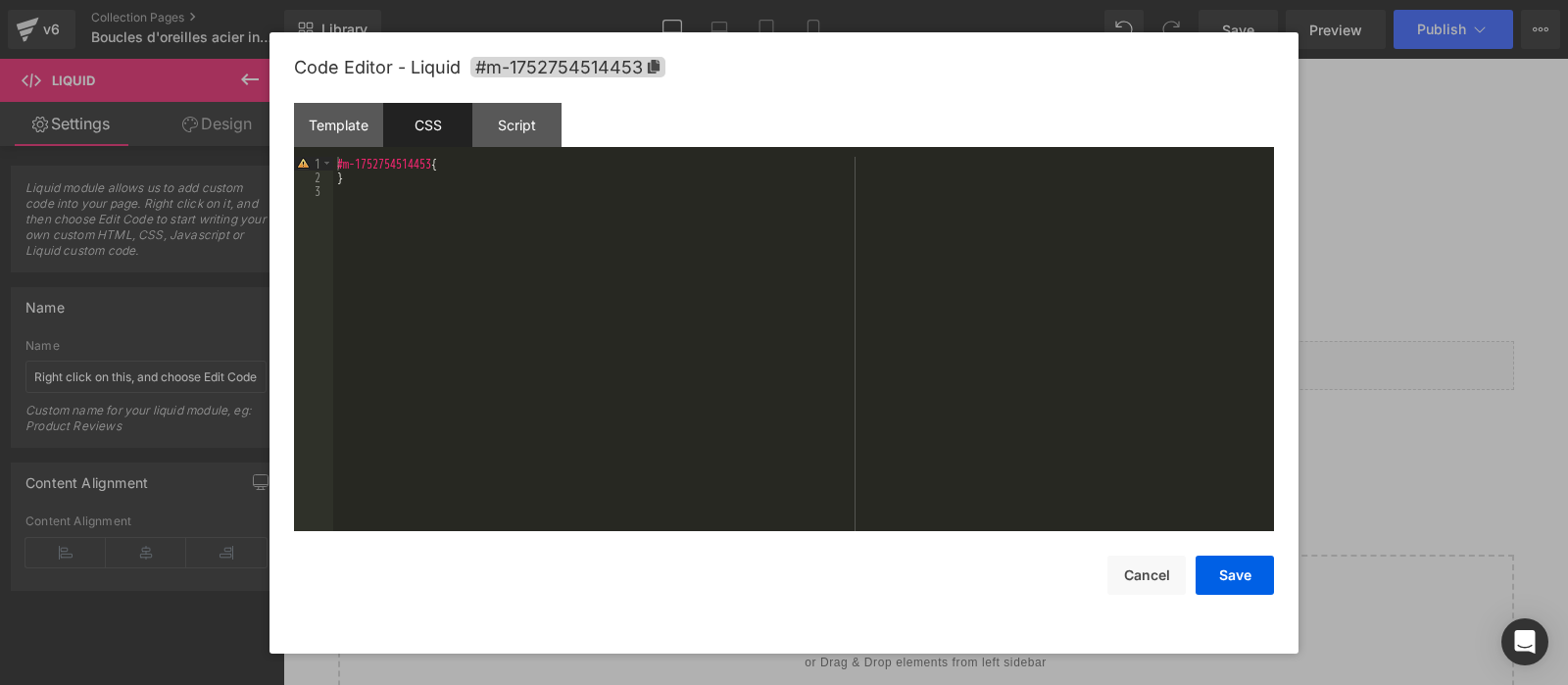 click on "#m-1752754514453 { }" at bounding box center [804, 358] 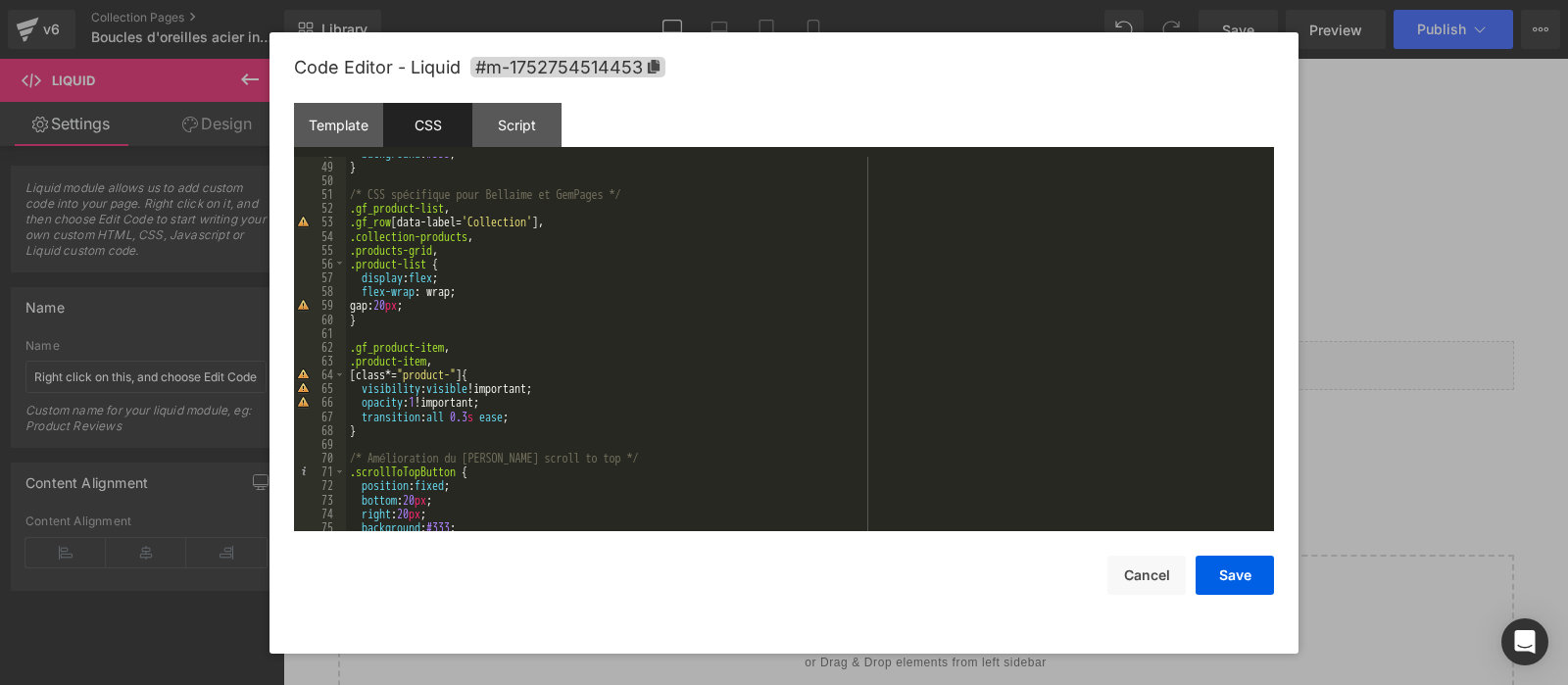 scroll, scrollTop: 0, scrollLeft: 0, axis: both 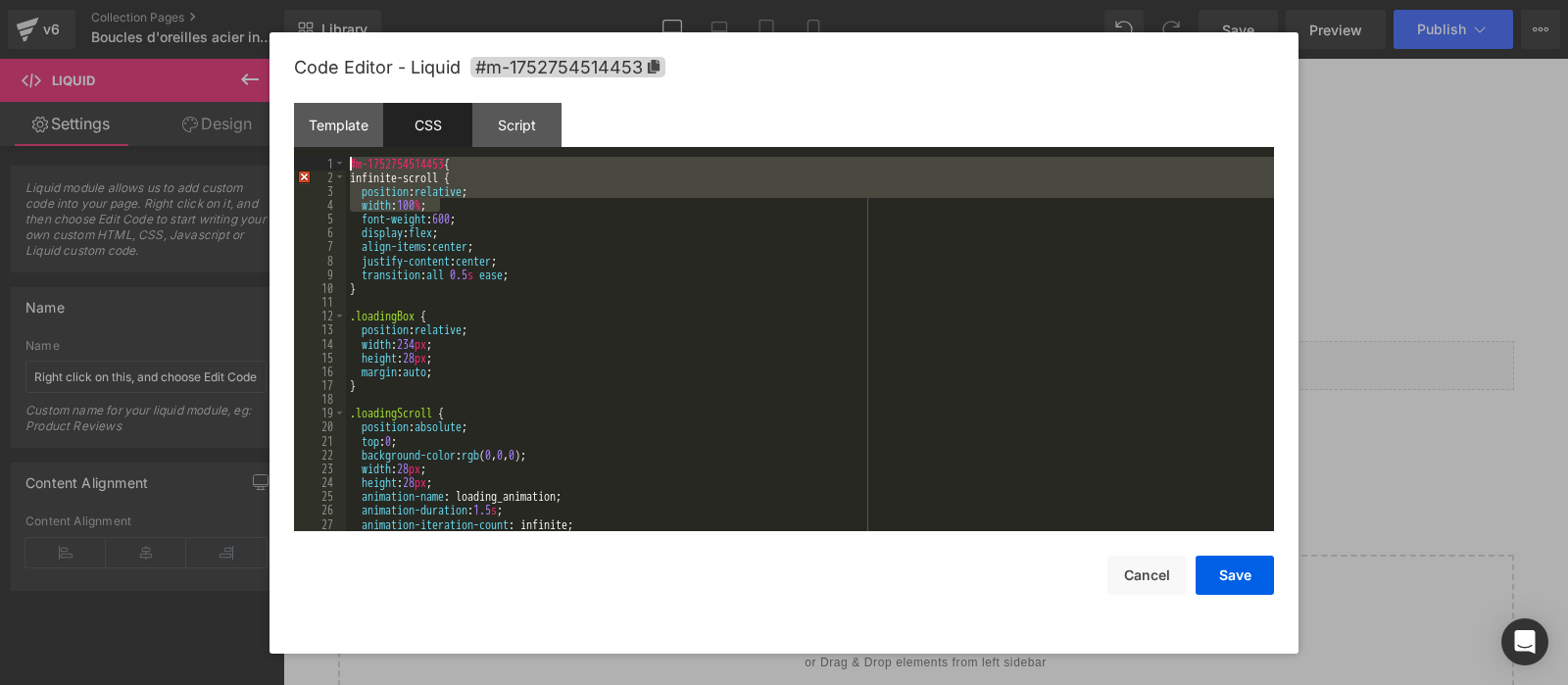drag, startPoint x: 545, startPoint y: 207, endPoint x: 307, endPoint y: 109, distance: 257.38687 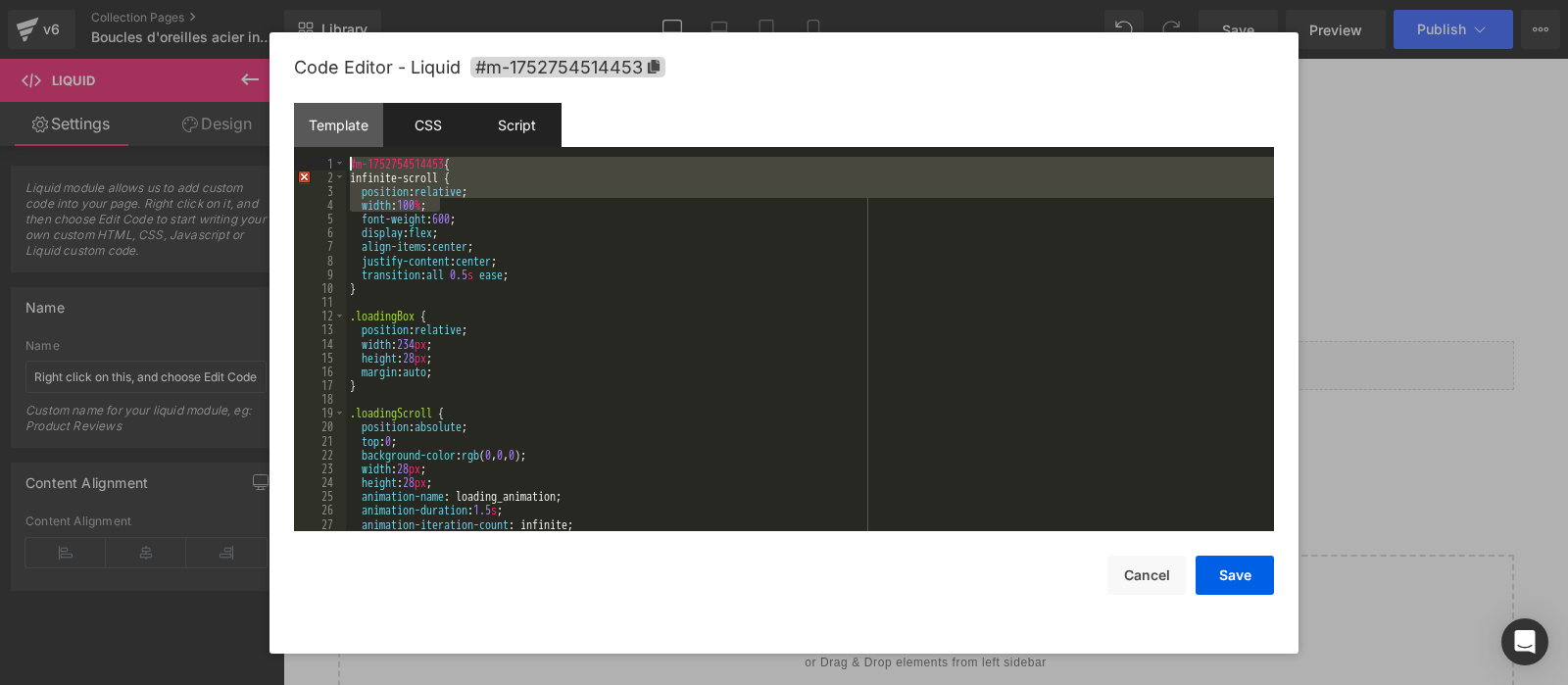 click on "Script" at bounding box center [516, 124] 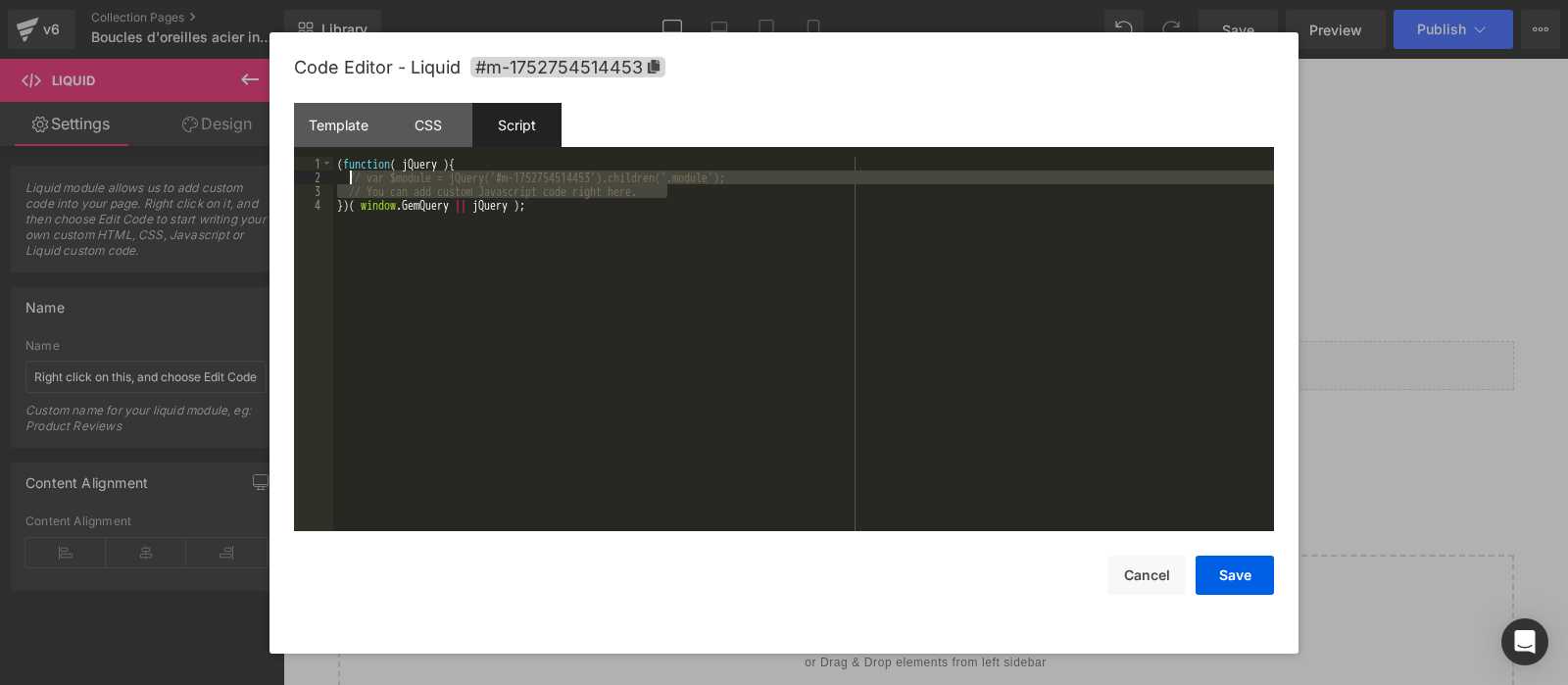 drag, startPoint x: 671, startPoint y: 191, endPoint x: 350, endPoint y: 178, distance: 321.2631 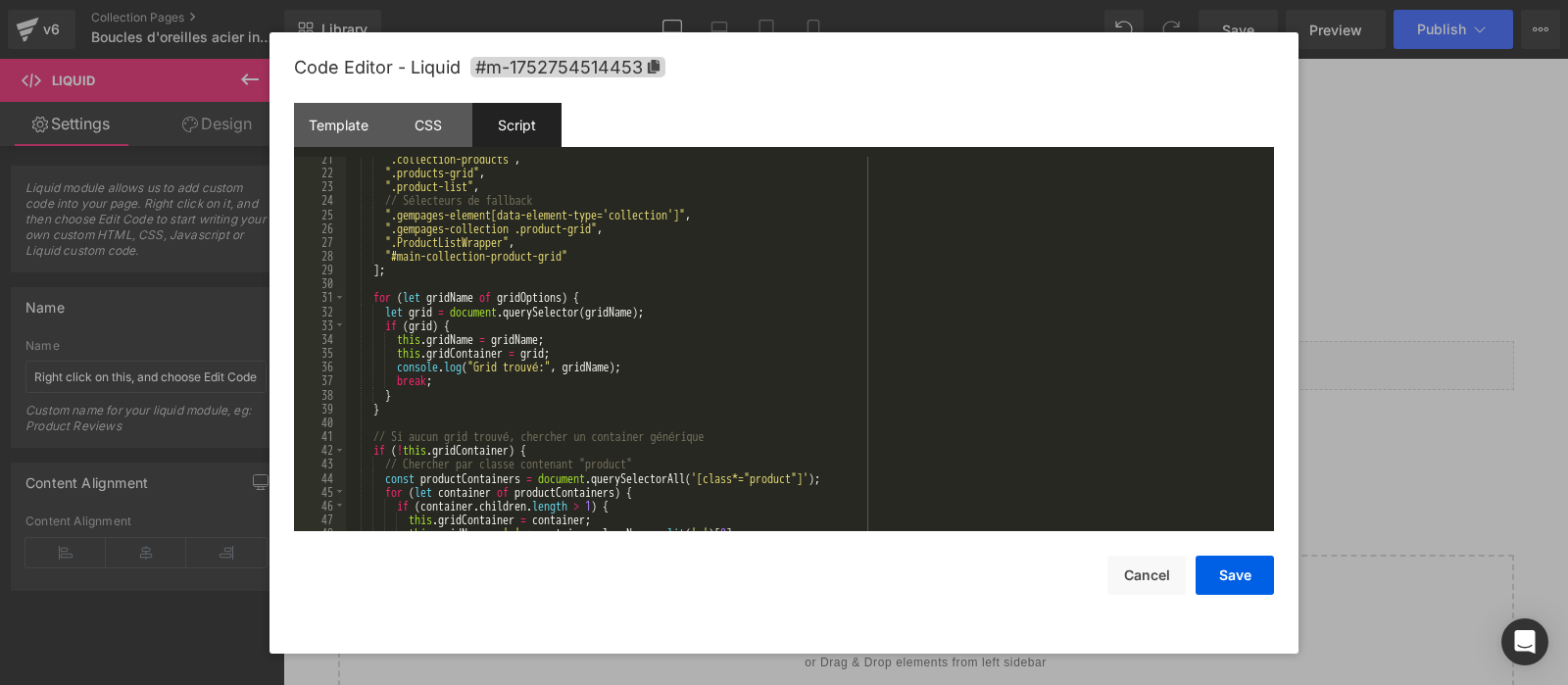 scroll, scrollTop: 0, scrollLeft: 0, axis: both 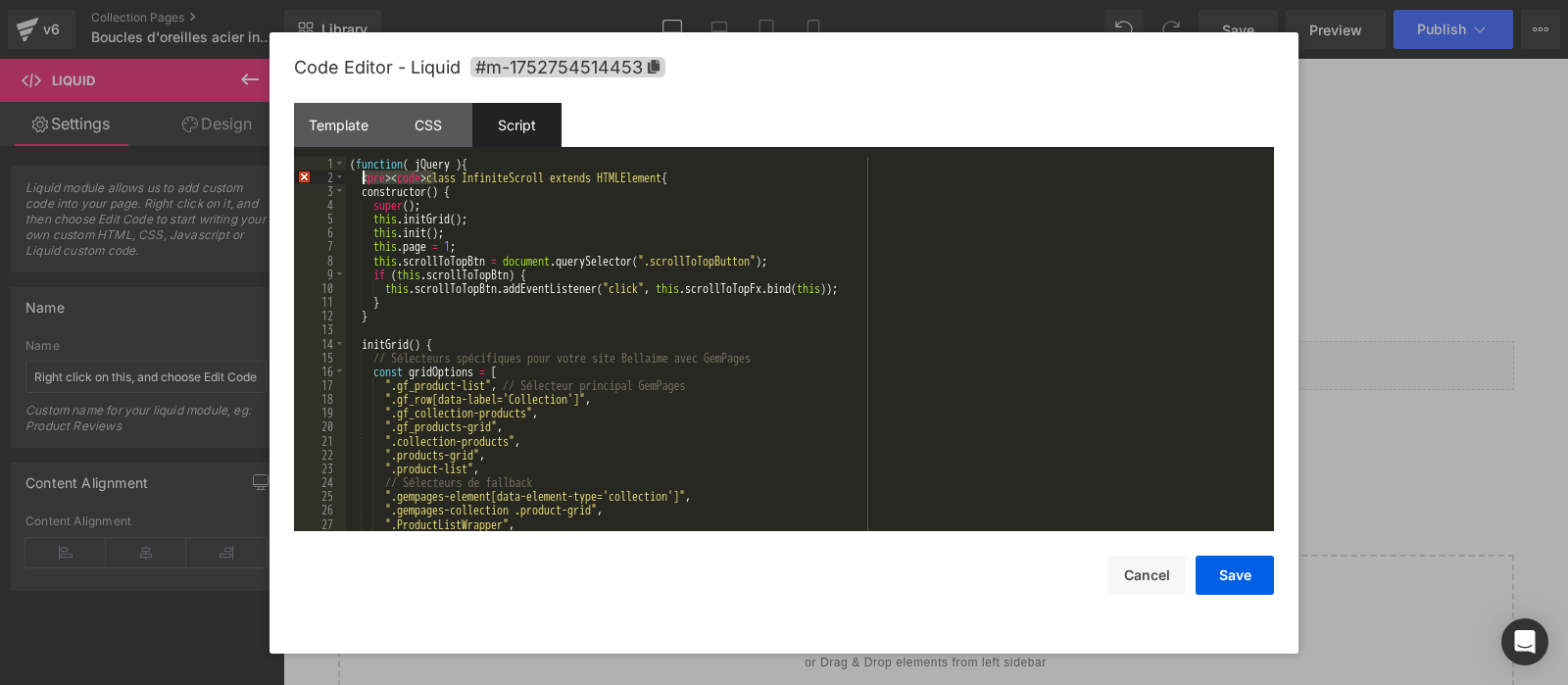 drag, startPoint x: 432, startPoint y: 179, endPoint x: 363, endPoint y: 175, distance: 69.11584 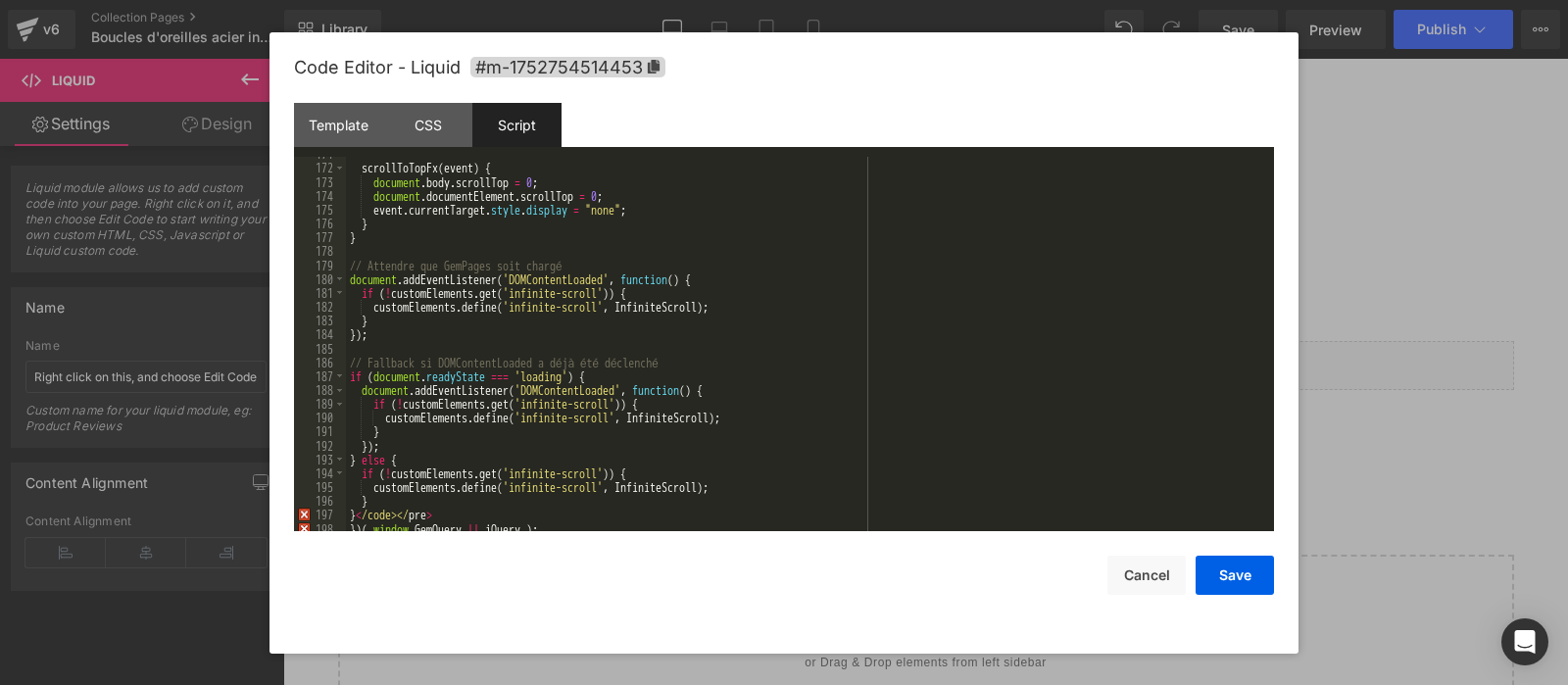scroll, scrollTop: 2387, scrollLeft: 0, axis: vertical 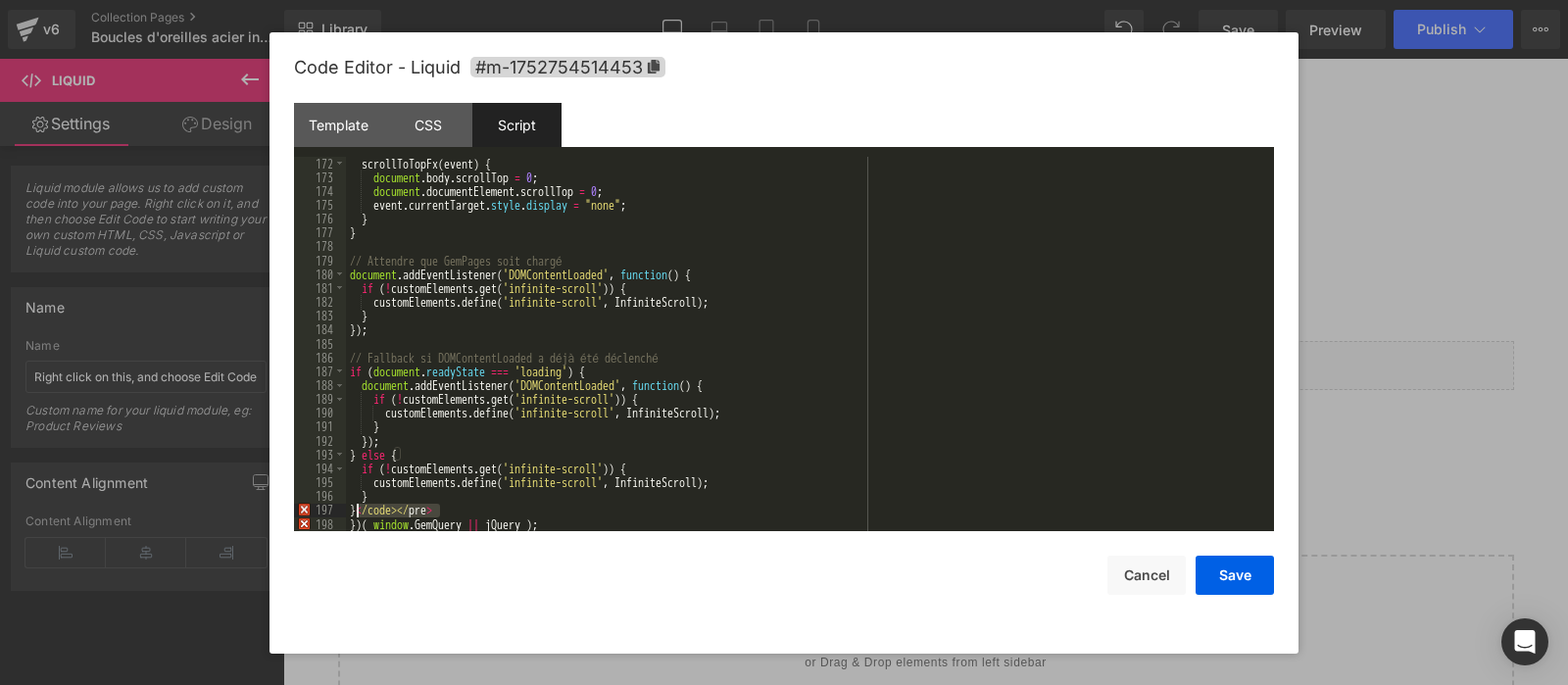 drag, startPoint x: 454, startPoint y: 515, endPoint x: 361, endPoint y: 513, distance: 93.021503 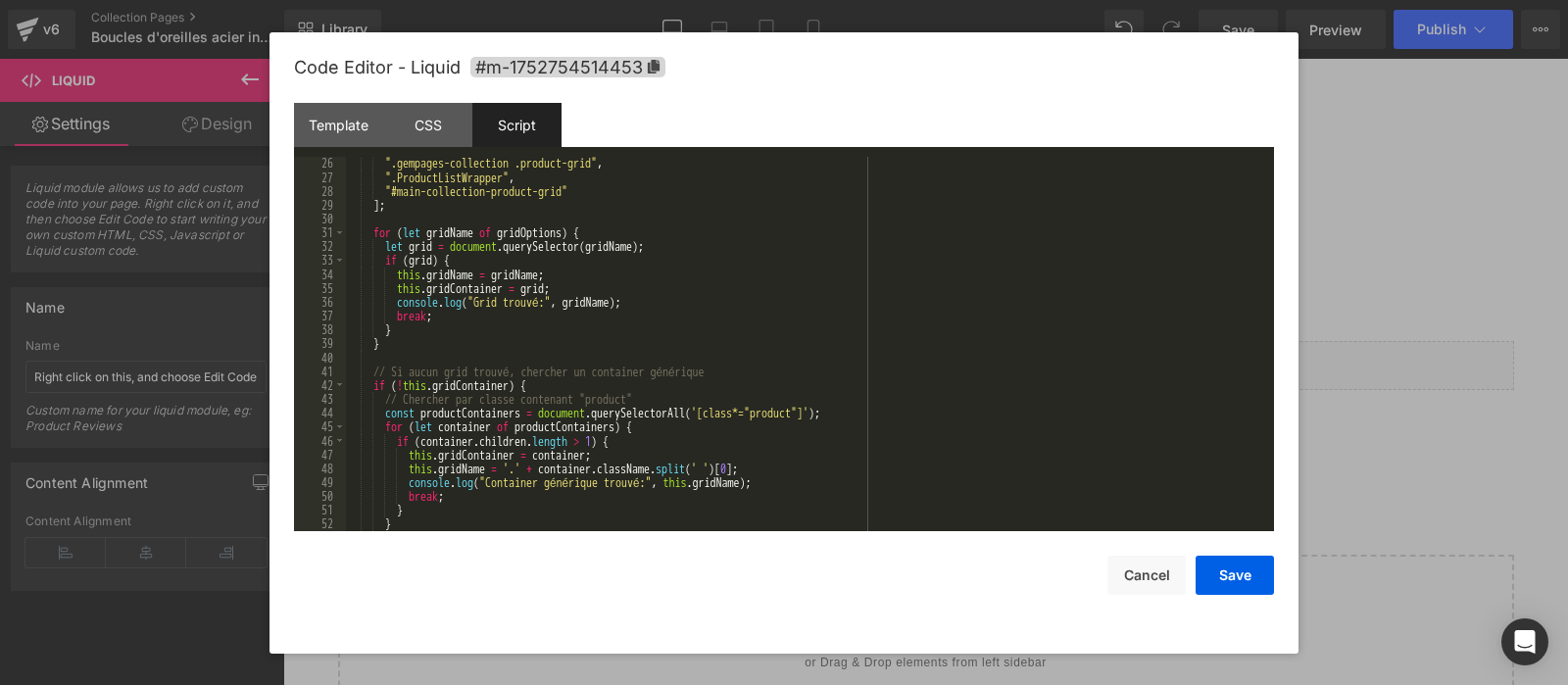 scroll, scrollTop: 0, scrollLeft: 0, axis: both 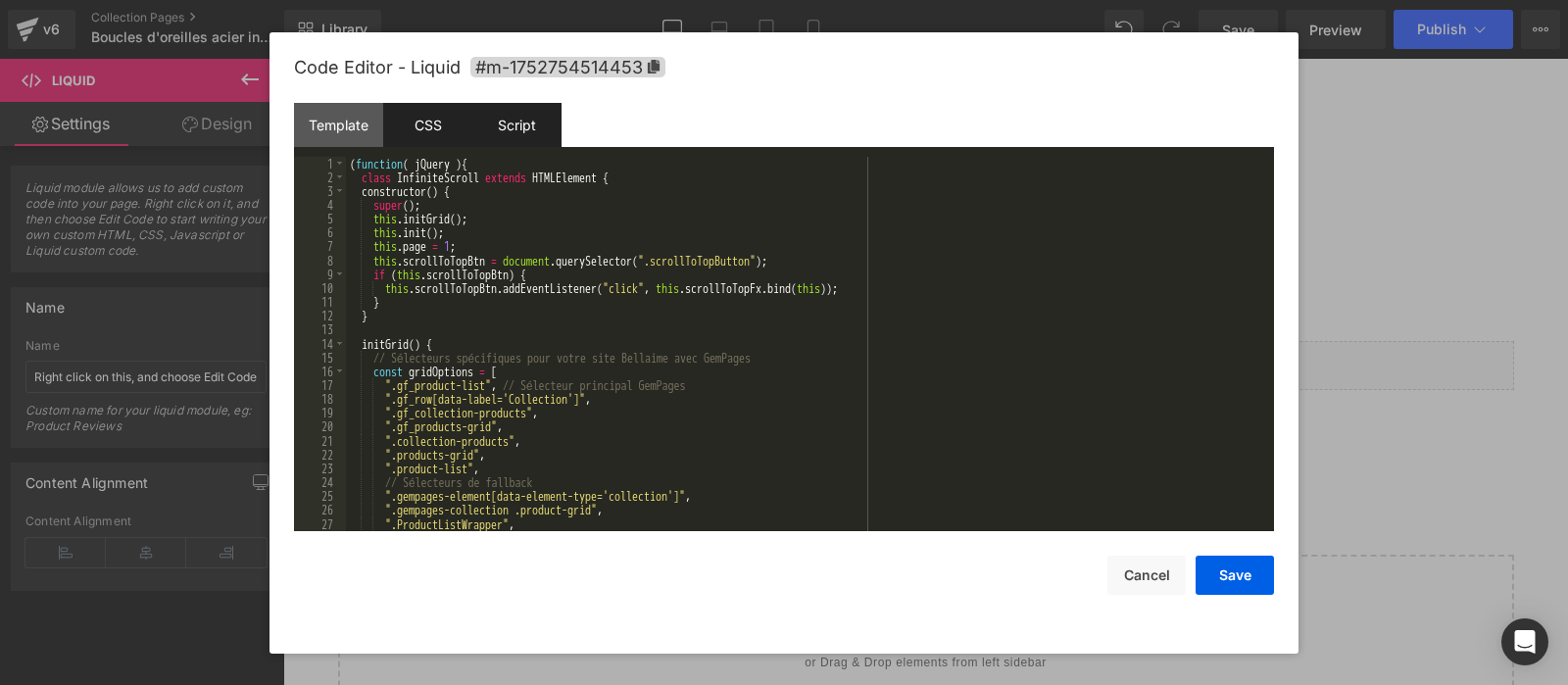 click on "CSS" at bounding box center [427, 124] 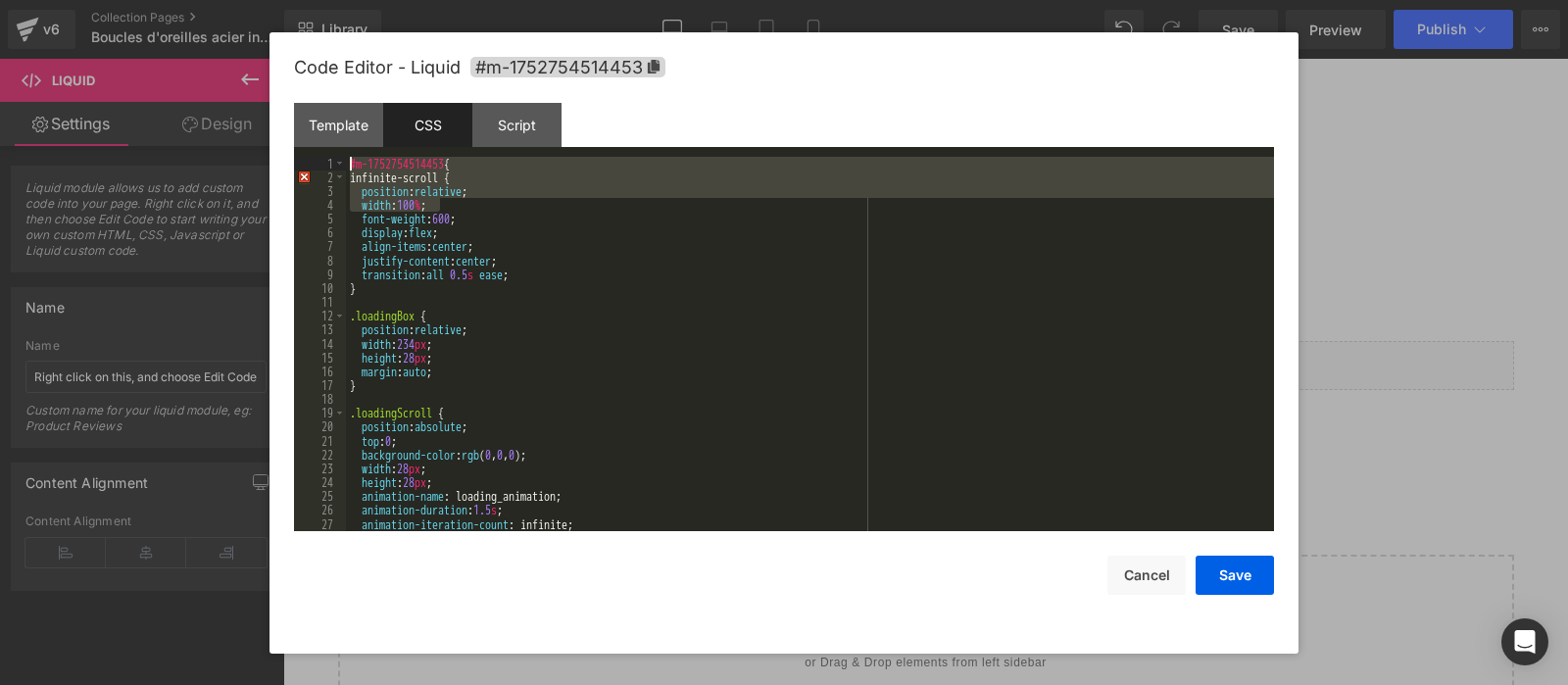 click on "#m-1752754514453 {   infinite-scroll {    position :  relative ;    width :  100 % ;    font-weight :  600 ;    display :  flex ;    align-items :  center ;    justify-content :  center ;    transition :  all   0.5 s   ease ; } .loadingBox   {    position :  relative ;    width :  234 px ;    height :  28 px ;    margin :  auto ; } .loadingScroll   {    position :  absolute ;    top :  0 ;    background-color :  rgb ( 0 ,  0 ,  0 );    width :  28 px ;    height :  28 px ;    animation-name : loading_animation;    animation-duration :  1.5 s ;    animation-iteration-count : infinite;    animation-direction :  normal ;" at bounding box center (809, 344) 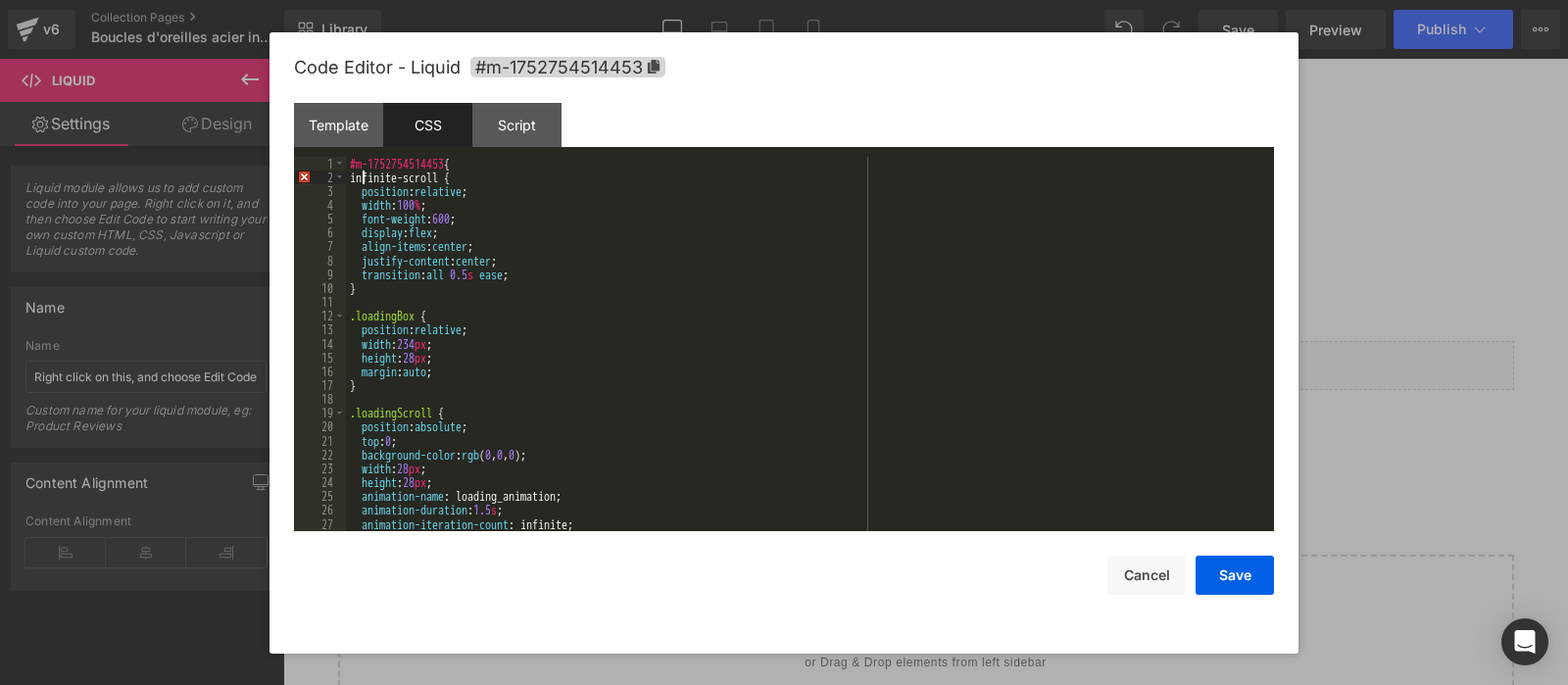 click on "#m-1752754514453 {   infinite-scroll {    position :  relative ;    width :  100 % ;    font-weight :  600 ;    display :  flex ;    align-items :  center ;    justify-content :  center ;    transition :  all   0.5 s   ease ; } .loadingBox   {    position :  relative ;    width :  234 px ;    height :  28 px ;    margin :  auto ; } .loadingScroll   {    position :  absolute ;    top :  0 ;    background-color :  rgb ( 0 ,  0 ,  0 );    width :  28 px ;    height :  28 px ;    animation-name : loading_animation;    animation-duration :  1.5 s ;    animation-iteration-count : infinite;    animation-direction :  normal ;" at bounding box center (809, 358) 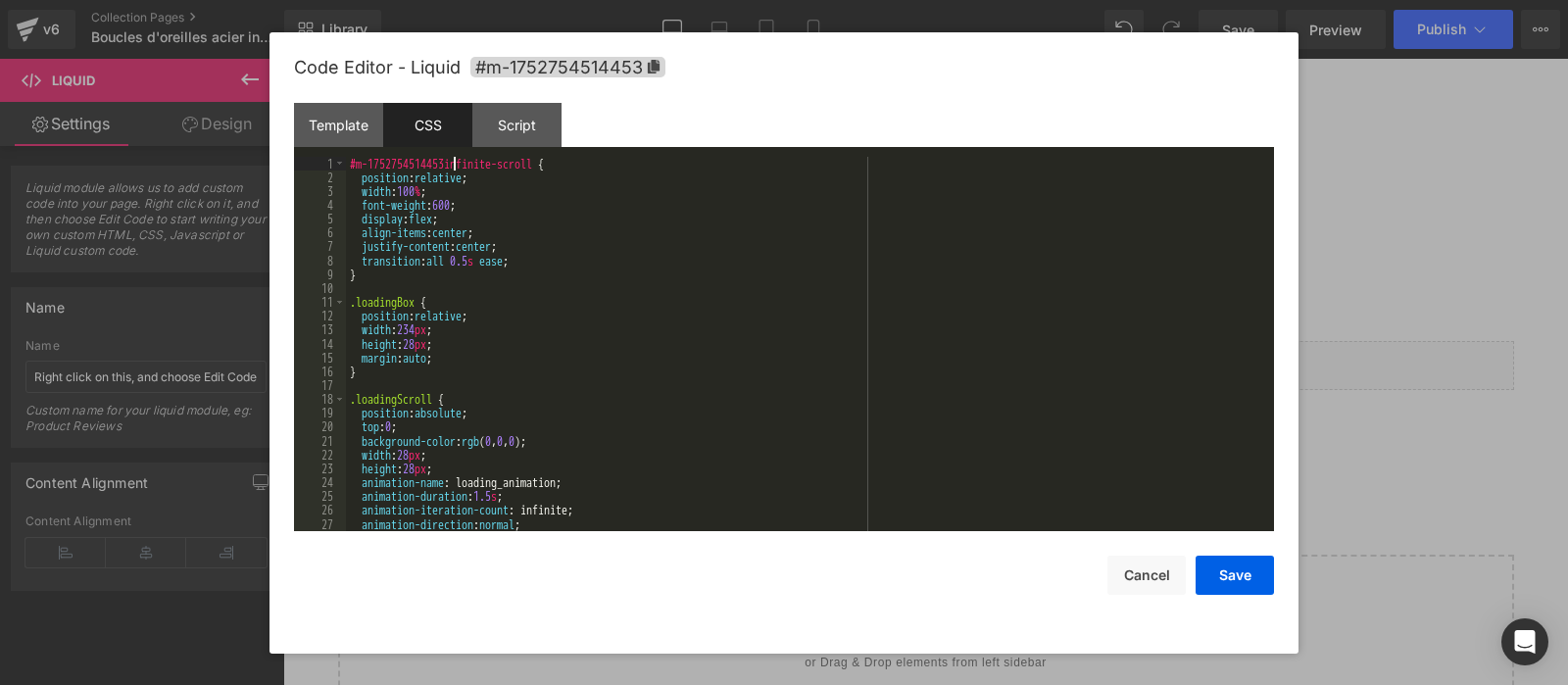 type 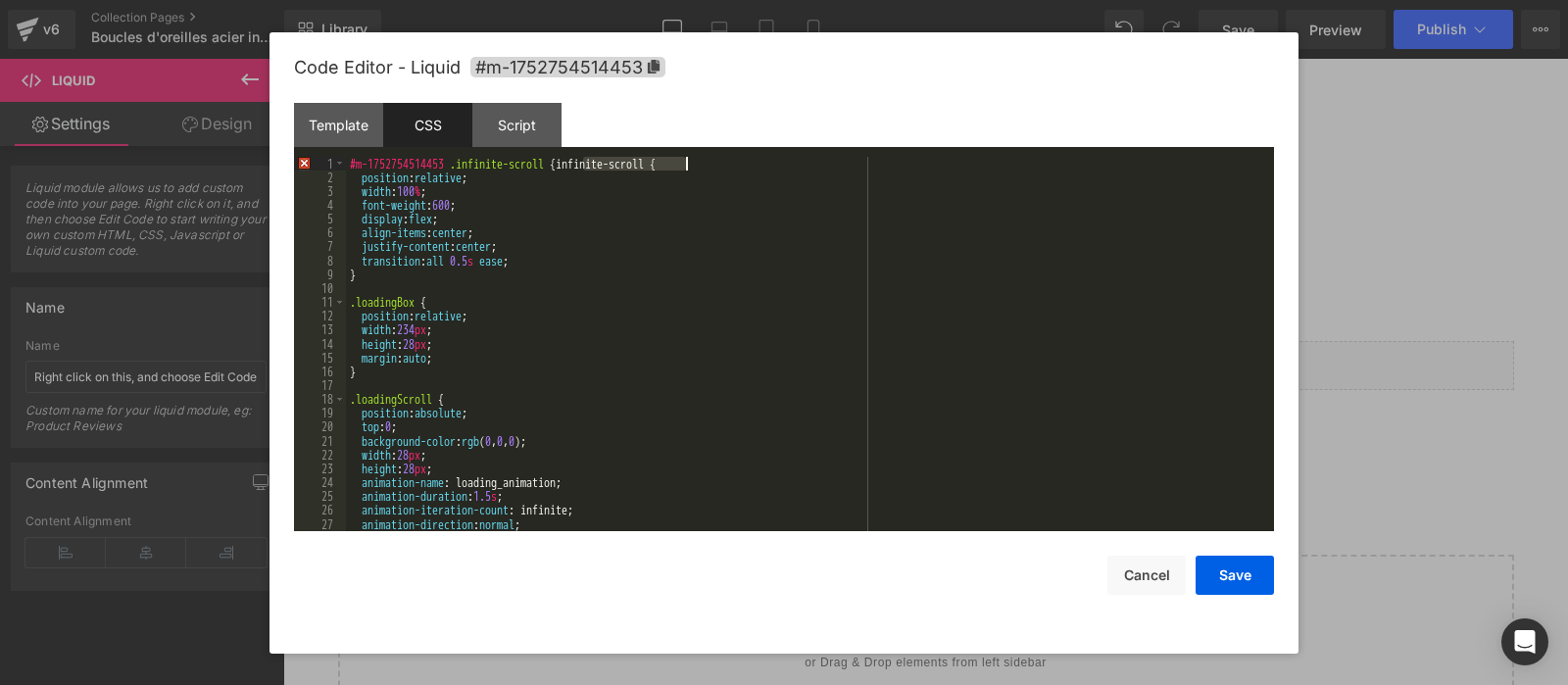 drag, startPoint x: 582, startPoint y: 165, endPoint x: 712, endPoint y: 158, distance: 130.18833 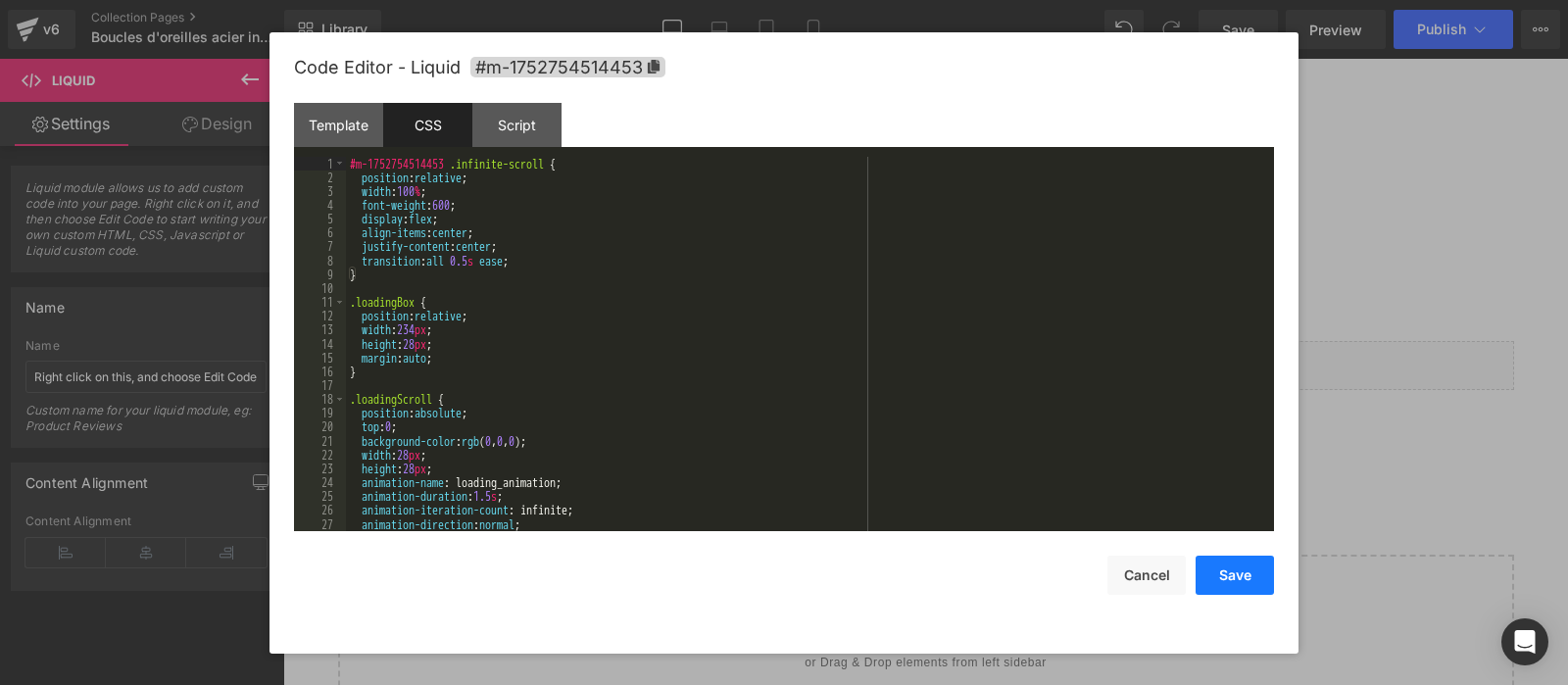 click on "Save" at bounding box center [1235, 575] 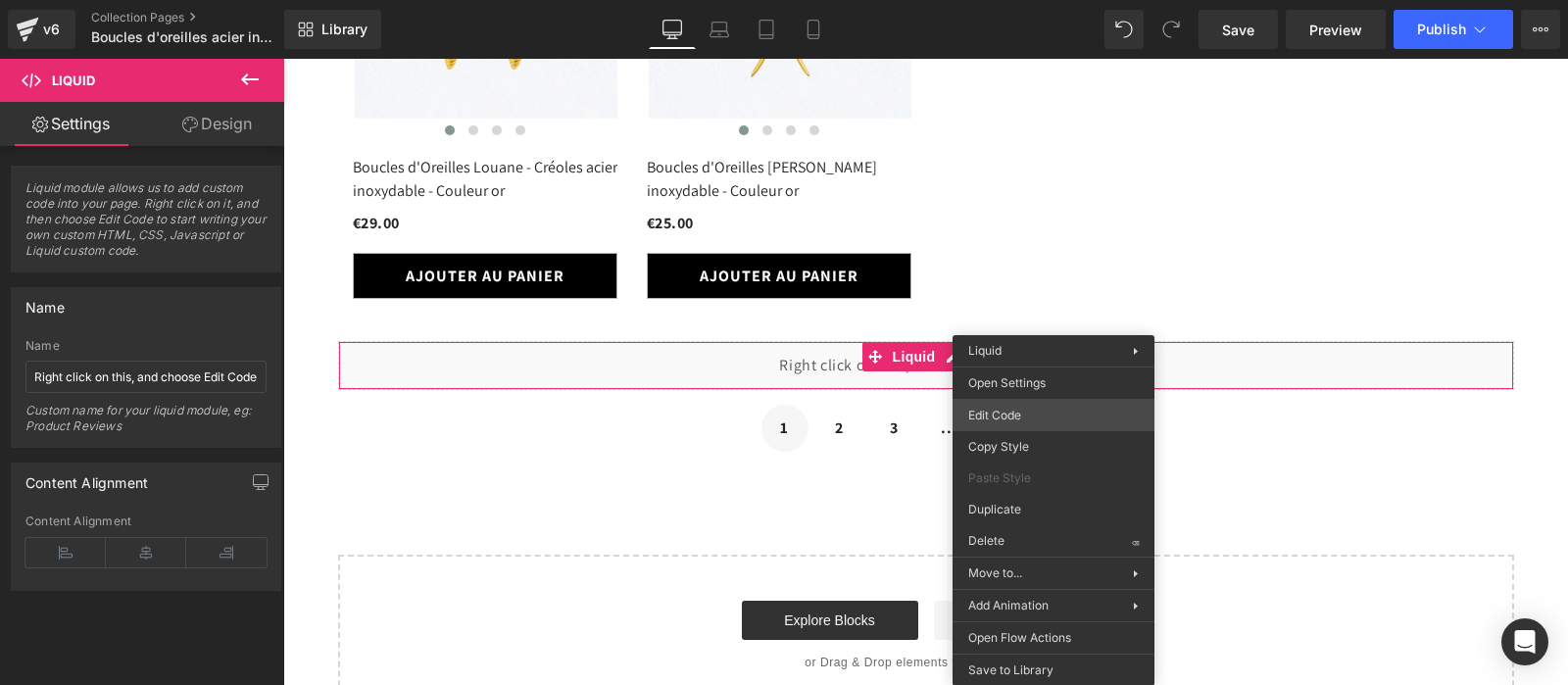 click on "Liquid  You are previewing how the   will restyle your page. You can not edit Elements in Preset Preview Mode.  v6 Collection Pages Boucles d'oreilles acier inoxydable - [DATE] Library Desktop Desktop Laptop Tablet Mobile Save Preview Publish Scheduled Upgrade Plan View Live Page View with current Template Save Template to Library Schedule Publish  Optimize  Publish Settings Shortcuts  Your page can’t be published   You've reached the maximum number of published pages on your plan  (1/1).  You need to upgrade your plan or unpublish all your pages to get 1 publish slot.   Unpublish pages   Upgrade plan  Elements Global Style html Base Row  rows, columns, layouts, div Heading  headings, titles, h1,h2,h3,h4,h5,h6 Text Block  texts, paragraphs, contents, blocks Image  images, photos, alts, uploads Icon  icons, symbols Button  button, call to action, cta Separator  separators, dividers, horizontal lines Liquid  liquid, custom code, html, javascript, css, reviews, apps, applications, embeded, iframe Banner" at bounding box center (784, 0) 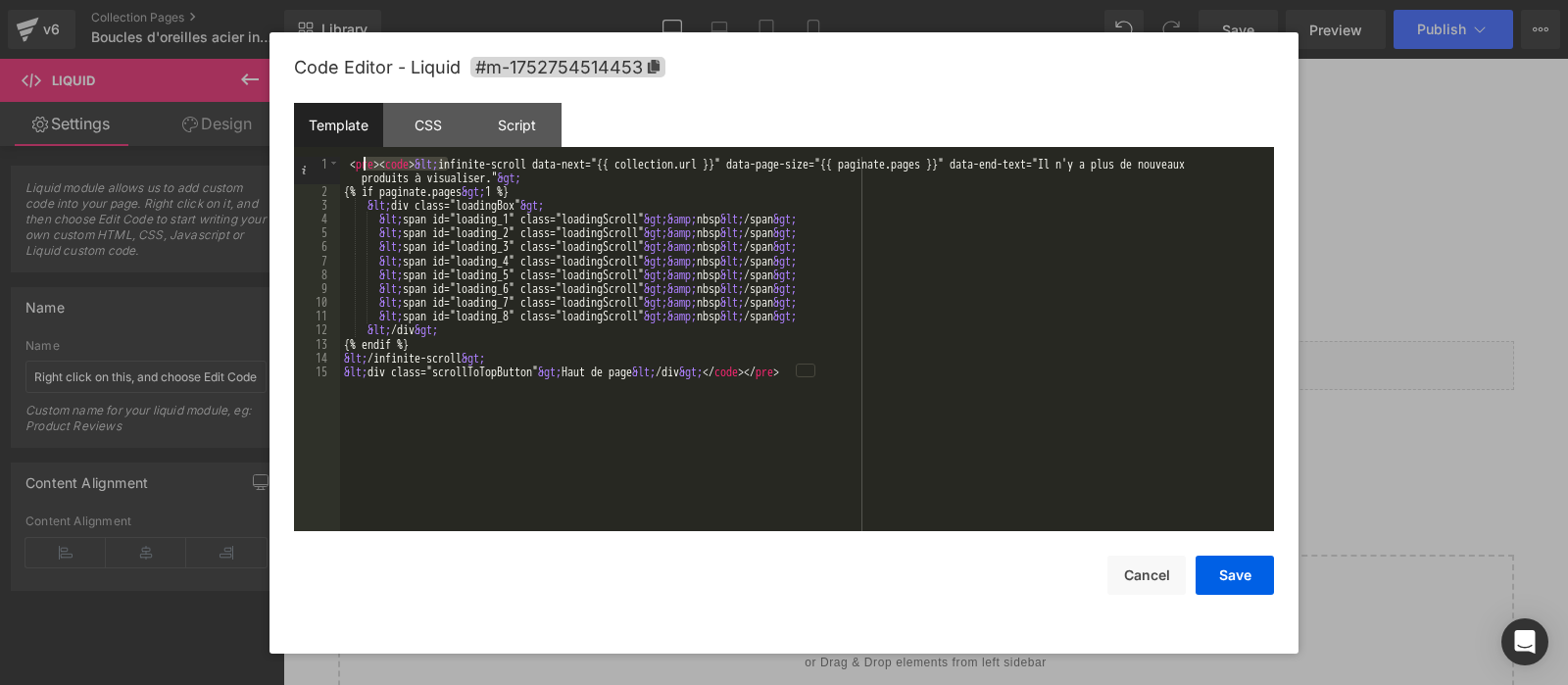 drag, startPoint x: 447, startPoint y: 167, endPoint x: 358, endPoint y: 161, distance: 89.202018 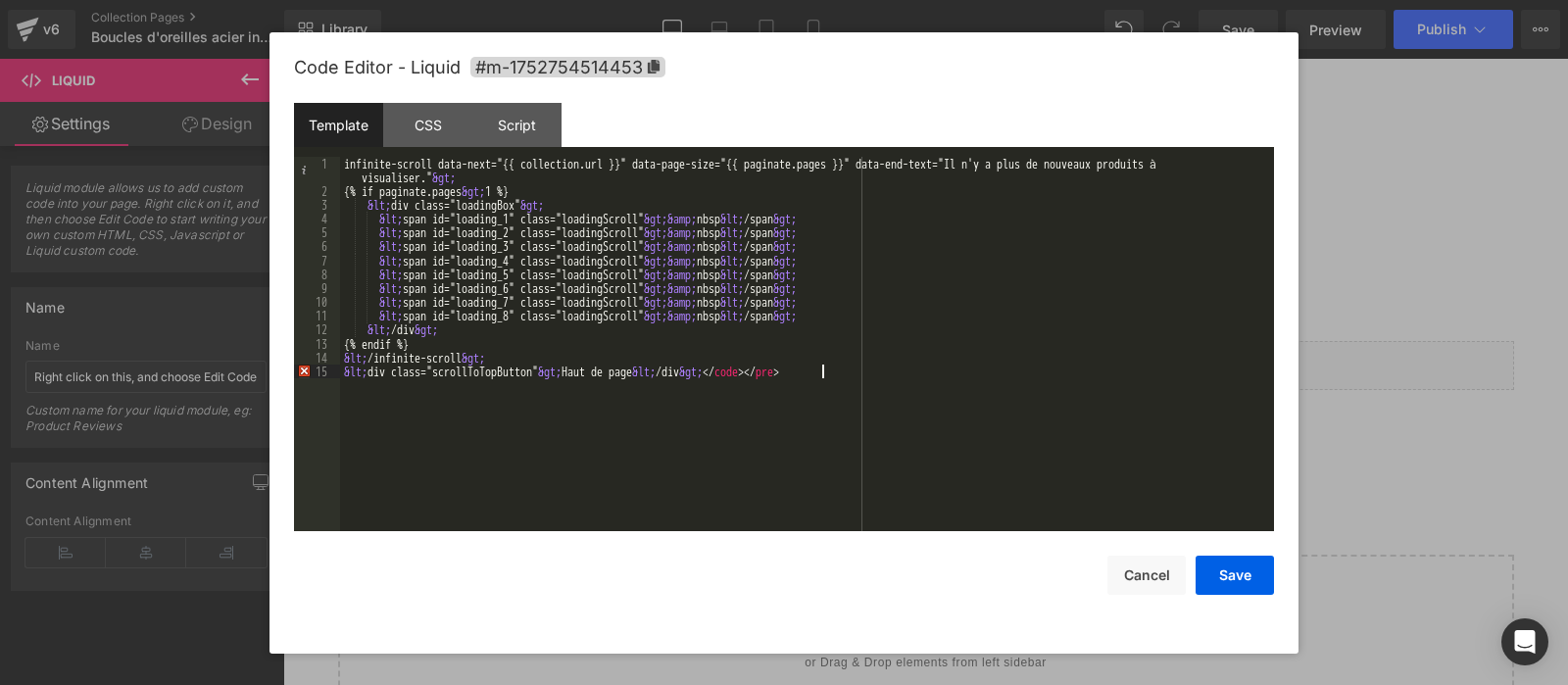 click on "infinite-scroll data-next="{{ collection.url }}" data-page-size="{{ paginate.pages }}" data-end-text="Il n'y a plus de nouveaux produits à      visualiser." &gt;   {% if paginate.pages  &gt;  1 %}       &lt; div class="loadingBox" &gt;          &lt; span id="loading_1" class="loadingScroll" &gt;&amp; nbsp &lt; /span &gt;          &lt; span id="loading_2" class="loadingScroll" &gt;&amp; nbsp &lt; /span &gt;          &lt; span id="loading_3" class="loadingScroll" &gt;&amp; nbsp &lt; /span &gt;          &lt; span id="loading_4" class="loadingScroll" &gt;&amp; nbsp &lt; /span &gt;          &lt; span id="loading_5" class="loadingScroll" &gt;&amp; nbsp &lt; /span &gt;          &lt; span id="loading_6" class="loadingScroll" &gt;&amp; nbsp &lt; /span &gt;          &lt; span id="loading_7" class="loadingScroll" &gt;&amp; nbsp &lt; /span &gt;          &lt; span id="loading_8" class="loadingScroll" &gt;&amp; nbsp &lt; /span &gt;       &lt; /div &gt;   {% endif %} &lt; /infinite-scroll &gt; &lt; &gt; Haut de page </" at bounding box center (807, 365) 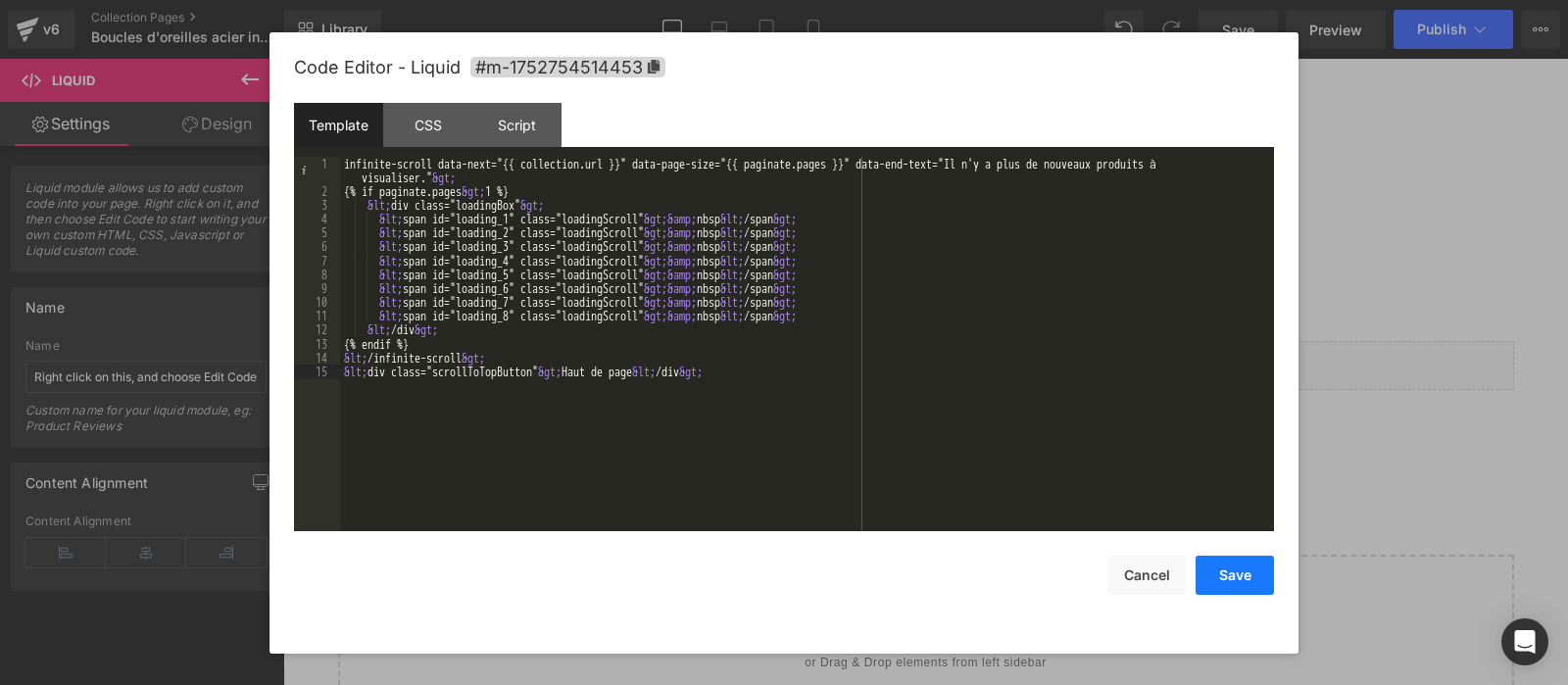 click on "Save" at bounding box center [1235, 575] 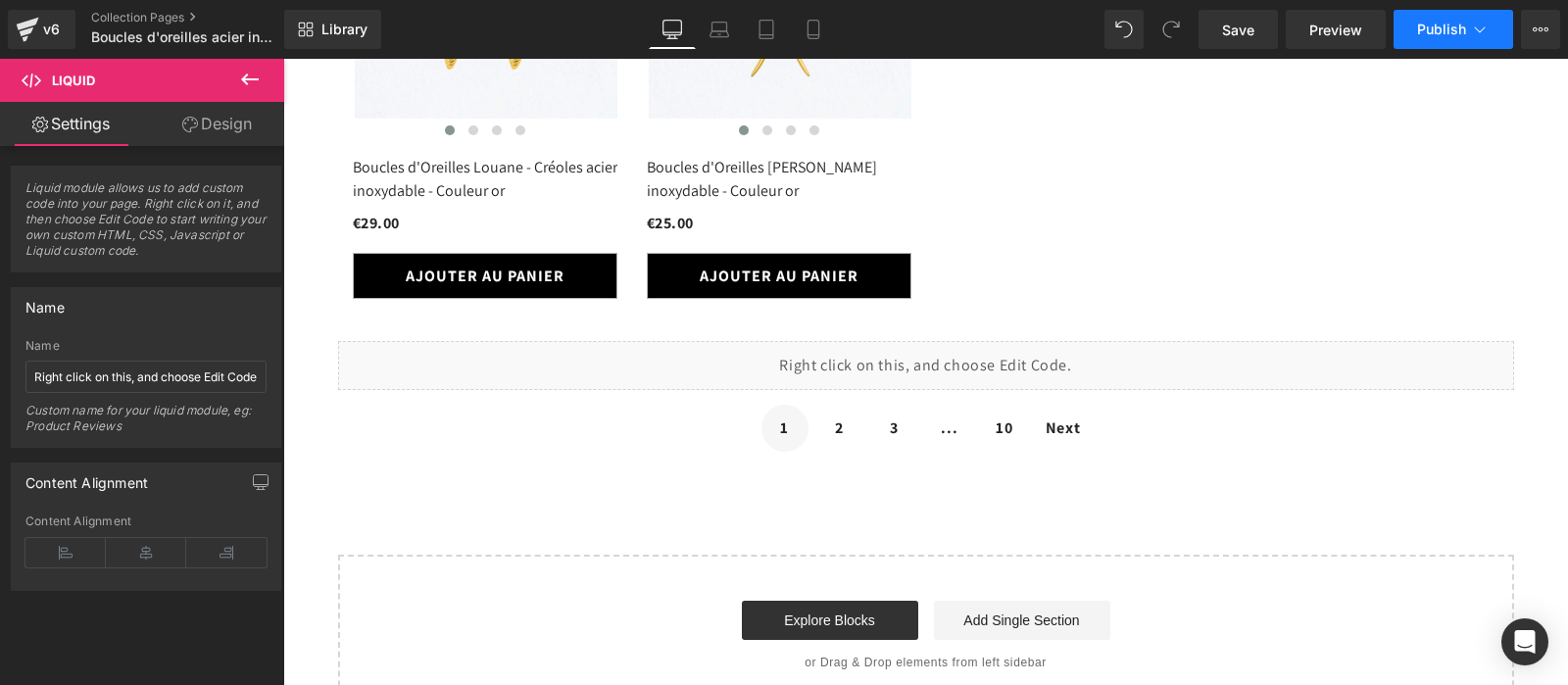 click on "Publish" at bounding box center (1442, 29) 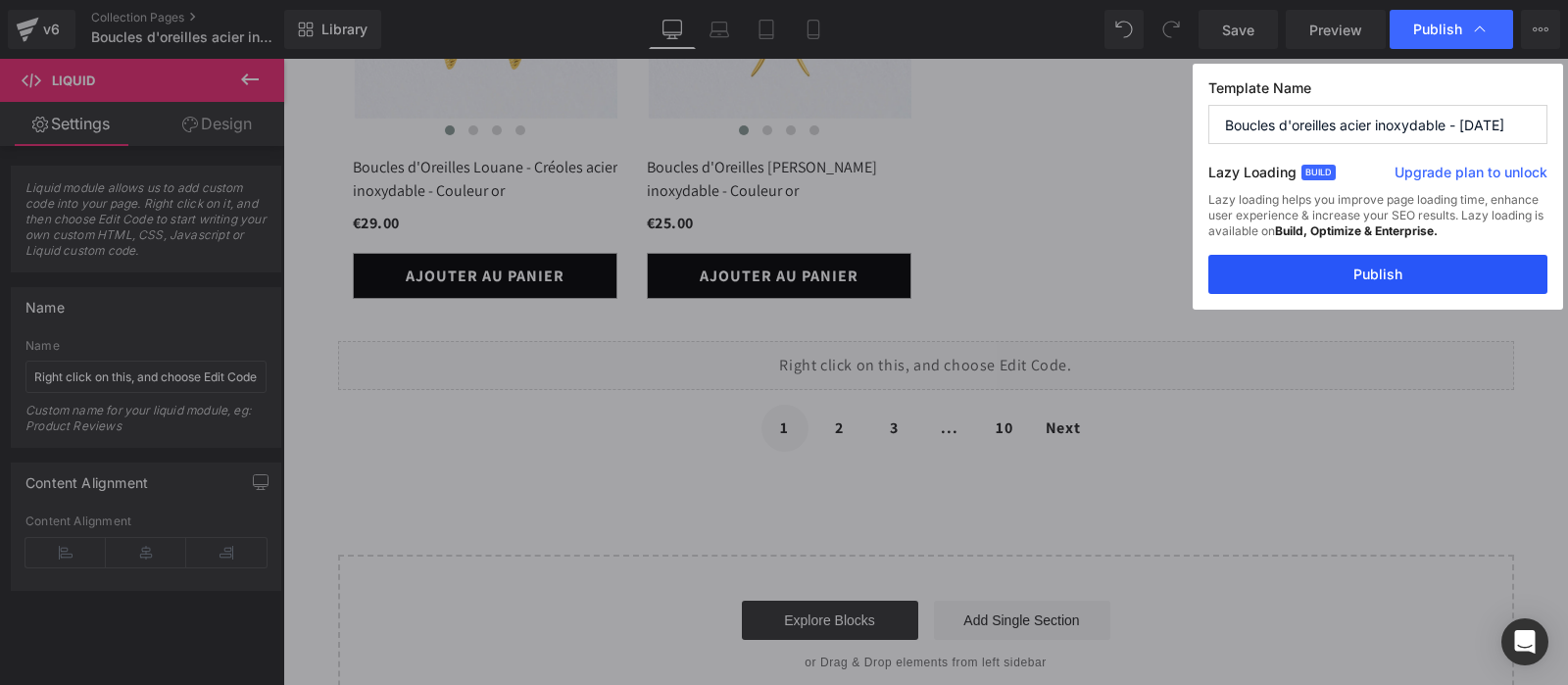 click on "Publish" at bounding box center [1378, 274] 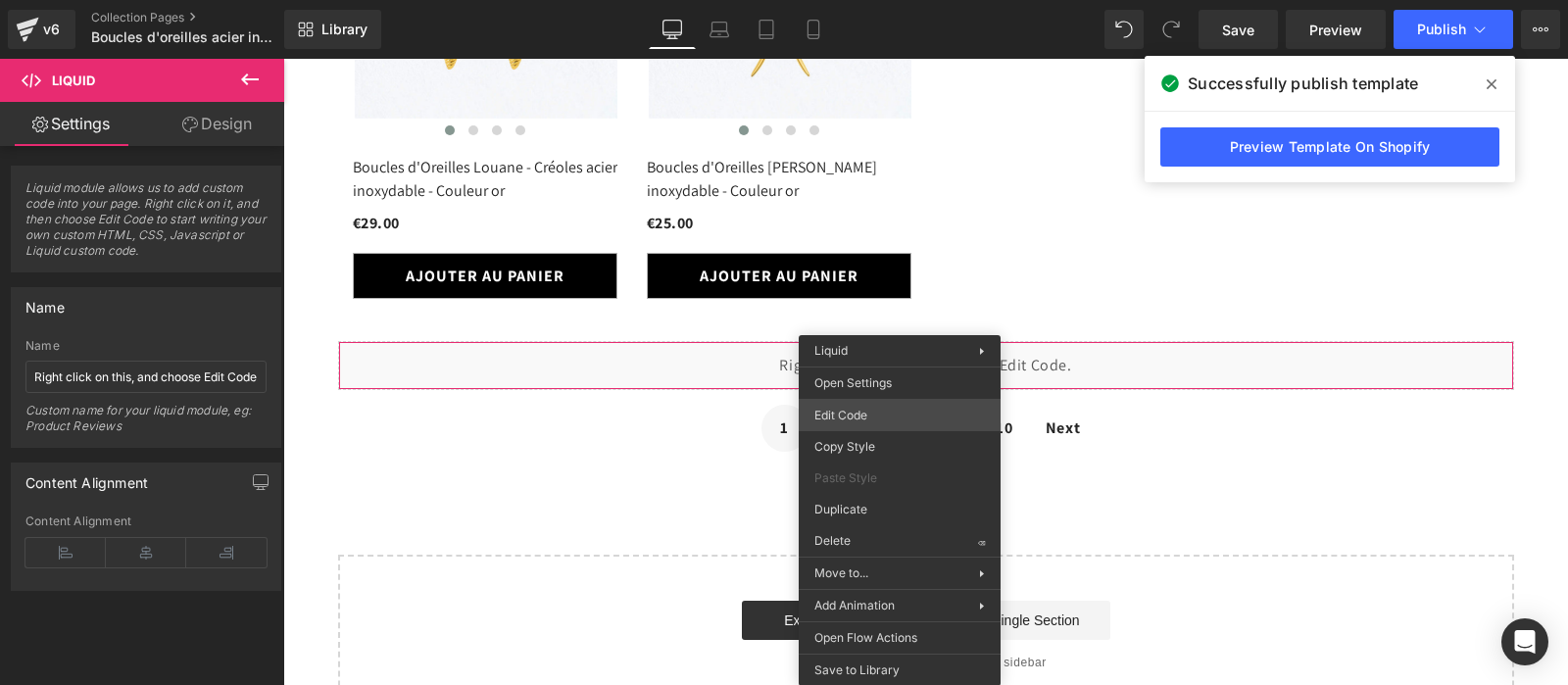 click on "Liquid  You are previewing how the   will restyle your page. You can not edit Elements in Preset Preview Mode.  v6 Collection Pages Boucles d'oreilles acier inoxydable - [DATE] Library Desktop Desktop Laptop Tablet Mobile Save Preview Publish Scheduled Upgrade Plan View Live Page View with current Template Save Template to Library Schedule Publish  Optimize  Publish Settings Shortcuts  Your page can’t be published   You've reached the maximum number of published pages on your plan  (1/1).  You need to upgrade your plan or unpublish all your pages to get 1 publish slot.   Unpublish pages   Upgrade plan  Elements Global Style html Base Row  rows, columns, layouts, div Heading  headings, titles, h1,h2,h3,h4,h5,h6 Text Block  texts, paragraphs, contents, blocks Image  images, photos, alts, uploads Icon  icons, symbols Button  button, call to action, cta Separator  separators, dividers, horizontal lines Liquid  liquid, custom code, html, javascript, css, reviews, apps, applications, embeded, iframe Banner" at bounding box center [784, 0] 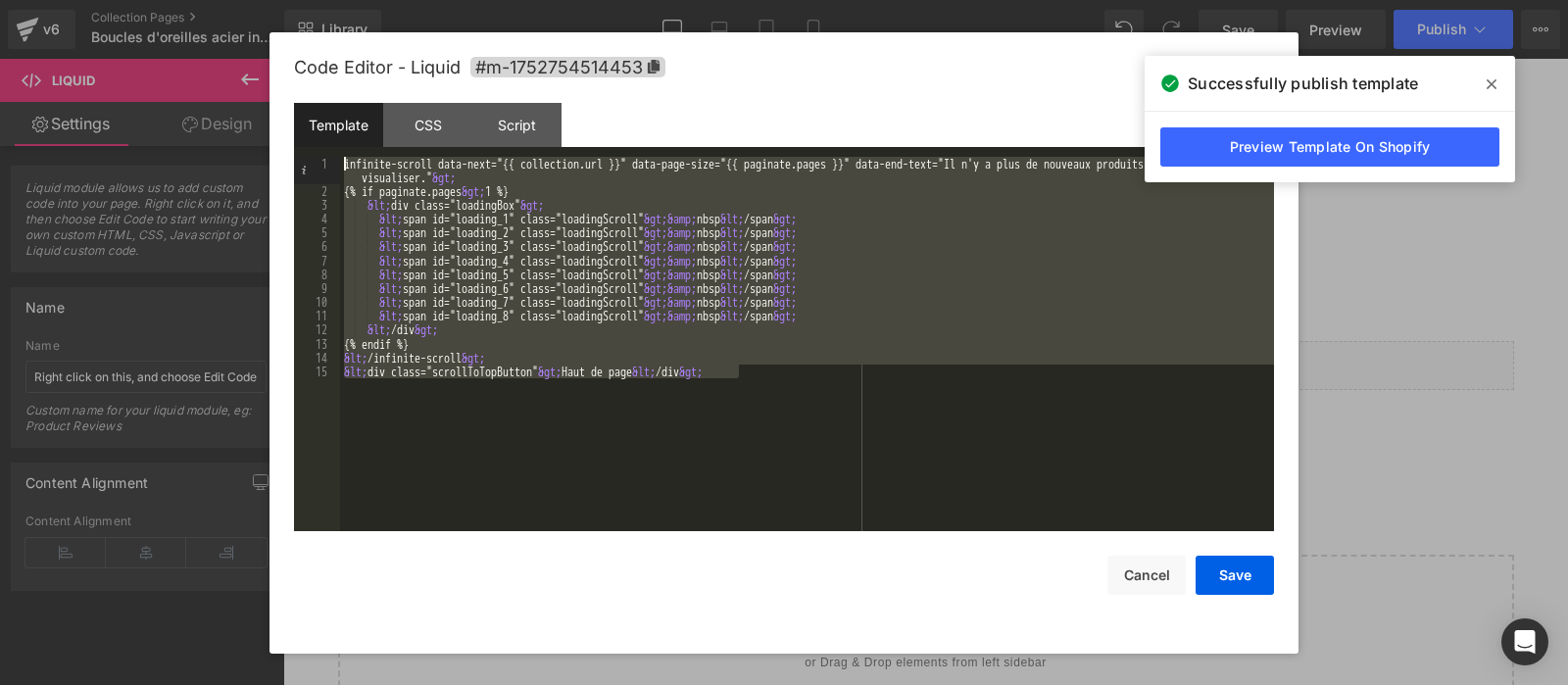 drag, startPoint x: 775, startPoint y: 393, endPoint x: 331, endPoint y: 59, distance: 555.60058 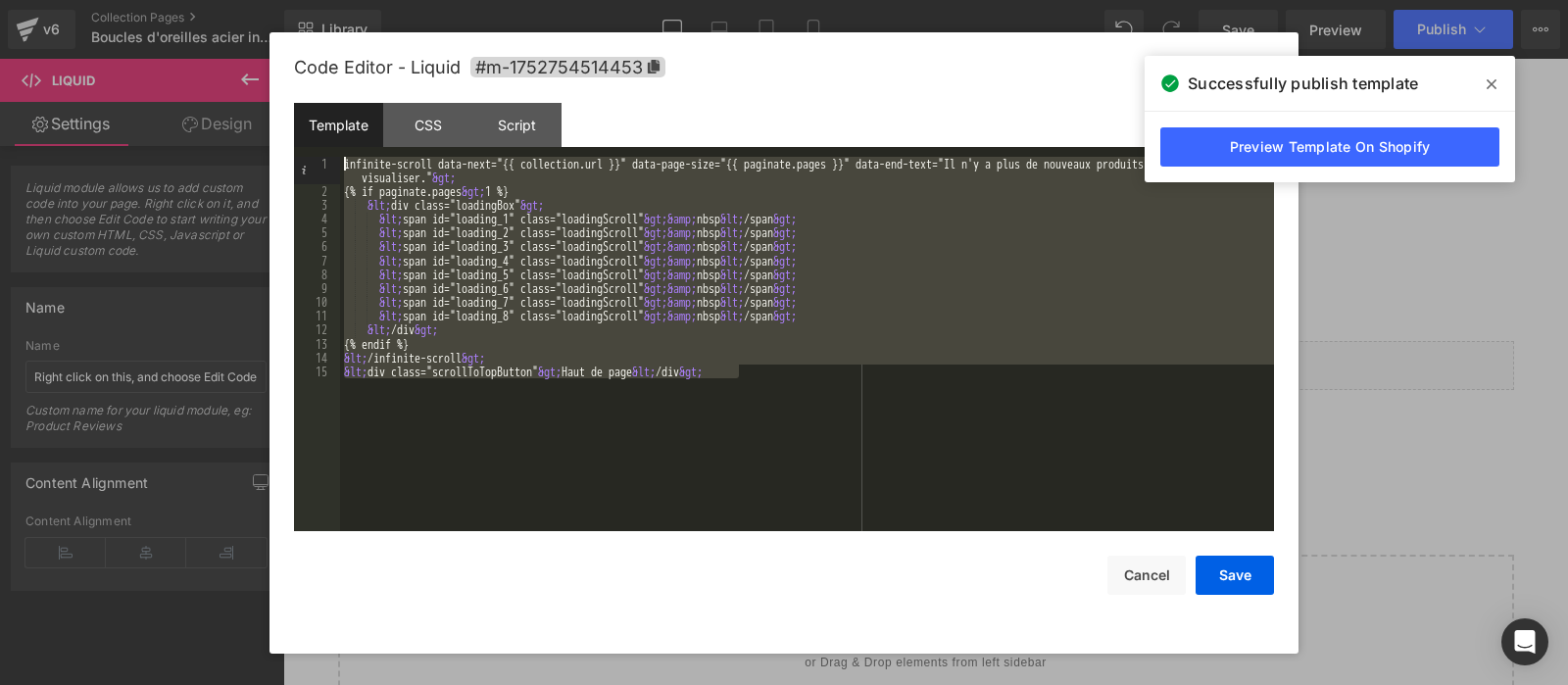 click on "infinite-scroll data-next="{{ collection.url }}" data-page-size="{{ paginate.pages }}" data-end-text="Il n'y a plus de nouveaux produits à      visualiser." &gt;   {% if paginate.pages  &gt;  1 %}       &lt; div class="loadingBox" &gt;          &lt; span id="loading_1" class="loadingScroll" &gt;&amp; nbsp &lt; /span &gt;          &lt; span id="loading_2" class="loadingScroll" &gt;&amp; nbsp &lt; /span &gt;          &lt; span id="loading_3" class="loadingScroll" &gt;&amp; nbsp &lt; /span &gt;          &lt; span id="loading_4" class="loadingScroll" &gt;&amp; nbsp &lt; /span &gt;          &lt; span id="loading_5" class="loadingScroll" &gt;&amp; nbsp &lt; /span &gt;          &lt; span id="loading_6" class="loadingScroll" &gt;&amp; nbsp &lt; /span &gt;          &lt; span id="loading_7" class="loadingScroll" &gt;&amp; nbsp &lt; /span &gt;          &lt; span id="loading_8" class="loadingScroll" &gt;&amp; nbsp &lt; /span &gt;       &lt; /div &gt;   {% endif %} &lt; /infinite-scroll &gt; &lt; &gt; Haut de page" at bounding box center [807, 344] 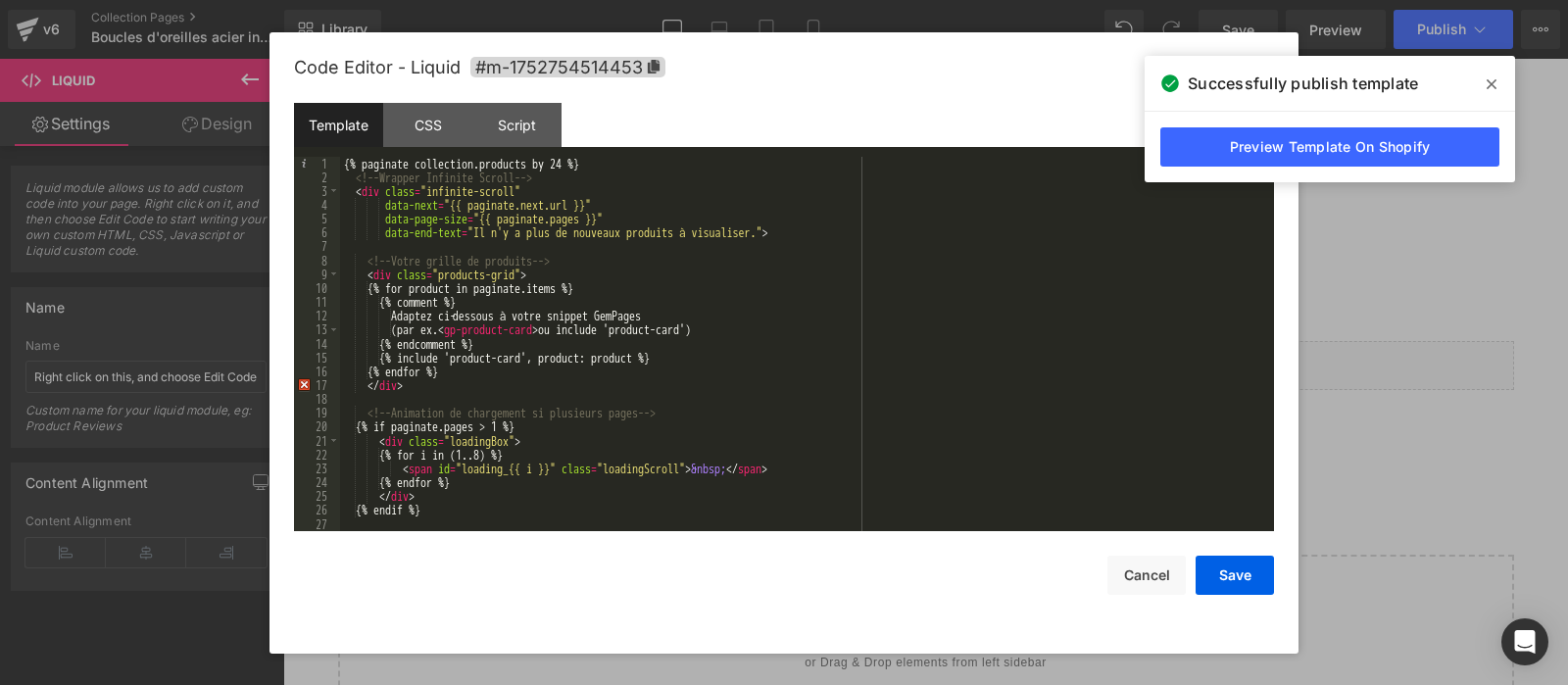 scroll, scrollTop: 249, scrollLeft: 0, axis: vertical 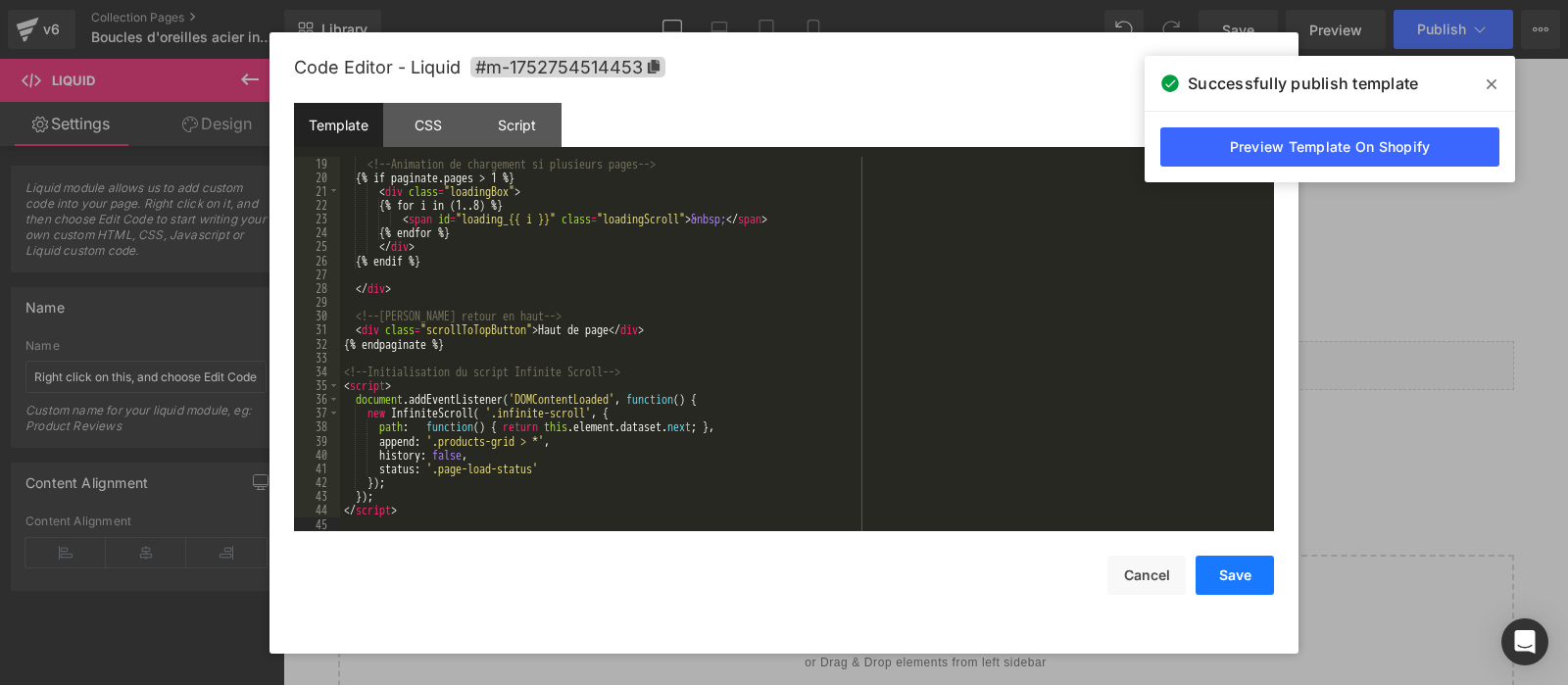 click on "Save" at bounding box center [1235, 575] 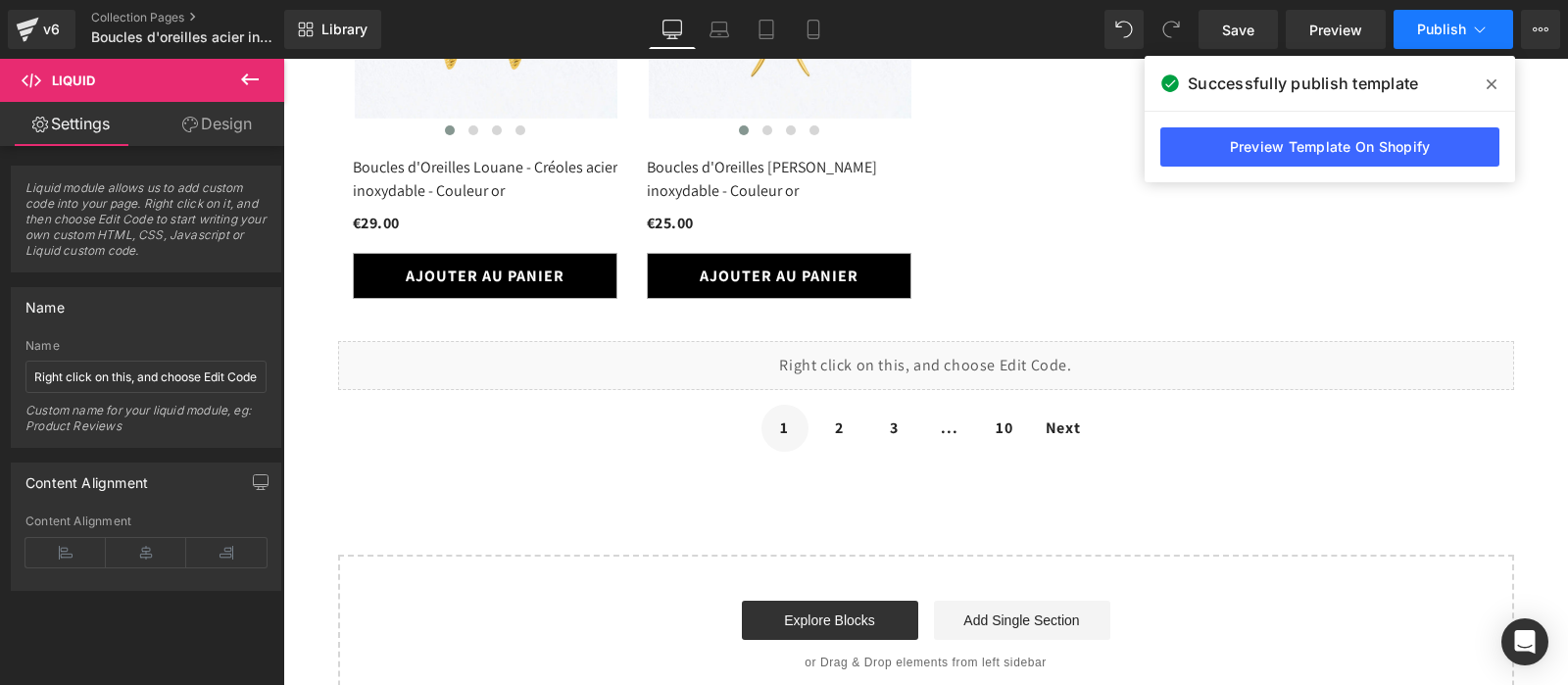 click on "Publish" at bounding box center [1442, 29] 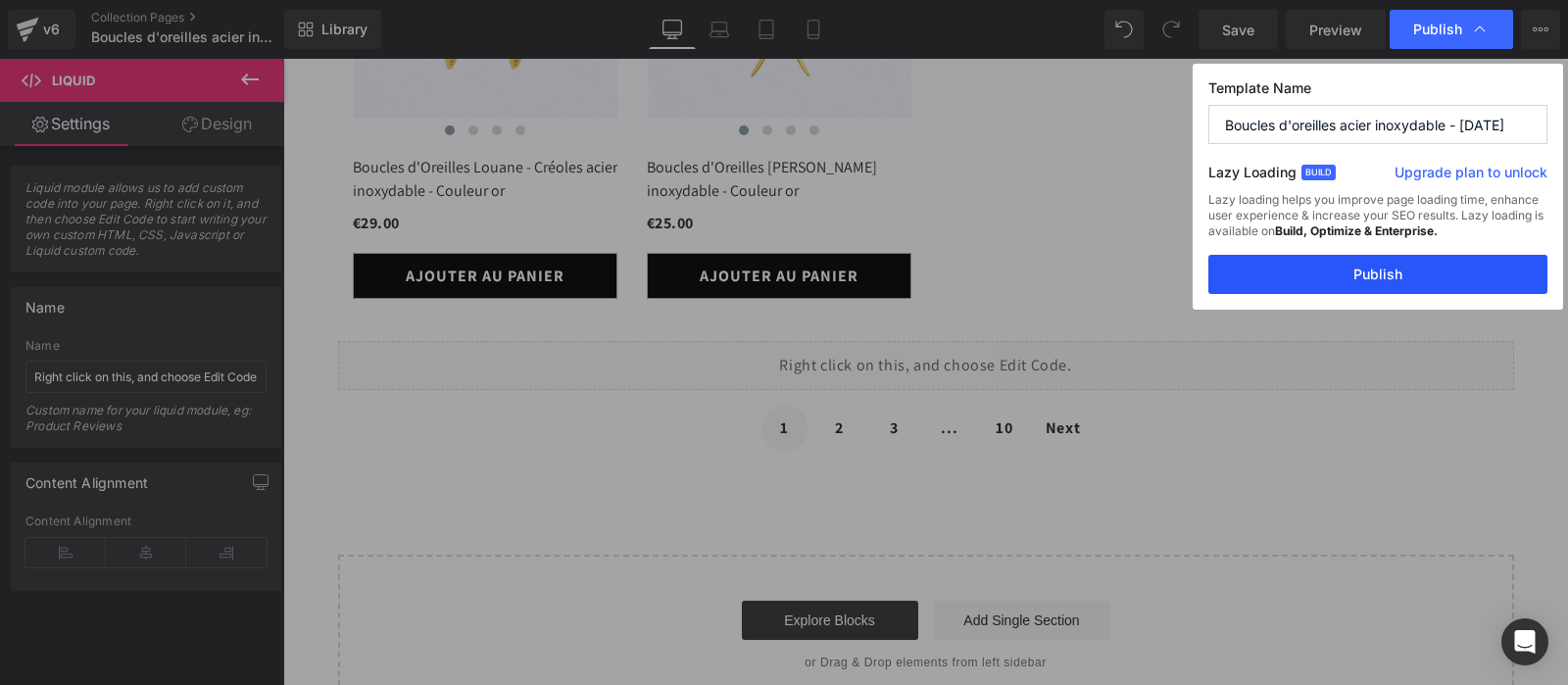 click on "Publish" at bounding box center (1378, 274) 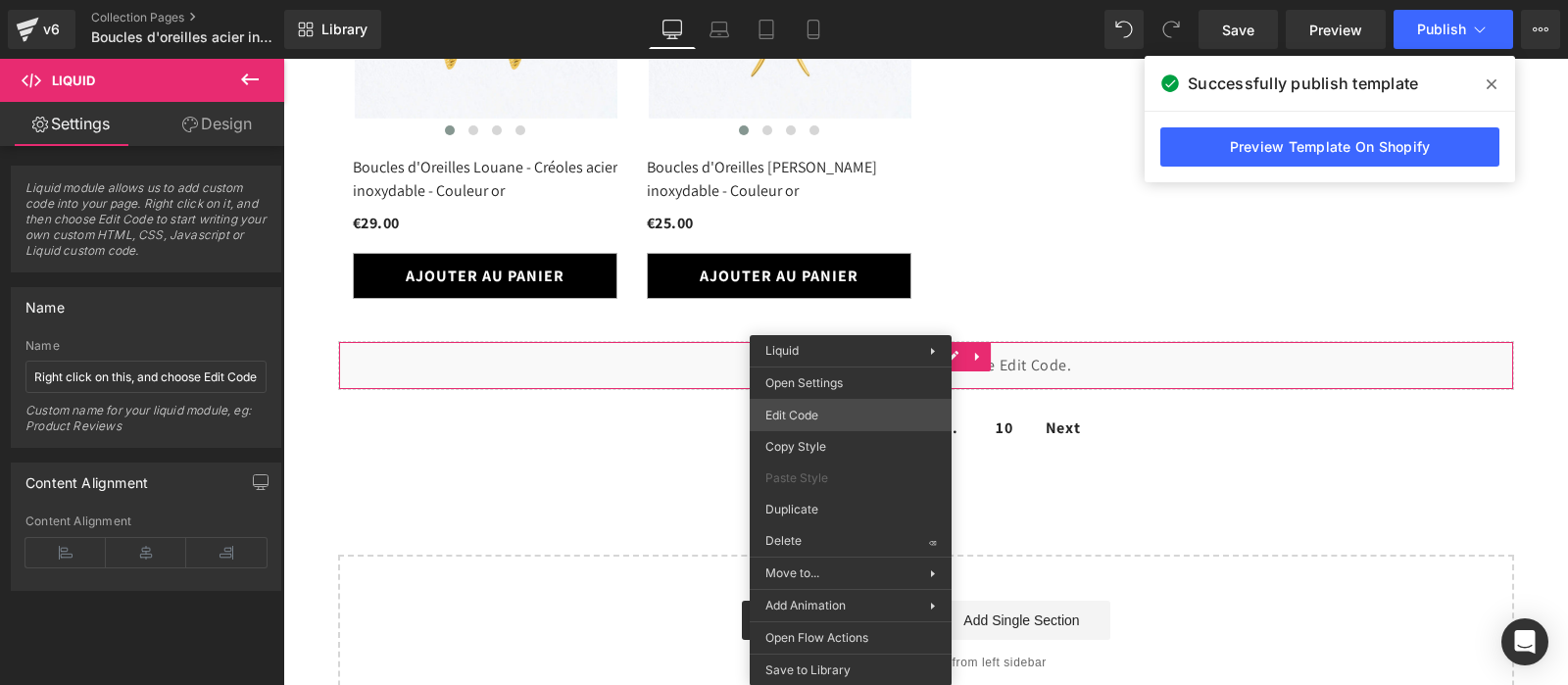click on "Liquid  You are previewing how the   will restyle your page. You can not edit Elements in Preset Preview Mode.  v6 Collection Pages Boucles d'oreilles acier inoxydable - [DATE] Library Desktop Desktop Laptop Tablet Mobile Save Preview Publish Scheduled Upgrade Plan View Live Page View with current Template Save Template to Library Schedule Publish  Optimize  Publish Settings Shortcuts  Your page can’t be published   You've reached the maximum number of published pages on your plan  (1/1).  You need to upgrade your plan or unpublish all your pages to get 1 publish slot.   Unpublish pages   Upgrade plan  Elements Global Style html Base Row  rows, columns, layouts, div Heading  headings, titles, h1,h2,h3,h4,h5,h6 Text Block  texts, paragraphs, contents, blocks Image  images, photos, alts, uploads Icon  icons, symbols Button  button, call to action, cta Separator  separators, dividers, horizontal lines Liquid  liquid, custom code, html, javascript, css, reviews, apps, applications, embeded, iframe Banner" at bounding box center [784, 0] 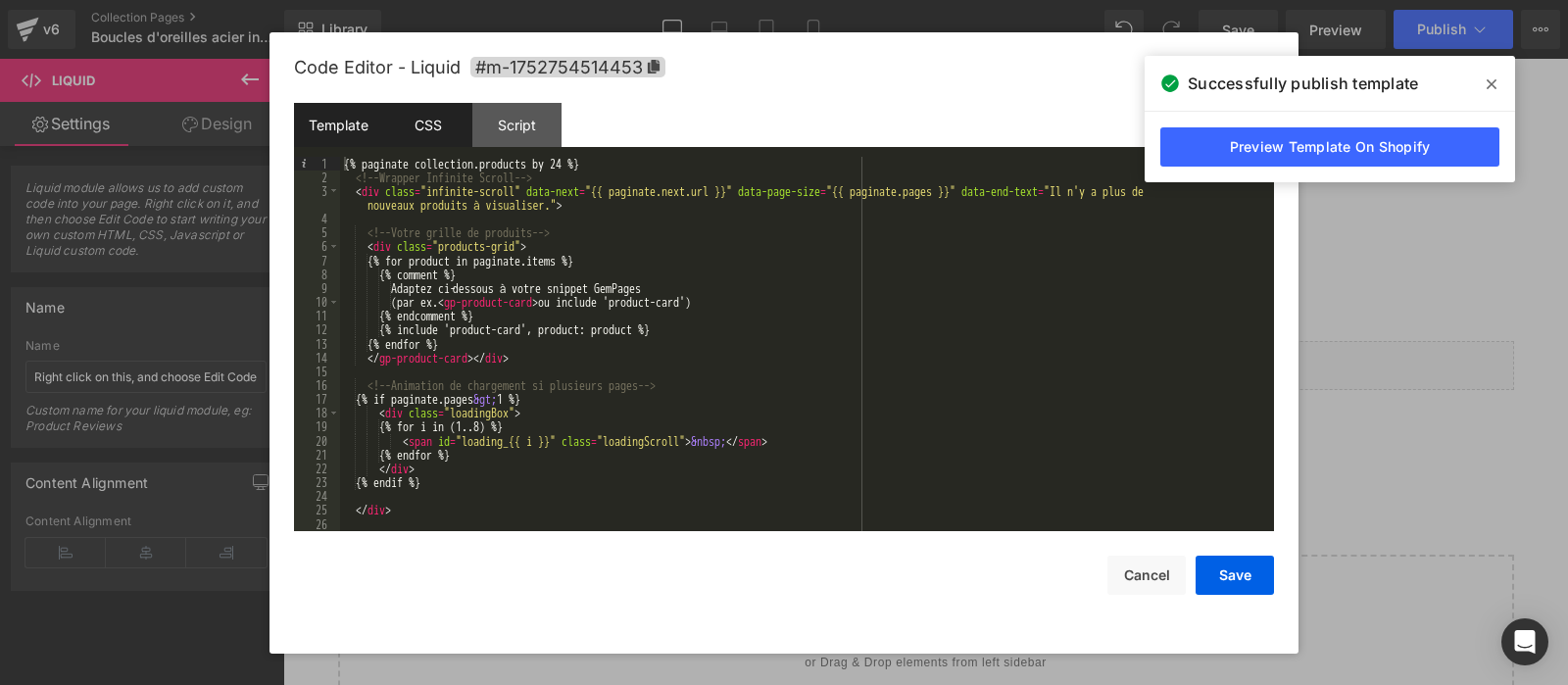 click on "CSS" at bounding box center [427, 124] 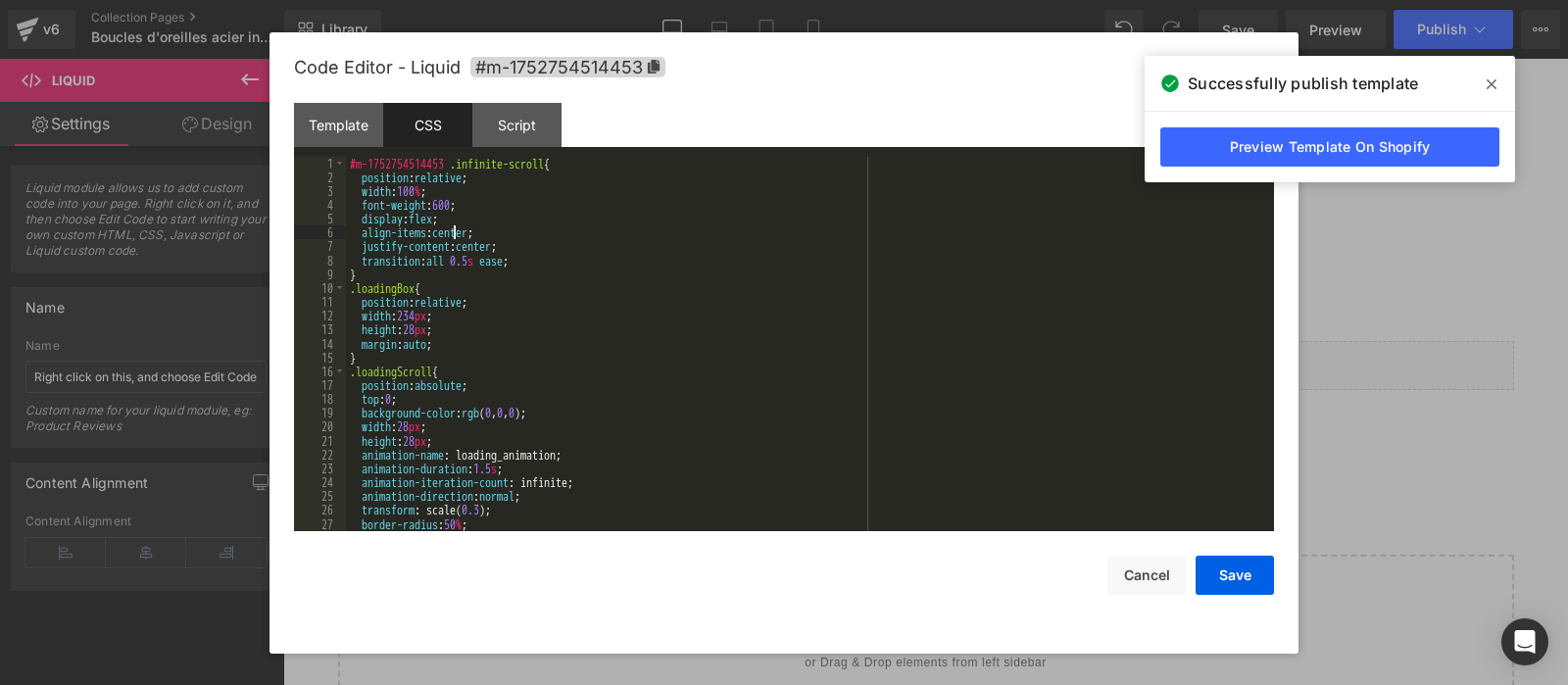 click on "#m-1752754514453   .infinite-scroll {    position :  relative ;    width :  100 % ;    font-weight :  600 ;    display :  flex ;    align-items :  center ;    justify-content :  center ;    transition :  all   0.5 s   ease ; } .loadingBox {    position :  relative ;    width :  234 px ;    height :  28 px ;    margin :  auto ; } .loadingScroll {    position :  absolute ;    top :  0 ;    background-color :  rgb ( 0 ,  0 ,  0 );    width :  28 px ;    height :  28 px ;    animation-name : loading_animation;    animation-duration :  1.5 s ;    animation-iteration-count : infinite;    animation-direction :  normal ;    transform : scale( 0.3 );    border-radius :  50 % ; }" at bounding box center (809, 358) 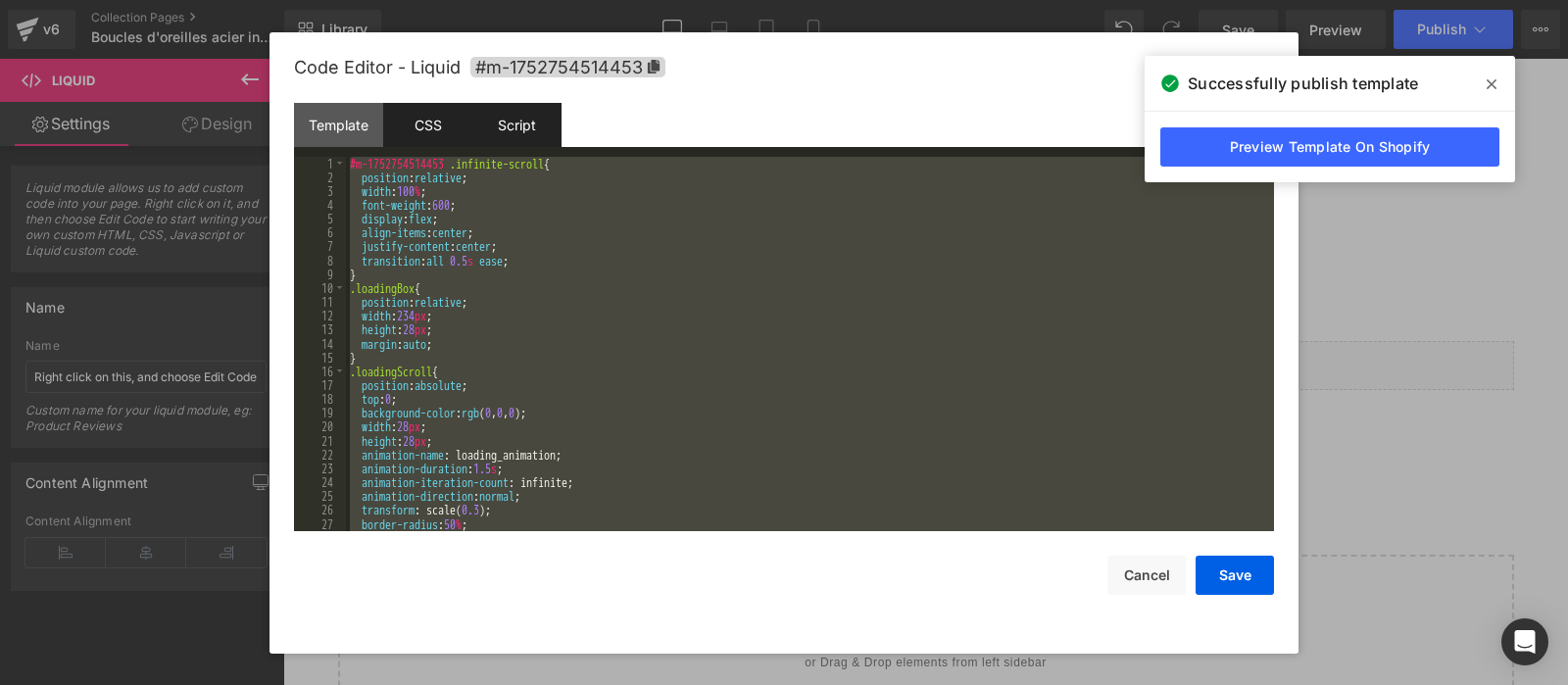 click on "Script" at bounding box center (516, 124) 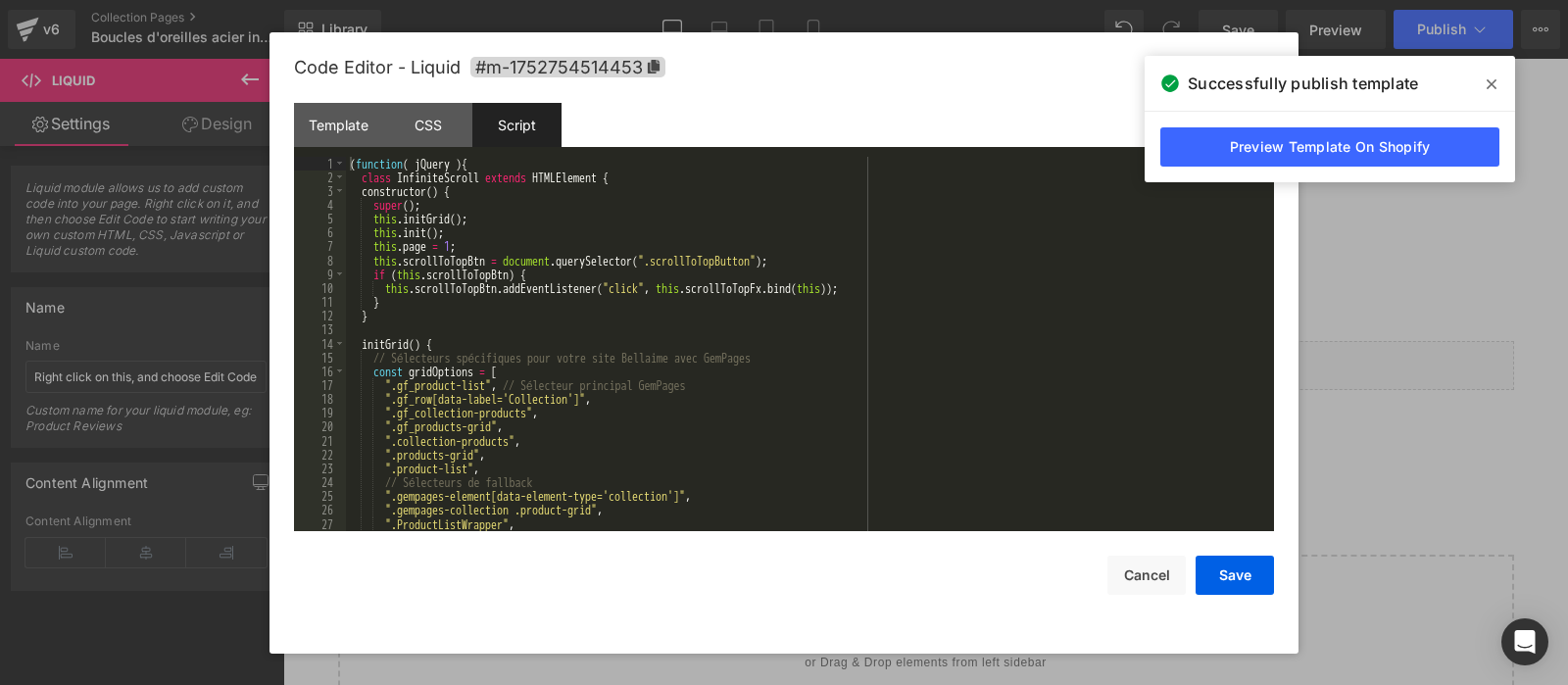 click on "( function (   jQuery   ) {    class   InfiniteScroll   extends   HTMLElement   {    constructor ( )   {       super ( ) ;       this . initGrid ( ) ;       this . init ( ) ;       this . page   =   1 ;       this . scrollToTopBtn   =   document . querySelector ( ".scrollToTopButton" ) ;       if   ( this . scrollToTopBtn )   {          this . scrollToTopBtn . addEventListener ( "click" ,   this . scrollToTopFx . bind ( this )) ;       }    }    initGrid ( )   {       // Sélecteurs spécifiques pour votre site Bellaime avec GemPages       const   gridOptions   =   [          ".gf_product-list" ,   // Sélecteur principal GemPages          ".gf_row[data-label='Collection']" ,          ".gf_collection-products" ,          ".gf_products-grid" ,          ".collection-products" ,          ".products-grid" ,          ".product-list" ,          // Sélecteurs de fallback          ".gempages-element[data-element-type='collection']" ,          ".gempages-collection .product-grid" ,          ".ProductListWrapper" ," at bounding box center (809, 358) 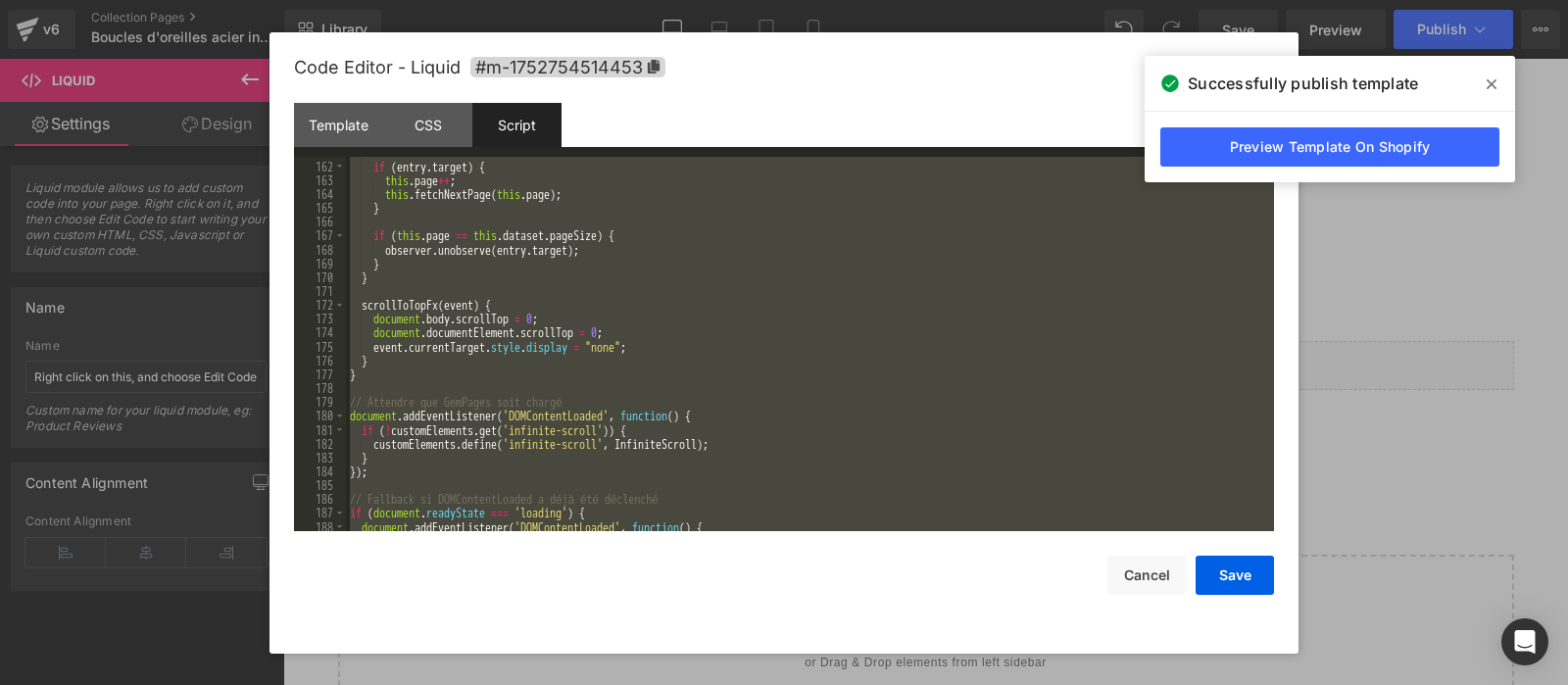 scroll, scrollTop: 2387, scrollLeft: 0, axis: vertical 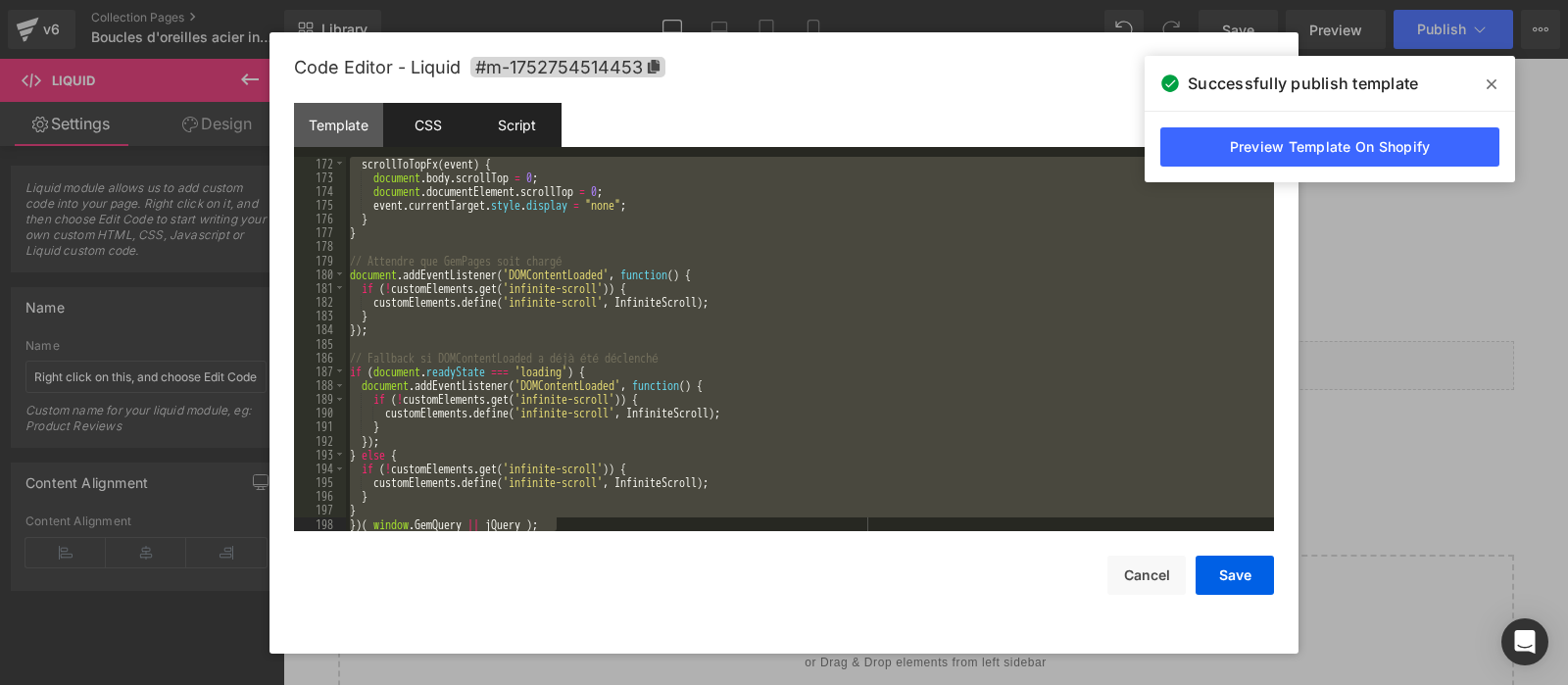click on "CSS" at bounding box center (427, 124) 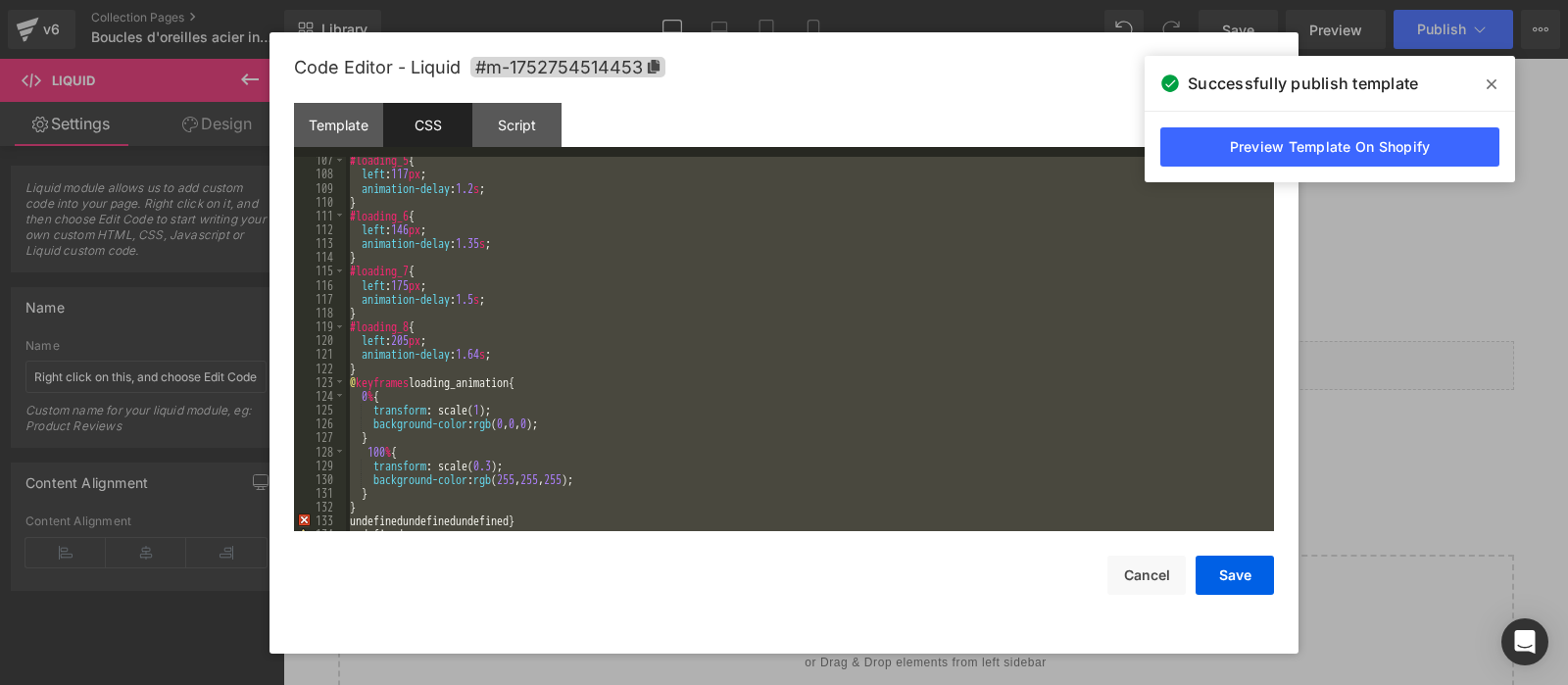 scroll, scrollTop: 1665, scrollLeft: 0, axis: vertical 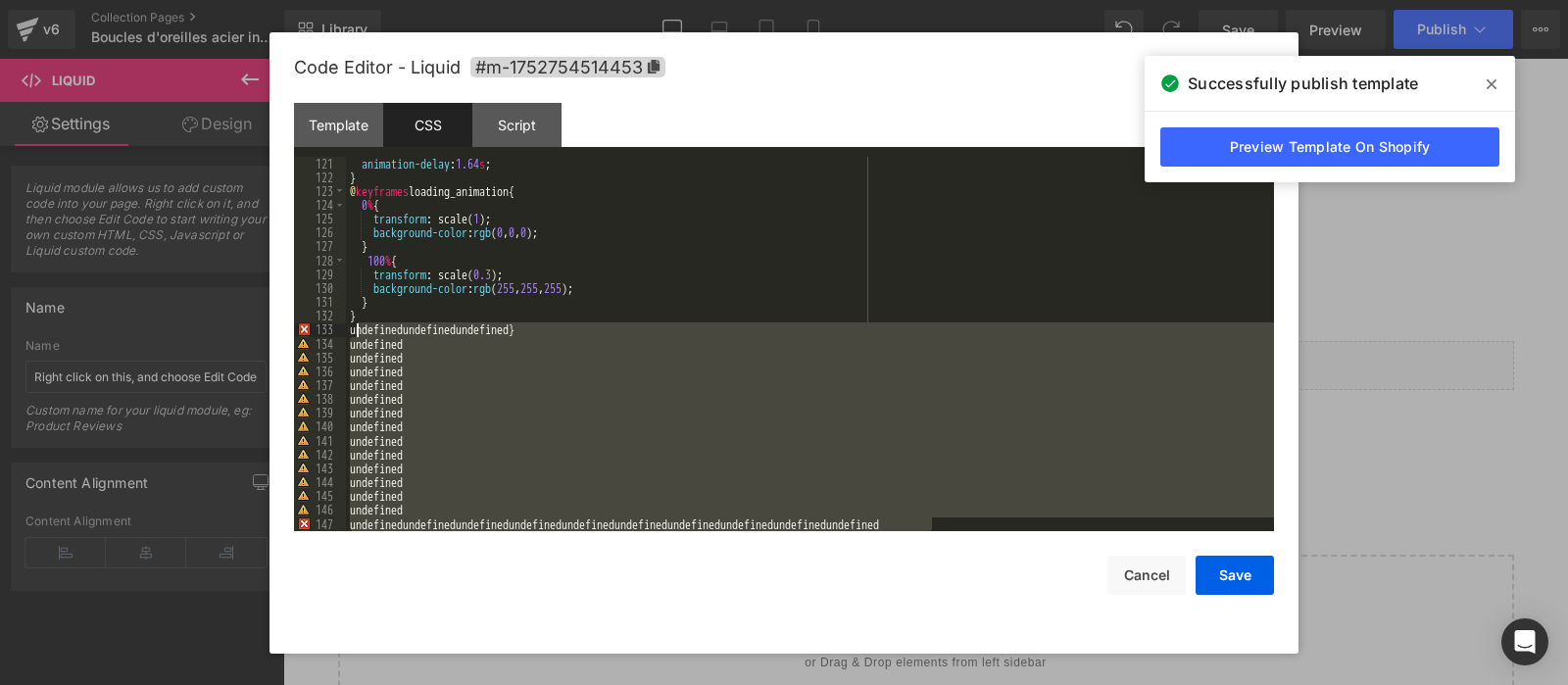 drag, startPoint x: 956, startPoint y: 527, endPoint x: 356, endPoint y: 334, distance: 630.27692 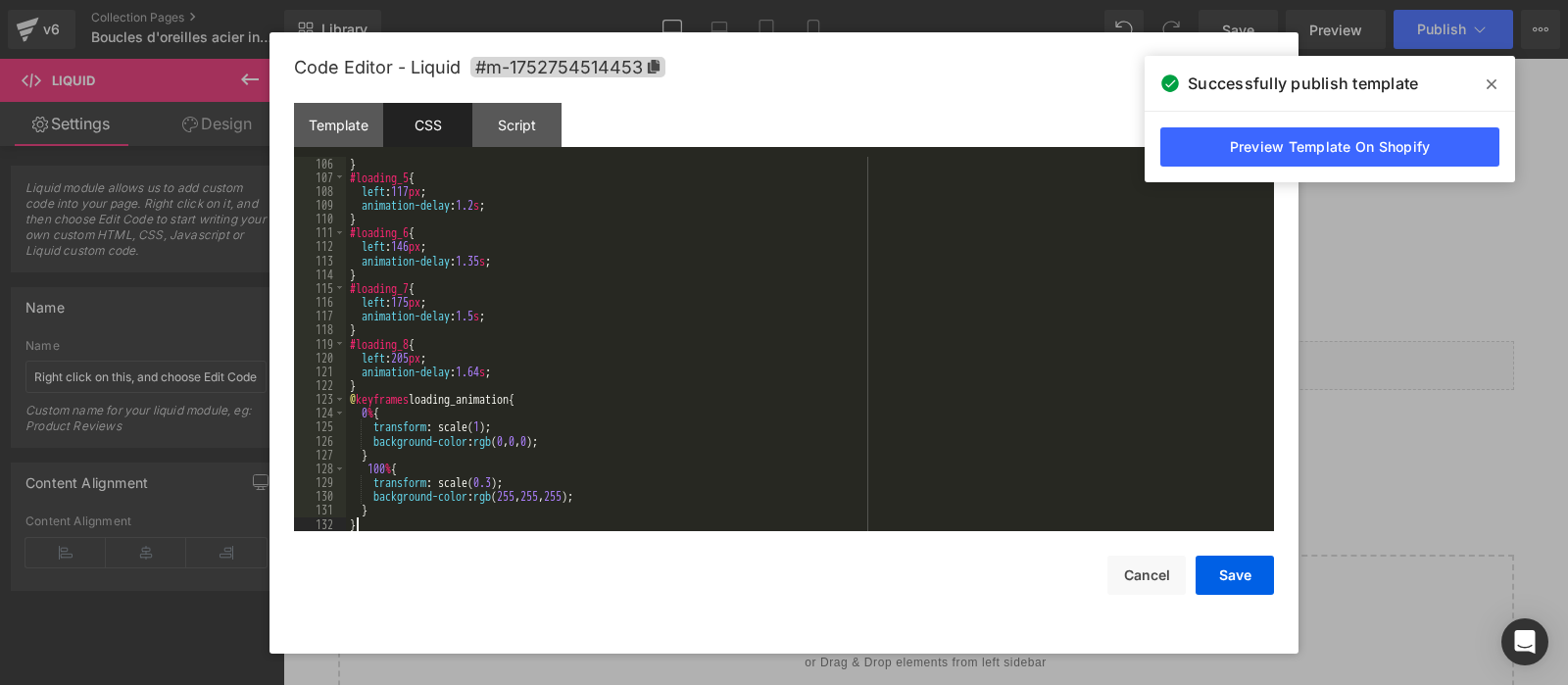 scroll, scrollTop: 1457, scrollLeft: 0, axis: vertical 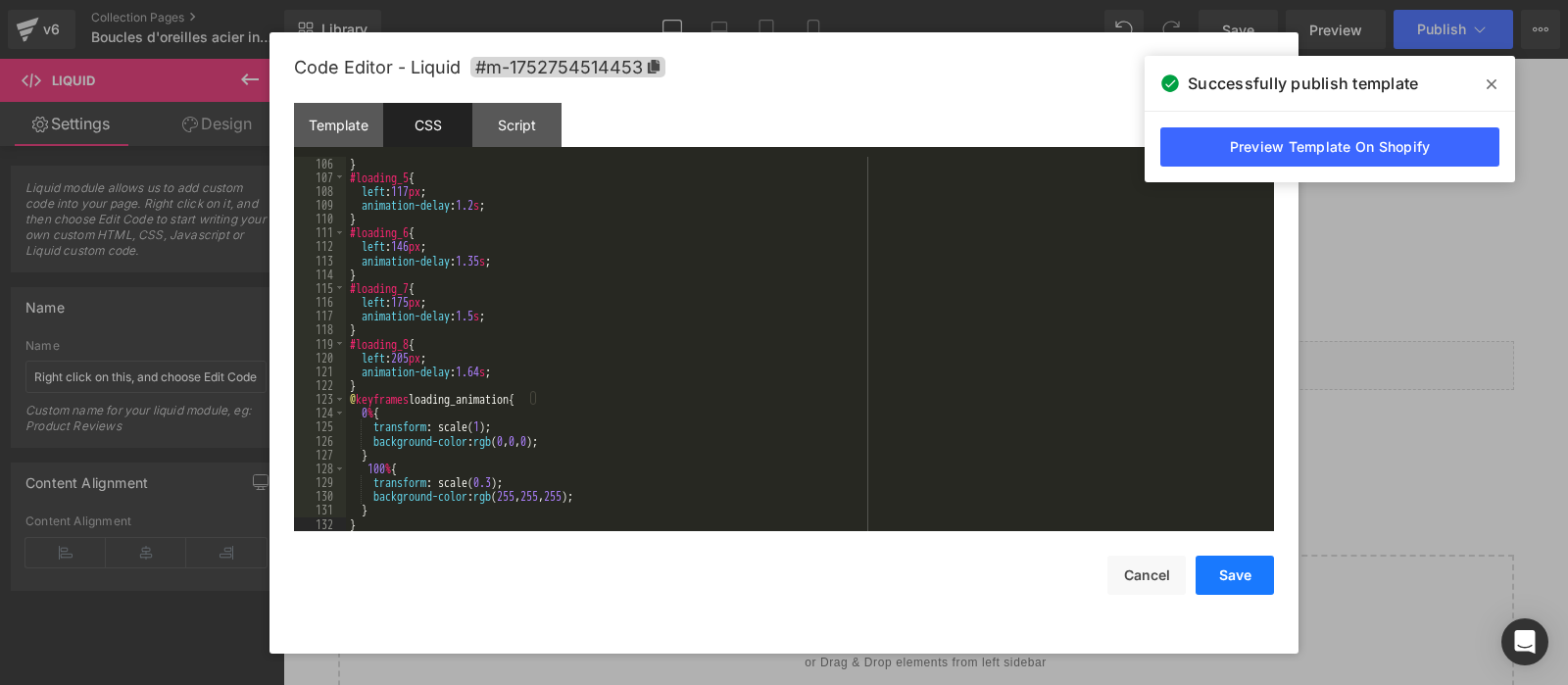 click on "Save" at bounding box center (1235, 575) 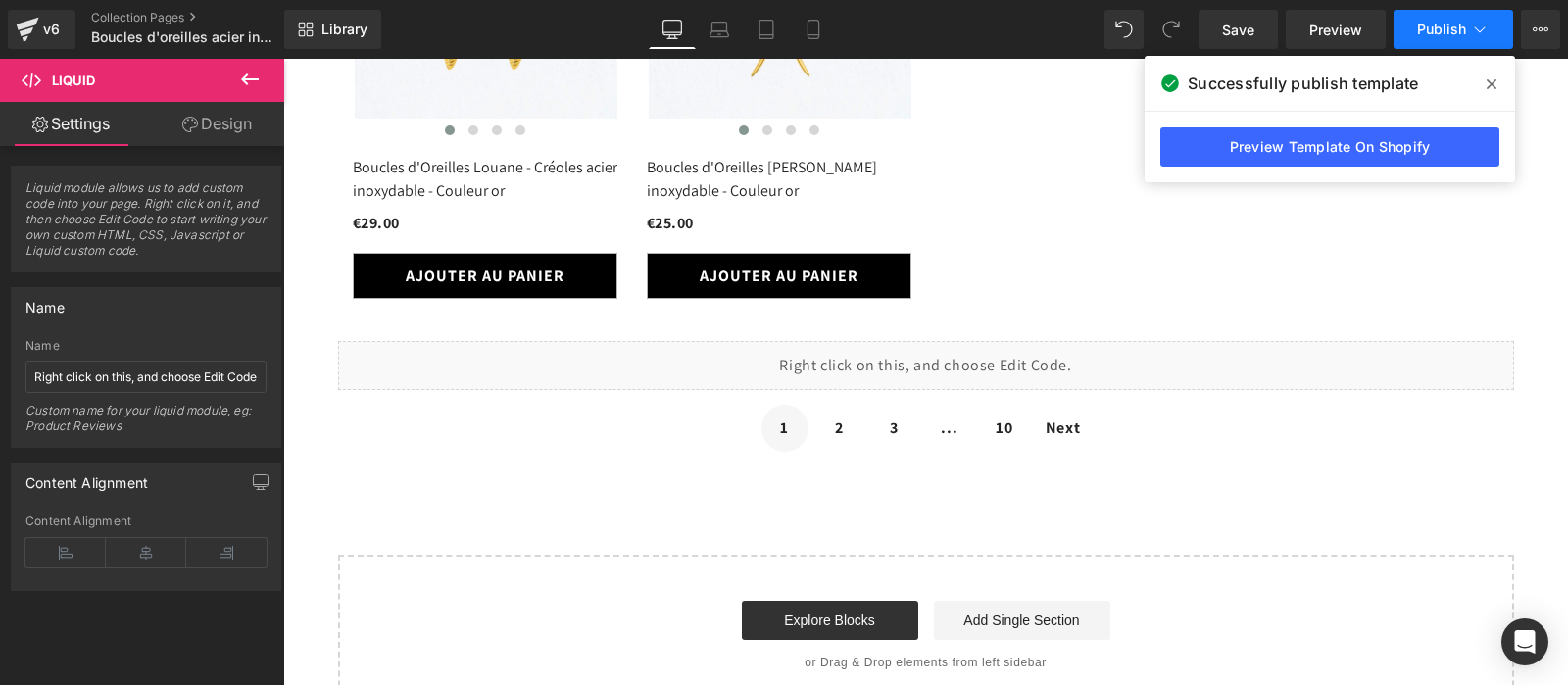 click on "Publish" at bounding box center [1442, 29] 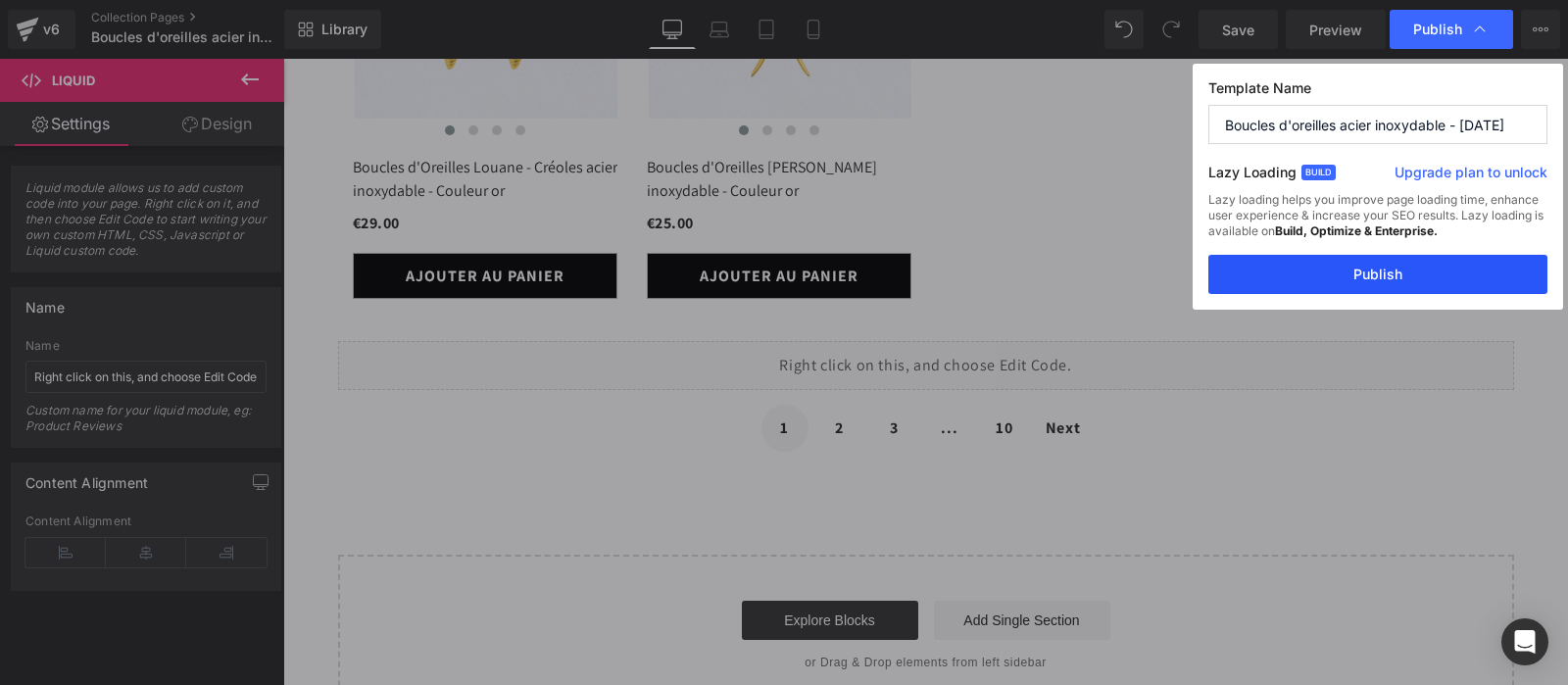 click on "Publish" at bounding box center (1378, 274) 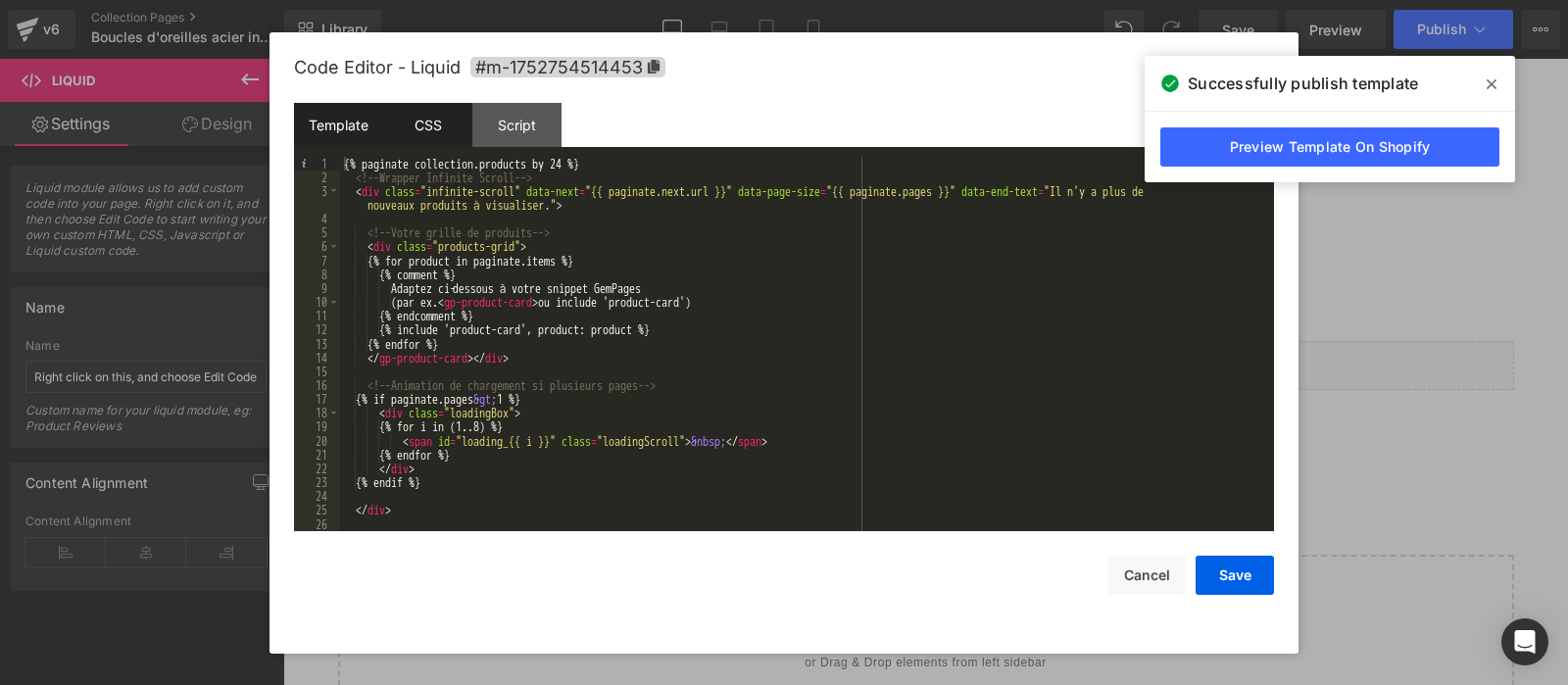 click on "CSS" at bounding box center [427, 124] 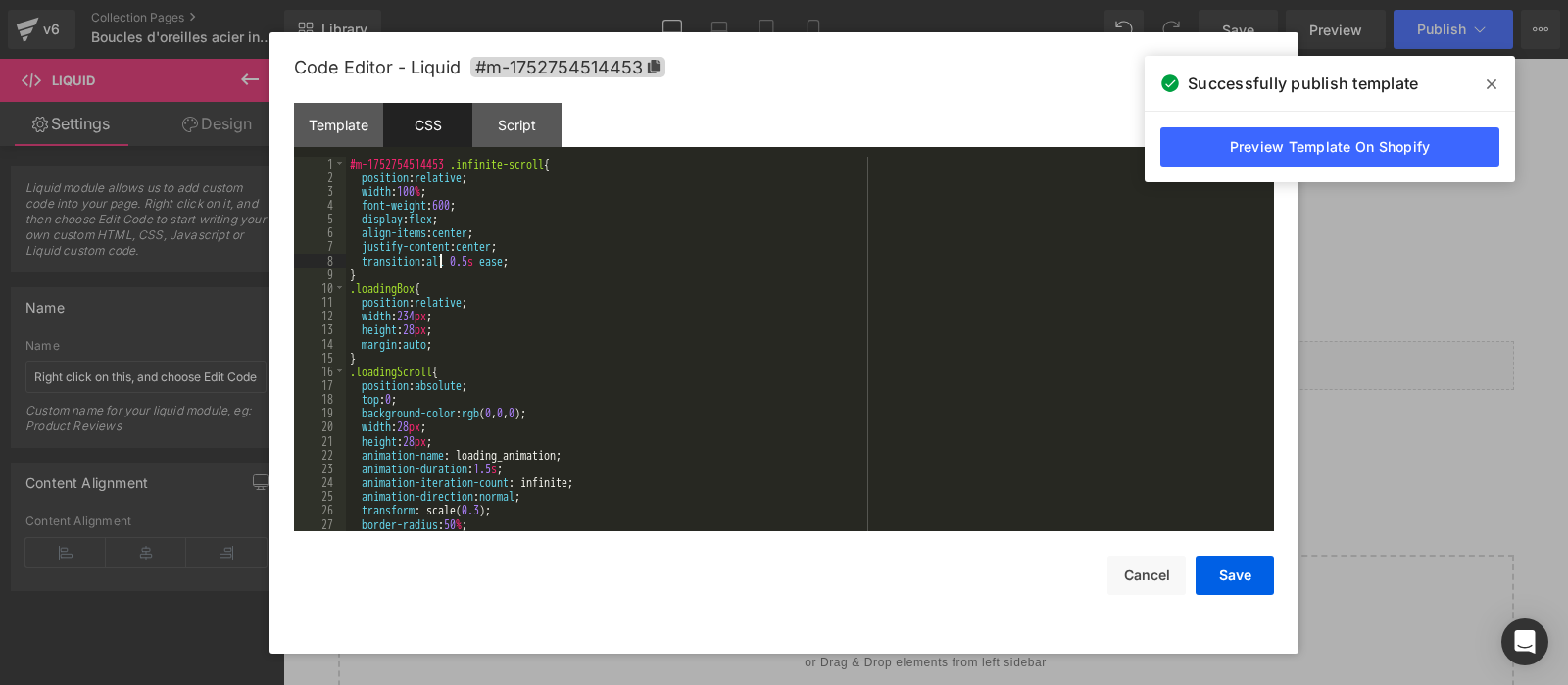 click on "#m-1752754514453   .infinite-scroll {    position :  relative ;    width :  100 % ;    font-weight :  600 ;    display :  flex ;    align-items :  center ;    justify-content :  center ;    transition :  all   0.5 s   ease ; } .loadingBox {    position :  relative ;    width :  234 px ;    height :  28 px ;    margin :  auto ; } .loadingScroll {    position :  absolute ;    top :  0 ;    background-color :  rgb ( 0 ,  0 ,  0 );    width :  28 px ;    height :  28 px ;    animation-name : loading_animation;    animation-duration :  1.5 s ;    animation-iteration-count : infinite;    animation-direction :  normal ;    transform : scale( 0.3 );    border-radius :  50 % ; }" at bounding box center (809, 358) 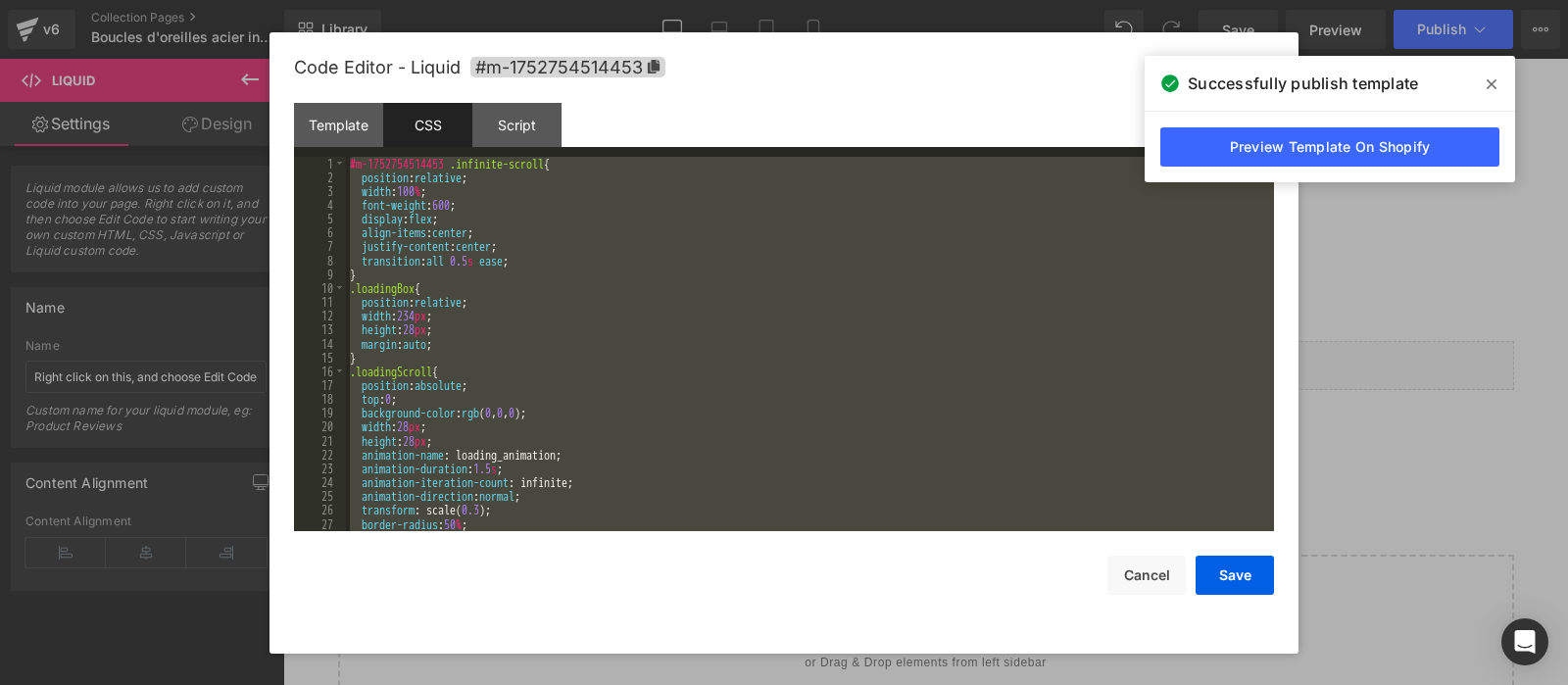 click on "#m-1752754514453   .infinite-scroll {    position :  relative ;    width :  100 % ;    font-weight :  600 ;    display :  flex ;    align-items :  center ;    justify-content :  center ;    transition :  all   0.5 s   ease ; } .loadingBox {    position :  relative ;    width :  234 px ;    height :  28 px ;    margin :  auto ; } .loadingScroll {    position :  absolute ;    top :  0 ;    background-color :  rgb ( 0 ,  0 ,  0 );    width :  28 px ;    height :  28 px ;    animation-name : loading_animation;    animation-duration :  1.5 s ;    animation-iteration-count : infinite;    animation-direction :  normal ;    transform : scale( 0.3 );    border-radius :  50 % ; }" at bounding box center (809, 344) 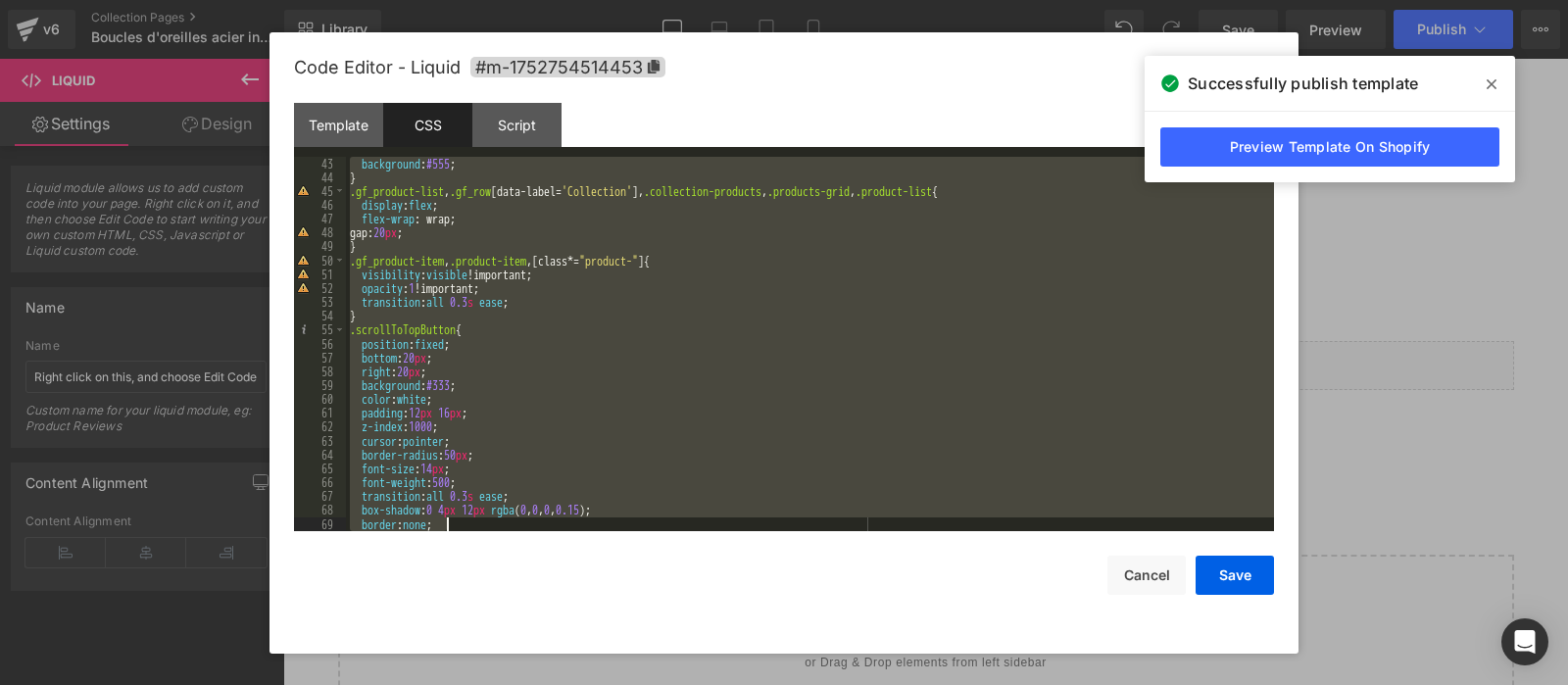 scroll, scrollTop: 1471, scrollLeft: 0, axis: vertical 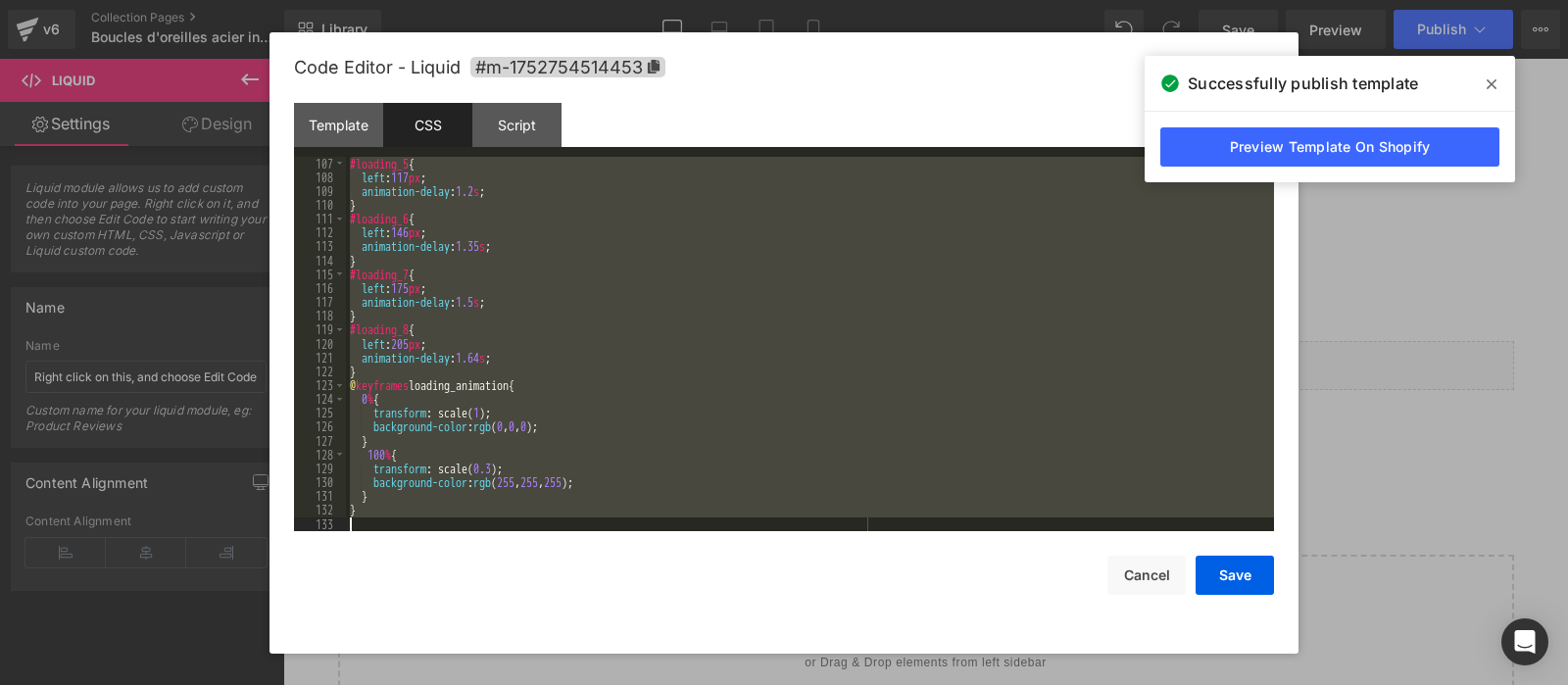 drag, startPoint x: 364, startPoint y: 180, endPoint x: 624, endPoint y: 742, distance: 619.22855 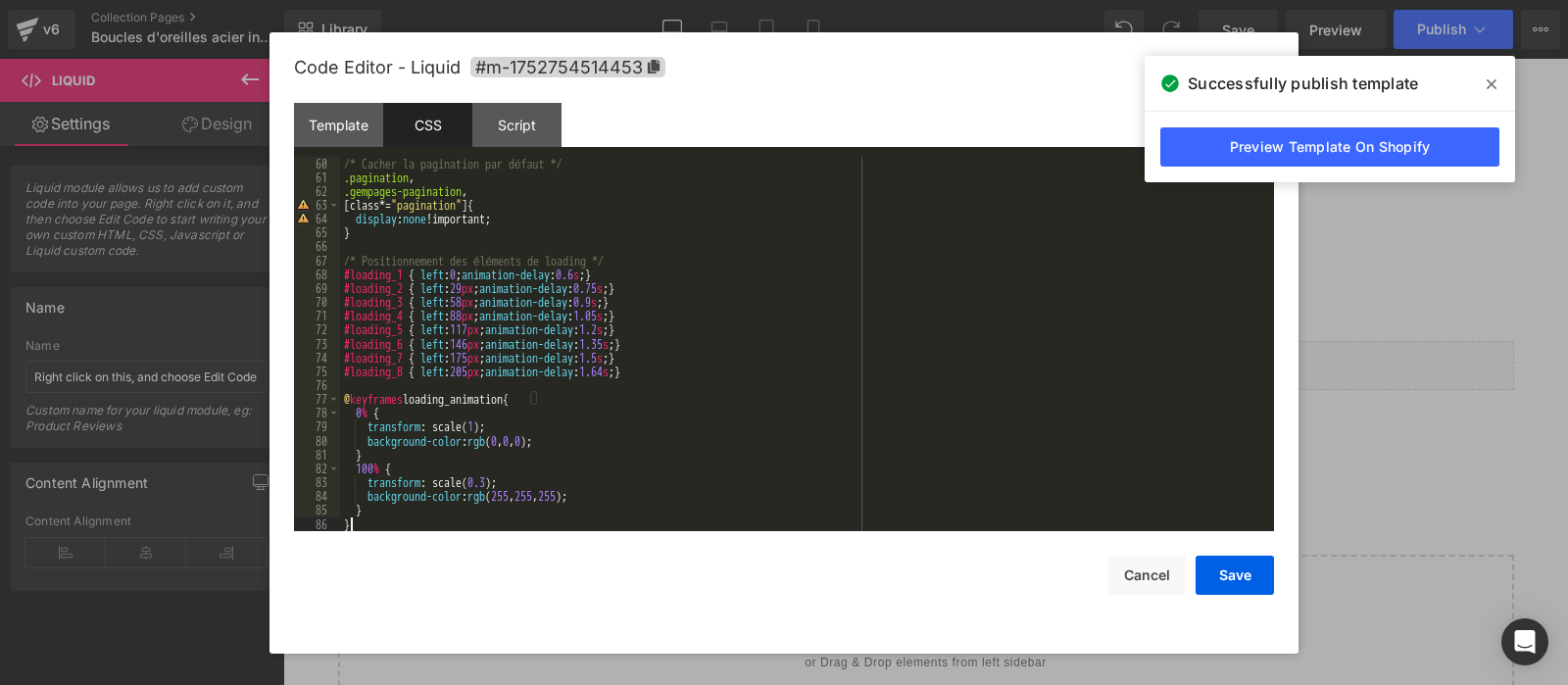 scroll, scrollTop: 0, scrollLeft: 0, axis: both 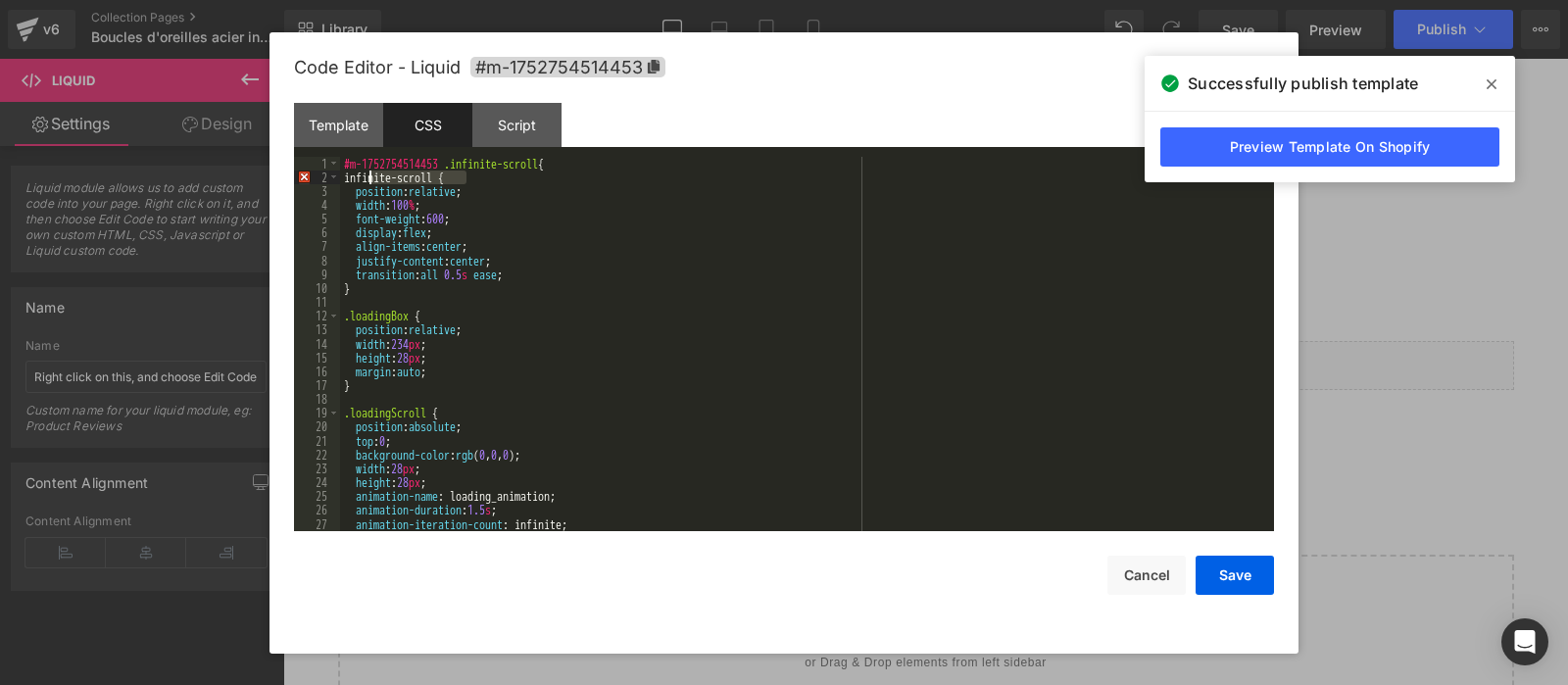 drag, startPoint x: 468, startPoint y: 177, endPoint x: 349, endPoint y: 183, distance: 119.15116 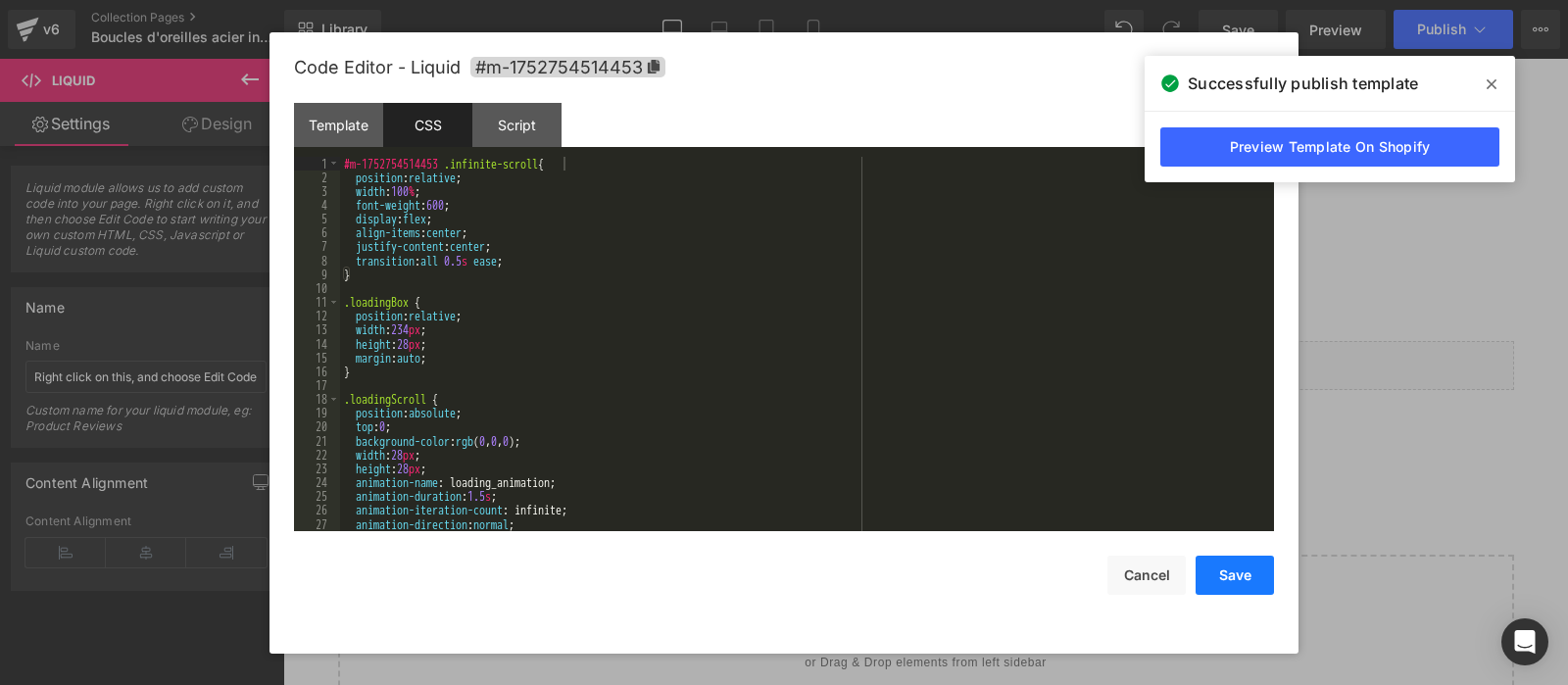click on "Save" at bounding box center (1235, 575) 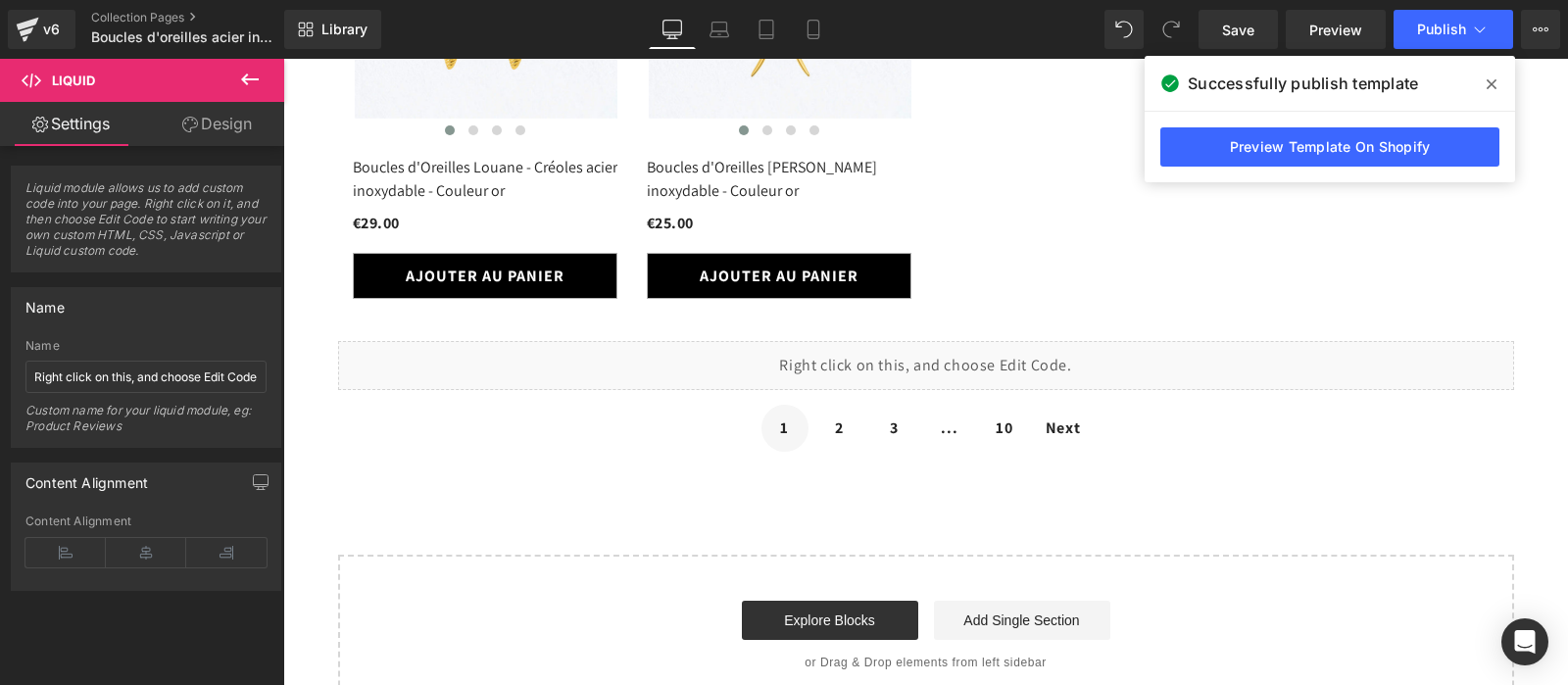 click at bounding box center (1492, 84) 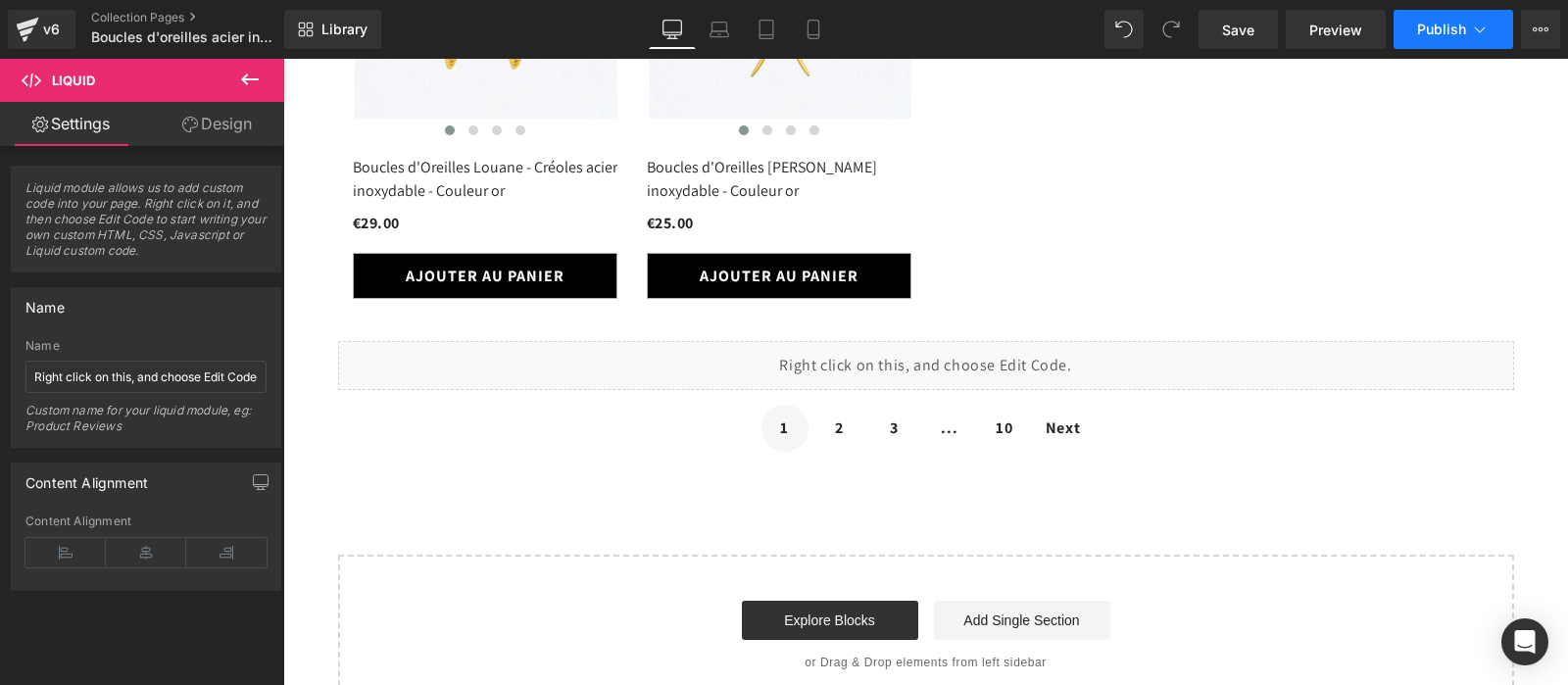 click on "Publish" at bounding box center [1442, 29] 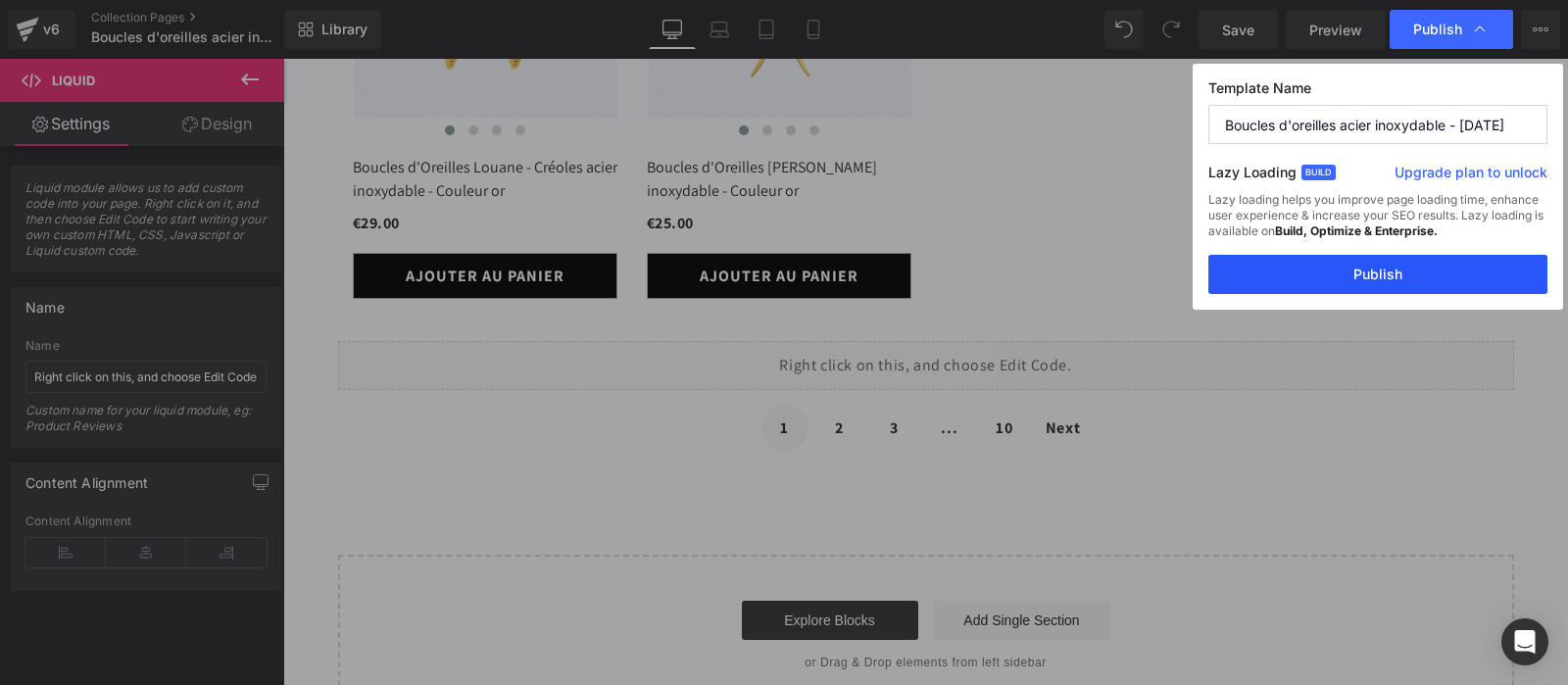 click on "Publish" at bounding box center [1378, 274] 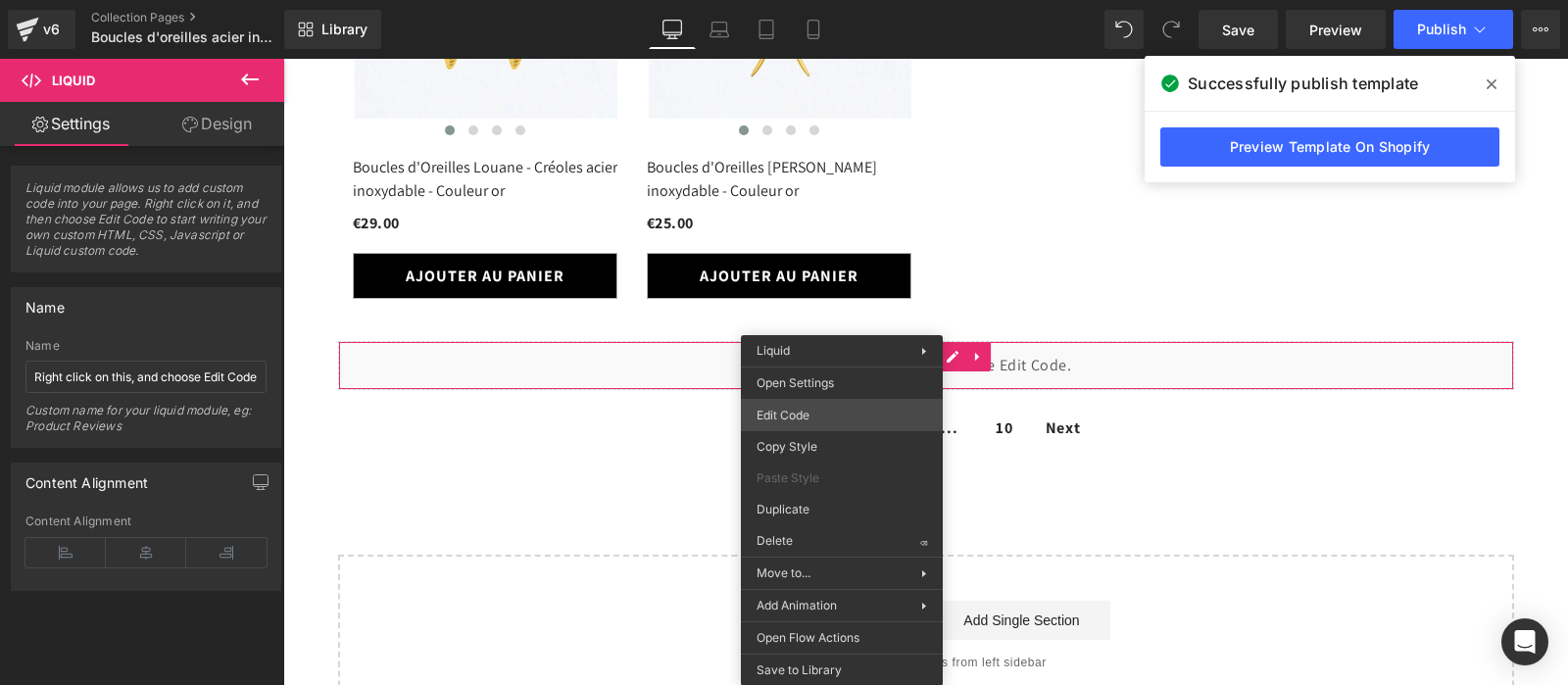 click on "Liquid  You are previewing how the   will restyle your page. You can not edit Elements in Preset Preview Mode.  v6 Collection Pages Boucles d'oreilles acier inoxydable - [DATE] Library Desktop Desktop Laptop Tablet Mobile Save Preview Publish Scheduled Upgrade Plan View Live Page View with current Template Save Template to Library Schedule Publish  Optimize  Publish Settings Shortcuts  Your page can’t be published   You've reached the maximum number of published pages on your plan  (1/1).  You need to upgrade your plan or unpublish all your pages to get 1 publish slot.   Unpublish pages   Upgrade plan  Elements Global Style html Base Row  rows, columns, layouts, div Heading  headings, titles, h1,h2,h3,h4,h5,h6 Text Block  texts, paragraphs, contents, blocks Image  images, photos, alts, uploads Icon  icons, symbols Button  button, call to action, cta Separator  separators, dividers, horizontal lines Liquid  liquid, custom code, html, javascript, css, reviews, apps, applications, embeded, iframe Banner" at bounding box center (784, 0) 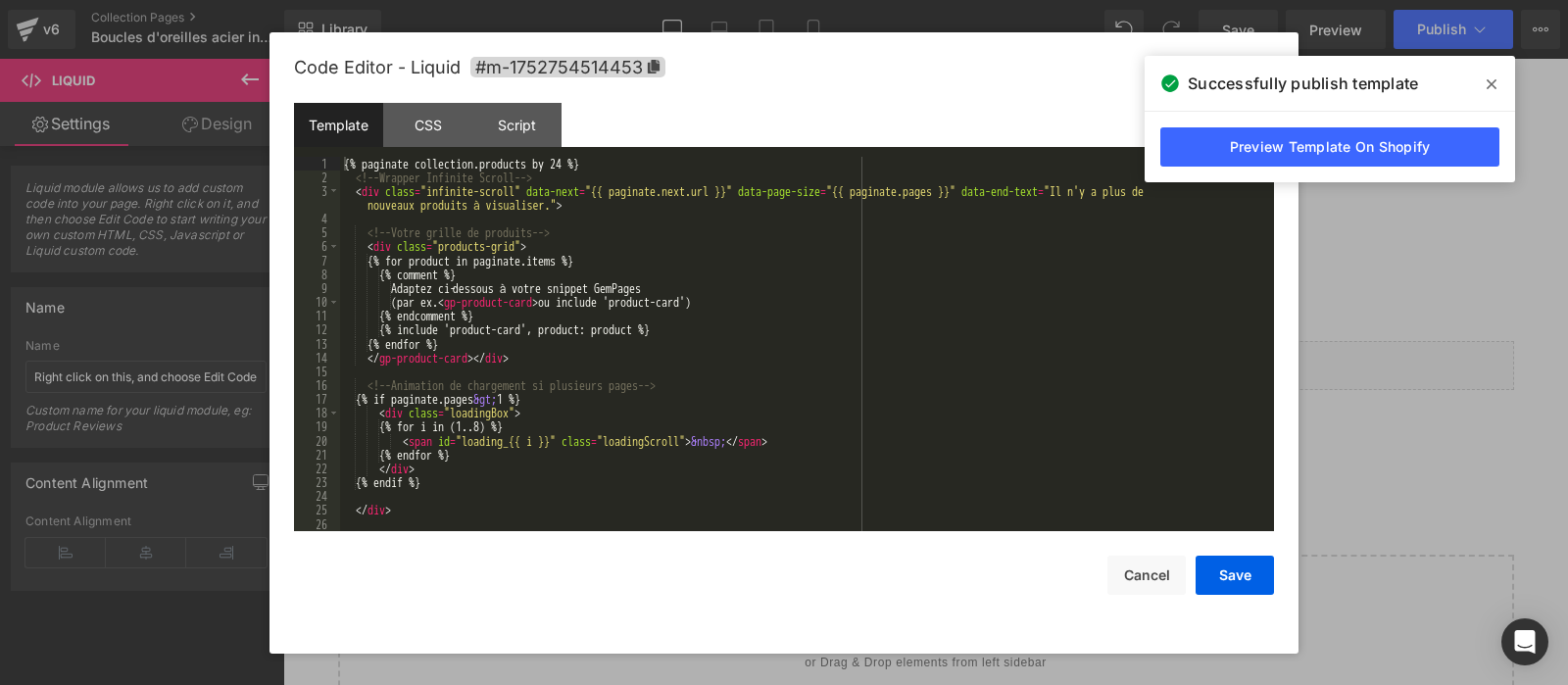click on "{% paginate collection.products by 24 %}    <!--  Wrapper Infinite Scroll  -->    < div   class = "infinite-scroll"   data-next = "{{ paginate.next.url }}"   data-page-size = "{{ paginate.pages }}"   data-end-text = "Il n'y a plus de       nouveaux produits à visualiser." >       <!--  Votre grille de produits  -->       < div   class = "products-grid" >         {% for product in paginate.items %}            {% comment %}                 Adaptez ci‑dessous à votre snippet GemPages                 (par ex.  < gp-product-card >  ou include 'product-card')              {% endcomment %}            {% include 'product-card', product: product %}         {% endfor %}       </ gp-product-card > </ div >       <!--  Animation de chargement si plusieurs pages  -->      {% if paginate.pages  &gt;  1 %}          < div   class = "loadingBox" >            {% for i in (1..8) %}                < span   id = "loading_{{ i }}"   class = "loadingScroll" > &nbsp; </ span >            {% endfor %}          </ div >" at bounding box center [807, 358] 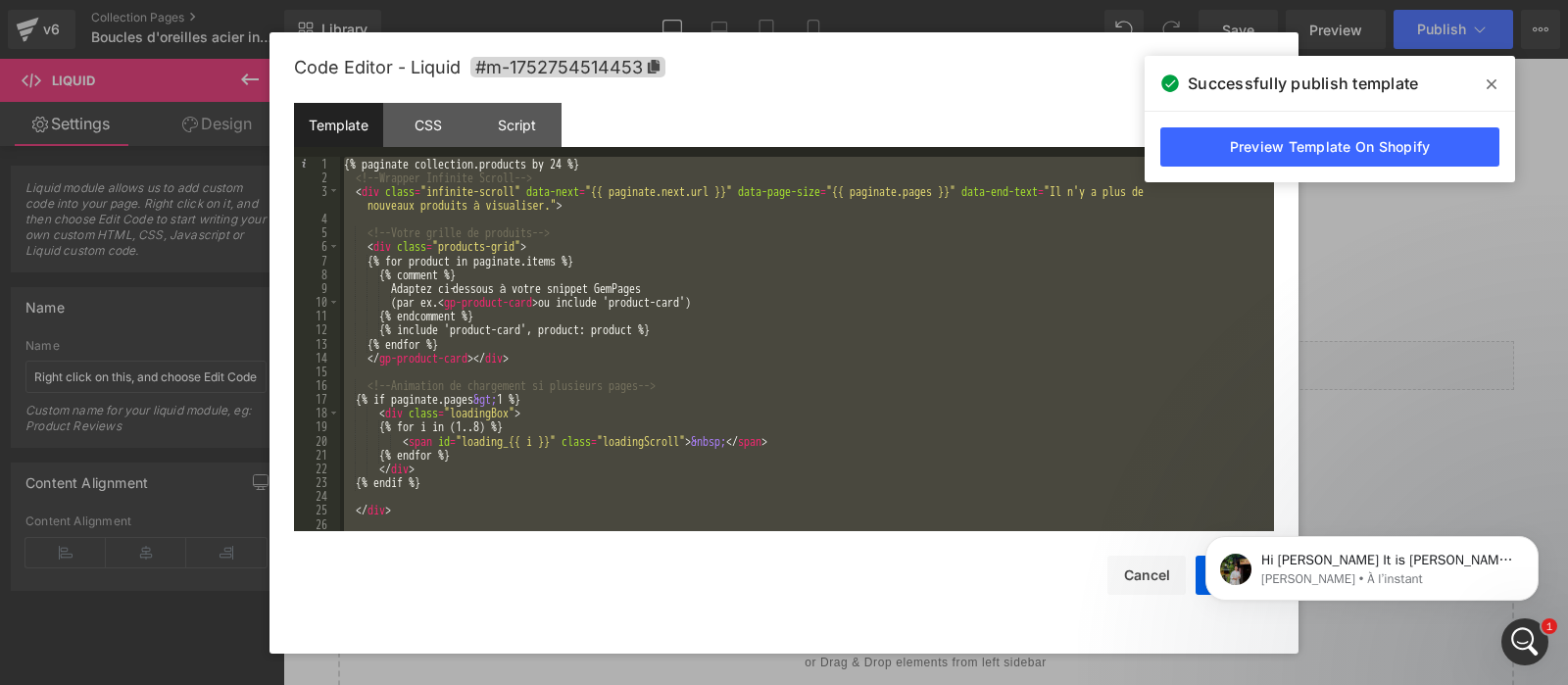 scroll, scrollTop: 0, scrollLeft: 0, axis: both 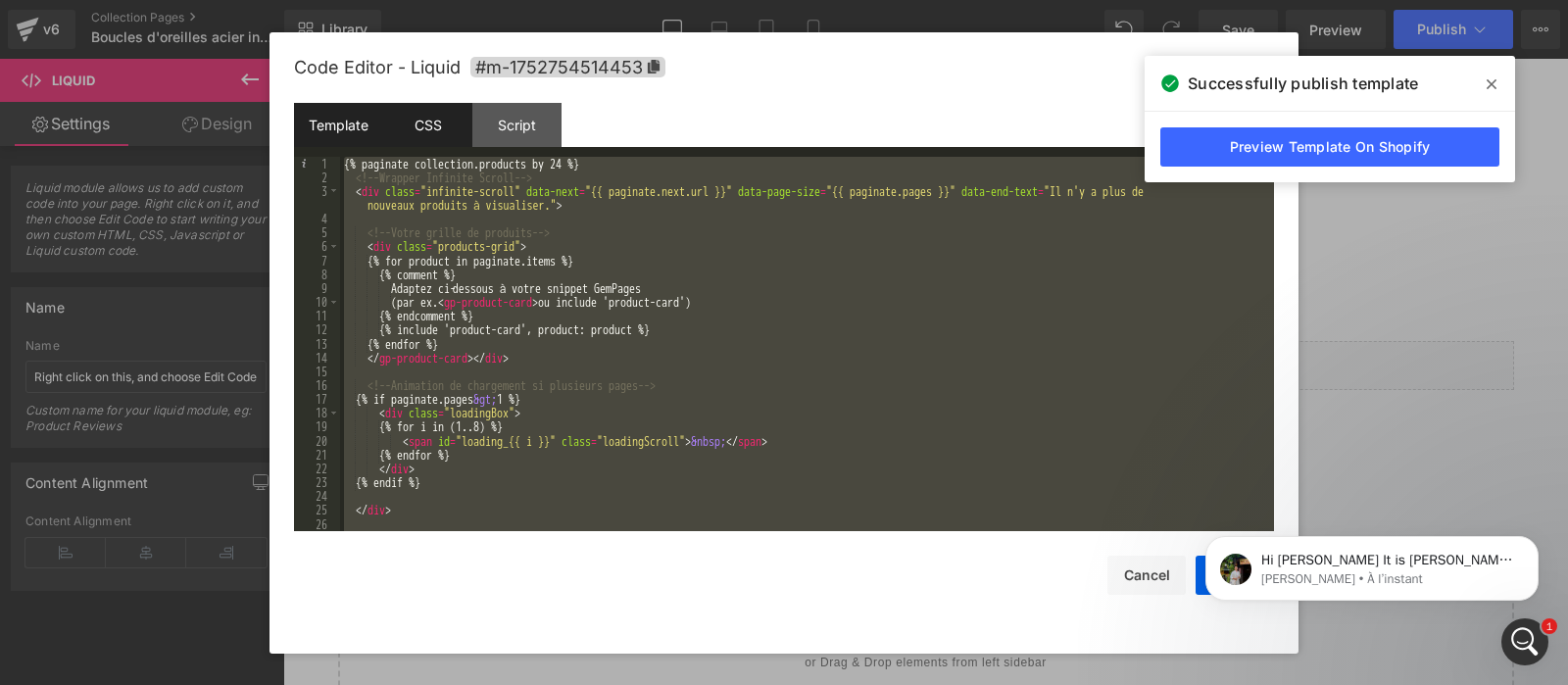 click on "CSS" at bounding box center [427, 124] 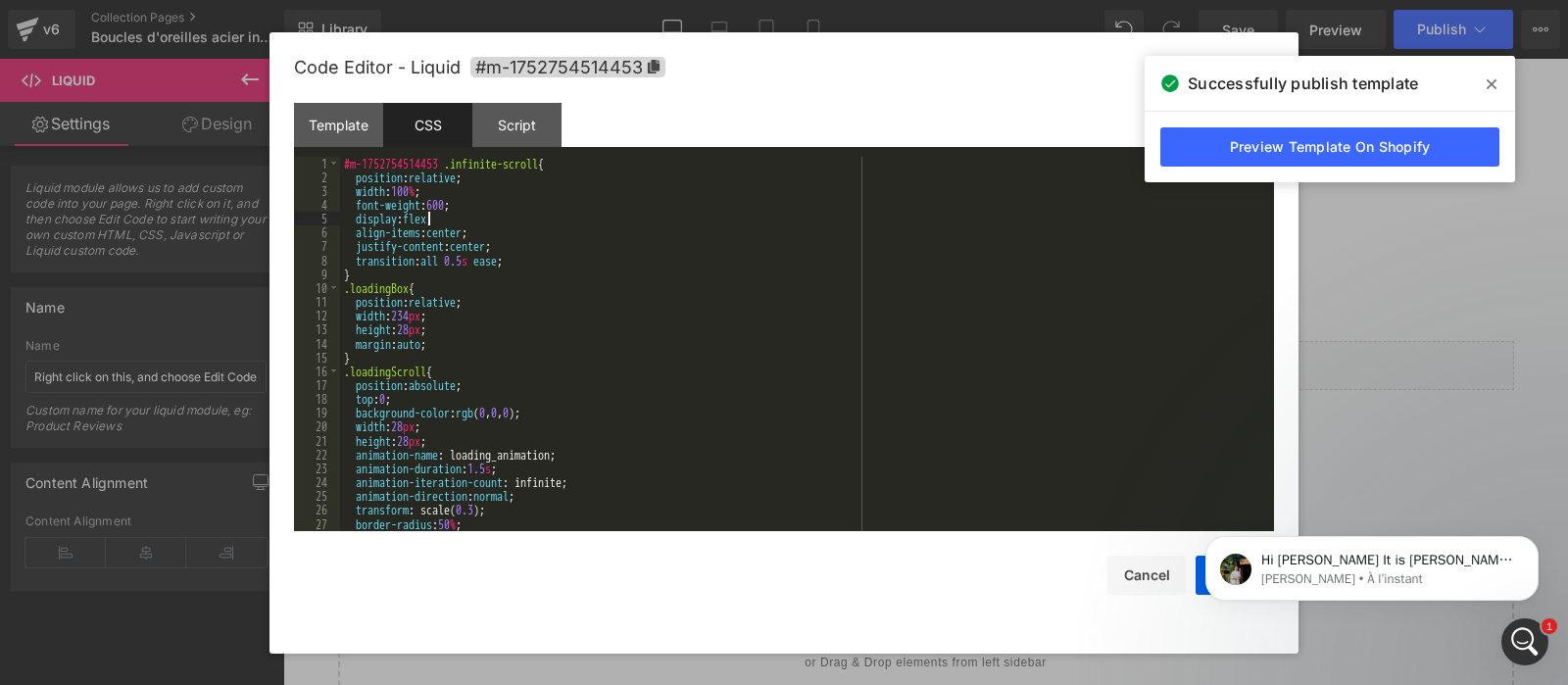 click on "#m-1752754514453   .infinite-scroll {    position :  relative ;    width :  100 % ;    font-weight :  600 ;    display :  flex ;    align-items :  center ;    justify-content :  center ;    transition :  all   0.5 s   ease ; } .loadingBox {    position :  relative ;    width :  234 px ;    height :  28 px ;    margin :  auto ; } .loadingScroll {    position :  absolute ;    top :  0 ;    background-color :  rgb ( 0 ,  0 ,  0 );    width :  28 px ;    height :  28 px ;    animation-name : loading_animation;    animation-duration :  1.5 s ;    animation-iteration-count : infinite;    animation-direction :  normal ;    transform : scale( 0.3 );    border-radius :  50 % ; }" at bounding box center [807, 358] 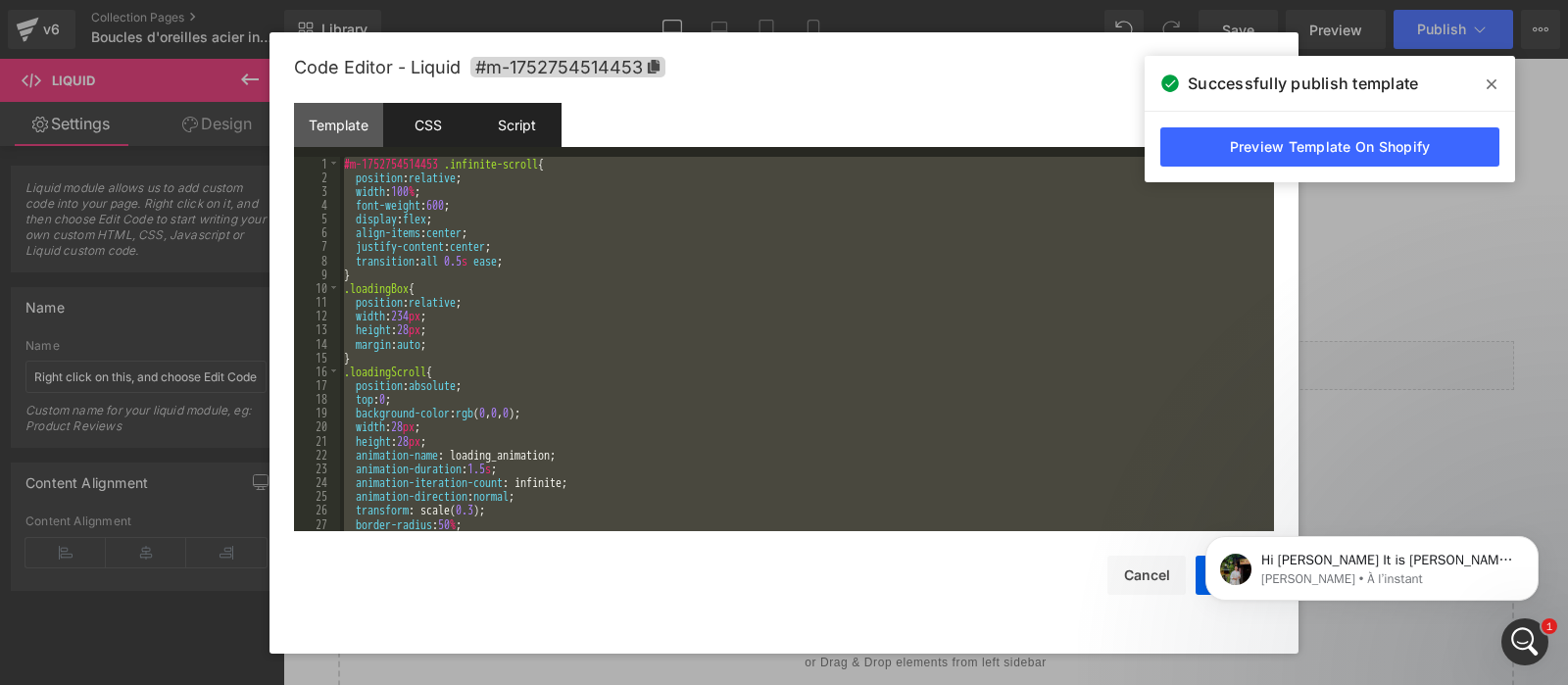 click on "Script" at bounding box center (516, 124) 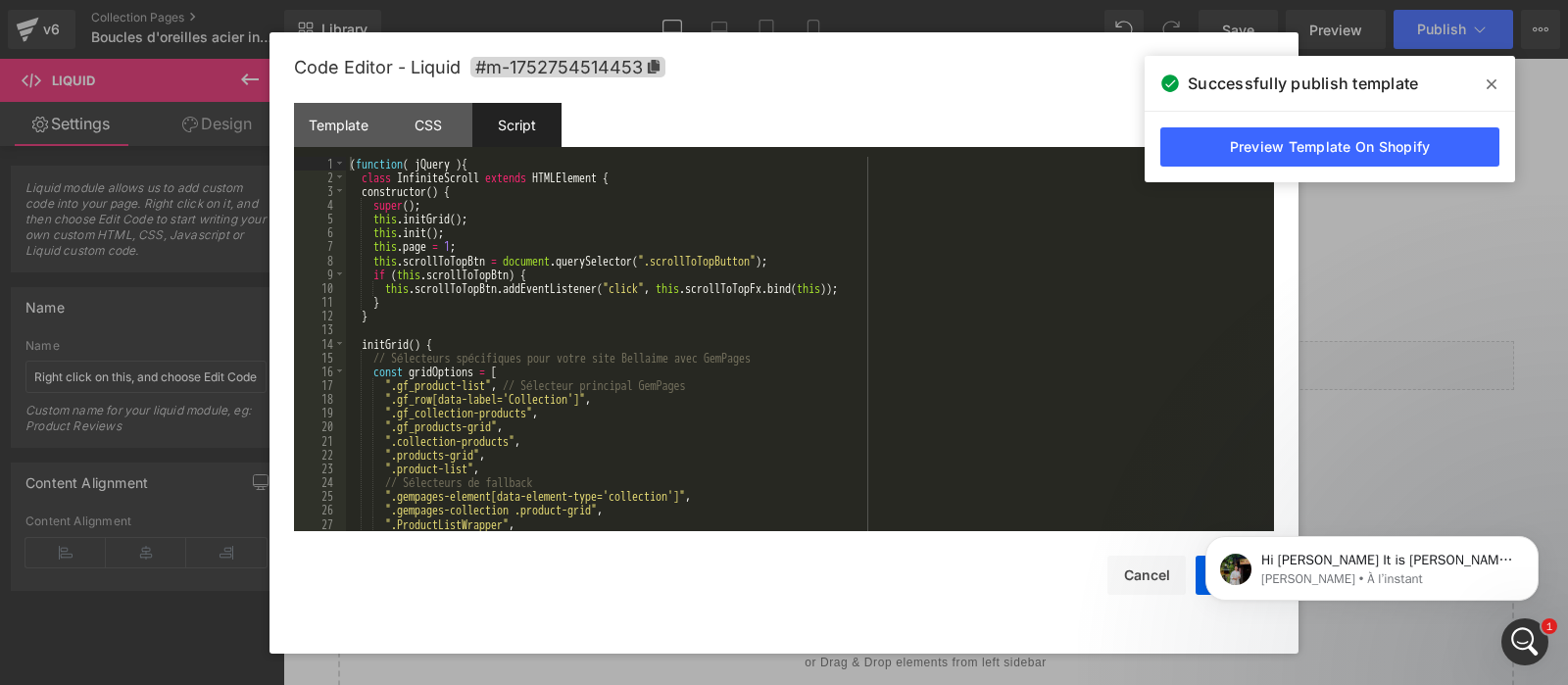 scroll, scrollTop: 14, scrollLeft: 0, axis: vertical 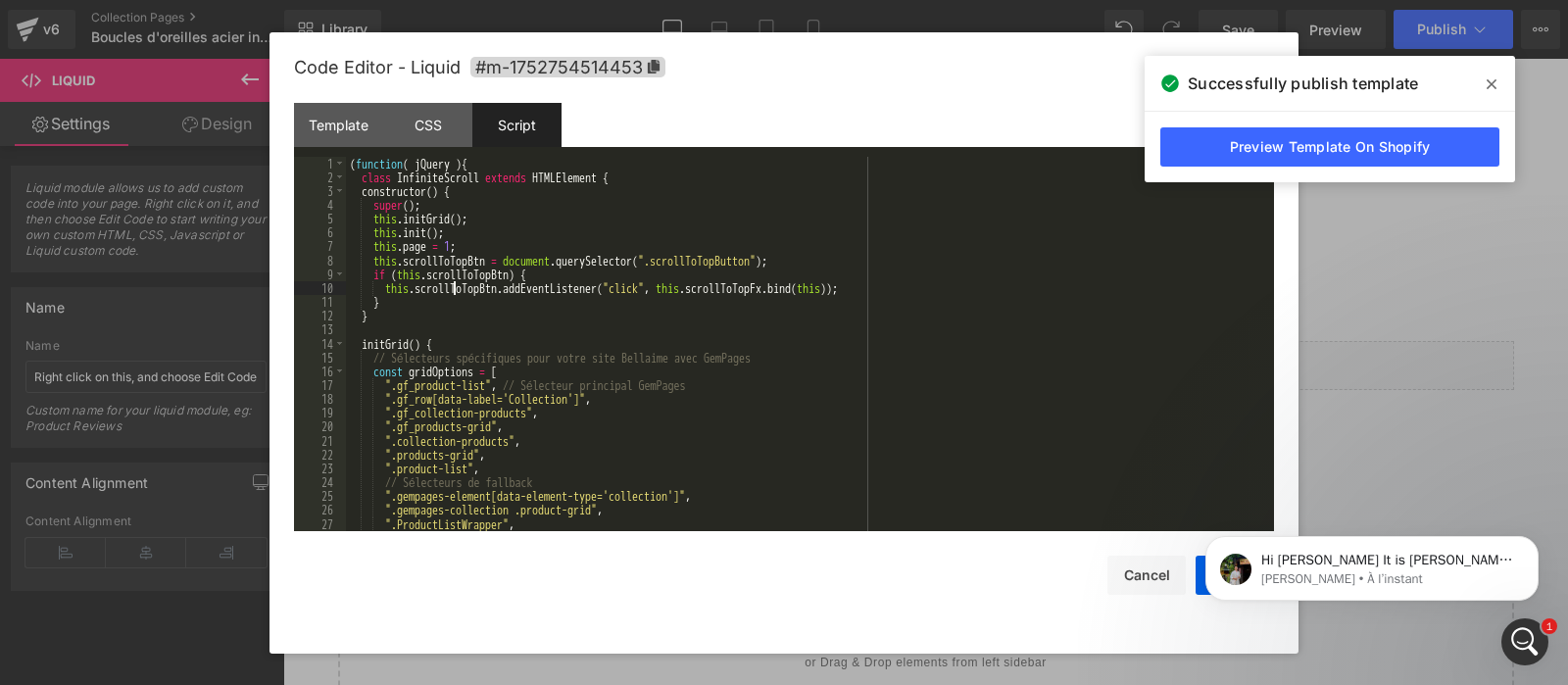click on "( function (   jQuery   ) {    class   InfiniteScroll   extends   HTMLElement   {    constructor ( )   {       super ( ) ;       this . initGrid ( ) ;       this . init ( ) ;       this . page   =   1 ;       this . scrollToTopBtn   =   document . querySelector ( ".scrollToTopButton" ) ;       if   ( this . scrollToTopBtn )   {          this . scrollToTopBtn . addEventListener ( "click" ,   this . scrollToTopFx . bind ( this )) ;       }    }    initGrid ( )   {       // Sélecteurs spécifiques pour votre site Bellaime avec GemPages       const   gridOptions   =   [          ".gf_product-list" ,   // Sélecteur principal GemPages          ".gf_row[data-label='Collection']" ,          ".gf_collection-products" ,          ".gf_products-grid" ,          ".collection-products" ,          ".products-grid" ,          ".product-list" ,          // Sélecteurs de fallback          ".gempages-element[data-element-type='collection']" ,          ".gempages-collection .product-grid" ,          ".ProductListWrapper" ," at bounding box center [809, 358] 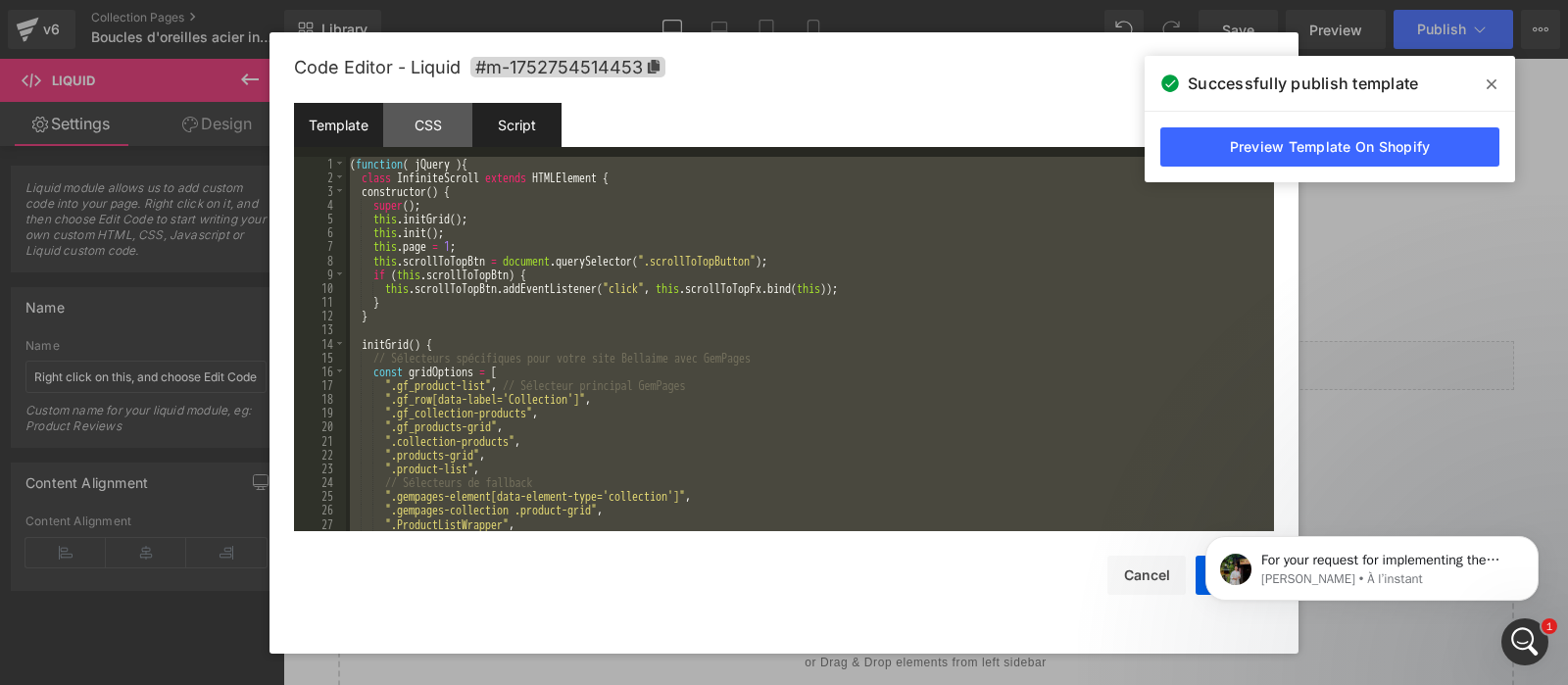 click on "Template" at bounding box center (338, 124) 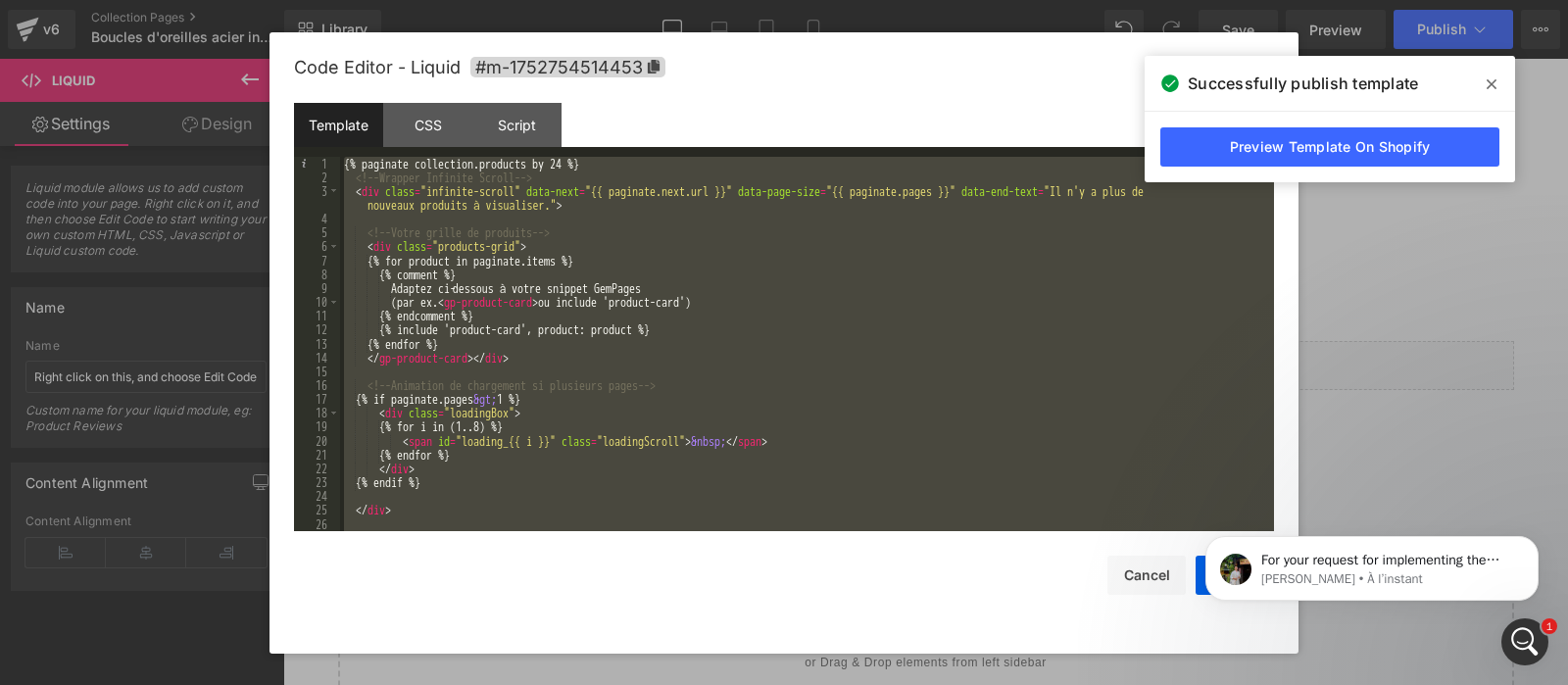 scroll, scrollTop: 14, scrollLeft: 0, axis: vertical 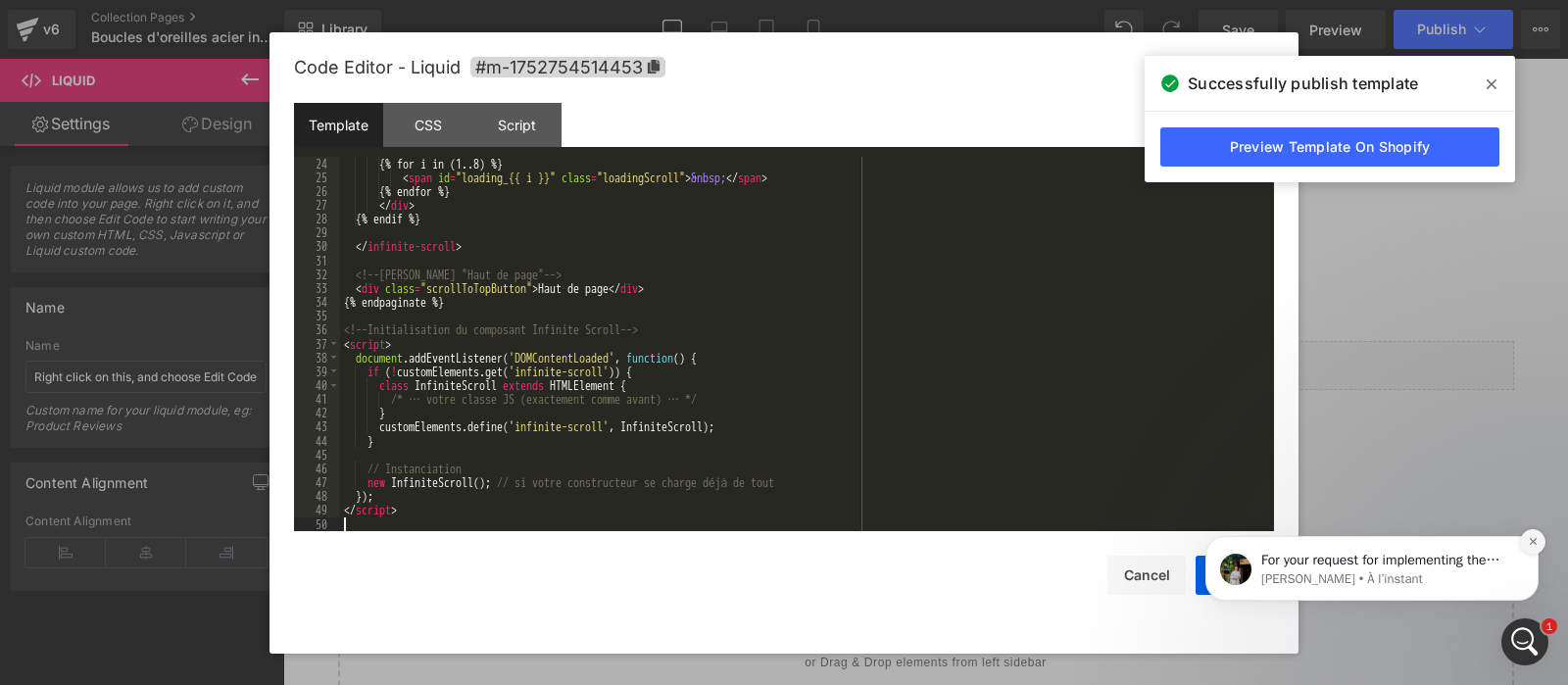 click 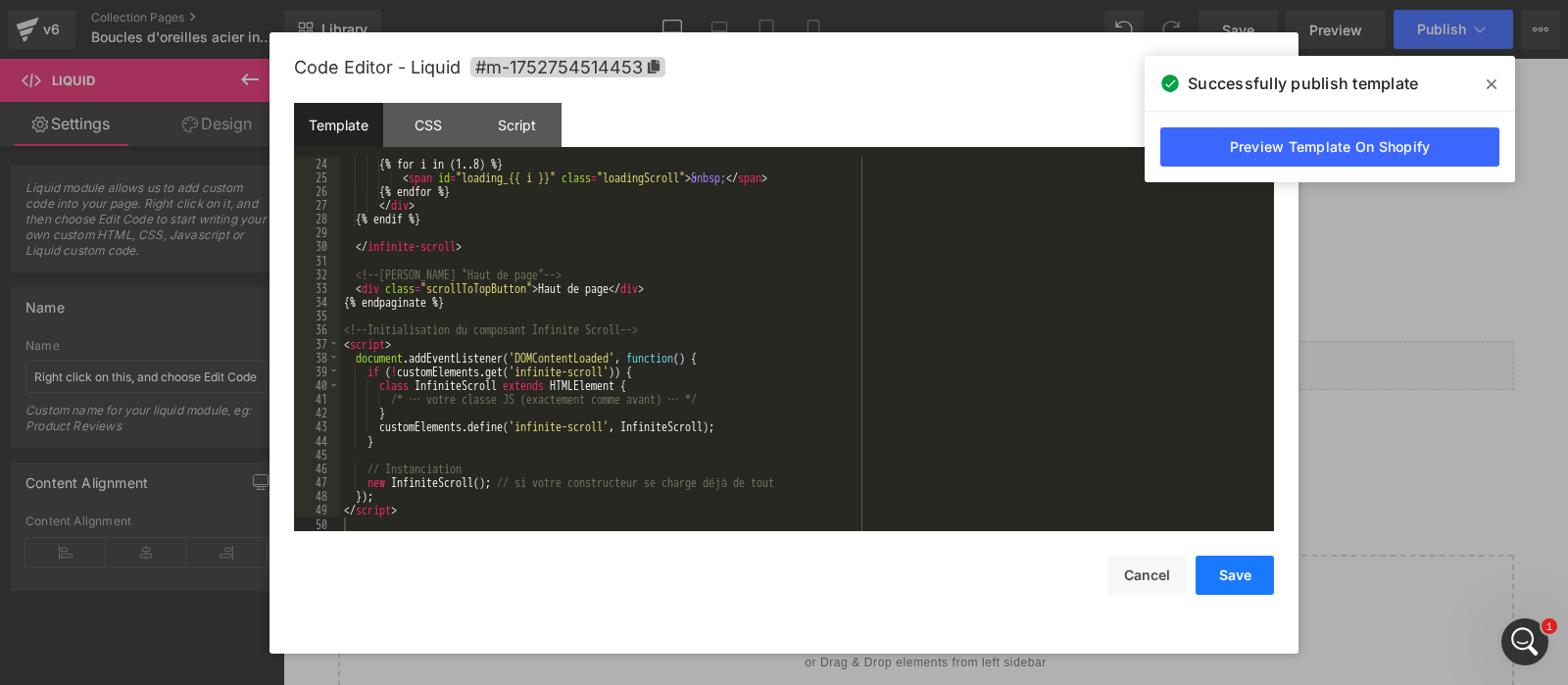 click on "Save" at bounding box center [1235, 575] 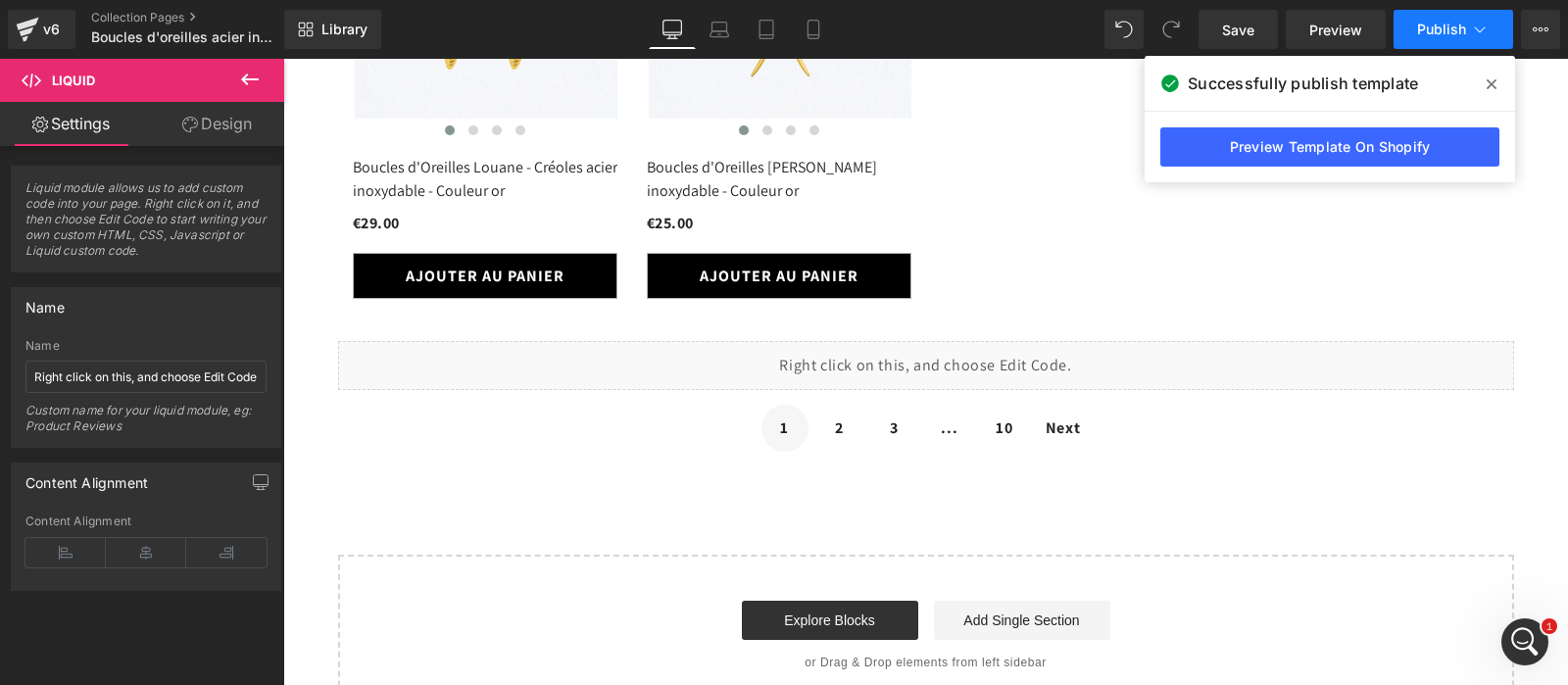 click on "Publish" at bounding box center (1442, 29) 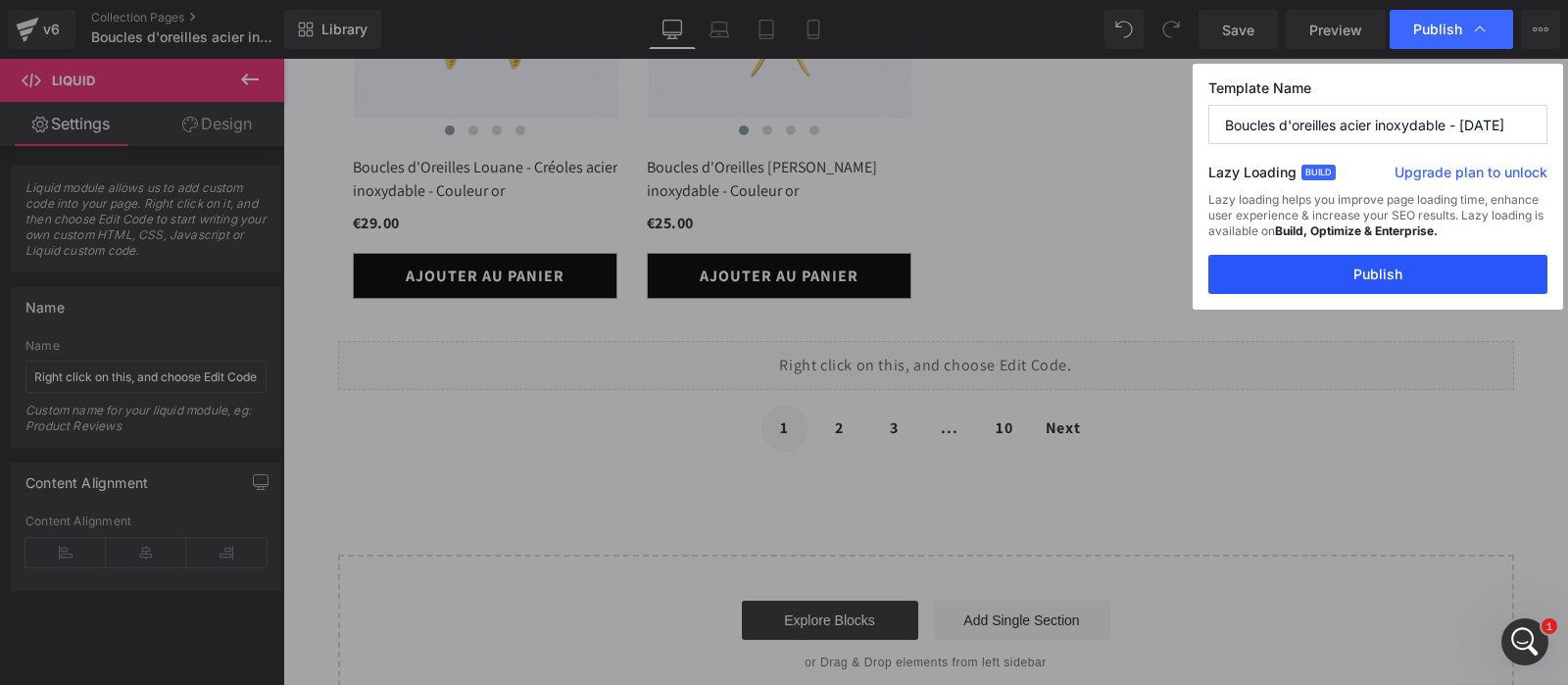 click on "Publish" at bounding box center (1378, 274) 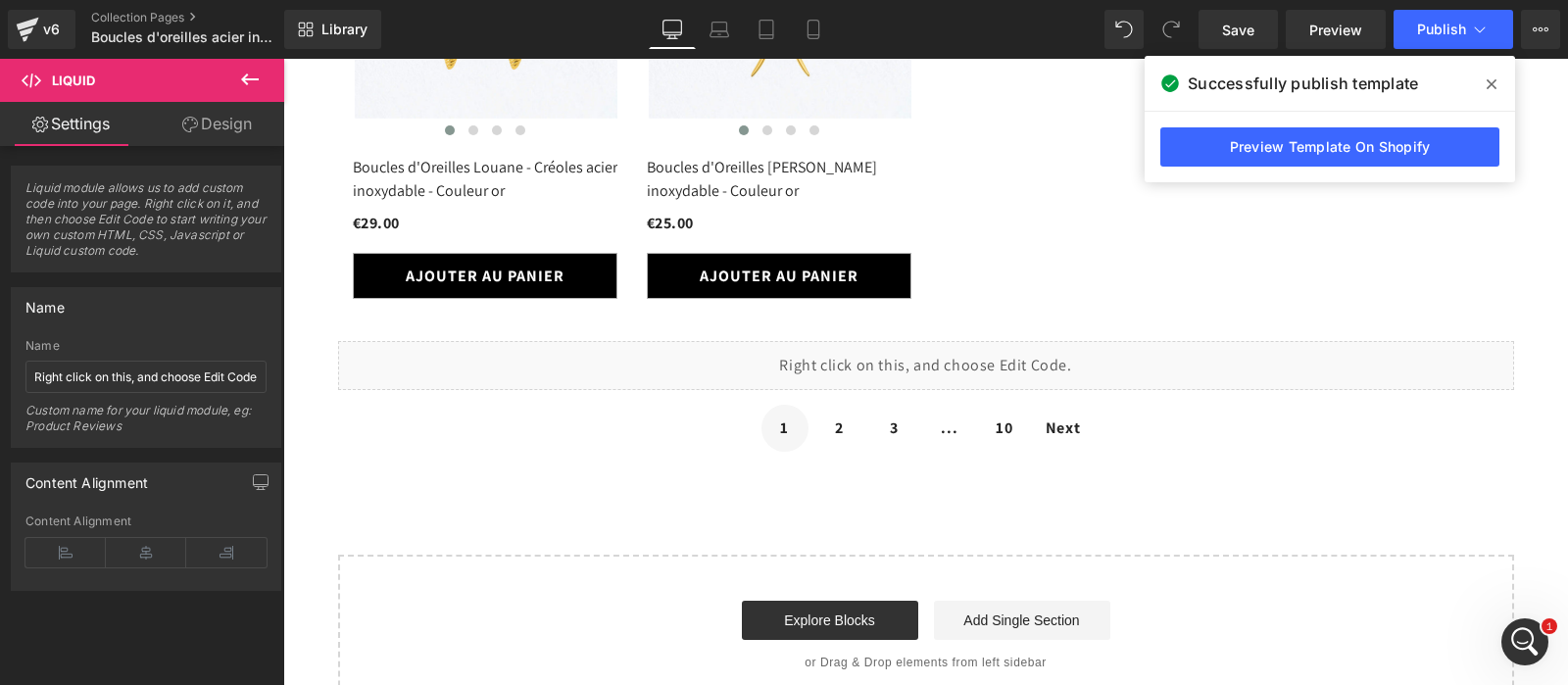 click 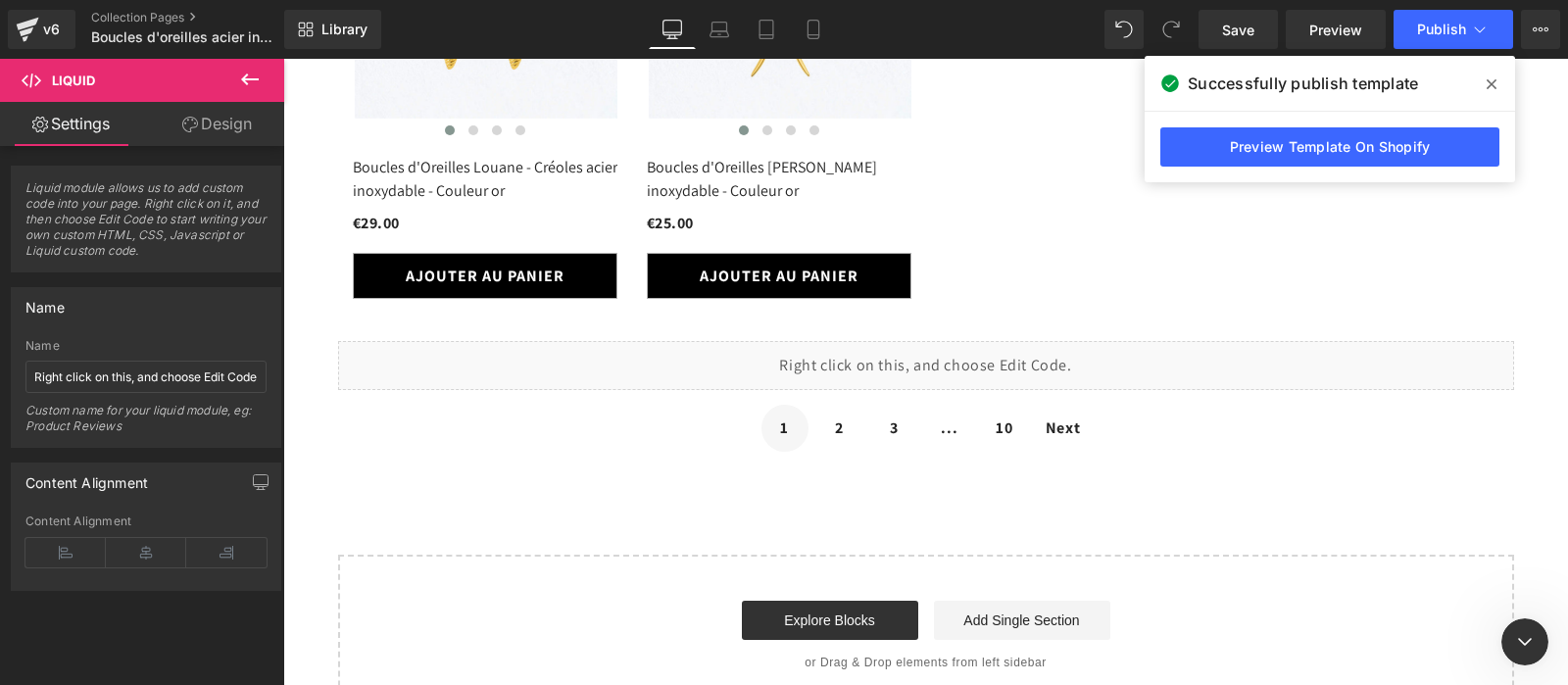 scroll, scrollTop: 318, scrollLeft: 0, axis: vertical 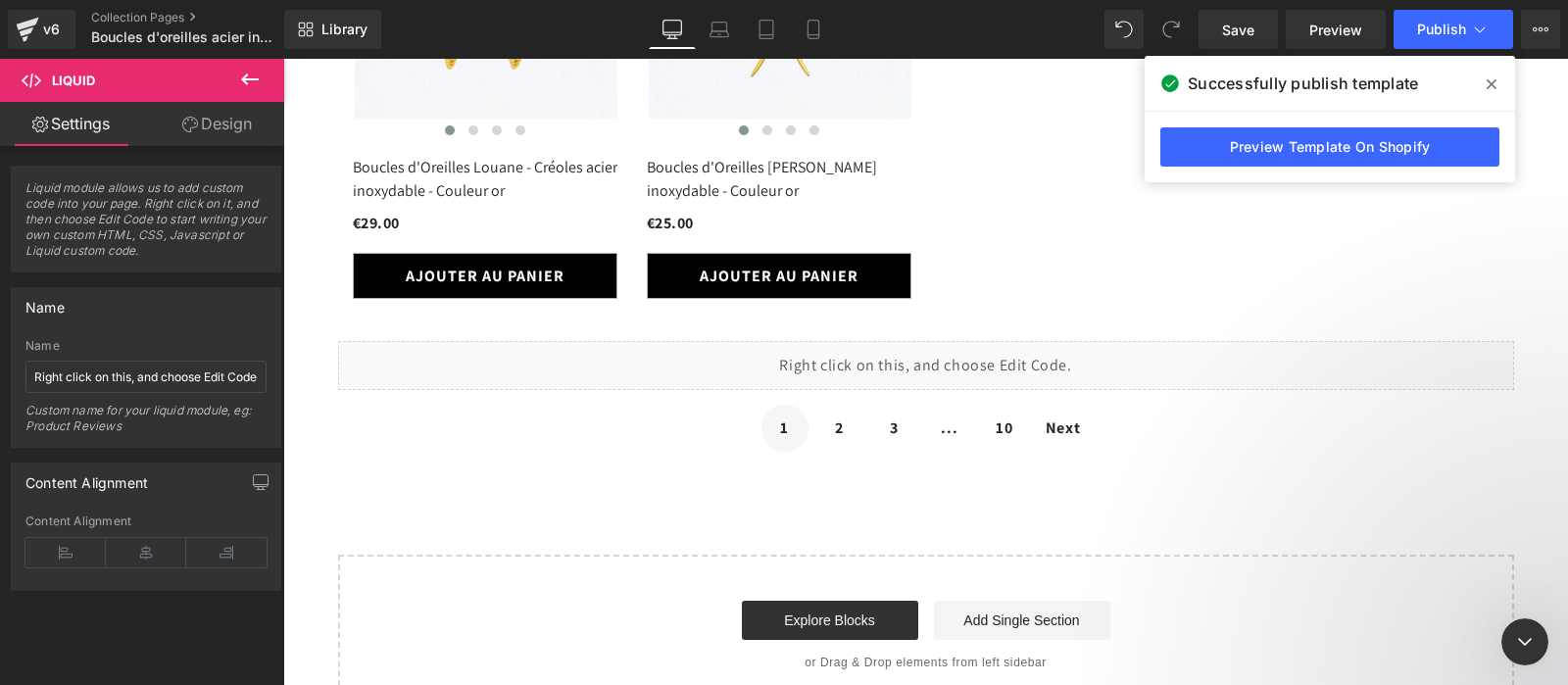 click on "1 Conversations" at bounding box center (220, 137) 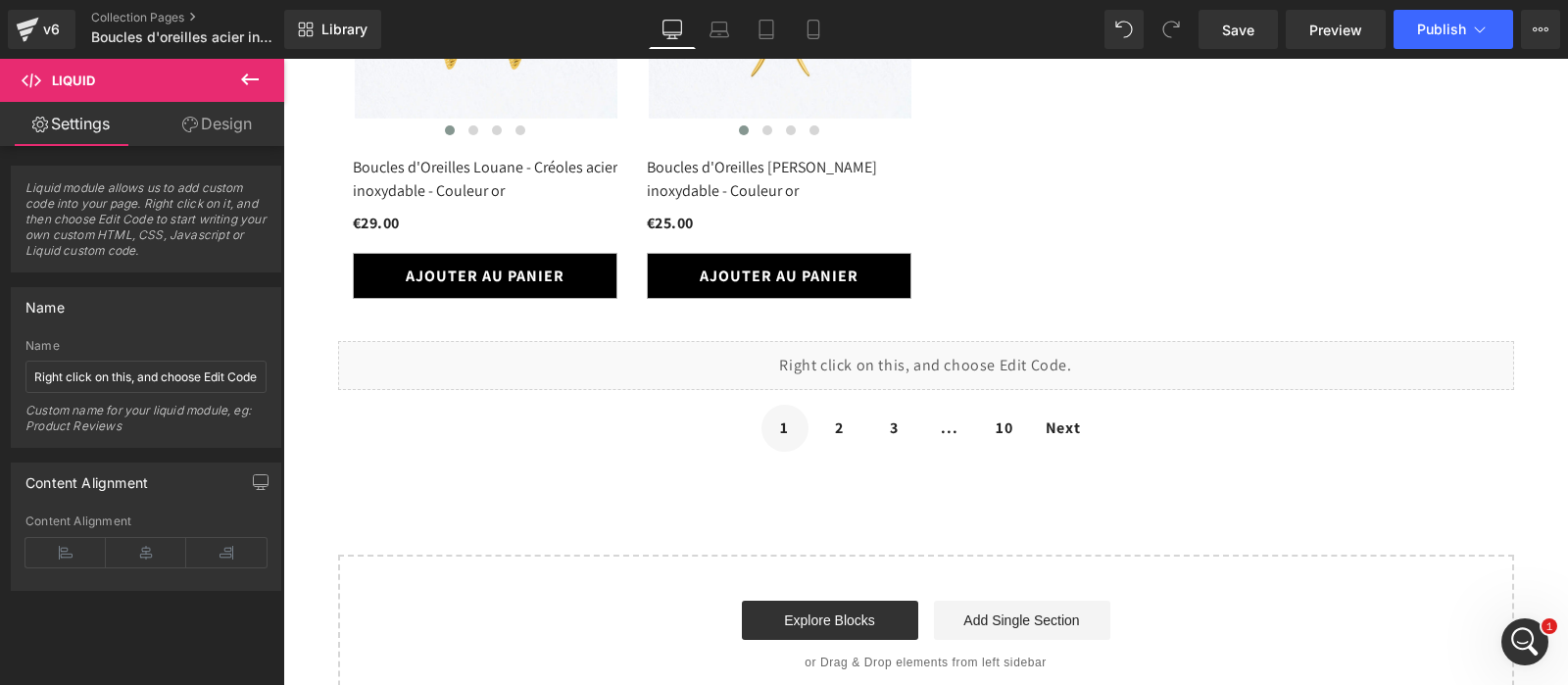 click 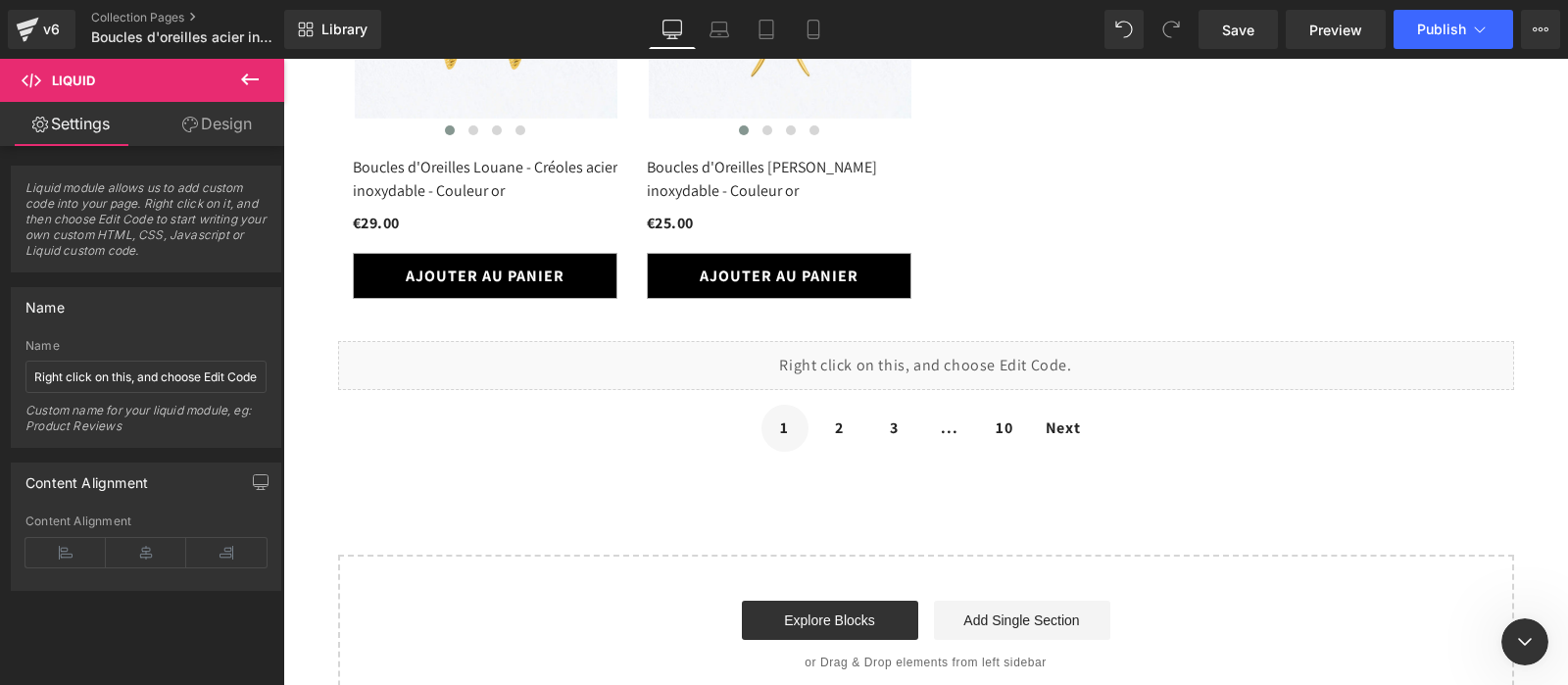 scroll, scrollTop: 318, scrollLeft: 0, axis: vertical 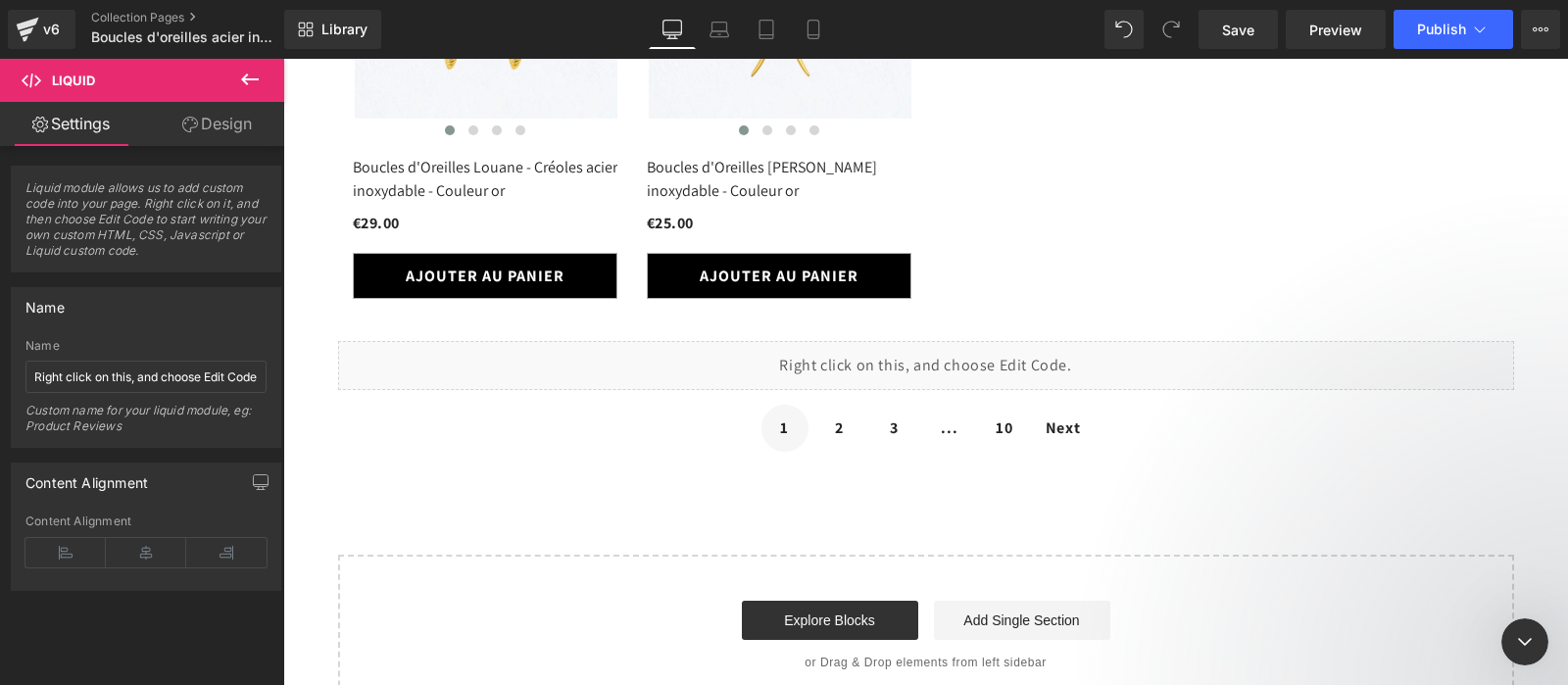 click on "For your request for implementing the infinite scroll feature, I will transfer to our Technical Team now for further checking. Please allow the team to have up to 24 hours to work on this matter, in case of any technical difficulties.   Normally, it should not take that long. So if the solution is available any sooner, I will keep you notified via this conversation. Thank you very much!   Also, I would like to inform you that this is a custom request. I want to manage your expectations by letting you know that custom requests may not fall within our capabilities. Due to coding limitations, we may not be able to fulfill your specific request. However, please know that we will make every effort to ensure our clients are satisfied." at bounding box center (2210, 119) 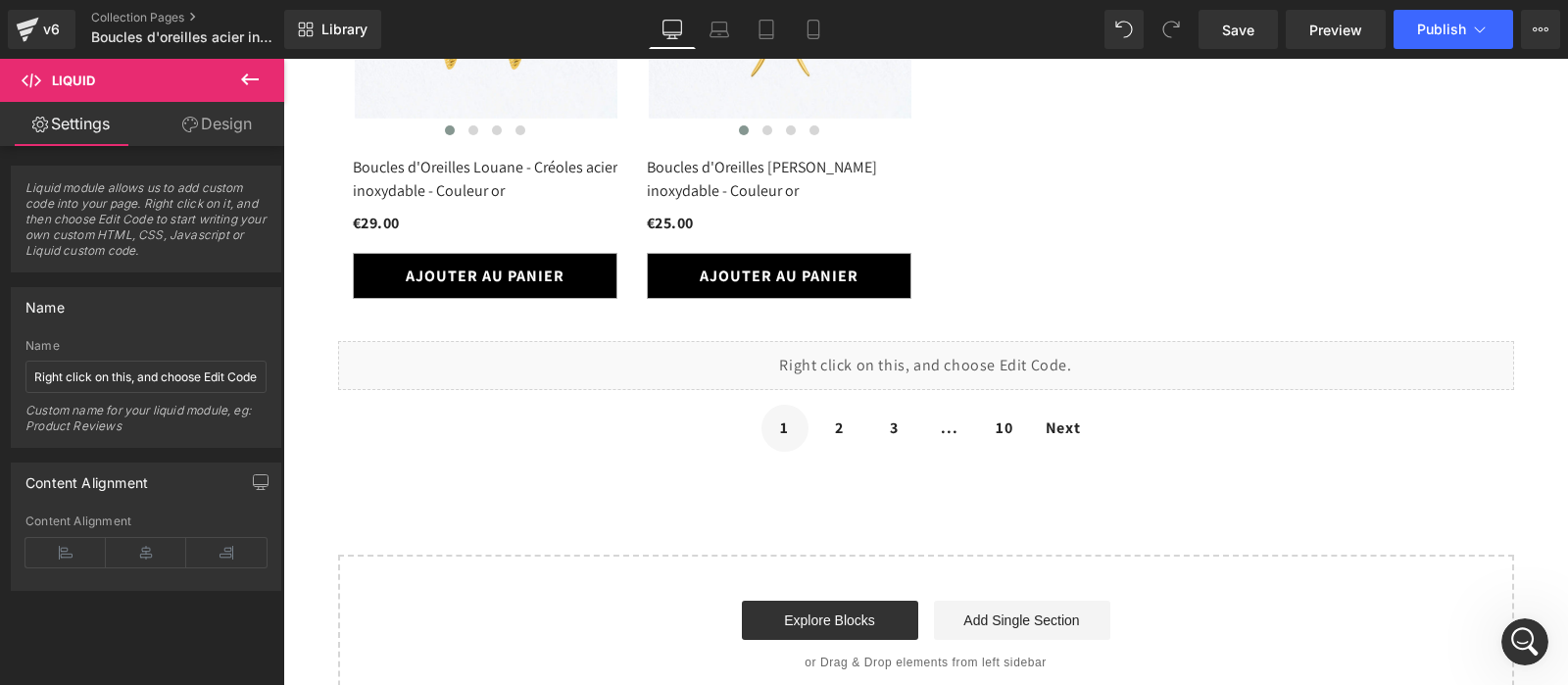 scroll, scrollTop: 318, scrollLeft: 0, axis: vertical 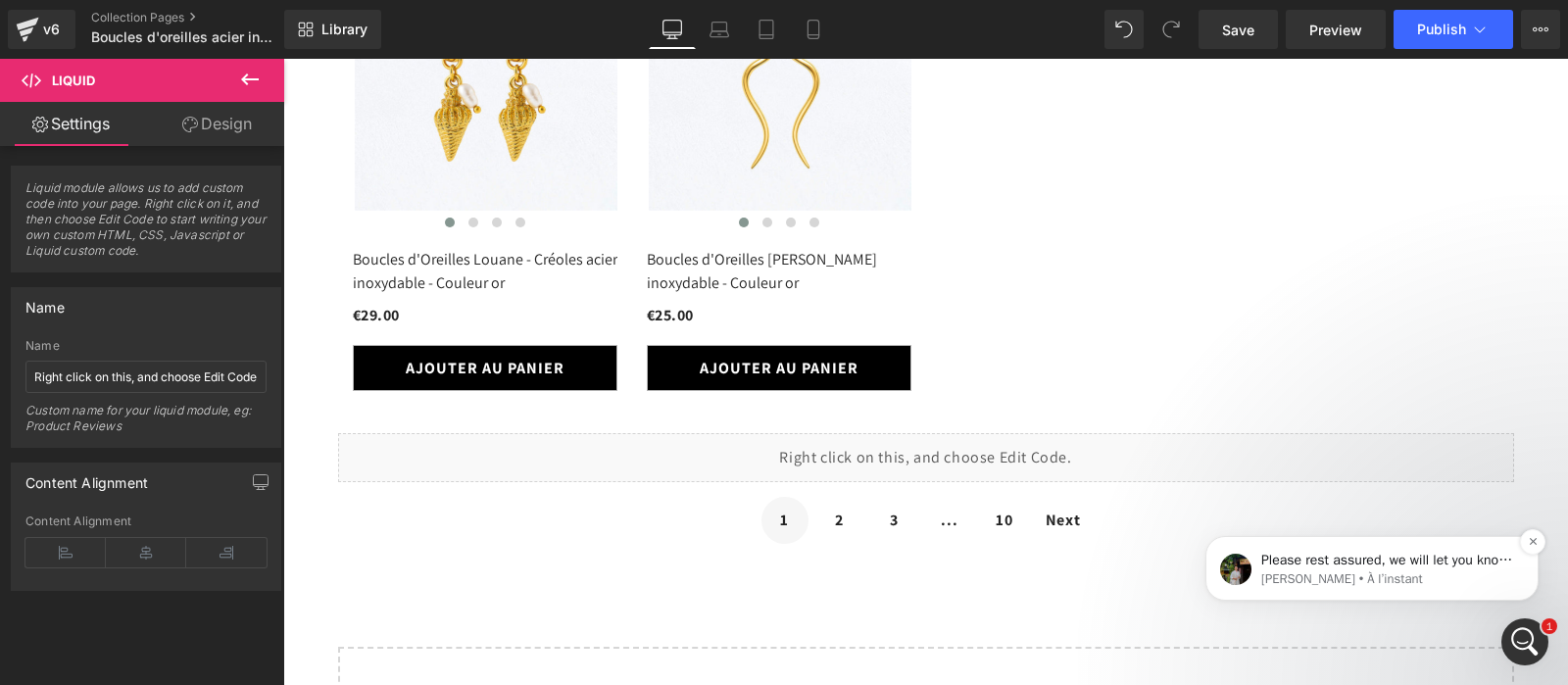 click on "Please rest assured, we will let you know the result shortly," at bounding box center [1388, 561] 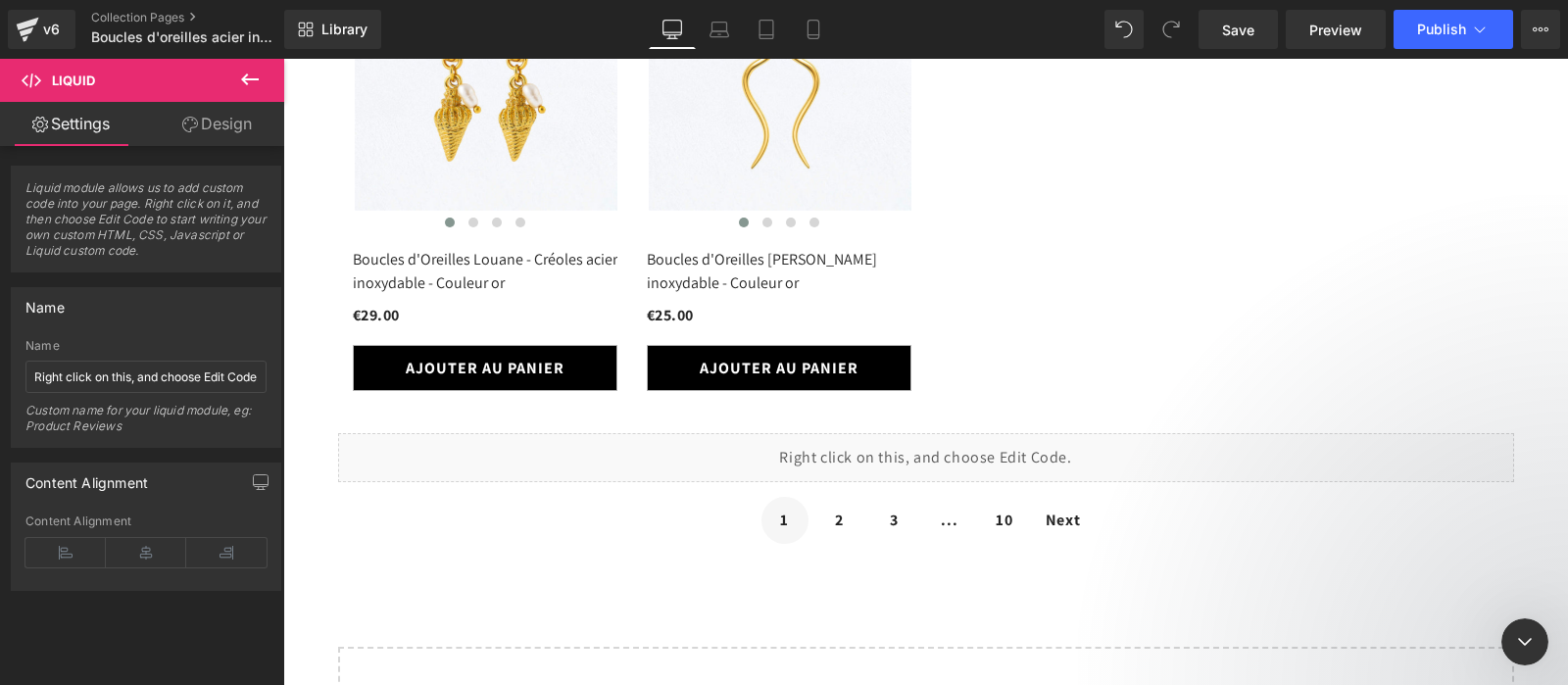 scroll, scrollTop: 318, scrollLeft: 0, axis: vertical 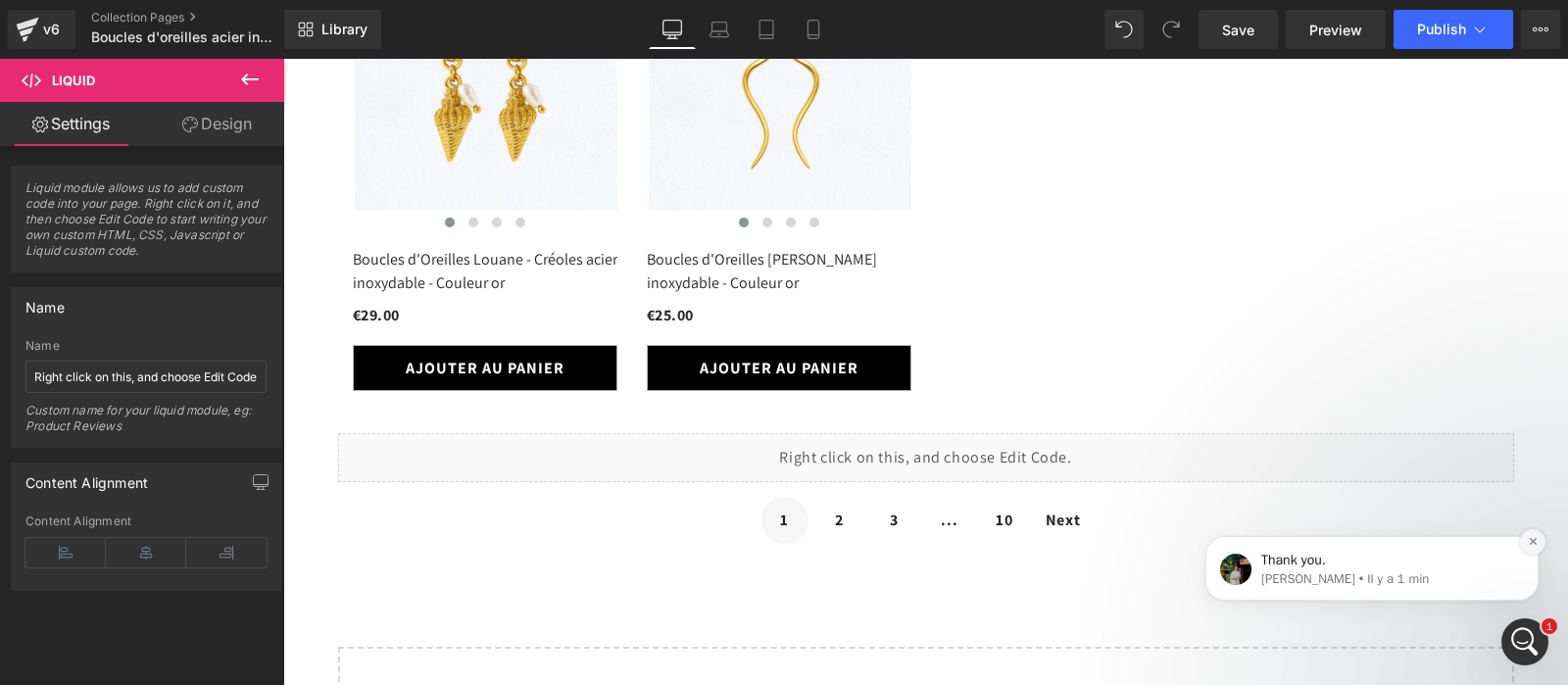 click 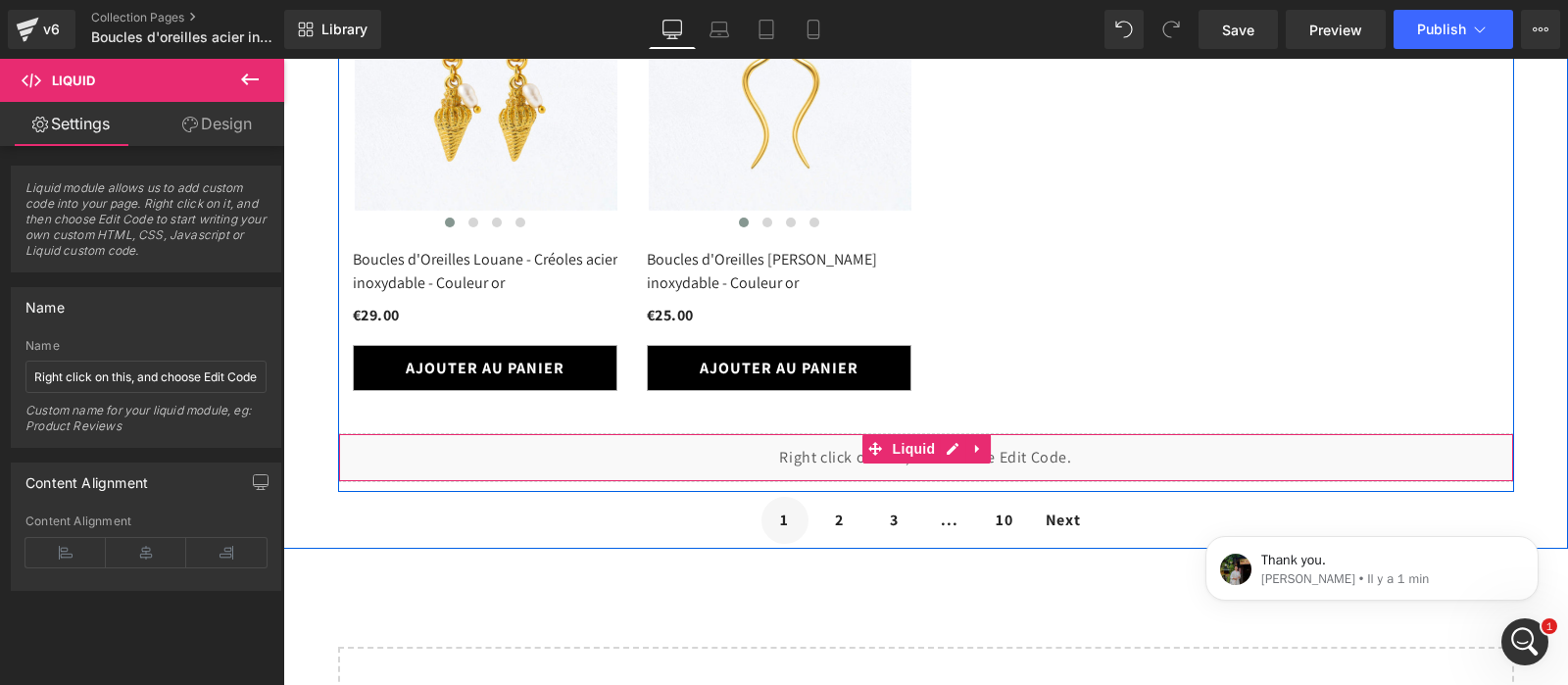 scroll, scrollTop: 0, scrollLeft: 0, axis: both 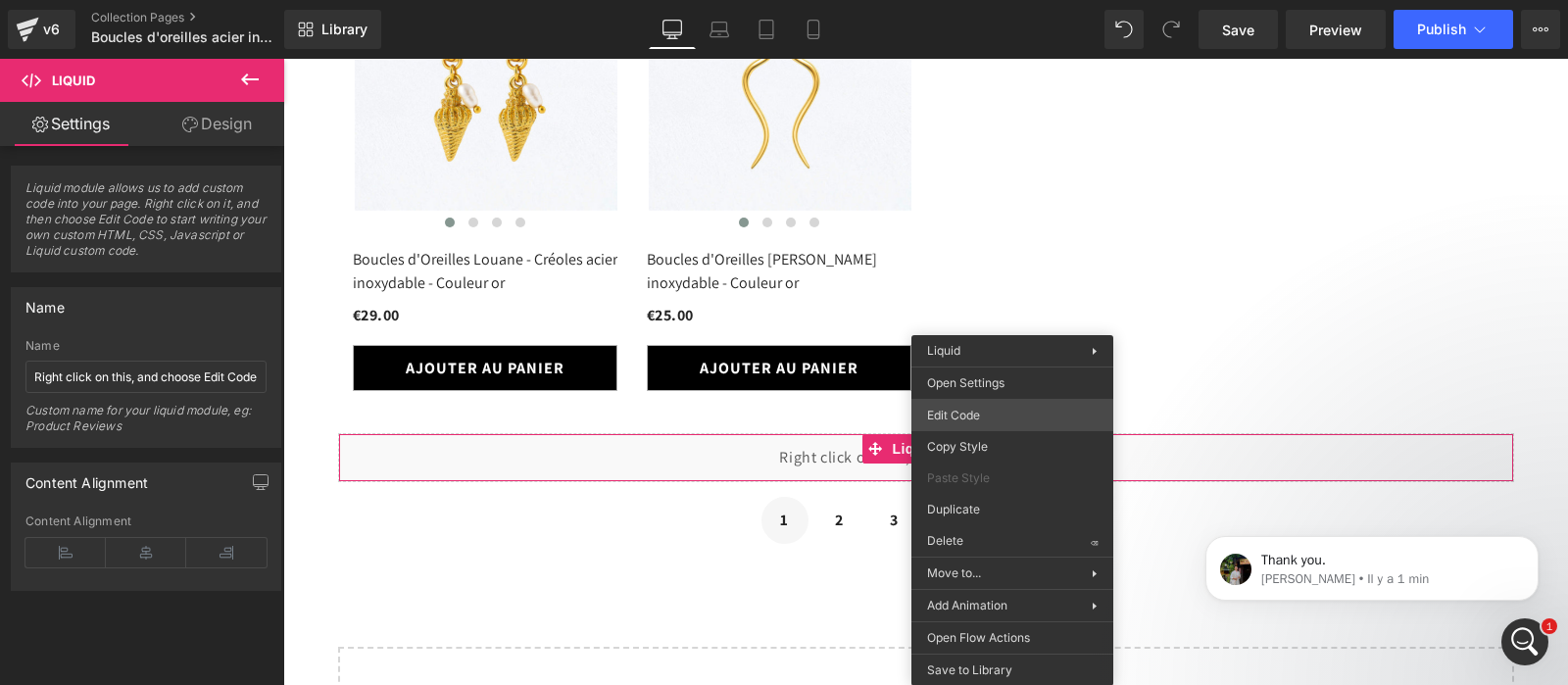 click on "Liquid  You are previewing how the   will restyle your page. You can not edit Elements in Preset Preview Mode.  v6 Collection Pages Boucles d'oreilles acier inoxydable - [DATE] Library Desktop Desktop Laptop Tablet Mobile Save Preview Publish Scheduled Upgrade Plan View Live Page View with current Template Save Template to Library Schedule Publish  Optimize  Publish Settings Shortcuts  Your page can’t be published   You've reached the maximum number of published pages on your plan  (1/1).  You need to upgrade your plan or unpublish all your pages to get 1 publish slot.   Unpublish pages   Upgrade plan  Elements Global Style html Base Row  rows, columns, layouts, div Heading  headings, titles, h1,h2,h3,h4,h5,h6 Text Block  texts, paragraphs, contents, blocks Image  images, photos, alts, uploads Icon  icons, symbols Button  button, call to action, cta Separator  separators, dividers, horizontal lines Liquid  liquid, custom code, html, javascript, css, reviews, apps, applications, embeded, iframe Banner" at bounding box center (784, 0) 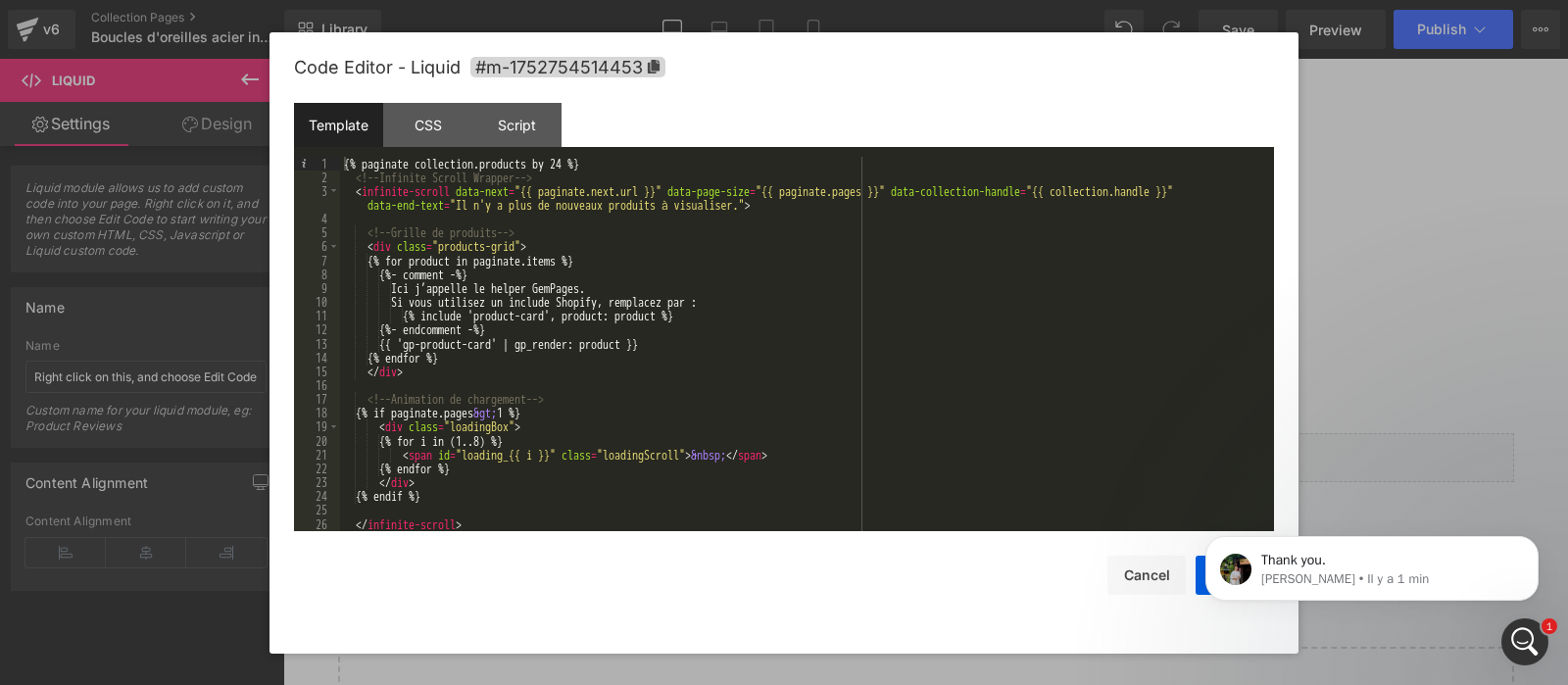 click on "{% paginate collection.products by 24 %}    <!--  Infinite Scroll Wrapper  -->    < infinite-scroll   data-next = "{{ paginate.next.url }}"   data-page-size = "{{ paginate.pages }}"   data-collection-handle = "{{ collection.handle }}"        data-end-text = "Il n'y a plus de nouveaux produits à visualiser." >       <!--  Grille de produits  -->       < div   class = "products-grid" >         {% for product in paginate.items %}            {%- comment -%}               Ici j’appelle le helper GemPages.                Si vous utilisez un include Shopify, remplacez par :                  {% include 'product-card', product: product %}            {%- endcomment -%}            {{ 'gp-product-card' | gp_render: product }}         {% endfor %}       </ div >       <!--  Animation de chargement  -->      {% if paginate.pages  &gt;  1 %}          < div   class = "loadingBox" >            {% for i in (1..8) %}                < span   id = "loading_{{ i }}"   class = "loadingScroll" > &nbsp; </ span >             >" at bounding box center [807, 358] 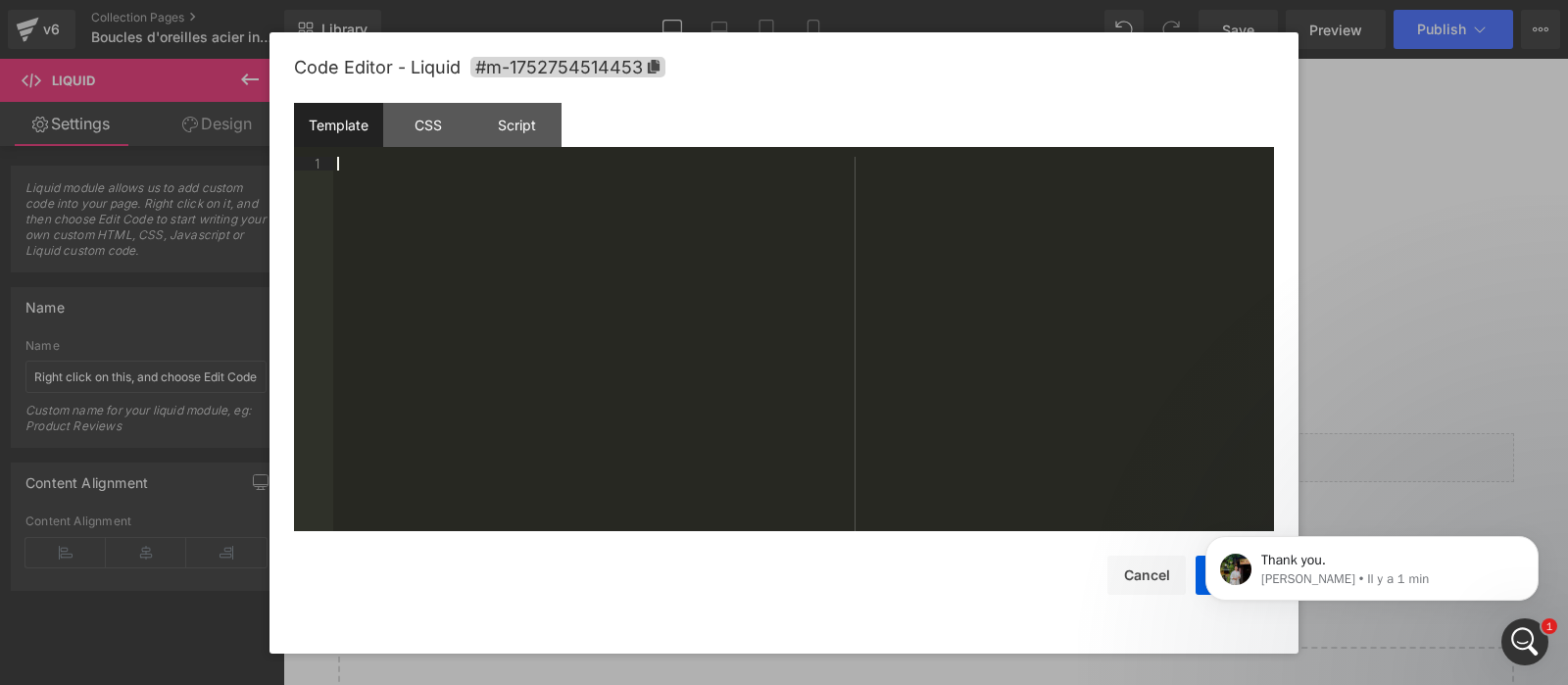 scroll, scrollTop: 874, scrollLeft: 0, axis: vertical 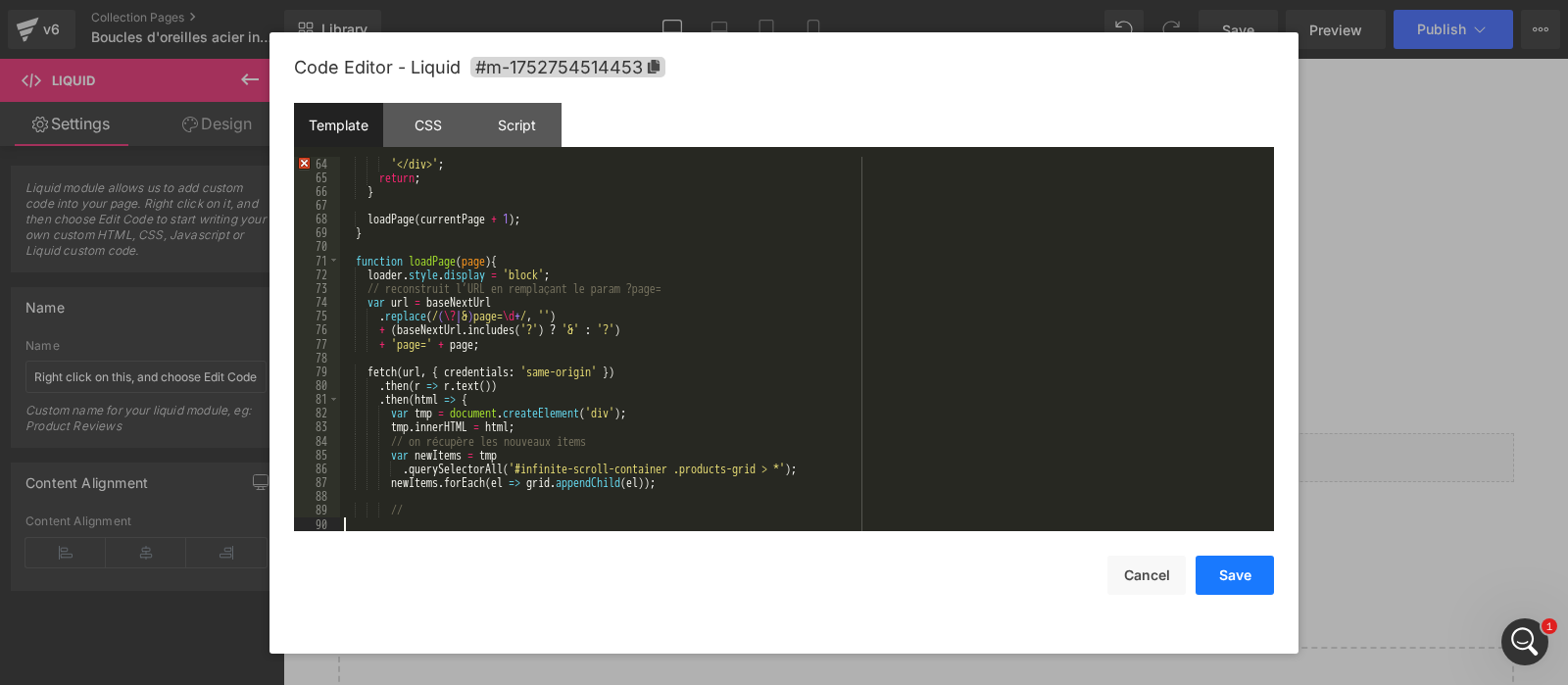 click on "Save" at bounding box center (1235, 575) 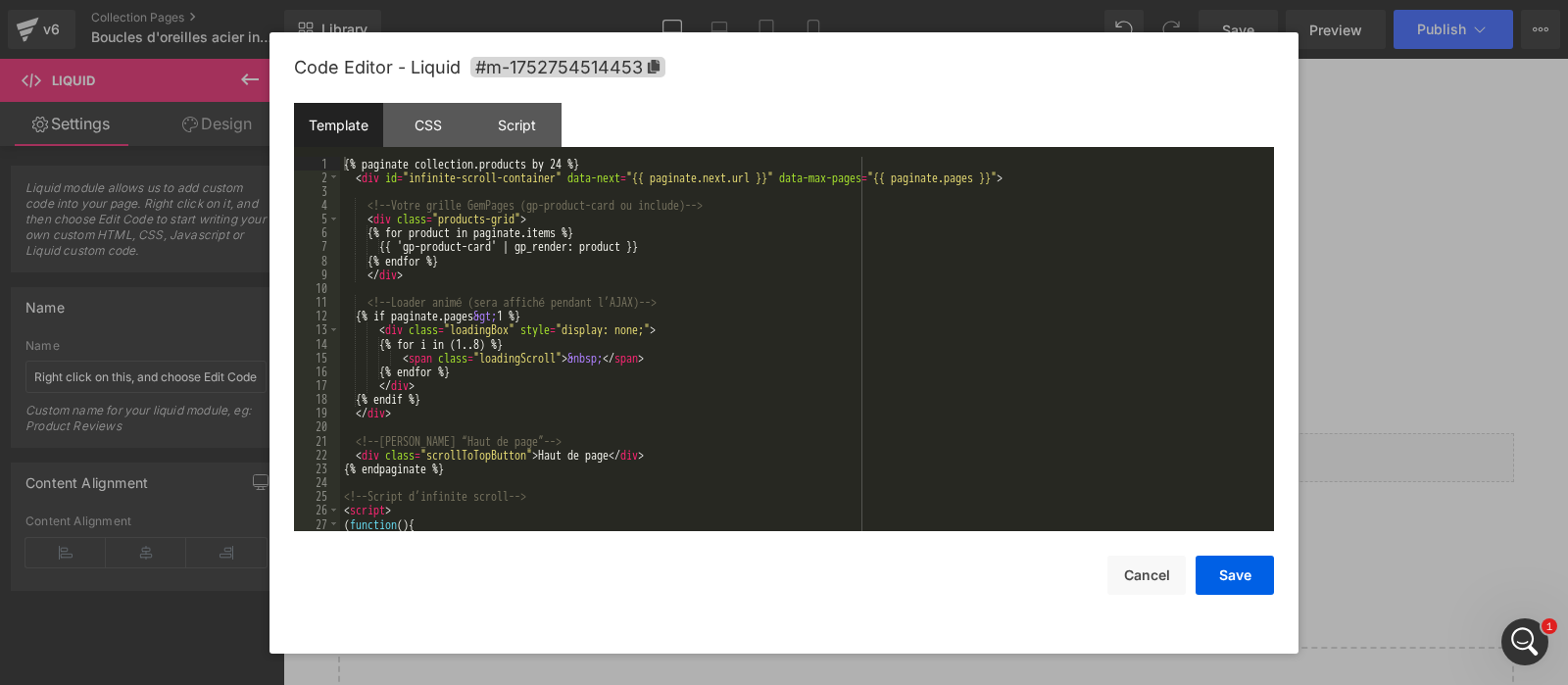 click on "Liquid  You are previewing how the   will restyle your page. You can not edit Elements in Preset Preview Mode.  v6 Collection Pages Boucles d'oreilles acier inoxydable - [DATE] Library Desktop Desktop Laptop Tablet Mobile Save Preview Publish Scheduled Upgrade Plan View Live Page View with current Template Save Template to Library Schedule Publish  Optimize  Publish Settings Shortcuts  Your page can’t be published   You've reached the maximum number of published pages on your plan  (1/1).  You need to upgrade your plan or unpublish all your pages to get 1 publish slot.   Unpublish pages   Upgrade plan  Elements Global Style html Base Row  rows, columns, layouts, div Heading  headings, titles, h1,h2,h3,h4,h5,h6 Text Block  texts, paragraphs, contents, blocks Image  images, photos, alts, uploads Icon  icons, symbols Button  button, call to action, cta Separator  separators, dividers, horizontal lines Liquid  liquid, custom code, html, javascript, css, reviews, apps, applications, embeded, iframe Banner" at bounding box center [784, 0] 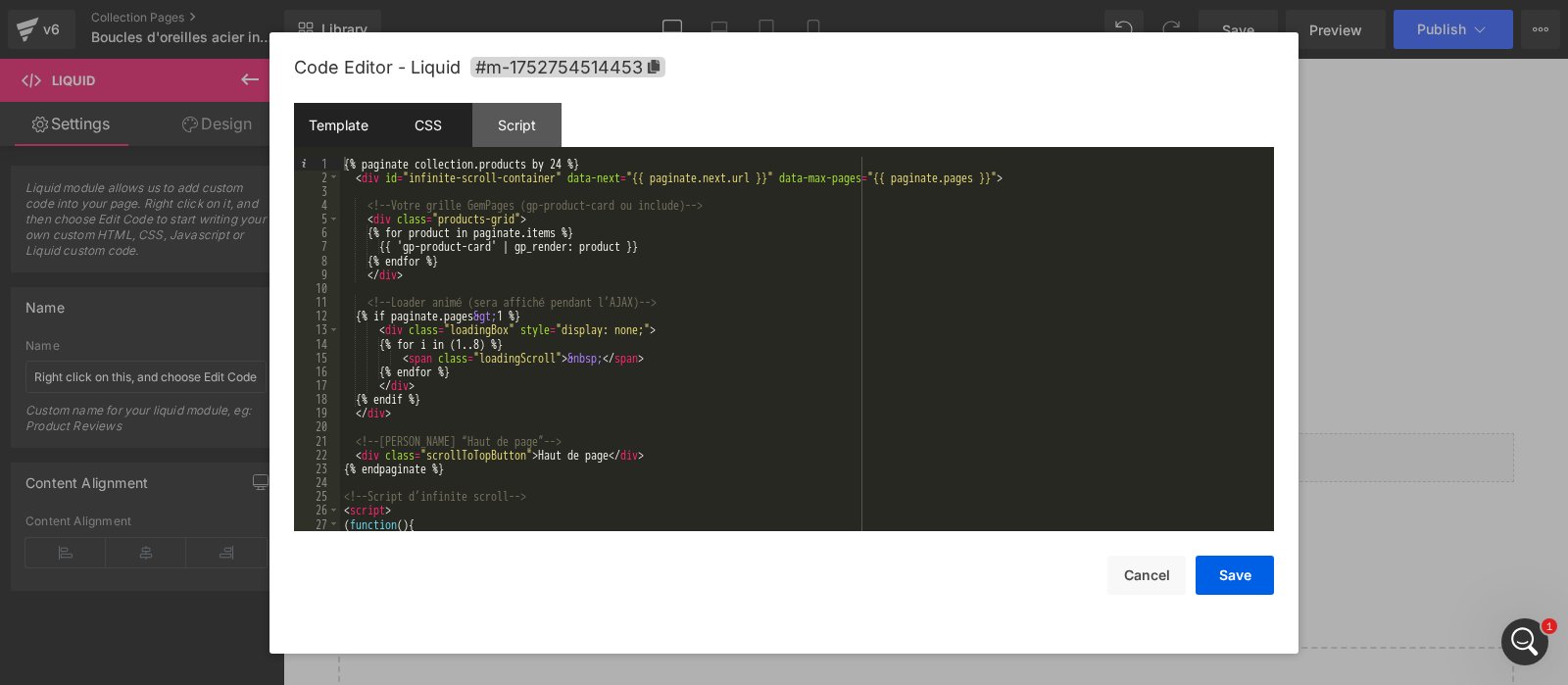click on "CSS" at bounding box center [427, 124] 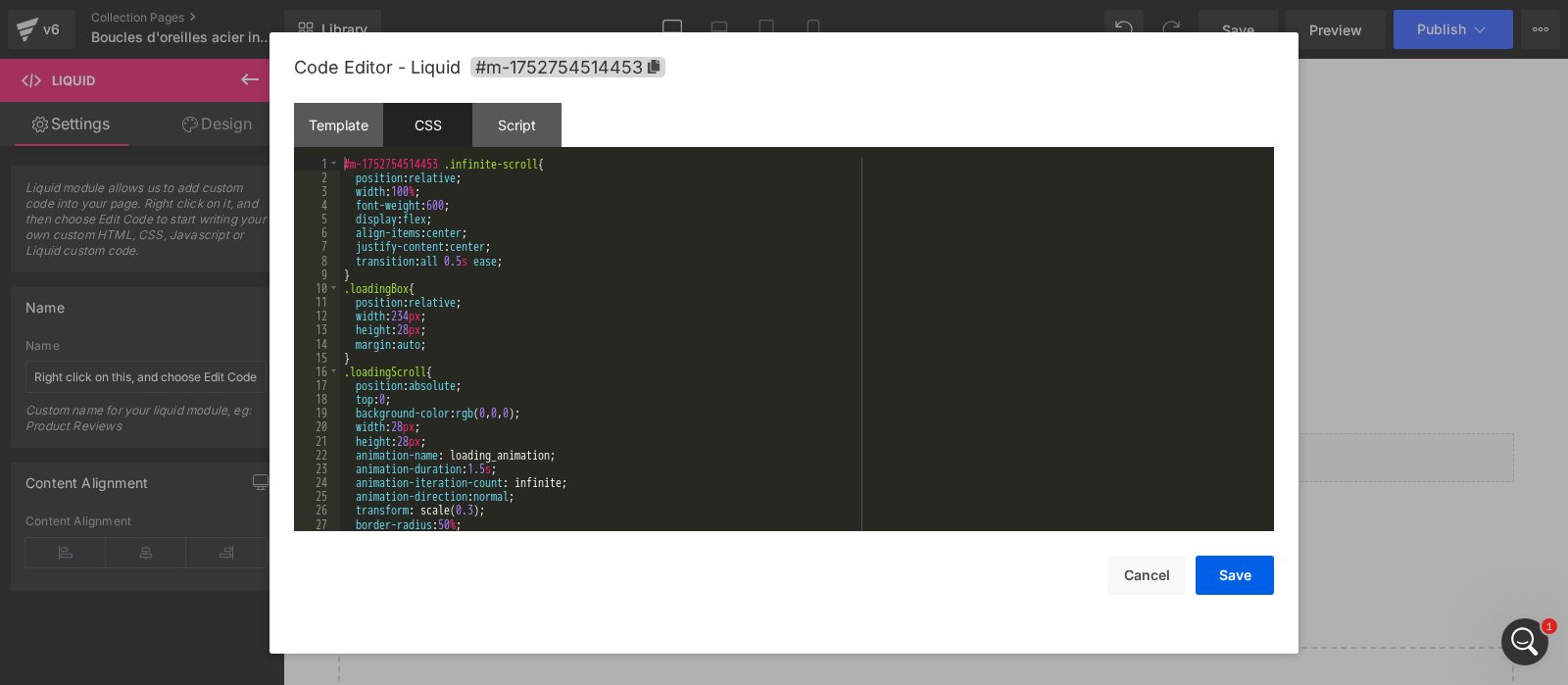 click on "#m-1752754514453   .infinite-scroll {    position :  relative ;    width :  100 % ;    font-weight :  600 ;    display :  flex ;    align-items :  center ;    justify-content :  center ;    transition :  all   0.5 s   ease ; } .loadingBox {    position :  relative ;    width :  234 px ;    height :  28 px ;    margin :  auto ; } .loadingScroll {    position :  absolute ;    top :  0 ;    background-color :  rgb ( 0 ,  0 ,  0 );    width :  28 px ;    height :  28 px ;    animation-name : loading_animation;    animation-duration :  1.5 s ;    animation-iteration-count : infinite;    animation-direction :  normal ;    transform : scale( 0.3 );    border-radius :  50 % ; }" at bounding box center [807, 358] 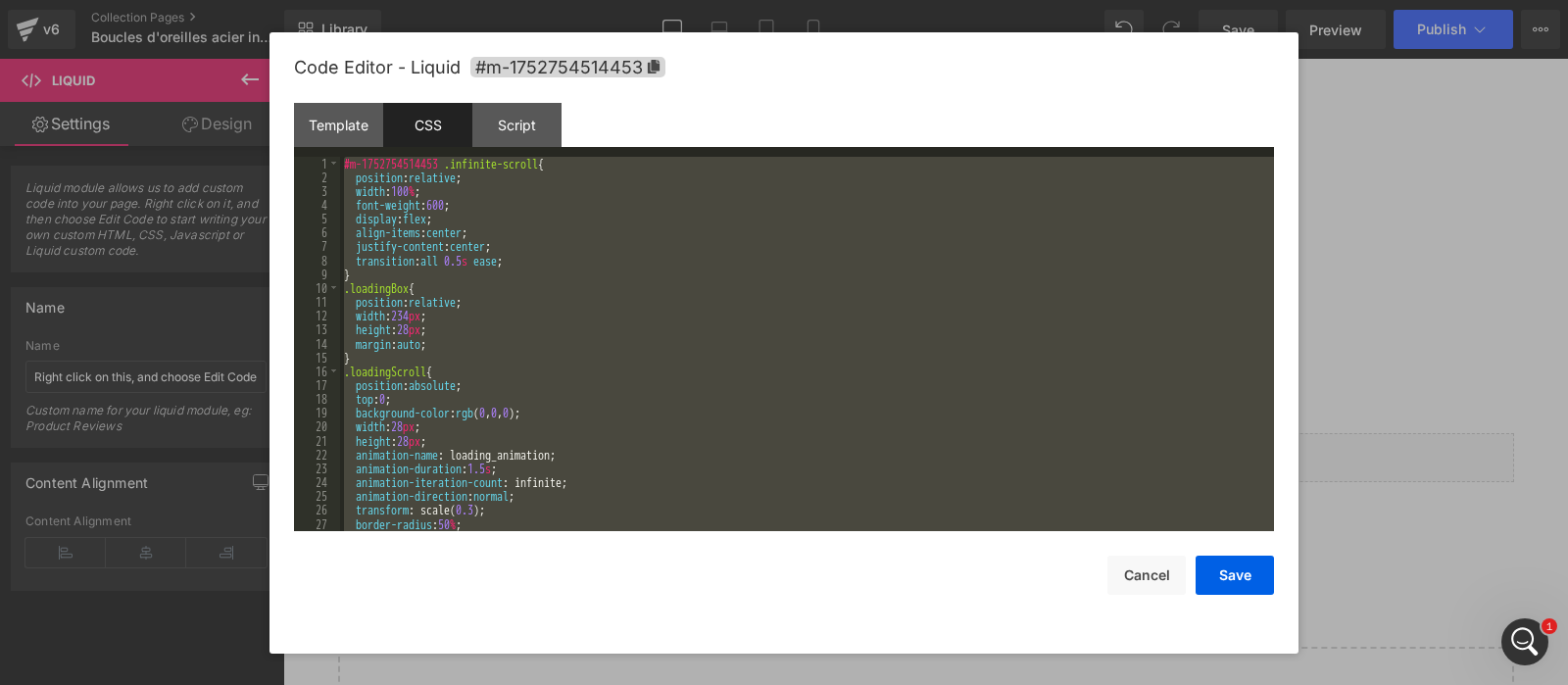 click on "#m-1752754514453   .infinite-scroll {    position :  relative ;    width :  100 % ;    font-weight :  600 ;    display :  flex ;    align-items :  center ;    justify-content :  center ;    transition :  all   0.5 s   ease ; } .loadingBox {    position :  relative ;    width :  234 px ;    height :  28 px ;    margin :  auto ; } .loadingScroll {    position :  absolute ;    top :  0 ;    background-color :  rgb ( 0 ,  0 ,  0 );    width :  28 px ;    height :  28 px ;    animation-name : loading_animation;    animation-duration :  1.5 s ;    animation-iteration-count : infinite;    animation-direction :  normal ;    transform : scale( 0.3 );    border-radius :  50 % ; }" at bounding box center (807, 344) 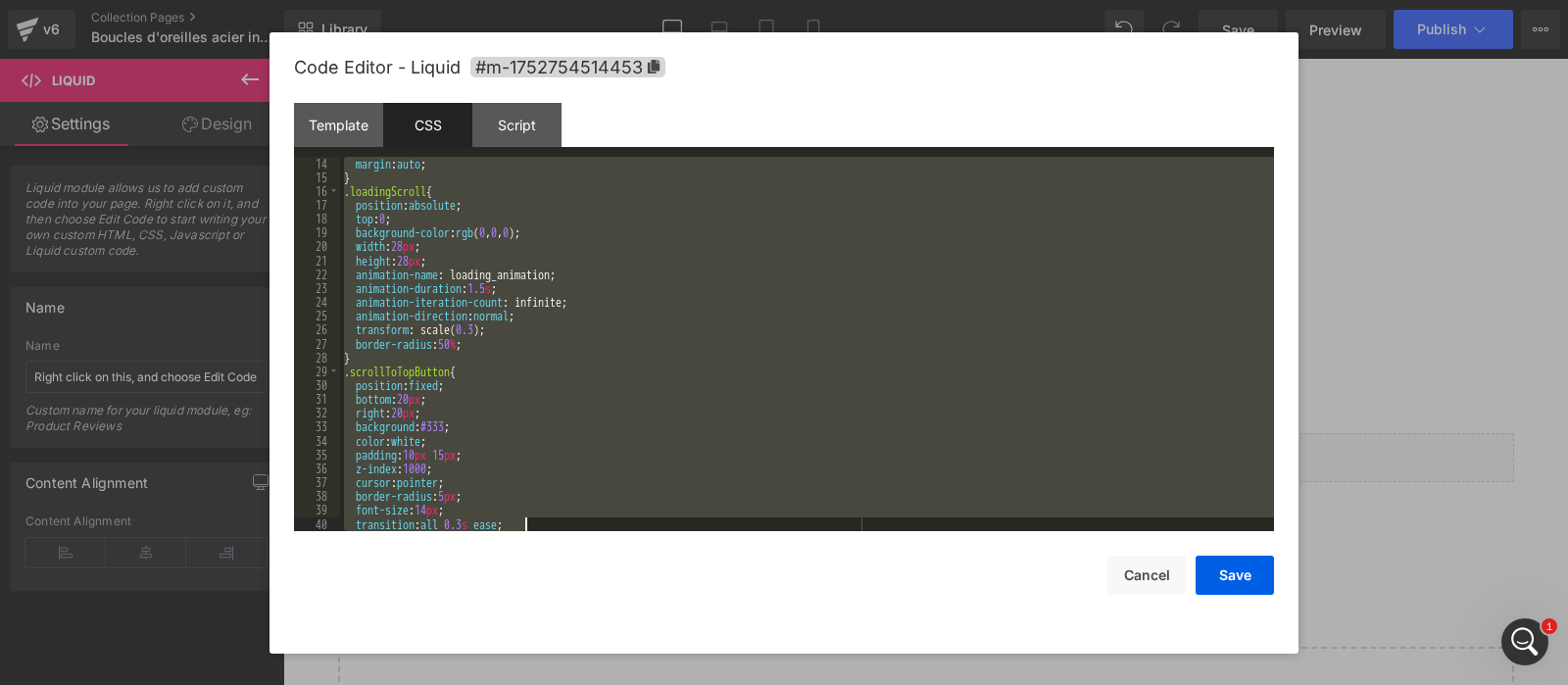scroll, scrollTop: 930, scrollLeft: 0, axis: vertical 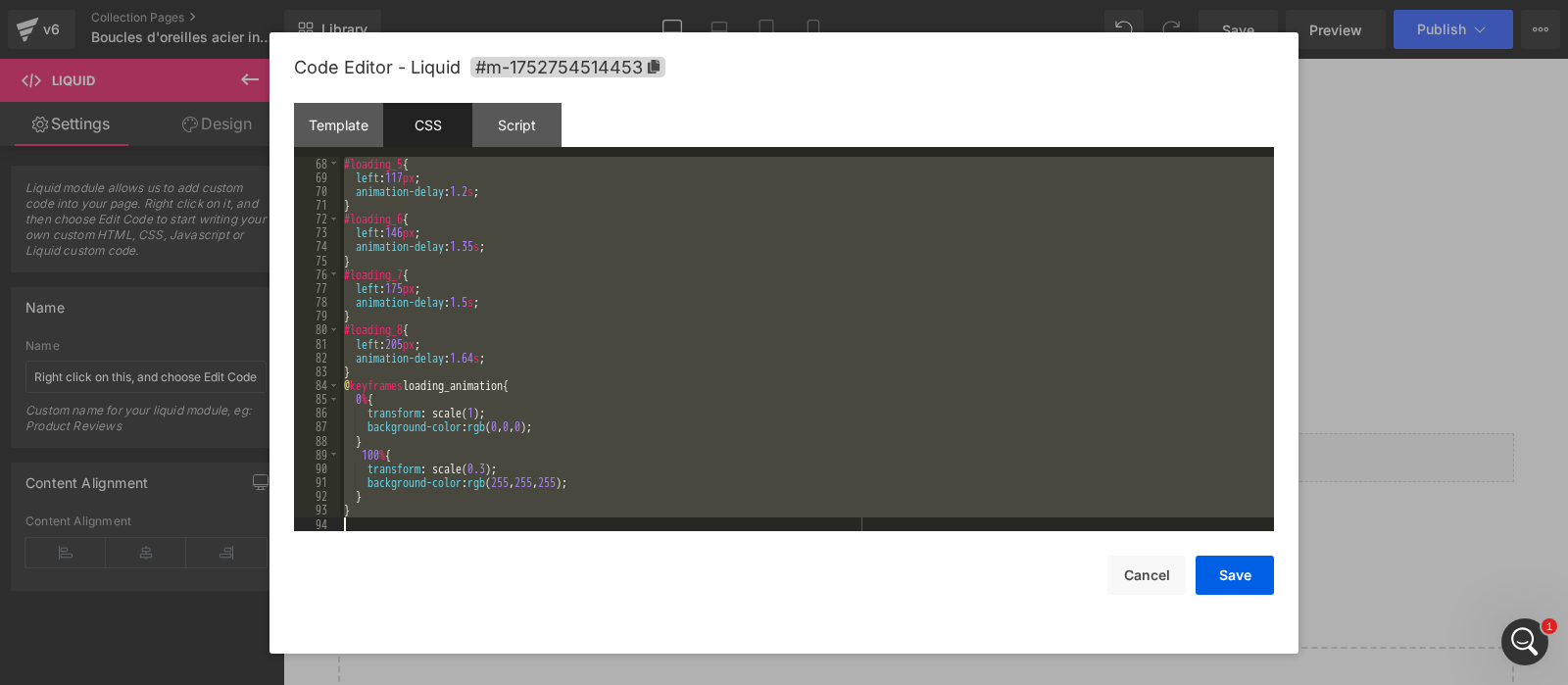 drag, startPoint x: 358, startPoint y: 177, endPoint x: 622, endPoint y: 743, distance: 624.5414 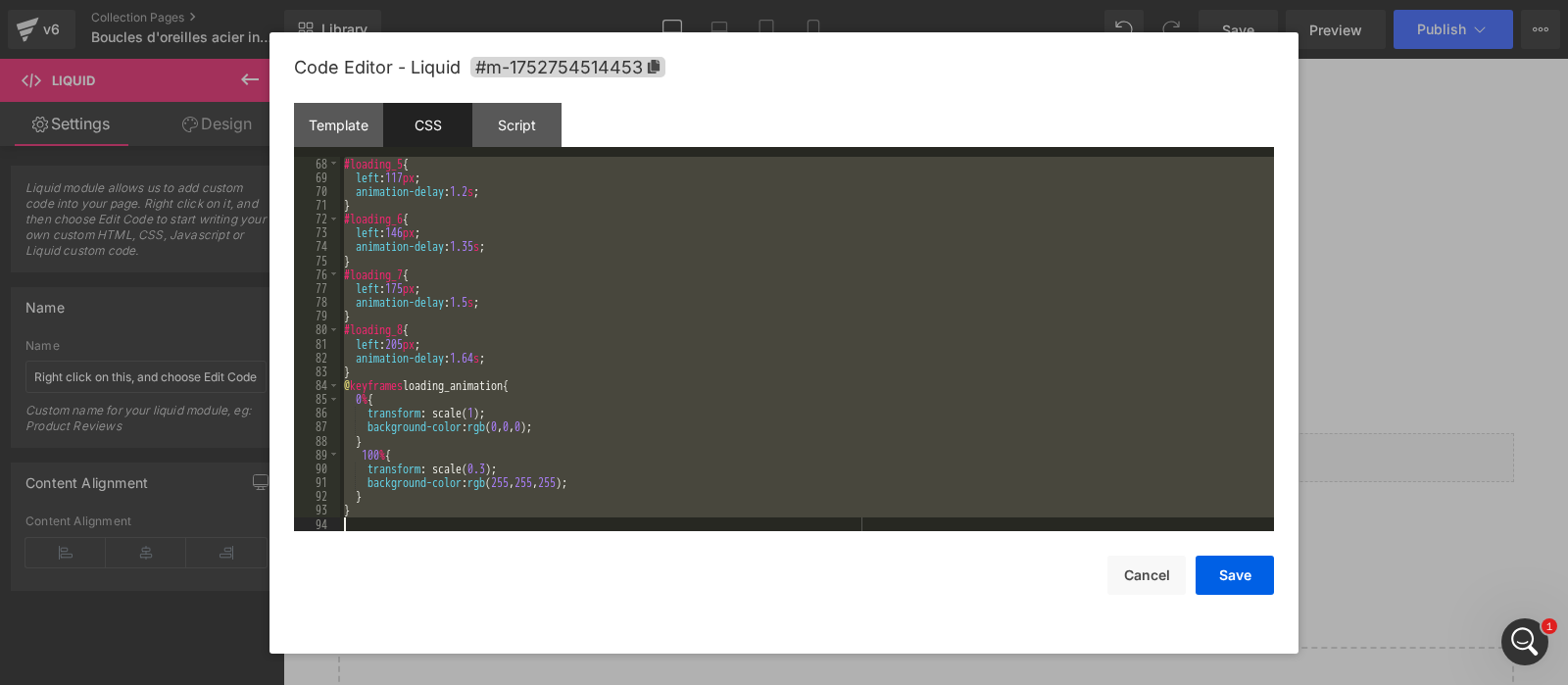 click on "#loading_5 {    left :  117 px ;    animation-delay :  1.2 s ; } #loading_6 {    left :  146 px ;    animation-delay :  1.35 s ; } #loading_7 {    left :  175 px ;    animation-delay :  1.5 s ; } #loading_8 {    left :  205 px ;    animation-delay :  1.64 s ; } @ keyframes  loading_animation {    0 % {       transform : scale( 1 );       background-color :  rgb ( 0 ,  0 ,  0 );    }     100 % {       transform : scale( 0.3 );       background-color :  rgb ( 255 ,  255 ,  255 );    } }" at bounding box center [807, 344] 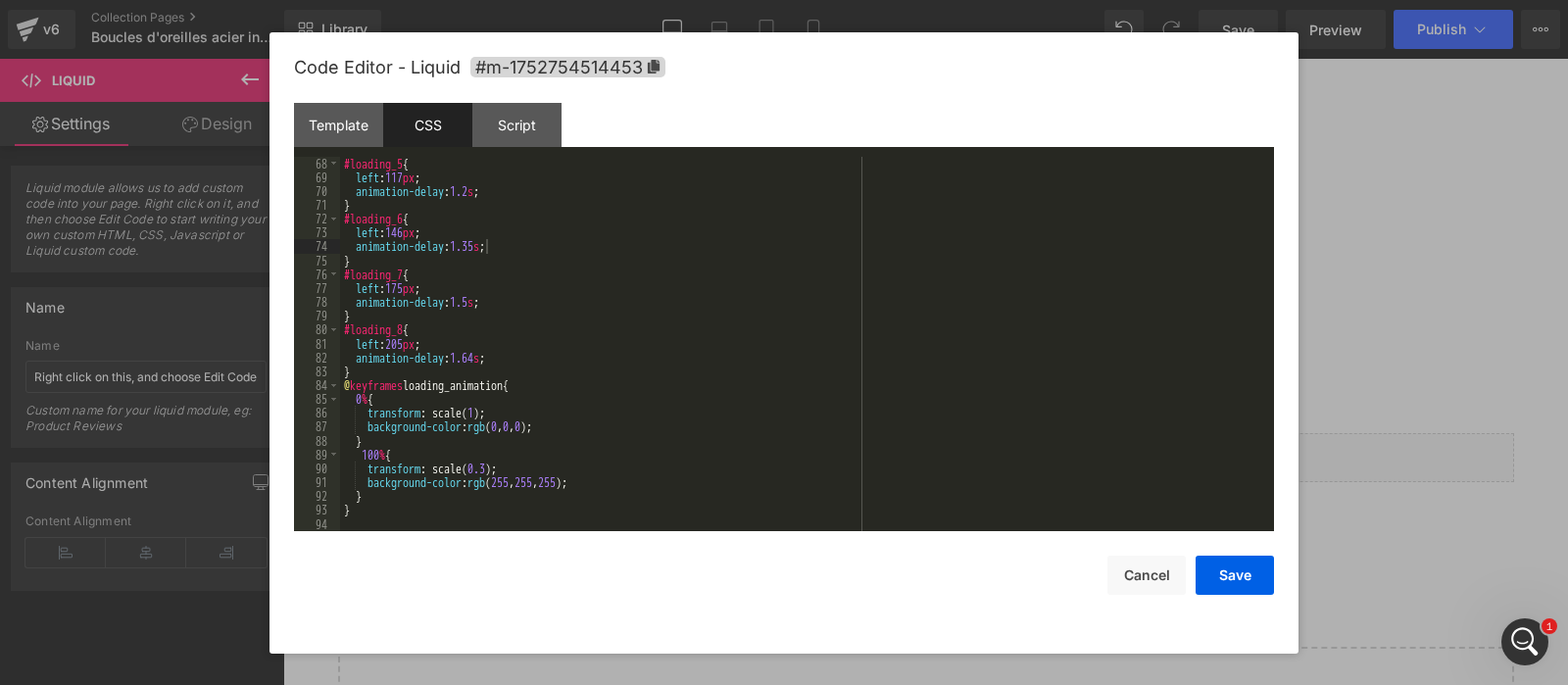 click on "CSS" at bounding box center [427, 124] 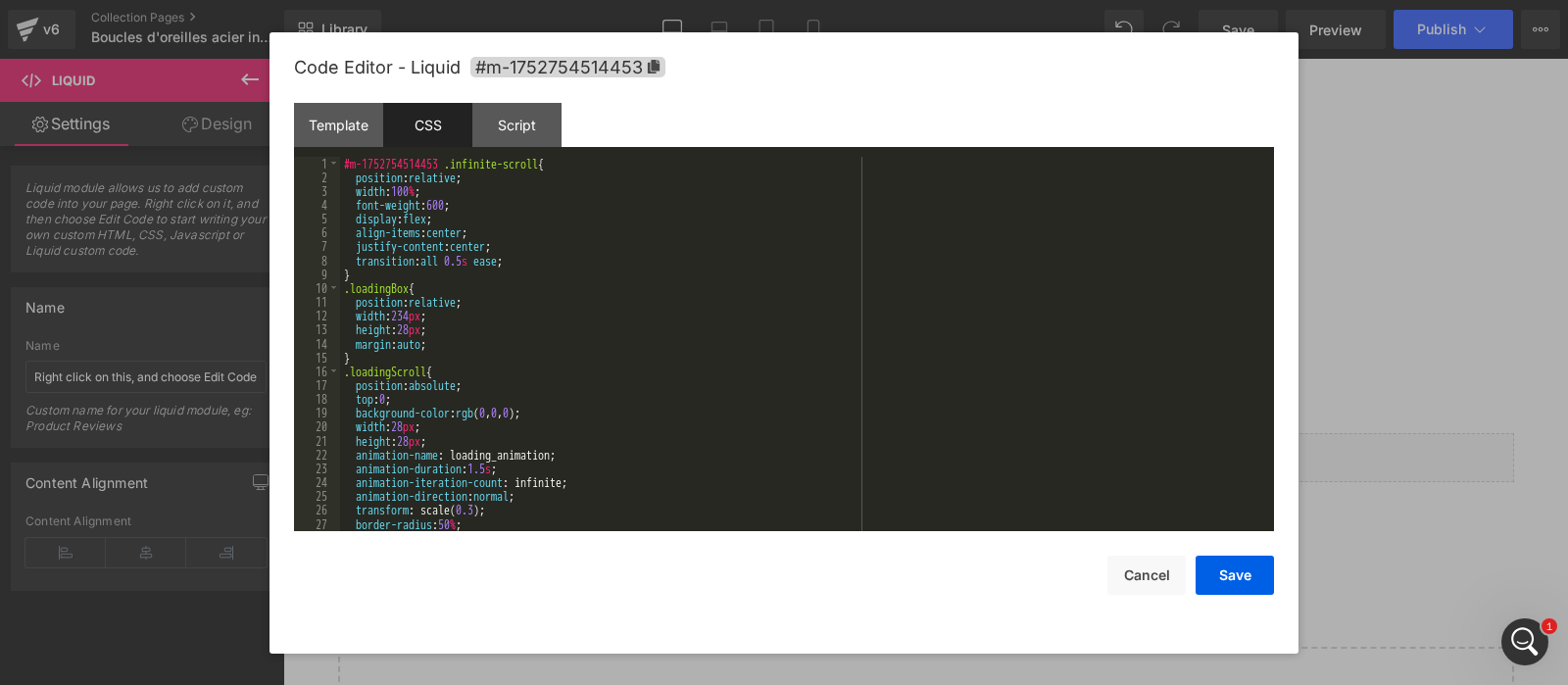 scroll, scrollTop: 0, scrollLeft: 0, axis: both 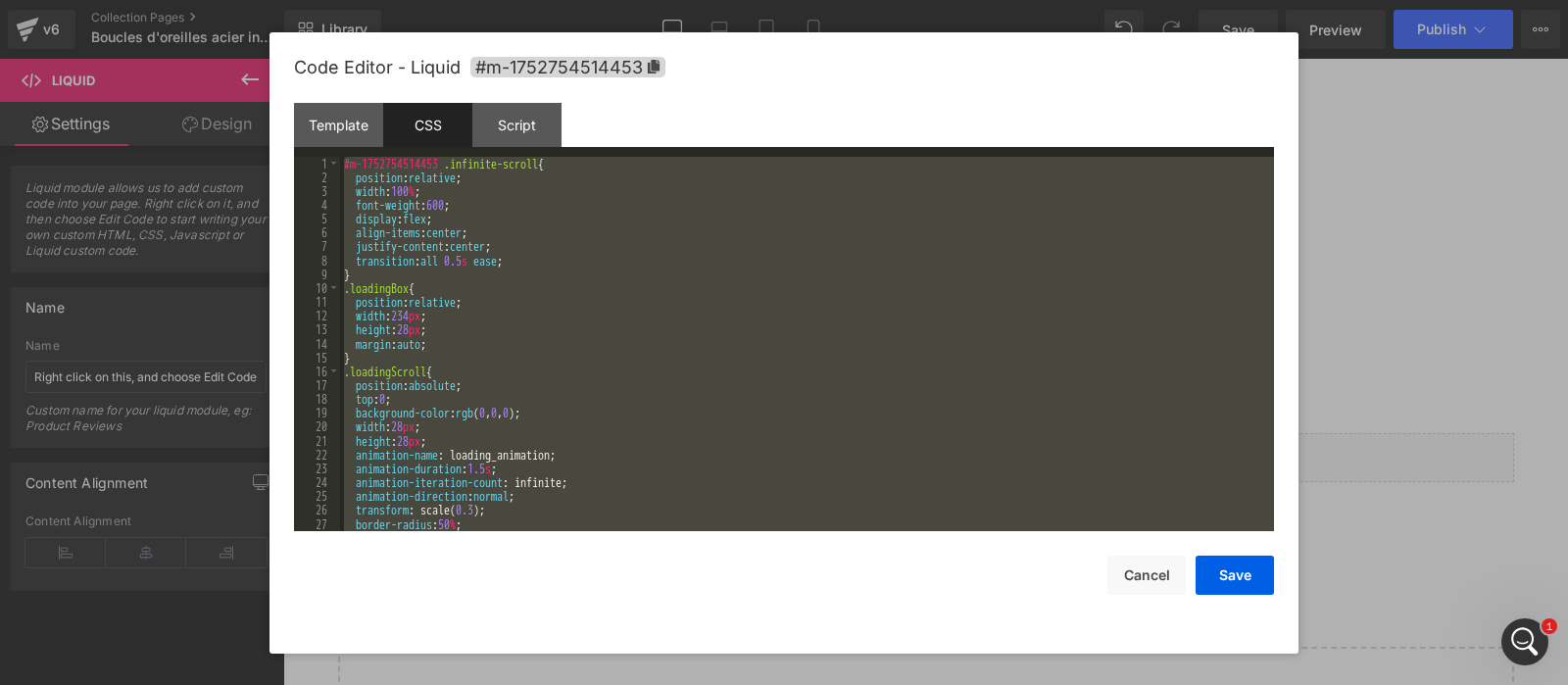 click on "#m-1752754514453   .infinite-scroll {    position :  relative ;    width :  100 % ;    font-weight :  600 ;    display :  flex ;    align-items :  center ;    justify-content :  center ;    transition :  all   0.5 s   ease ; } .loadingBox {    position :  relative ;    width :  234 px ;    height :  28 px ;    margin :  auto ; } .loadingScroll {    position :  absolute ;    top :  0 ;    background-color :  rgb ( 0 ,  0 ,  0 );    width :  28 px ;    height :  28 px ;    animation-name : loading_animation;    animation-duration :  1.5 s ;    animation-iteration-count : infinite;    animation-direction :  normal ;    transform : scale( 0.3 );    border-radius :  50 % ; }" at bounding box center (807, 344) 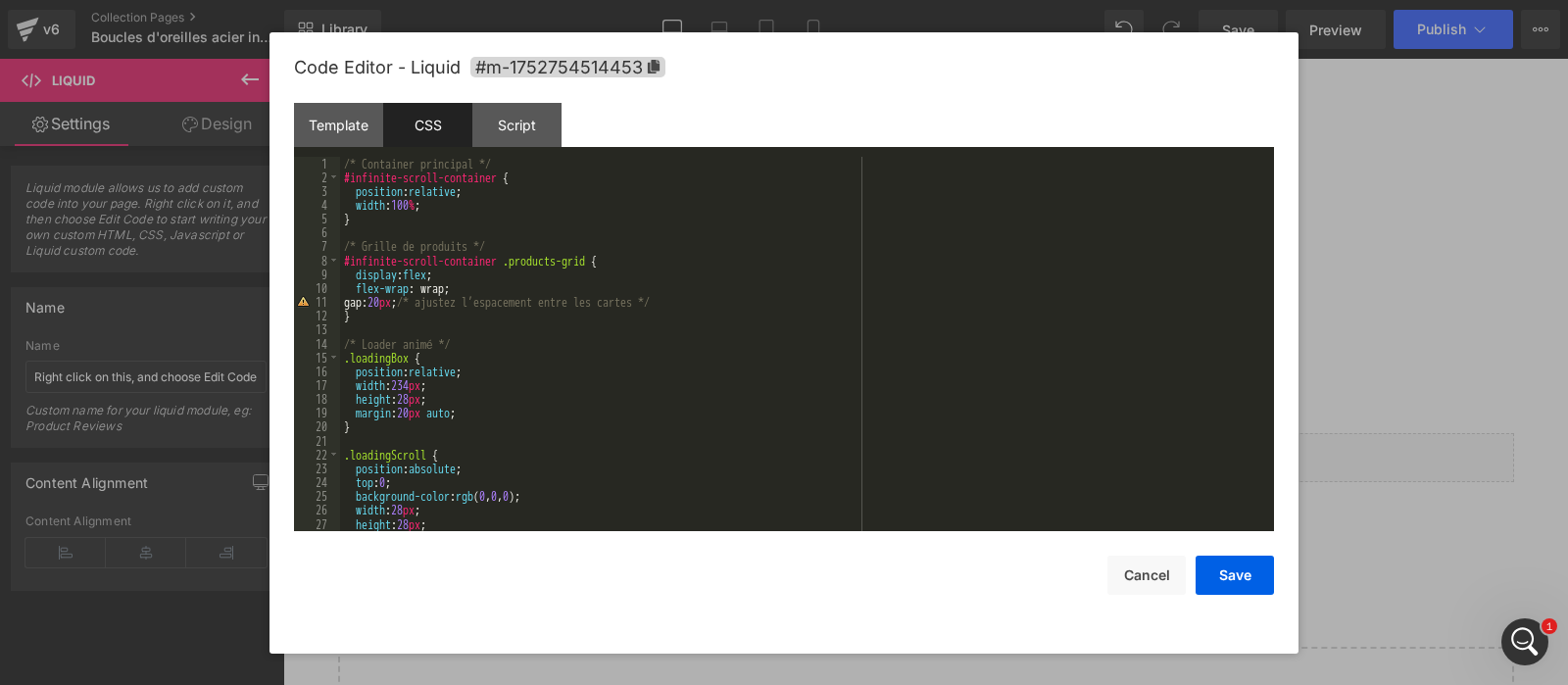 scroll, scrollTop: 0, scrollLeft: 0, axis: both 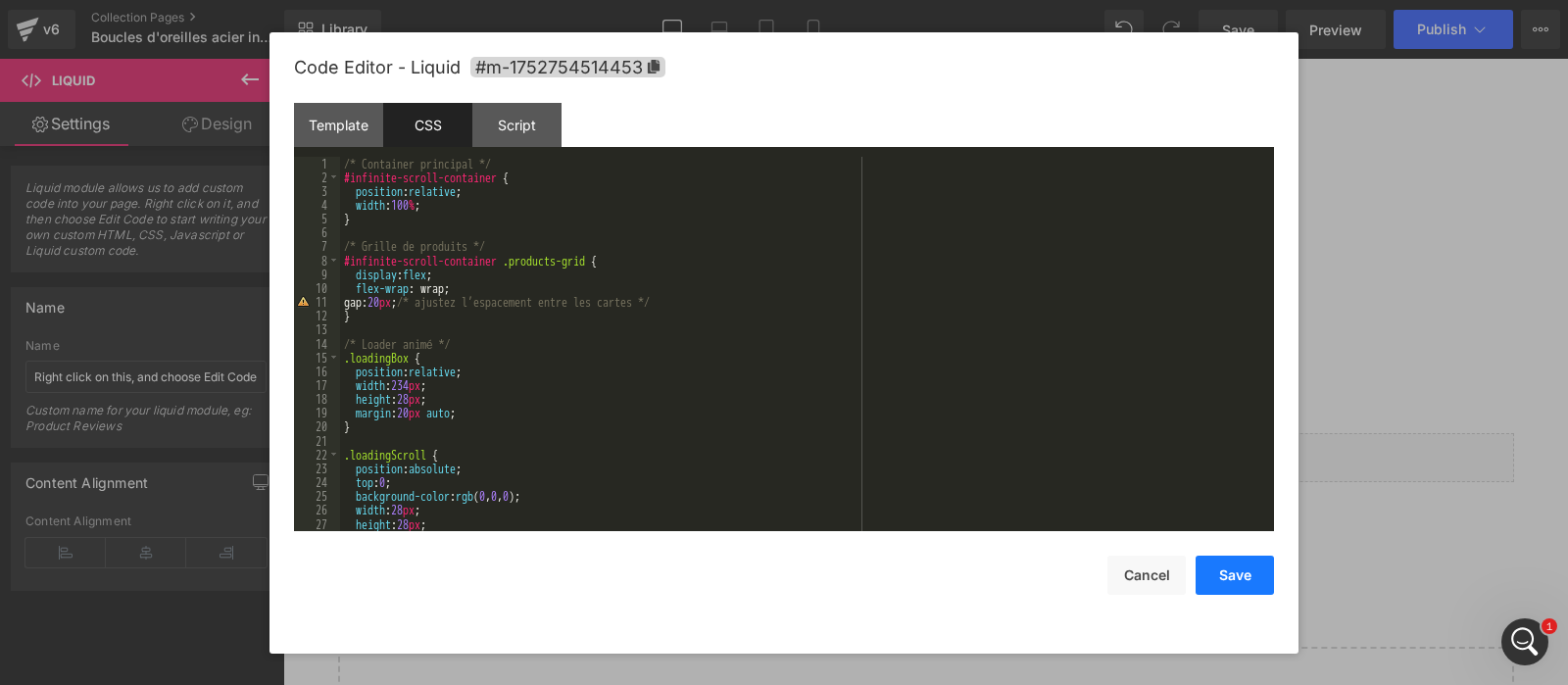 click on "Save" at bounding box center [1235, 575] 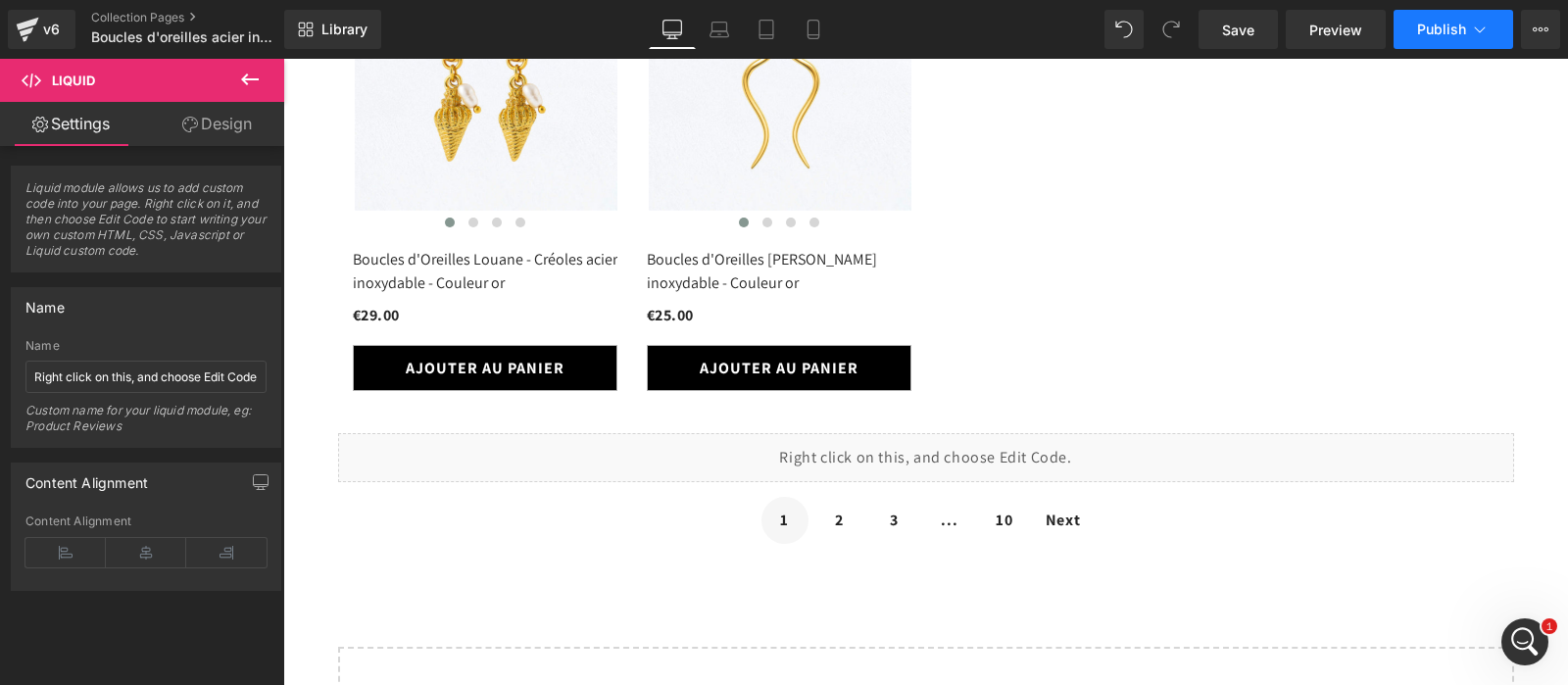 click on "Publish" at bounding box center (1442, 29) 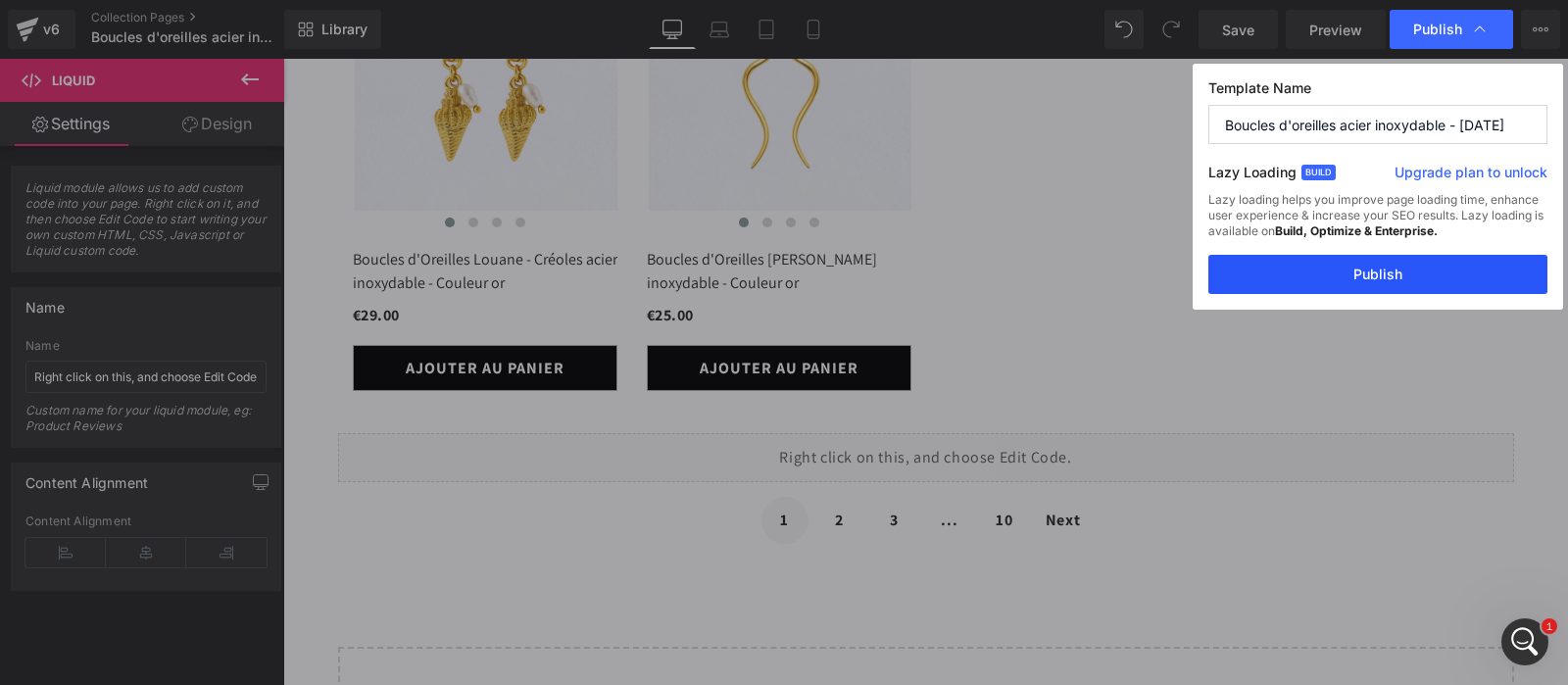 click on "Publish" at bounding box center [1378, 274] 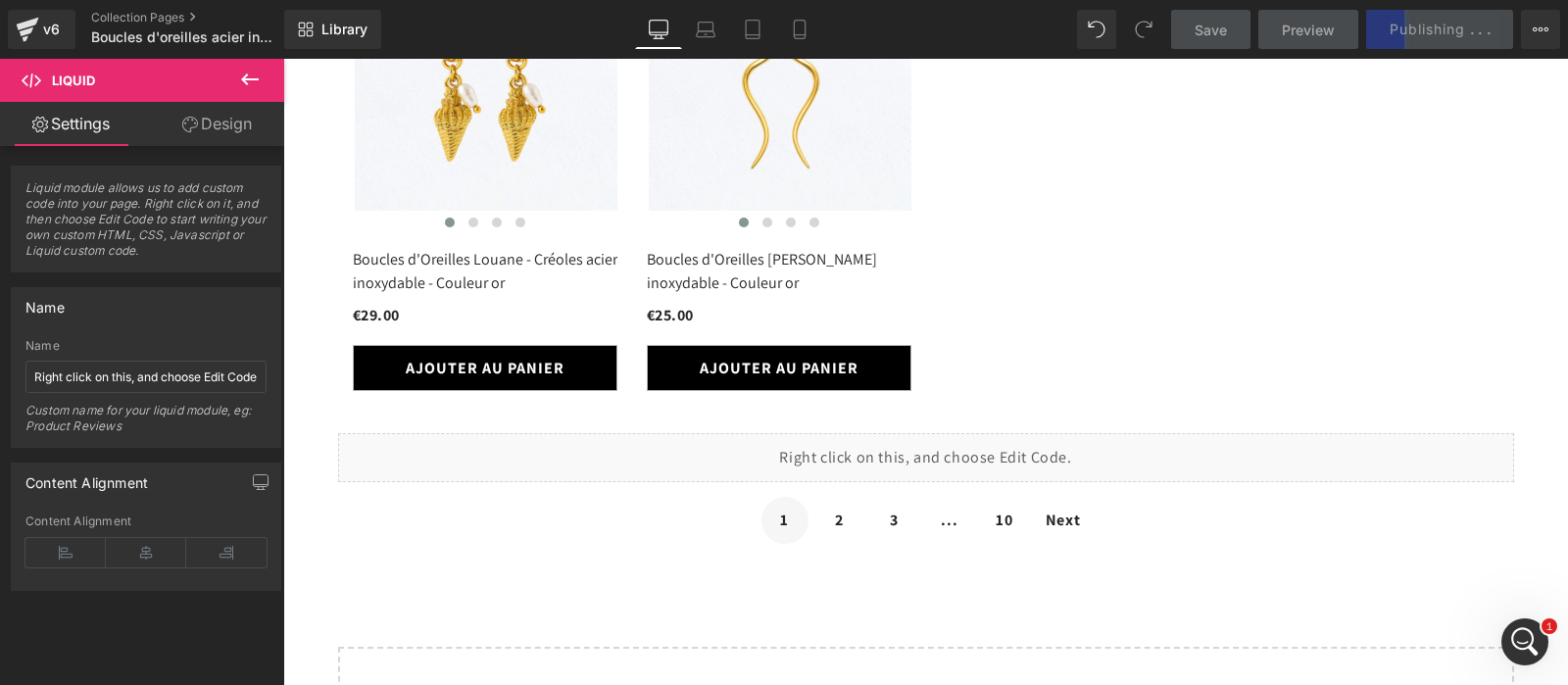click at bounding box center [1525, 642] 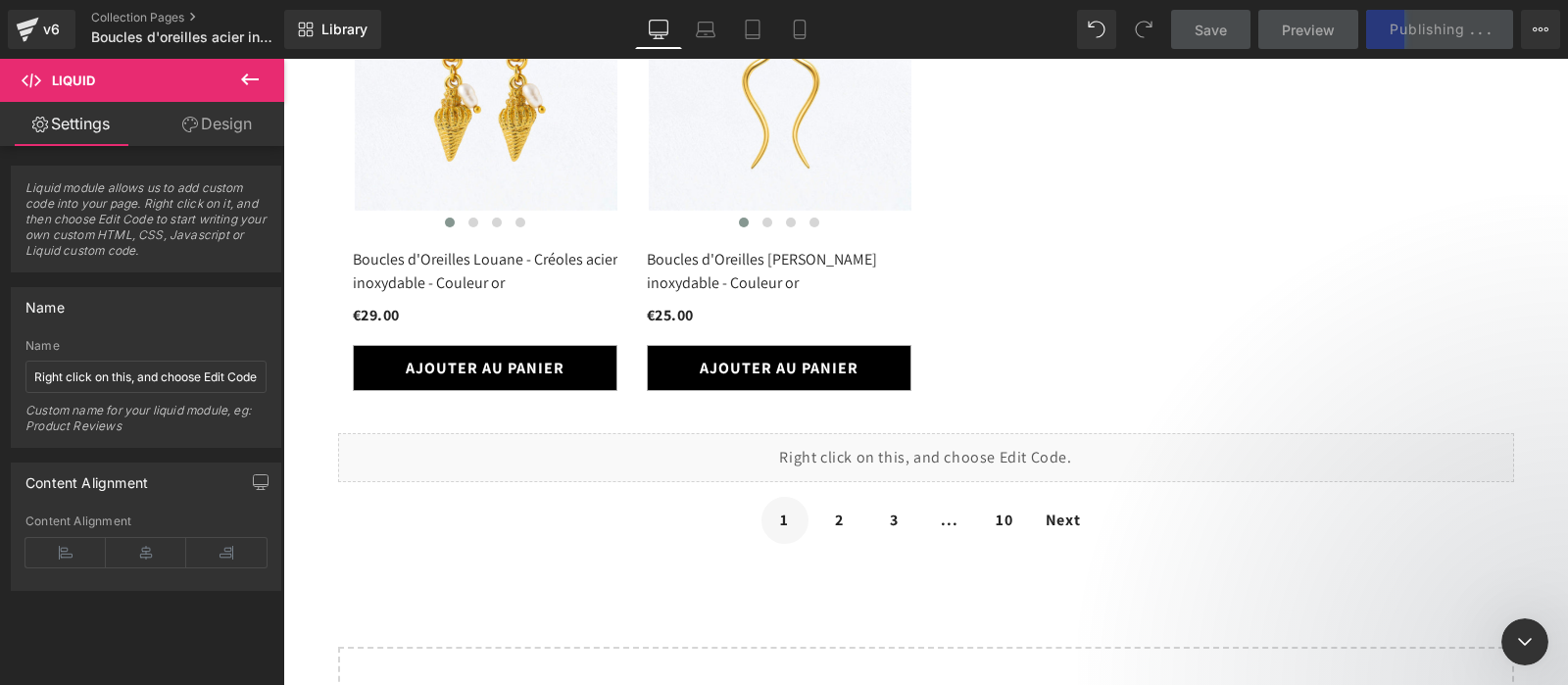 scroll, scrollTop: 19638, scrollLeft: 0, axis: vertical 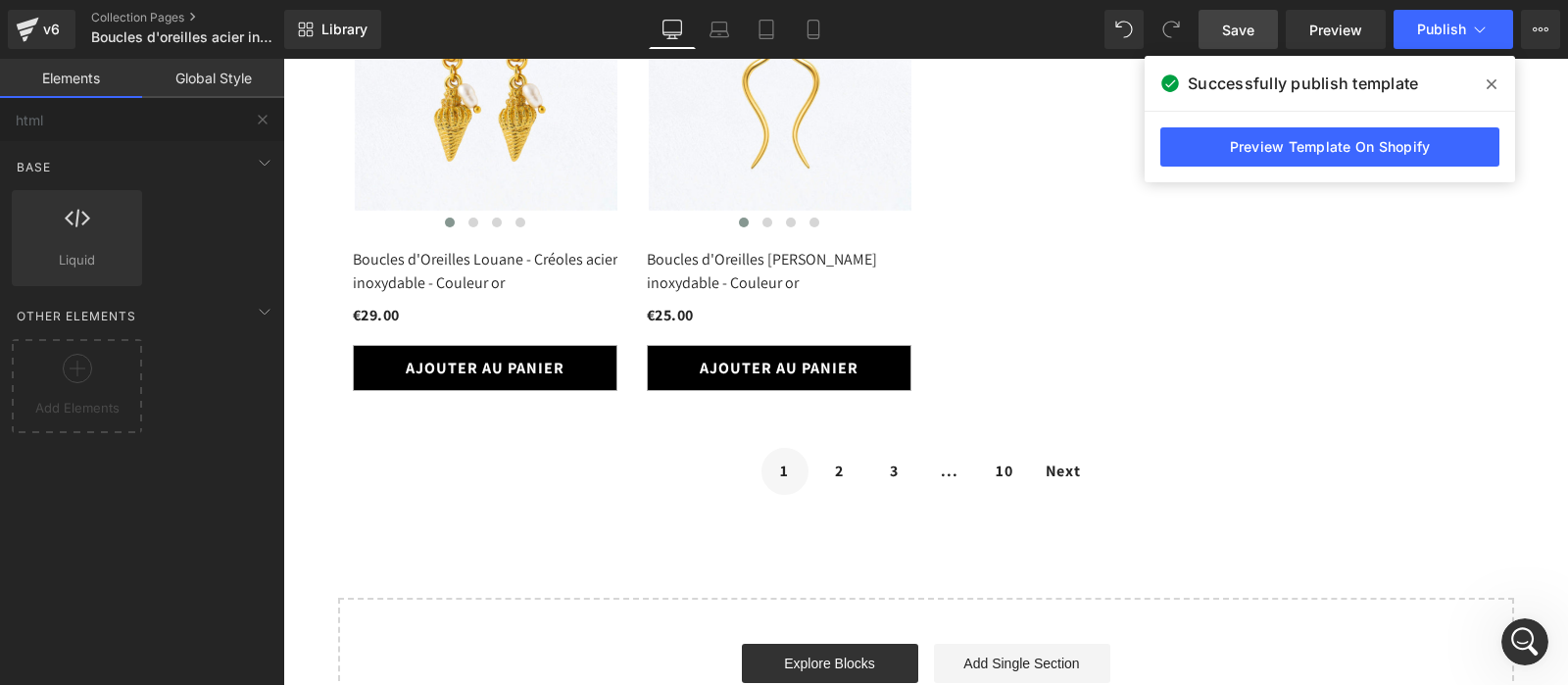 click on "Save" at bounding box center (1238, 29) 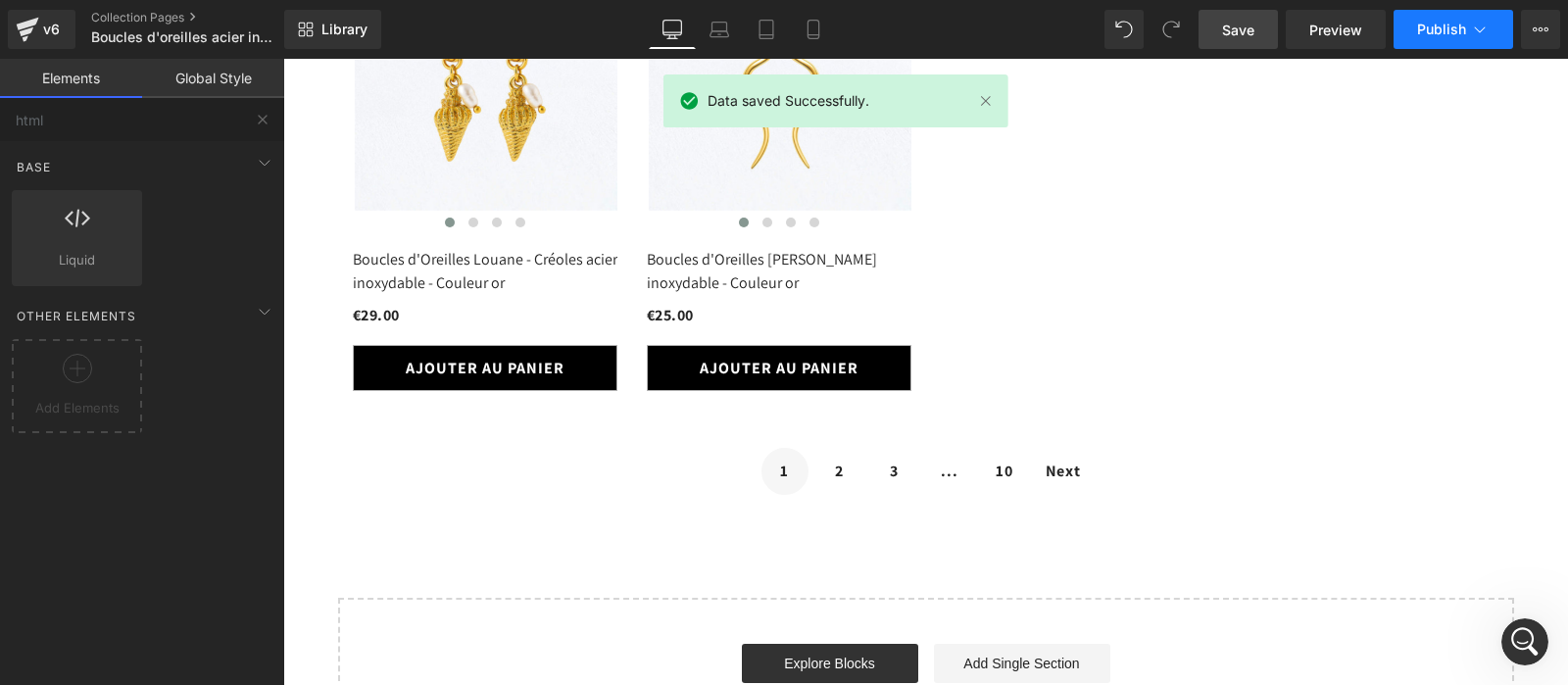 click on "Publish" at bounding box center (1442, 29) 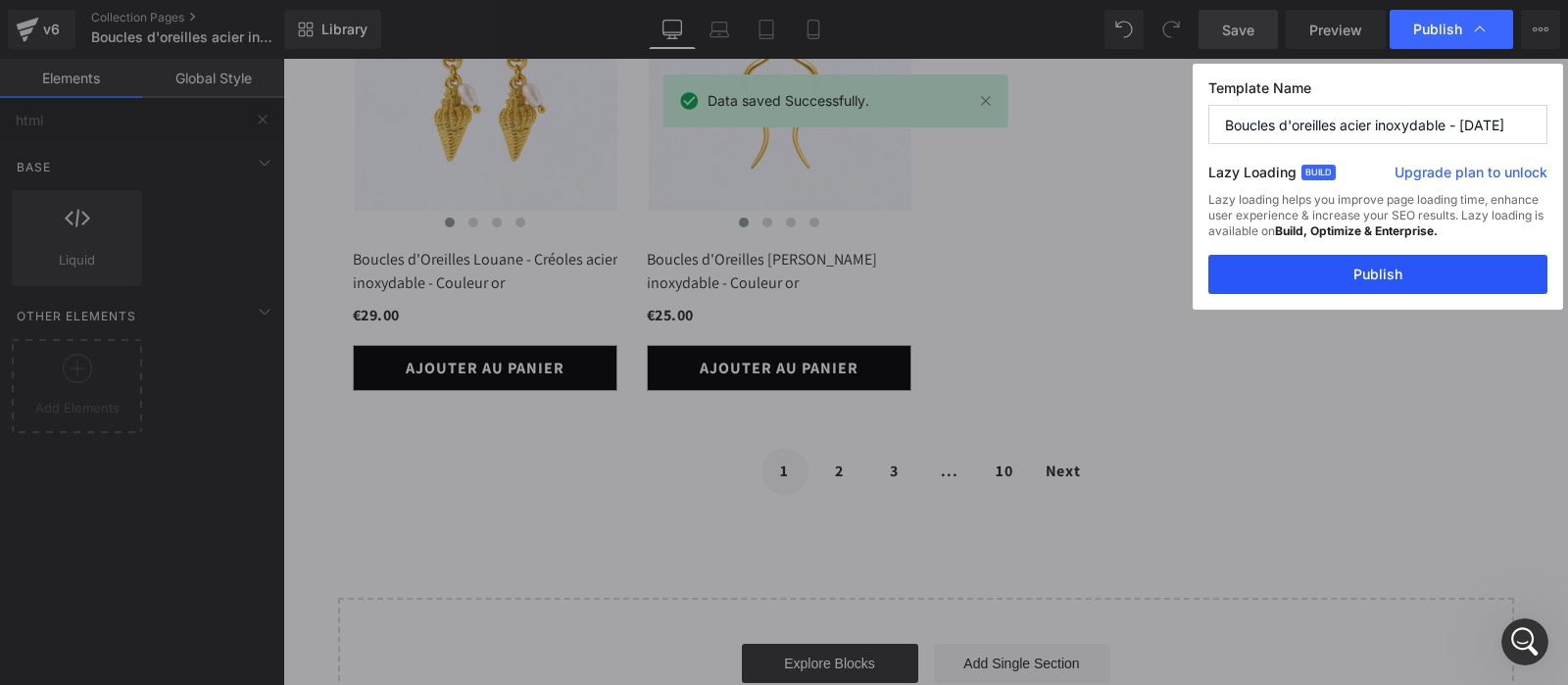 click on "Publish" at bounding box center (1378, 274) 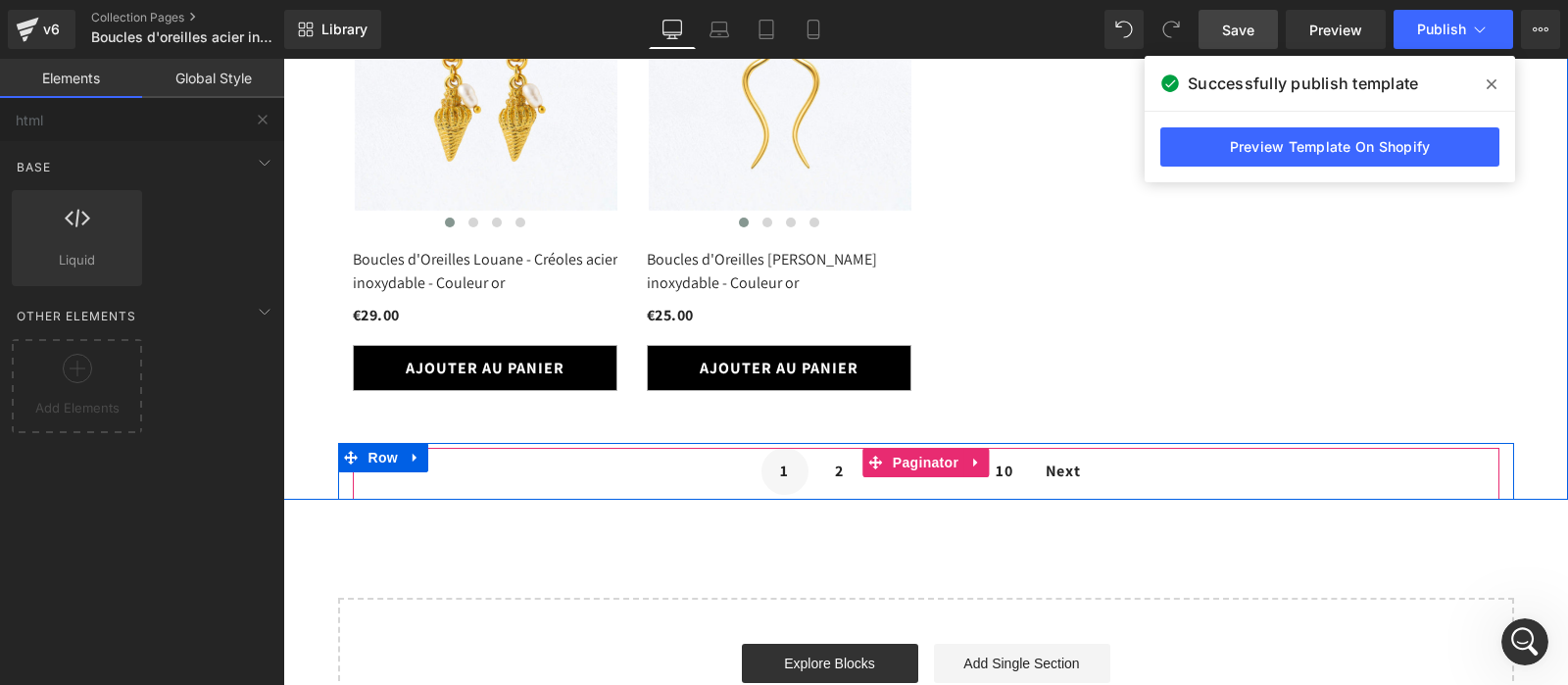 click on "Next" at bounding box center (1062, 471) 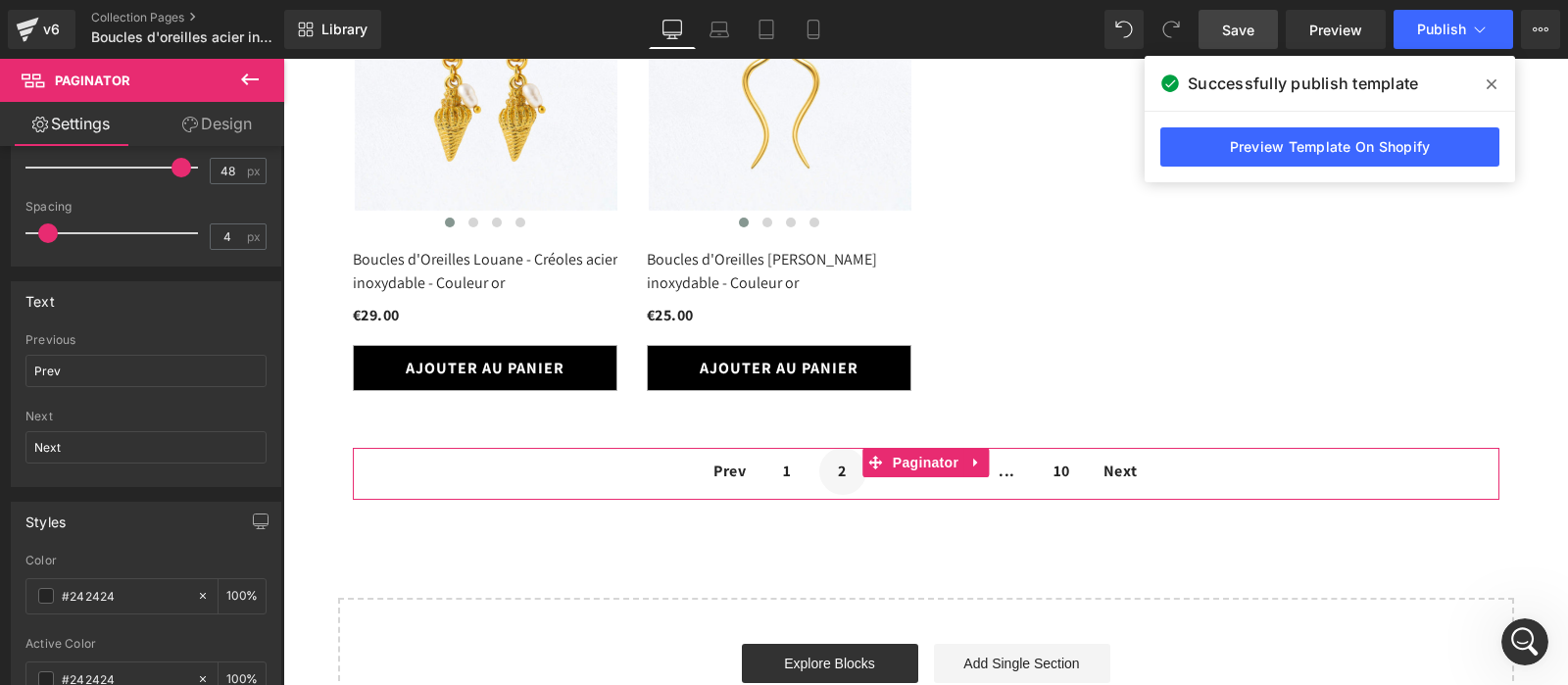 scroll, scrollTop: 537, scrollLeft: 0, axis: vertical 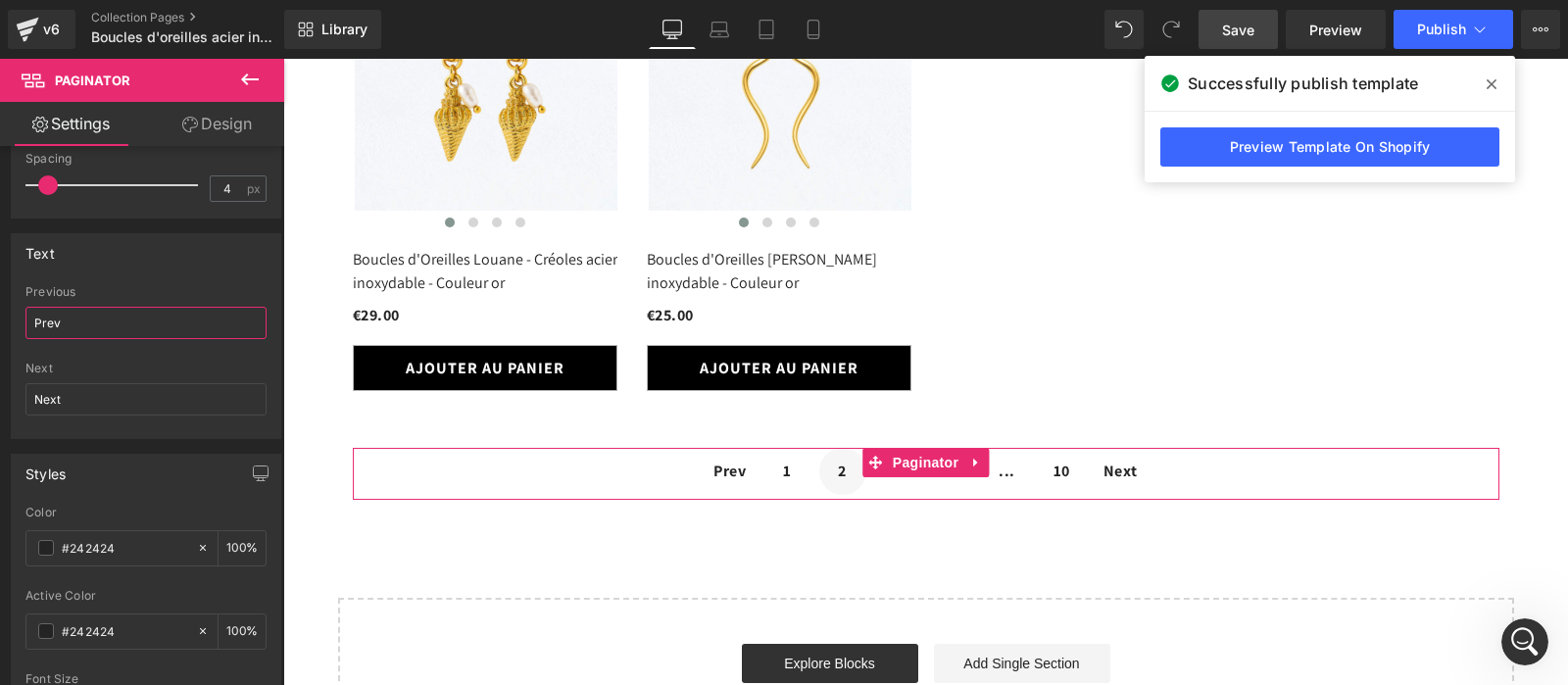 drag, startPoint x: 76, startPoint y: 327, endPoint x: 3, endPoint y: 313, distance: 74.33034 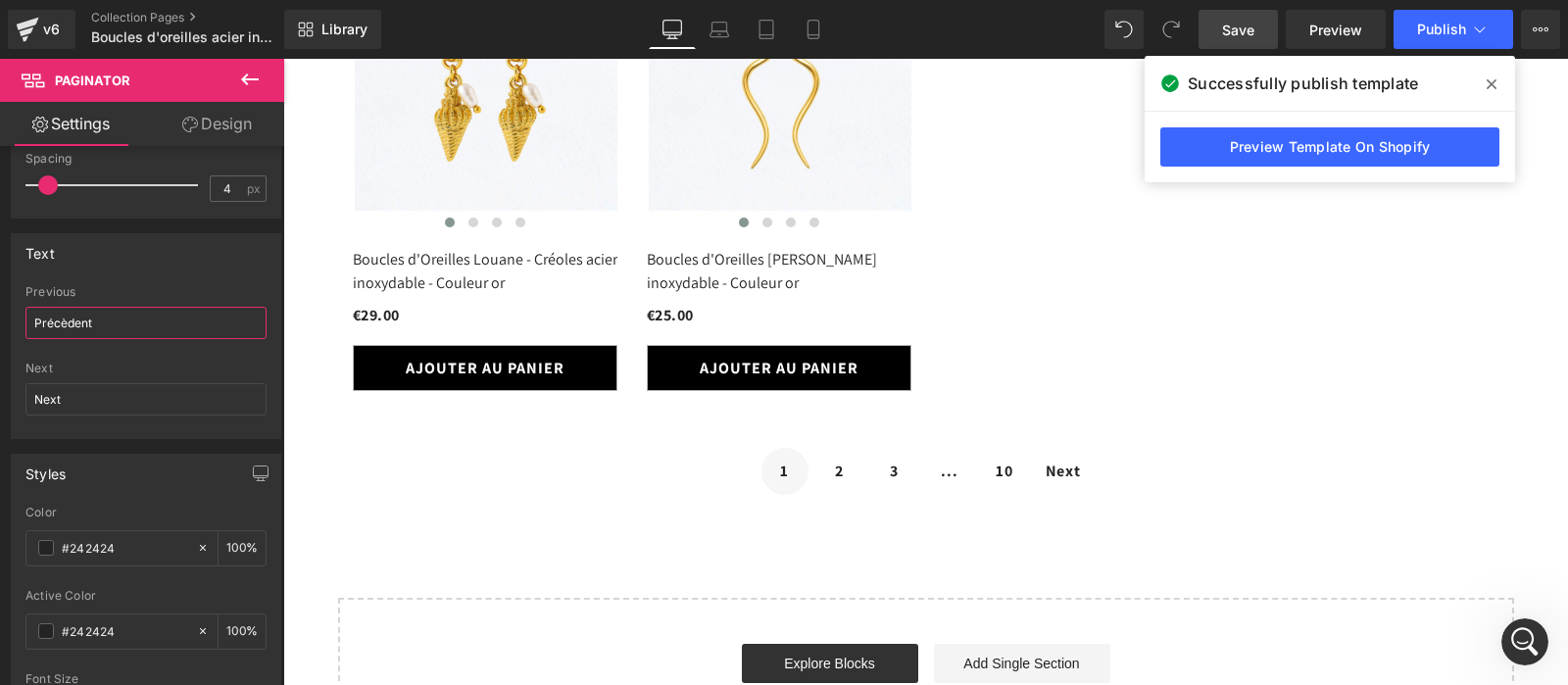 click on "Précèdent" at bounding box center [146, 322] 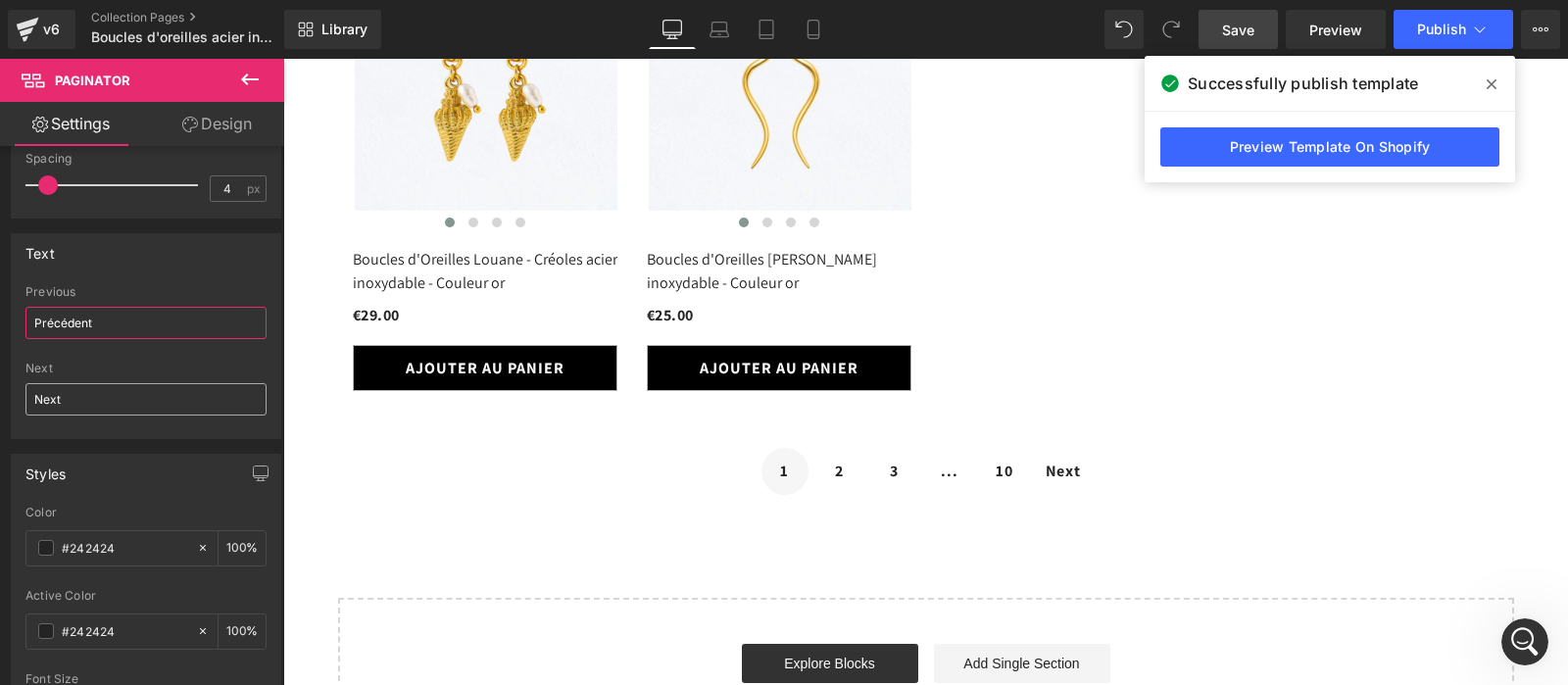 type on "Précédent" 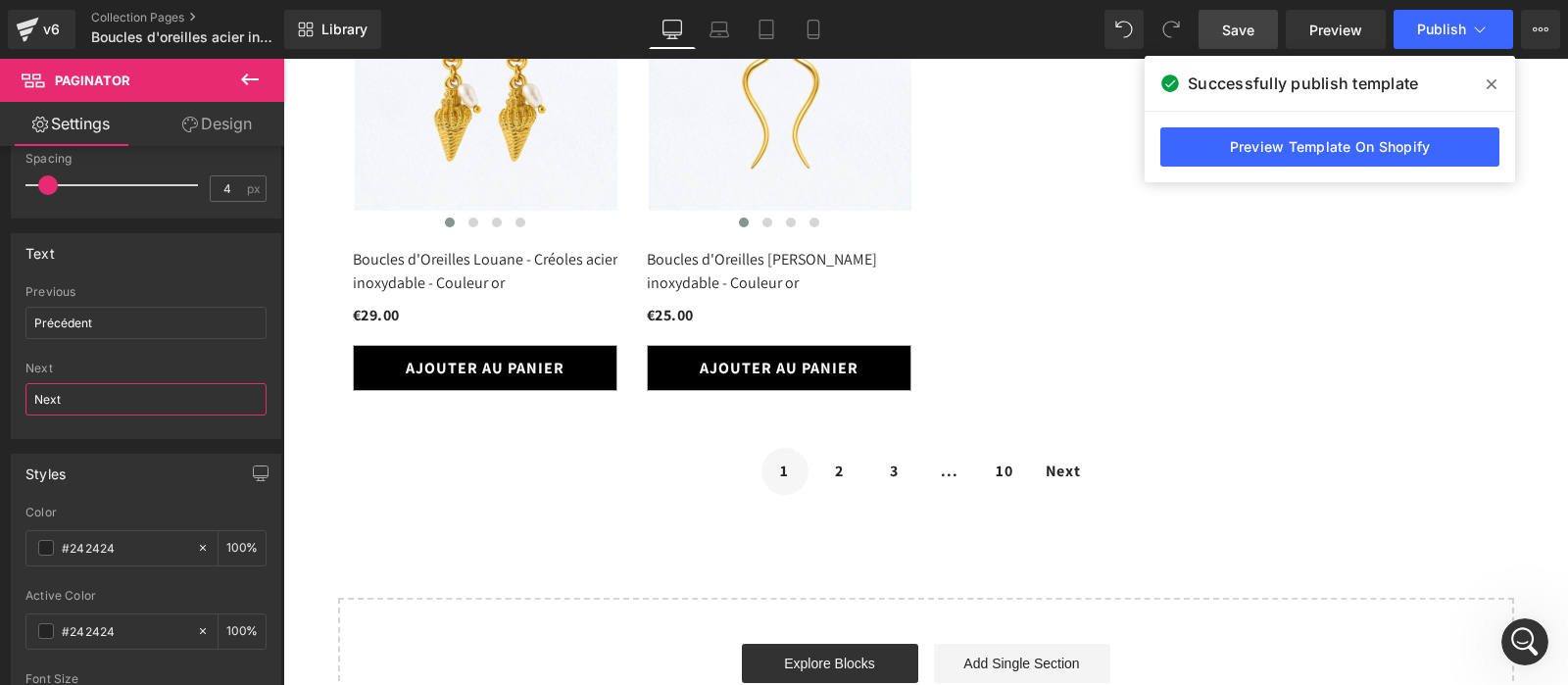 drag, startPoint x: 96, startPoint y: 403, endPoint x: 0, endPoint y: 391, distance: 96.747093 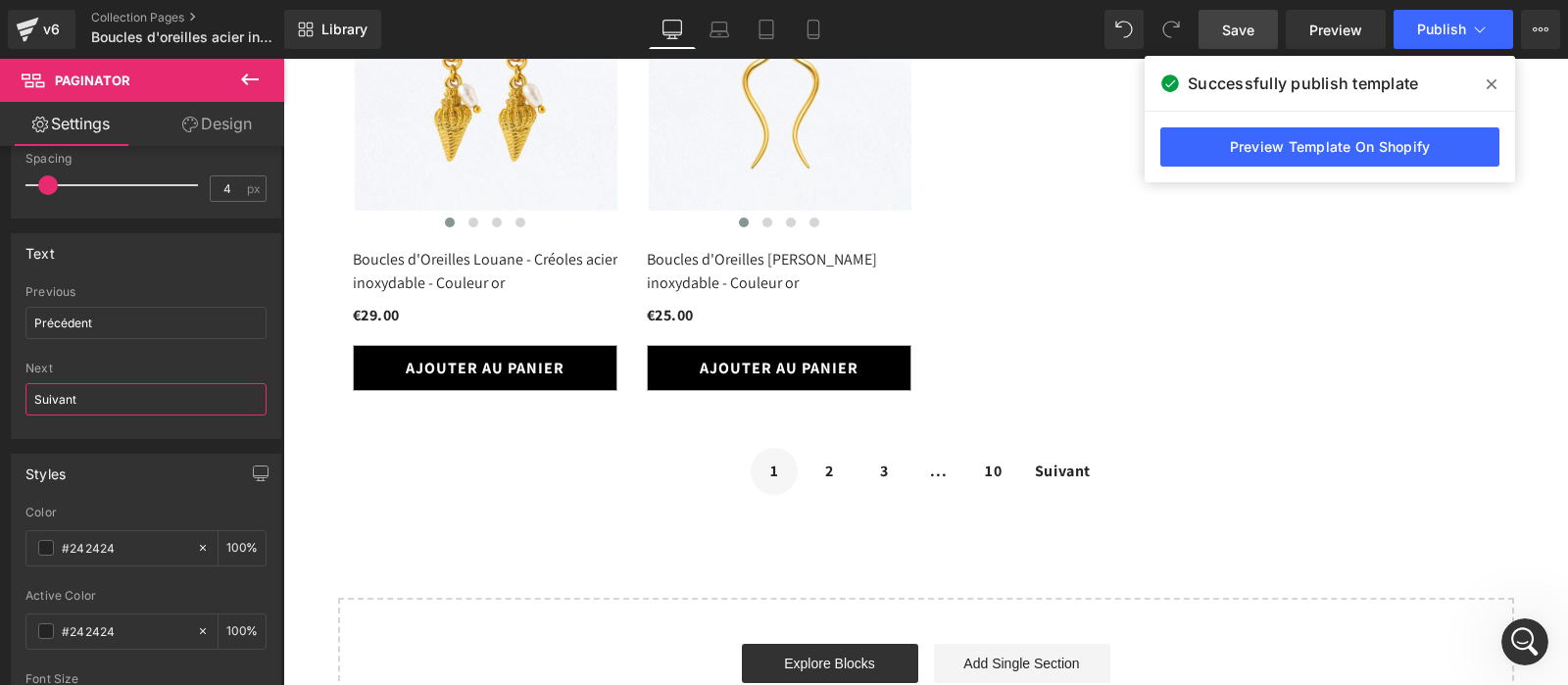 type on "Suivant" 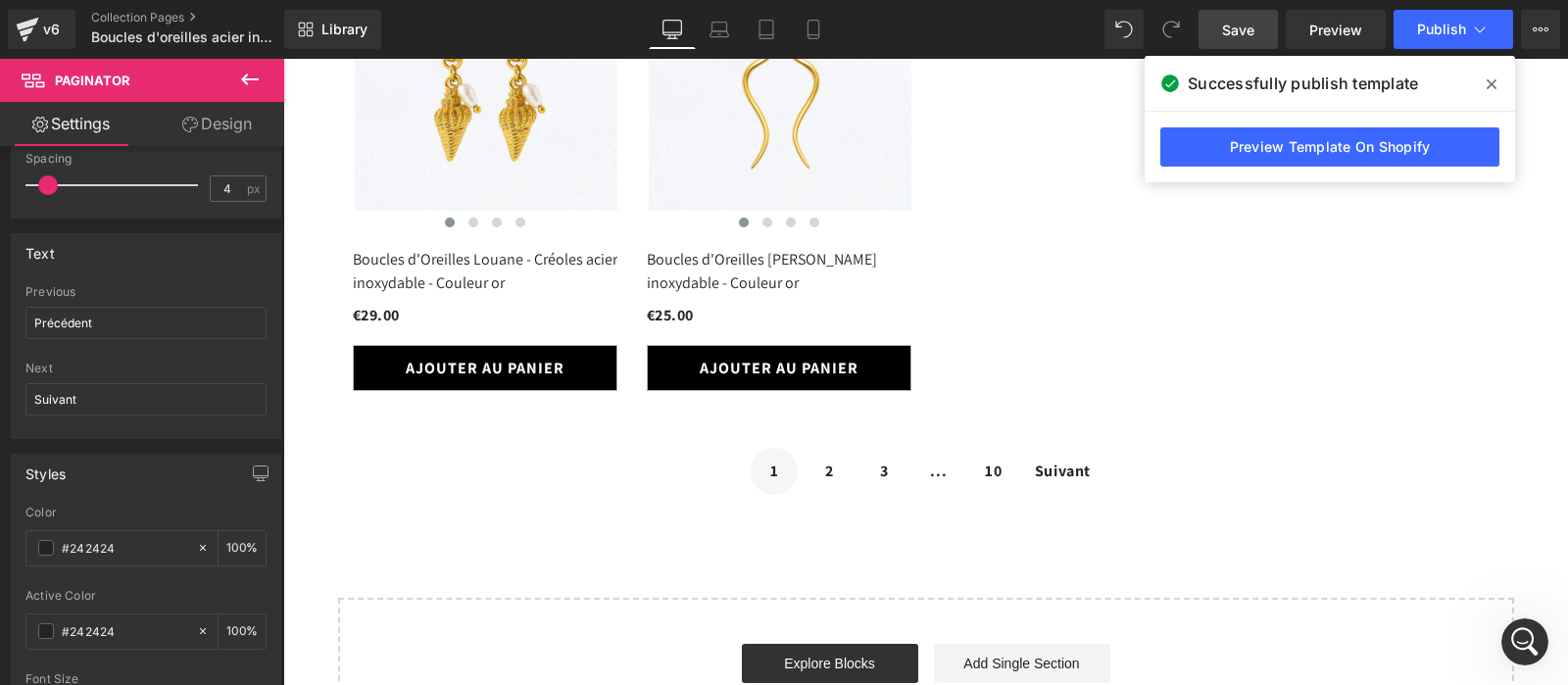 click on "Text" at bounding box center (146, 253) 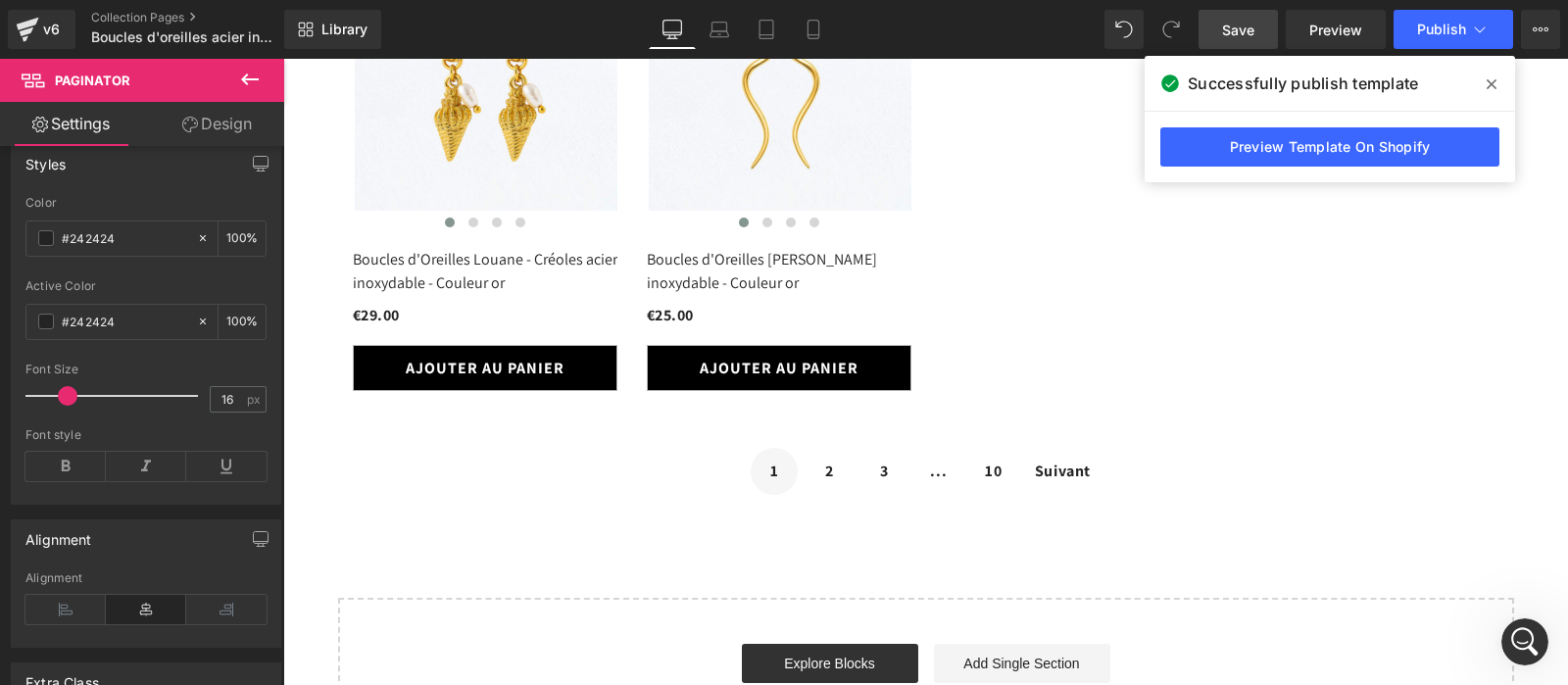 scroll, scrollTop: 1049, scrollLeft: 0, axis: vertical 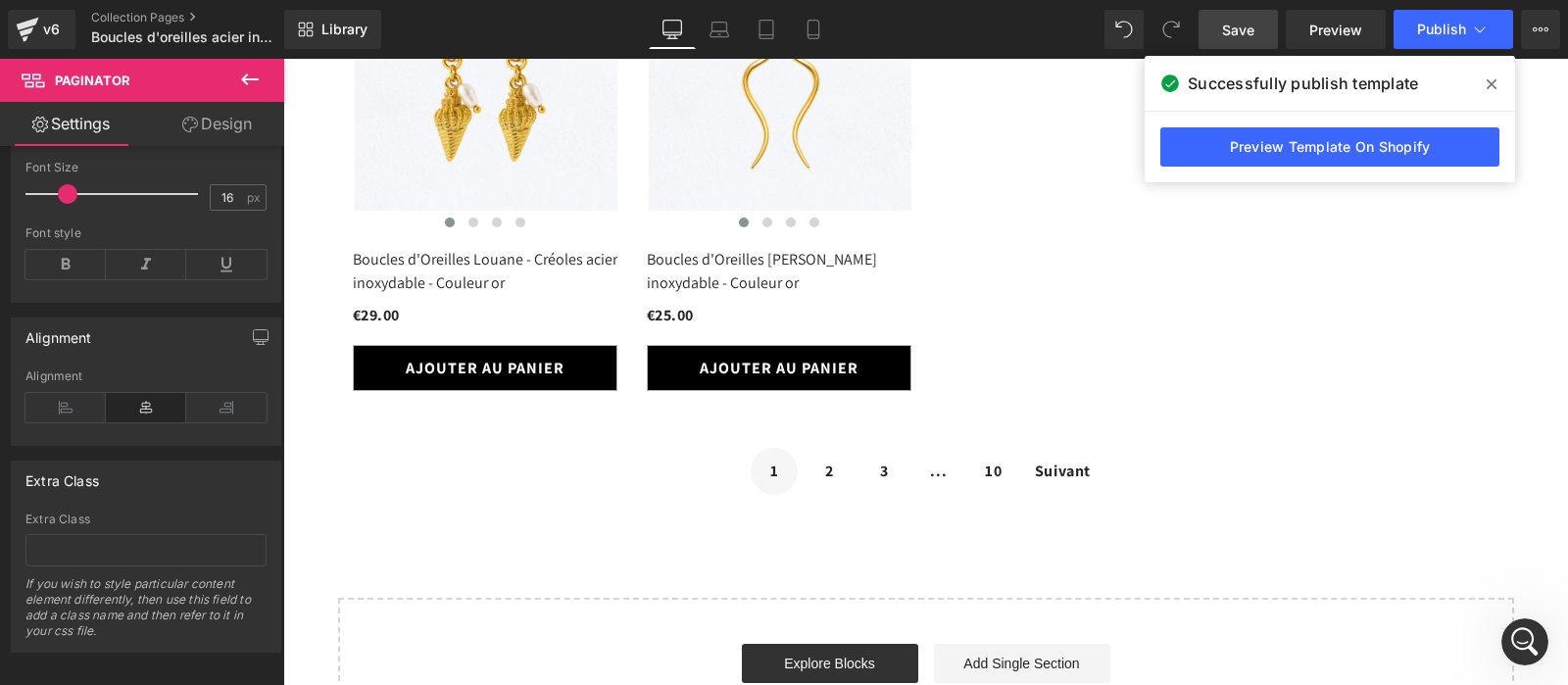 click on "Save" at bounding box center (1238, 29) 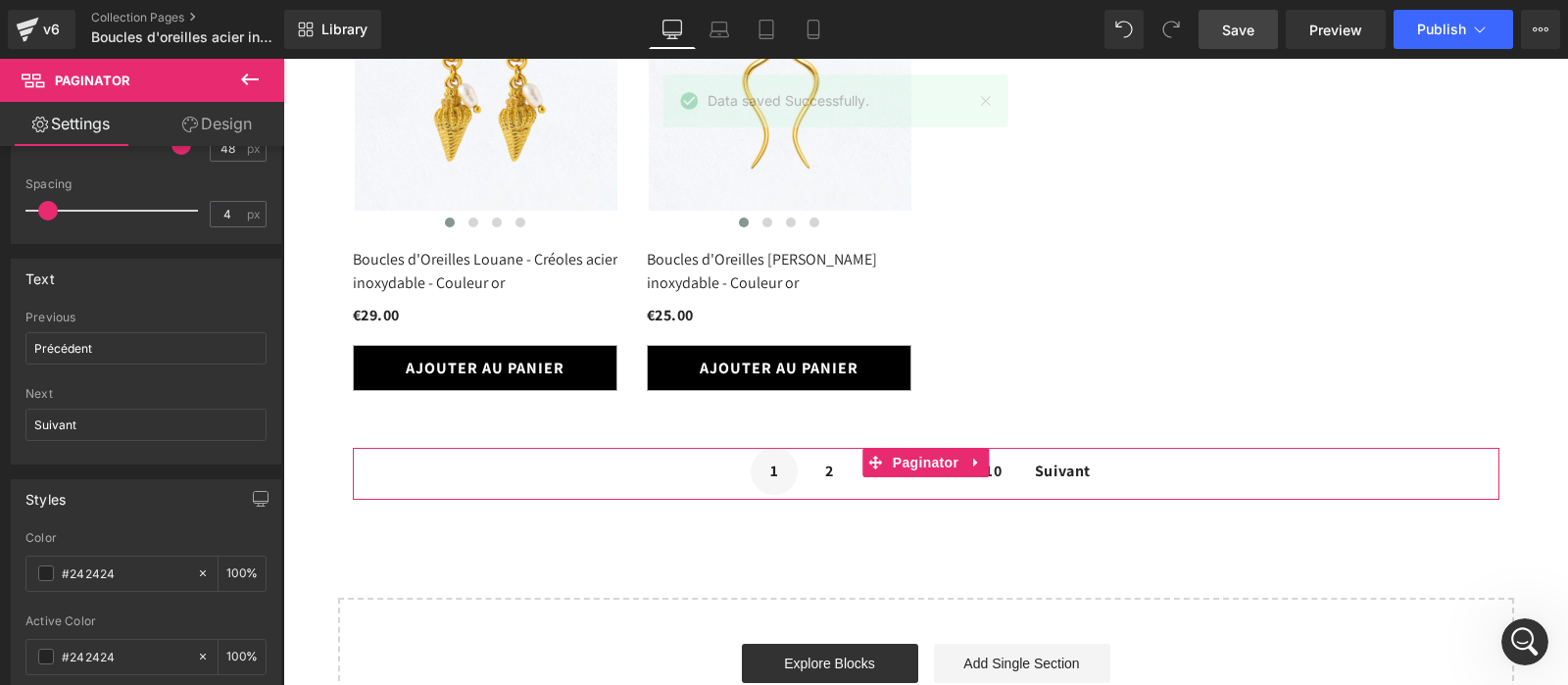 scroll, scrollTop: 511, scrollLeft: 0, axis: vertical 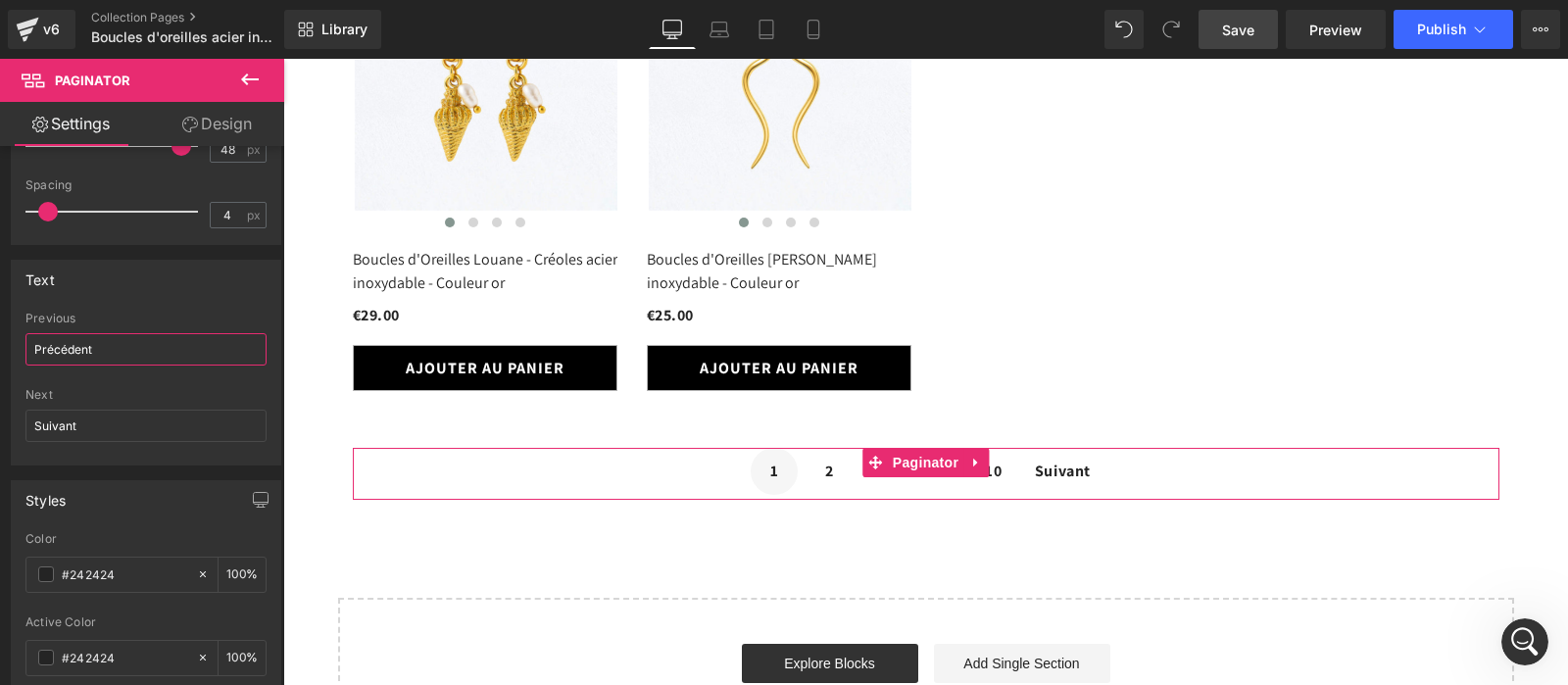 click on "Précédent" at bounding box center [146, 349] 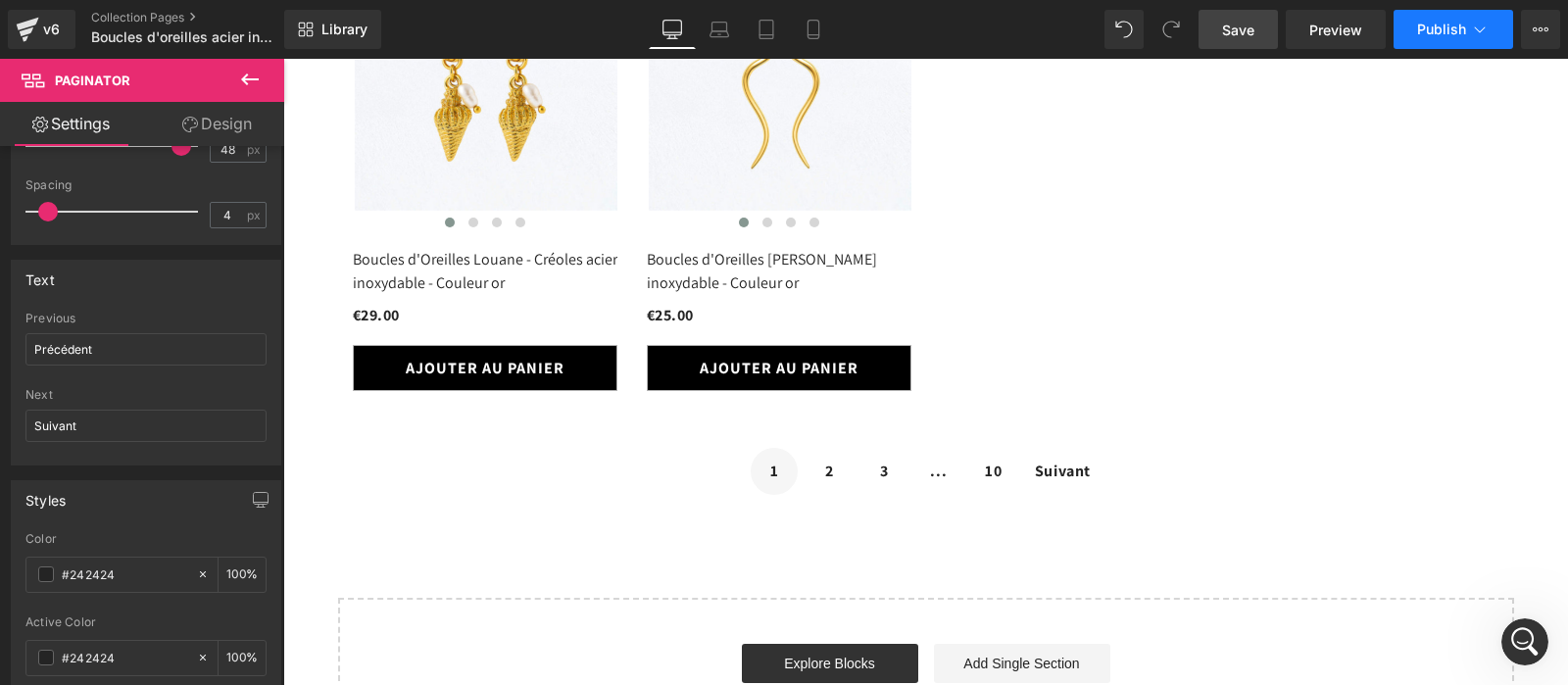 click on "Publish" at bounding box center [1442, 29] 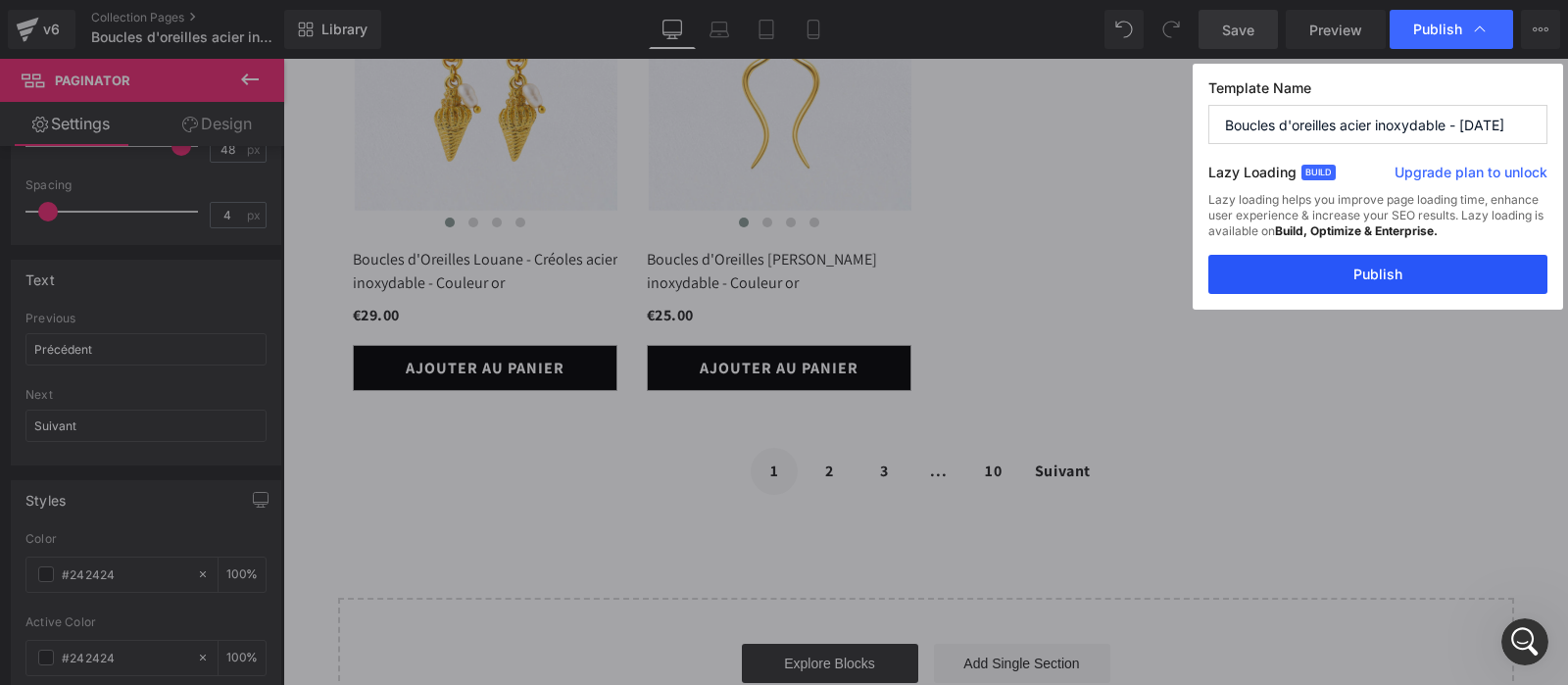 click on "Publish" at bounding box center [1378, 274] 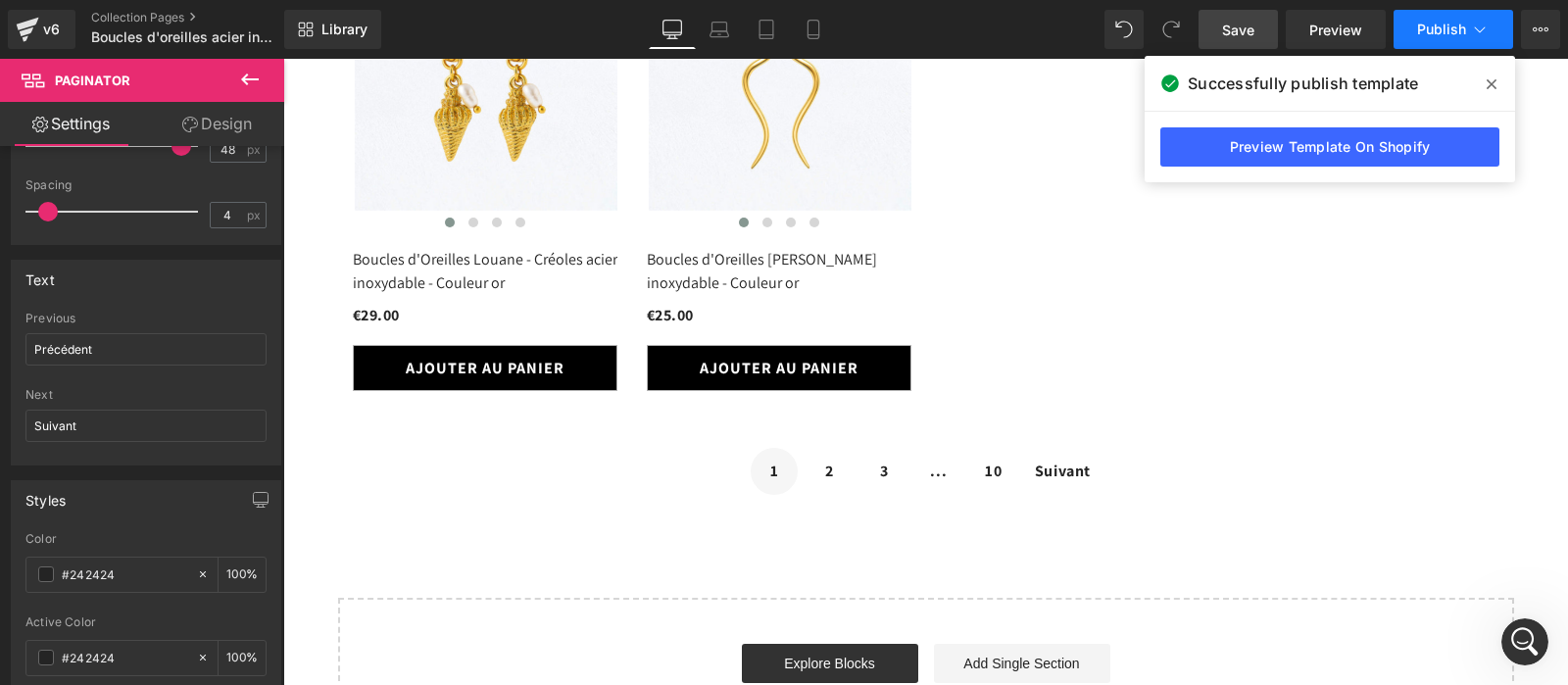 click on "Publish" at bounding box center [1442, 29] 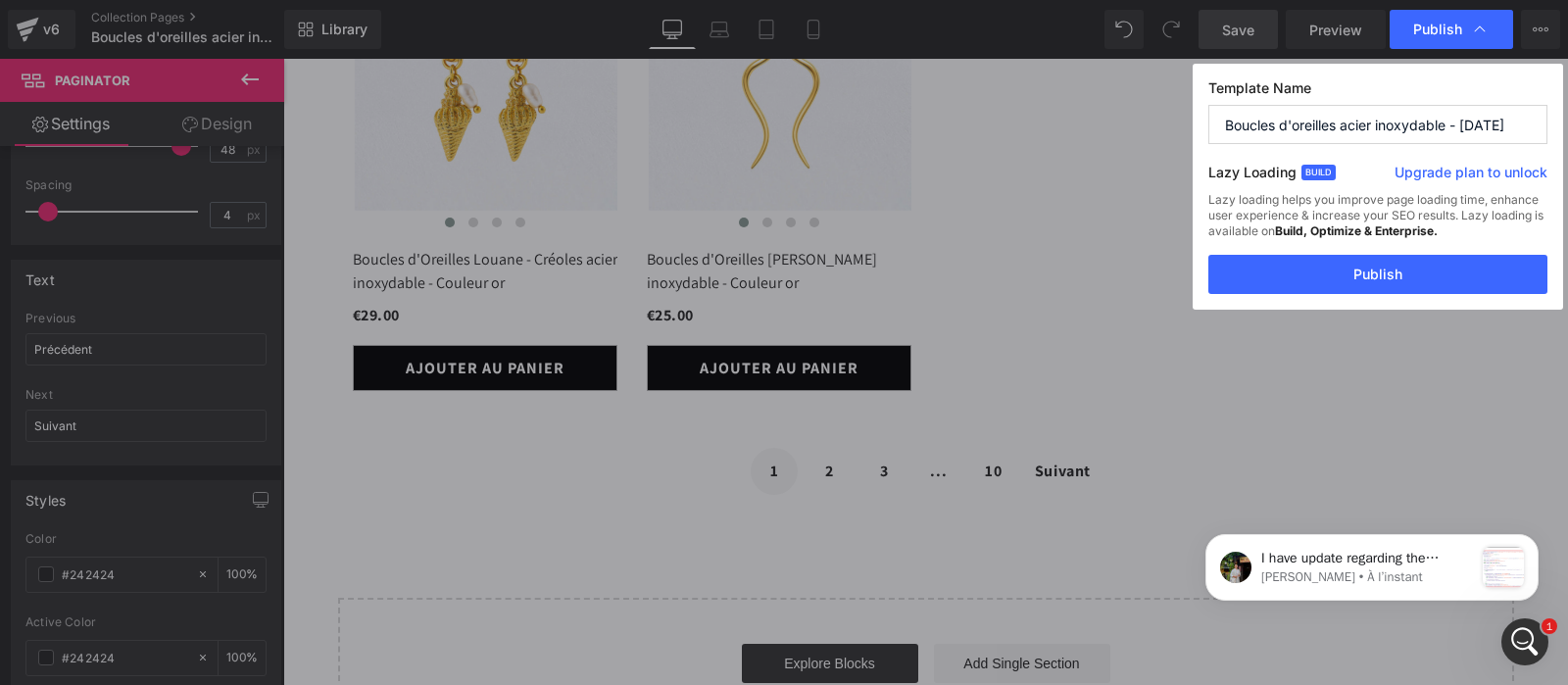 scroll, scrollTop: 20109, scrollLeft: 0, axis: vertical 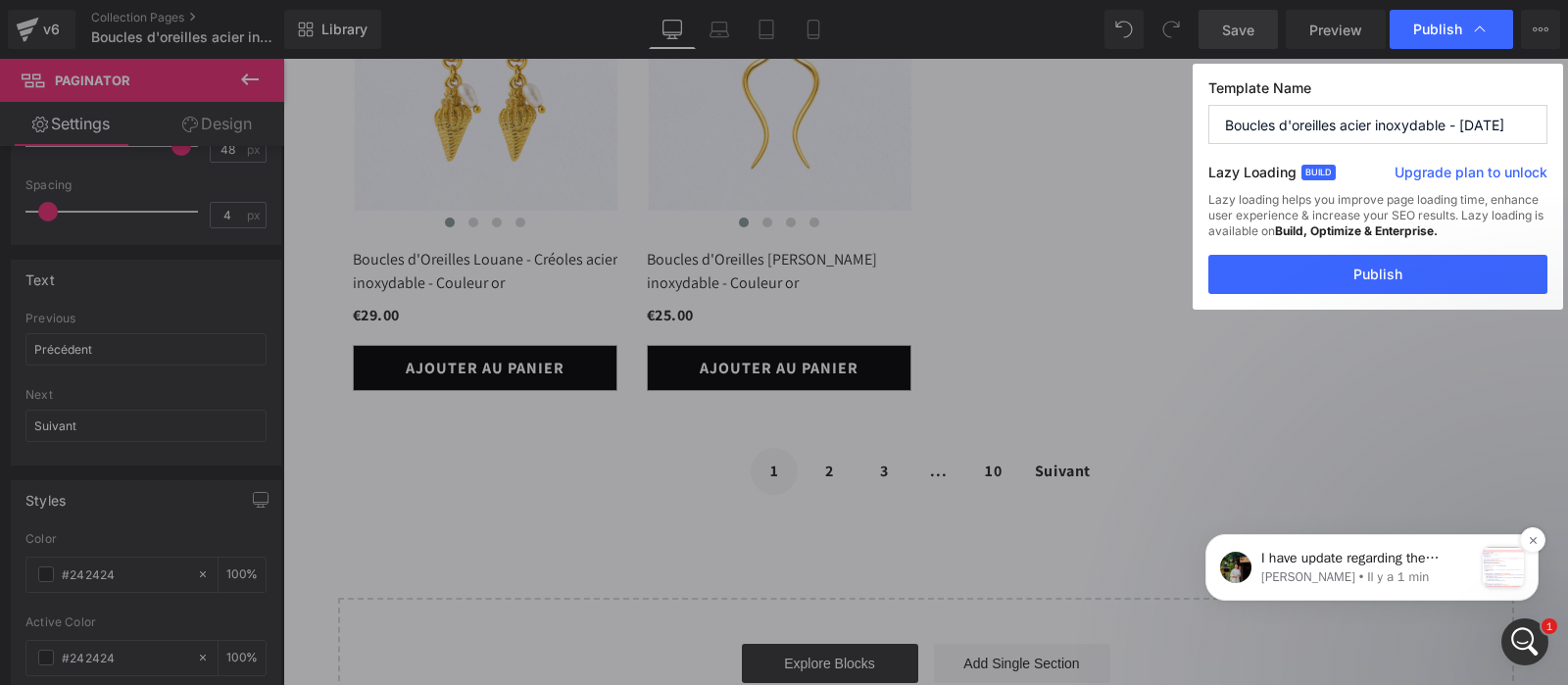 click on "I have update regarding the previous request for the reload the page.  I've made a slight adjustment to the script in the theme.liquid file to address the customer's request:   Here’s a video demonstration of the result: Video – [URL][DOMAIN_NAME]   You can also preview the result directly here: Preview – [URL][DOMAIN_NAME]" at bounding box center [1367, 559] 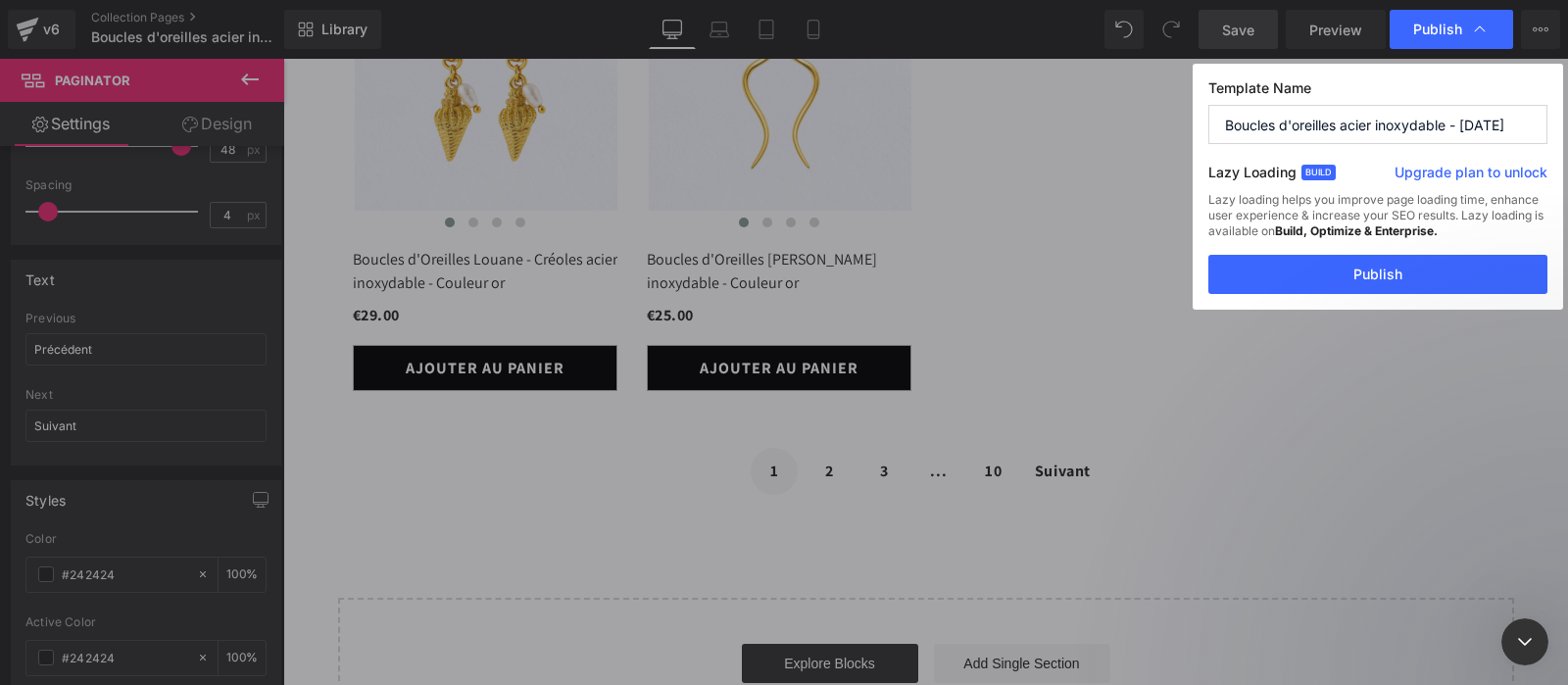 scroll, scrollTop: 511, scrollLeft: 0, axis: vertical 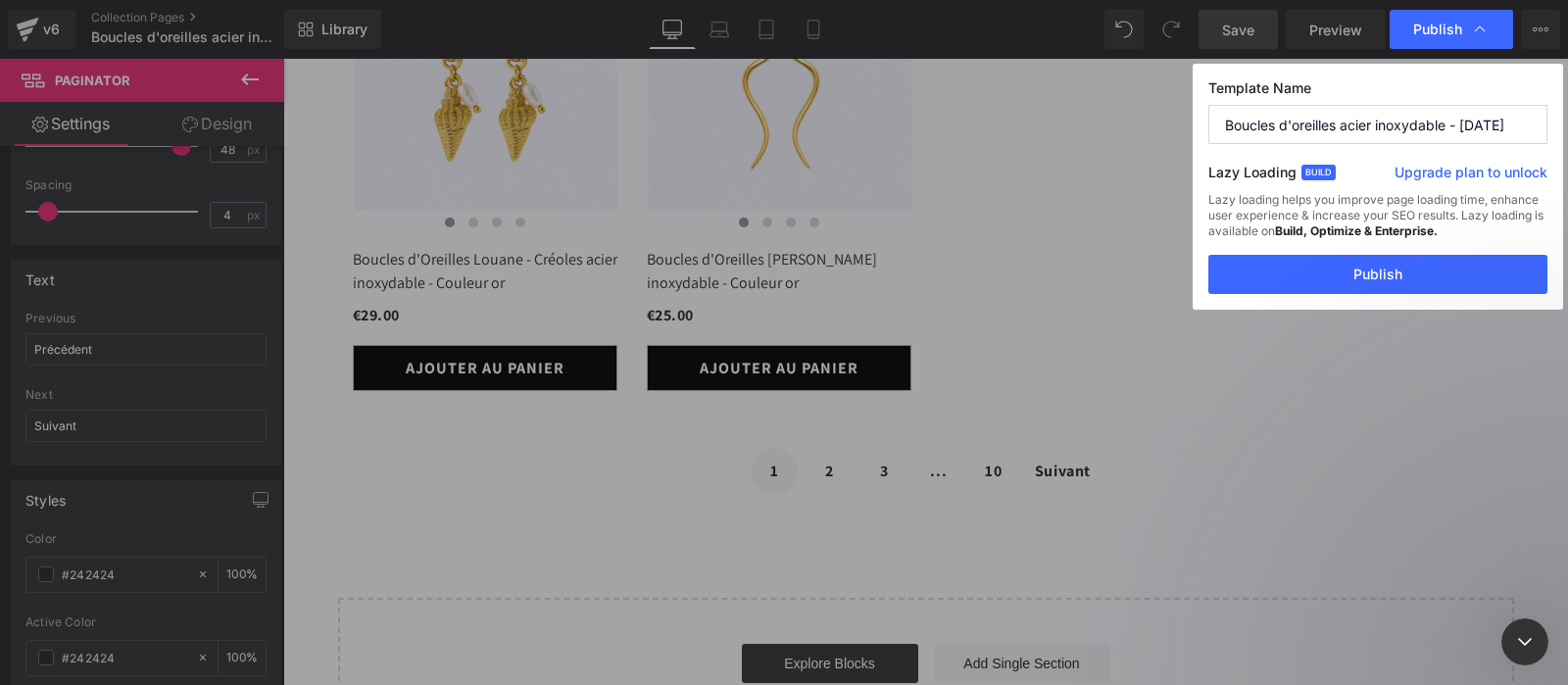 click on "[URL][DOMAIN_NAME]" at bounding box center (154, 1046) 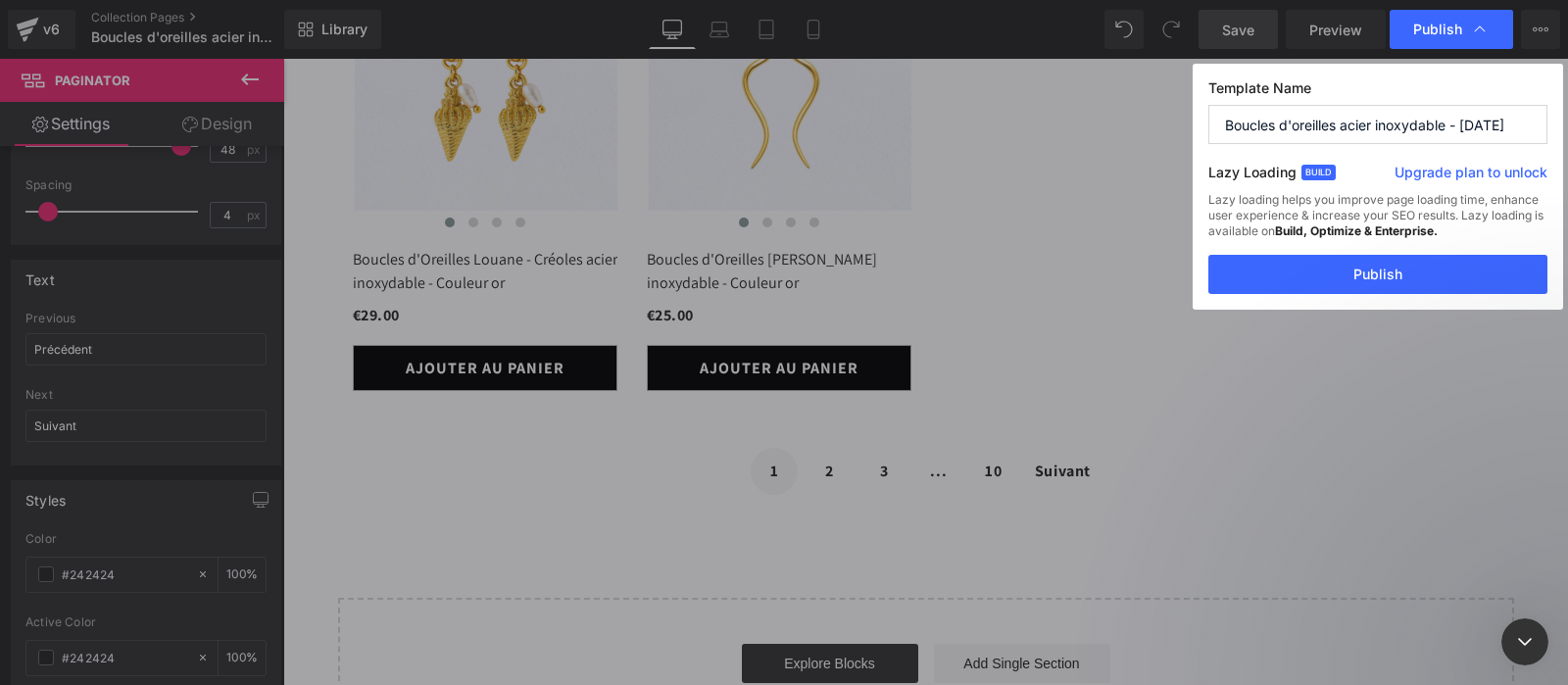 scroll, scrollTop: 20004, scrollLeft: 0, axis: vertical 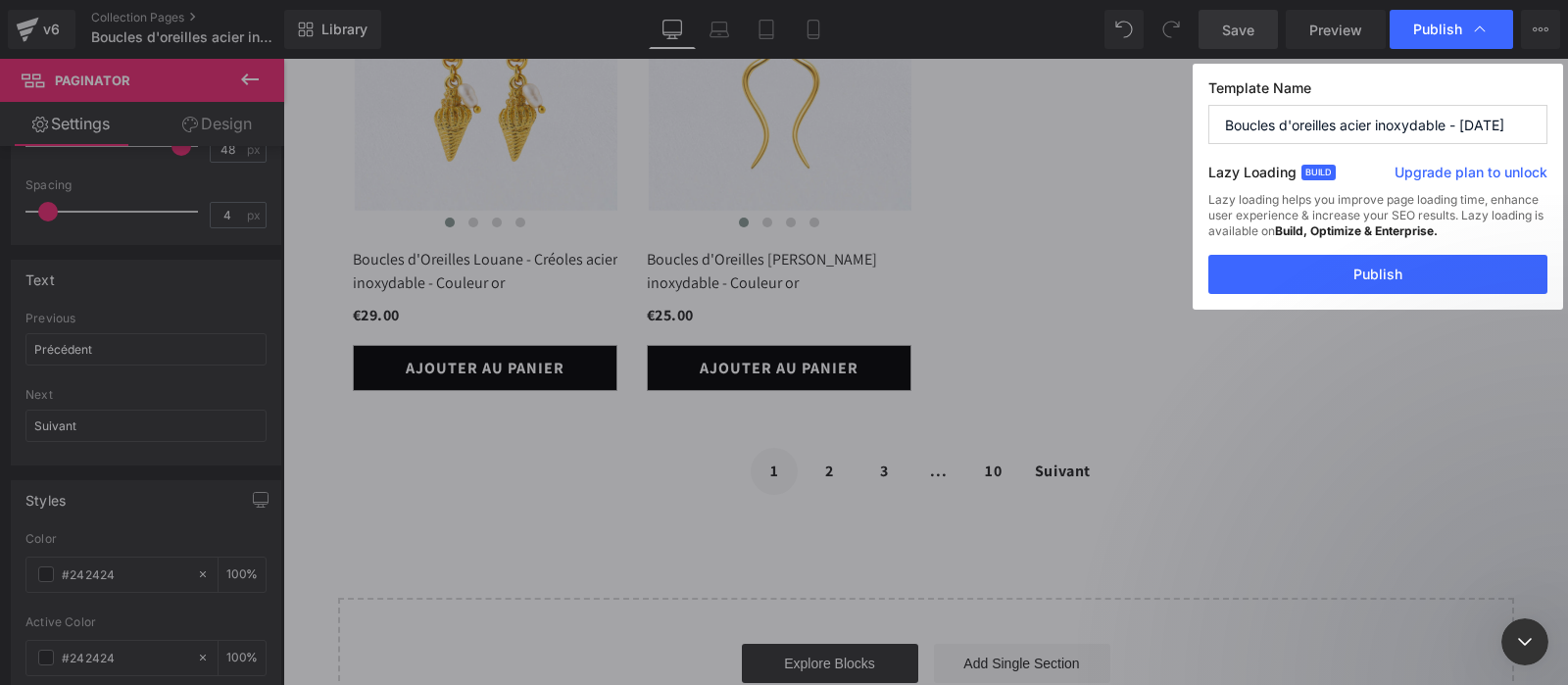 click on "[URL][DOMAIN_NAME]" at bounding box center (142, 1115) 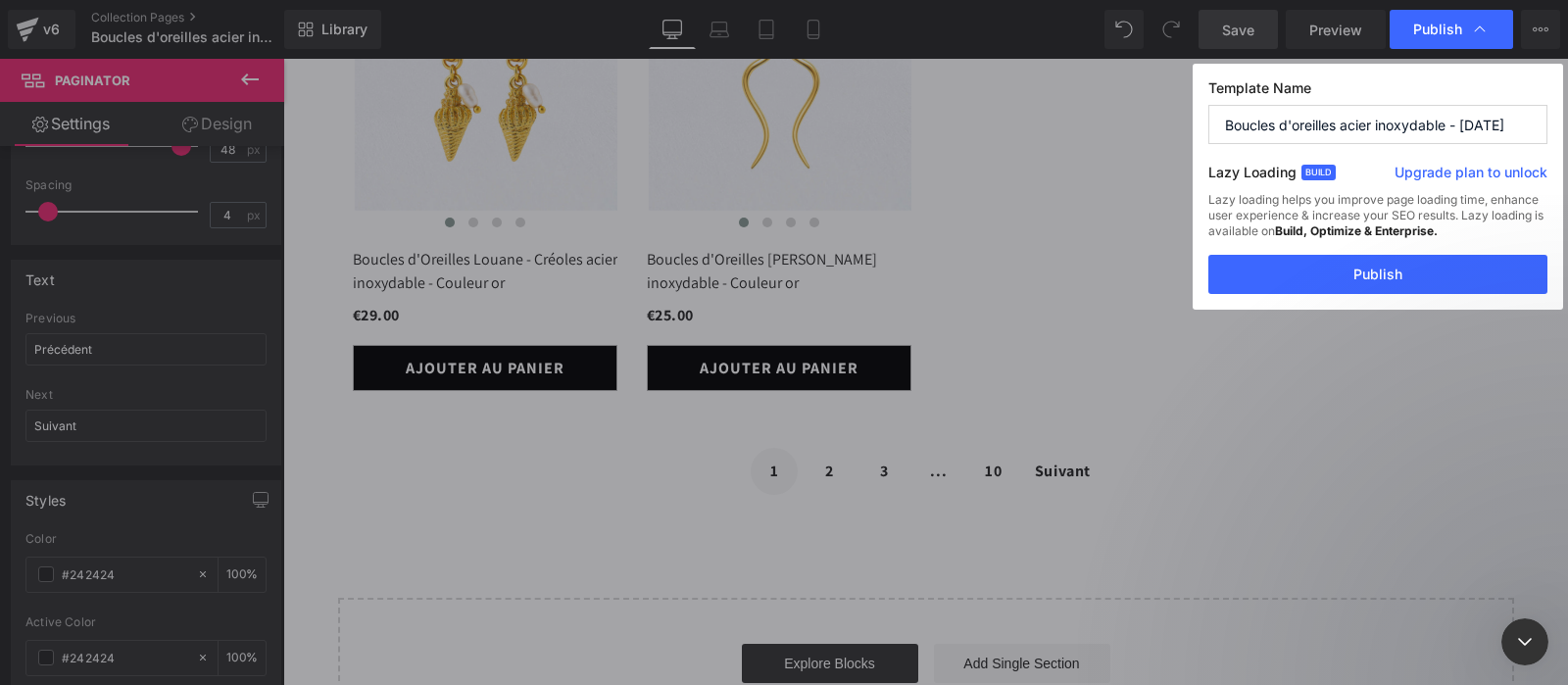 click 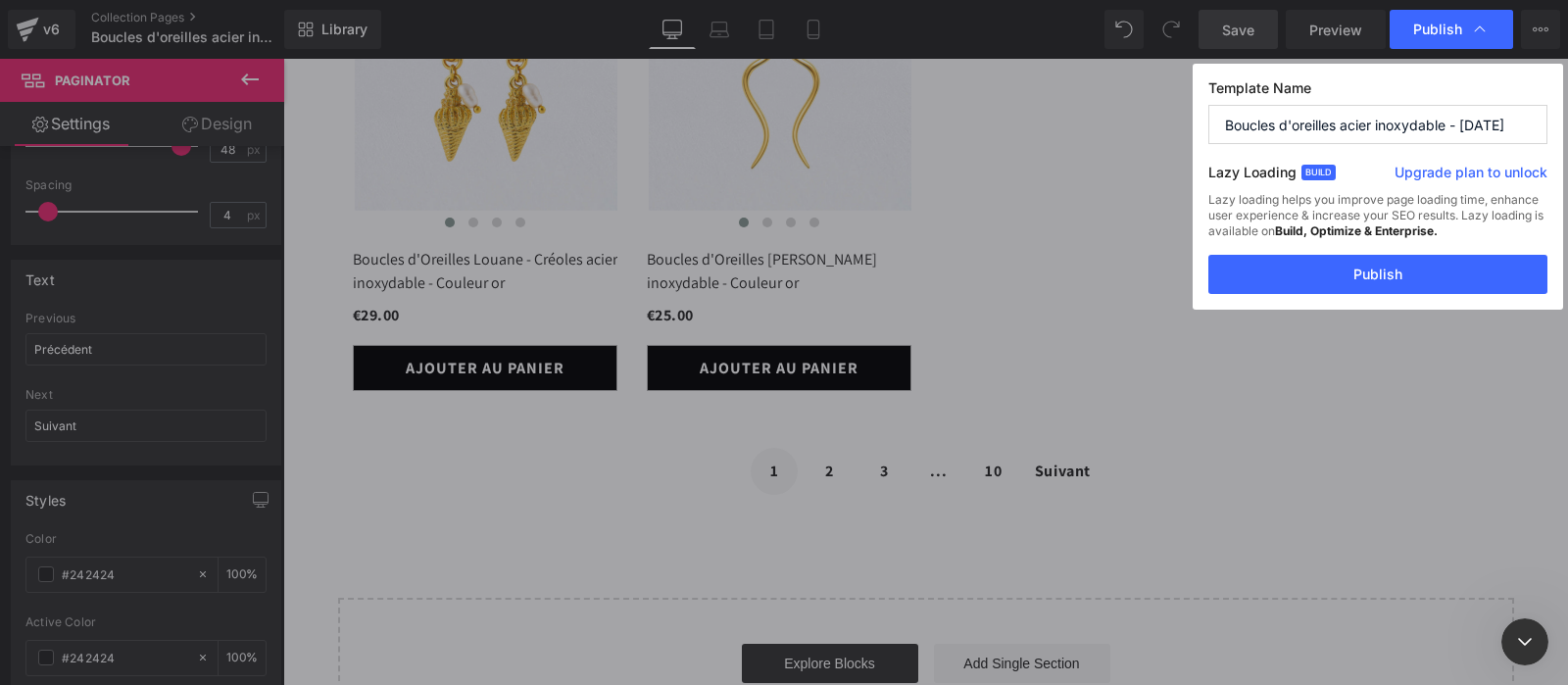 scroll, scrollTop: 511, scrollLeft: 0, axis: vertical 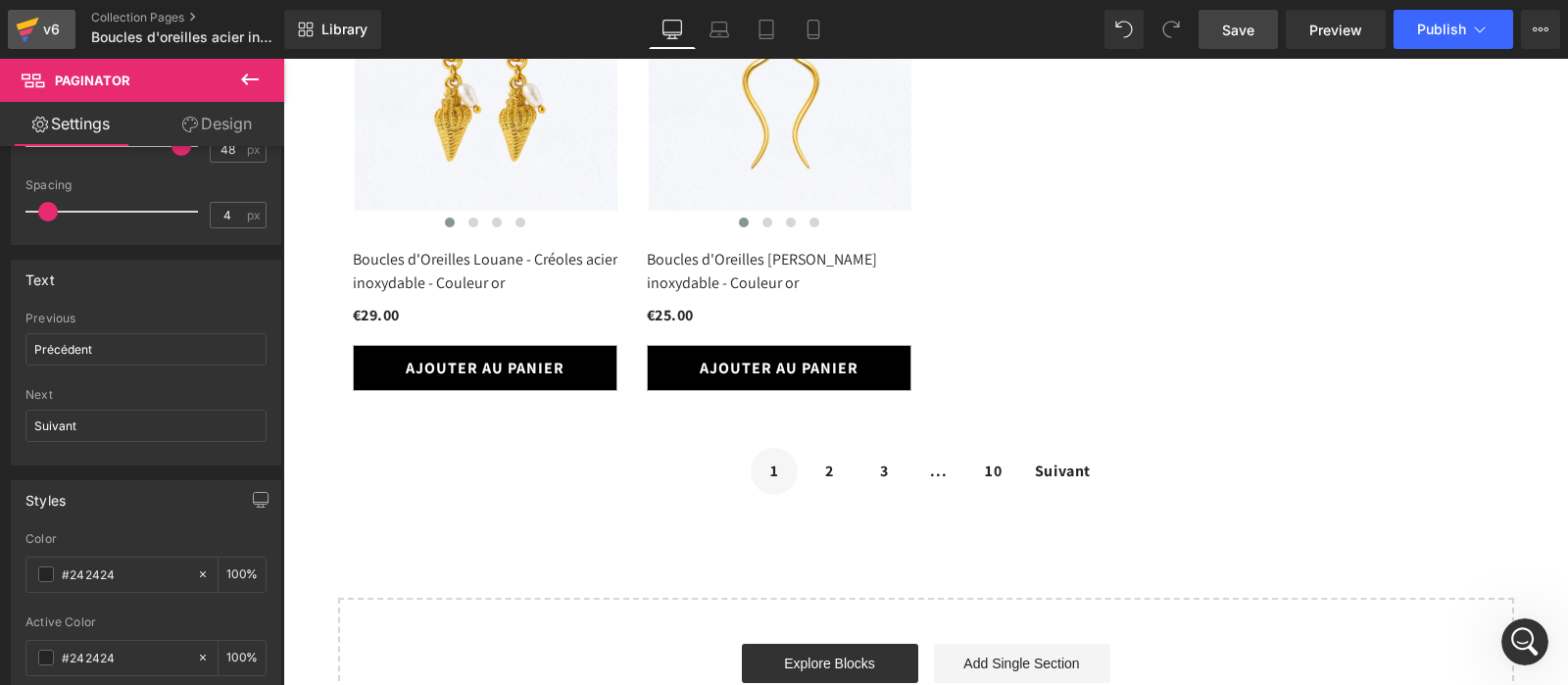 click 